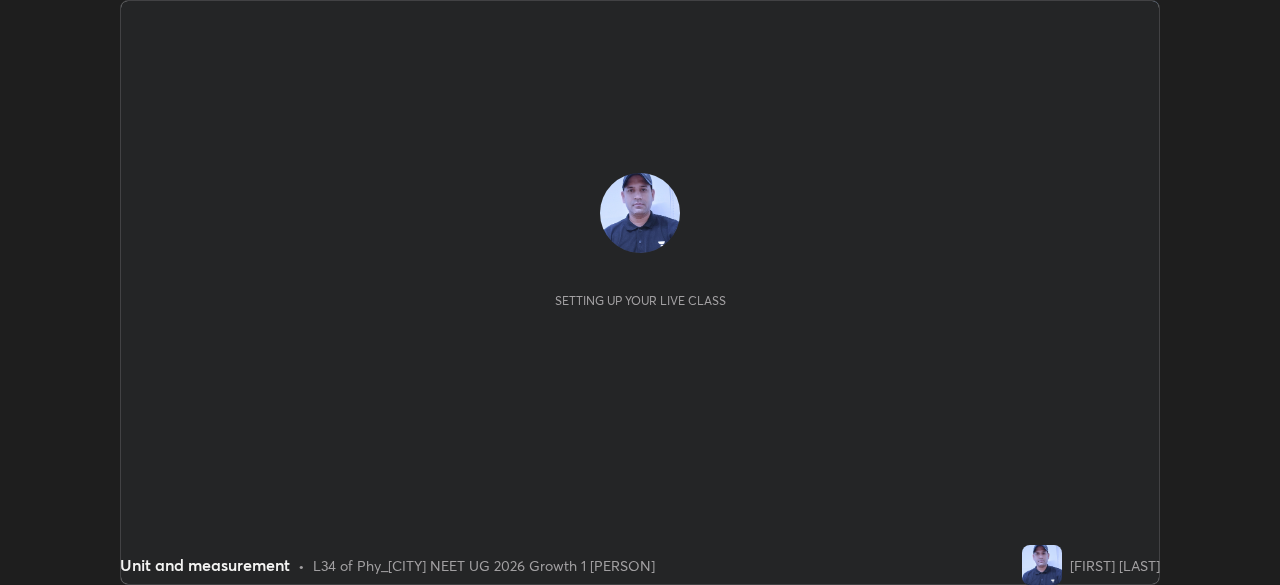 scroll, scrollTop: 0, scrollLeft: 0, axis: both 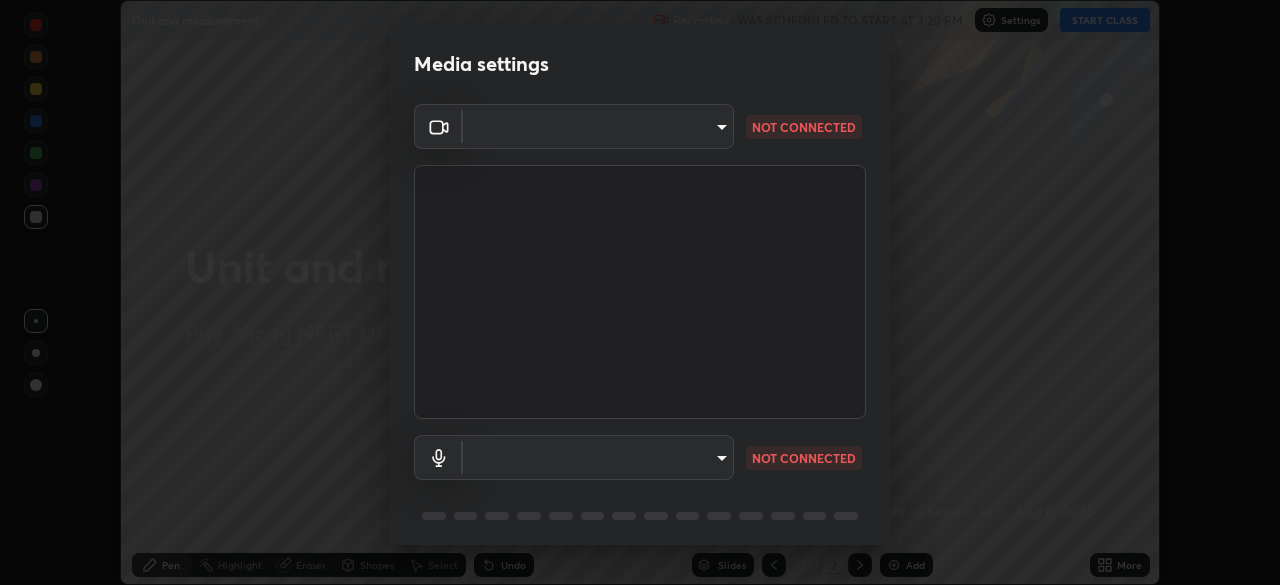 type on "d4617a7d2f559bd3252380f05f3b8909cd8fc89c71cae93ea608fdac764d706e" 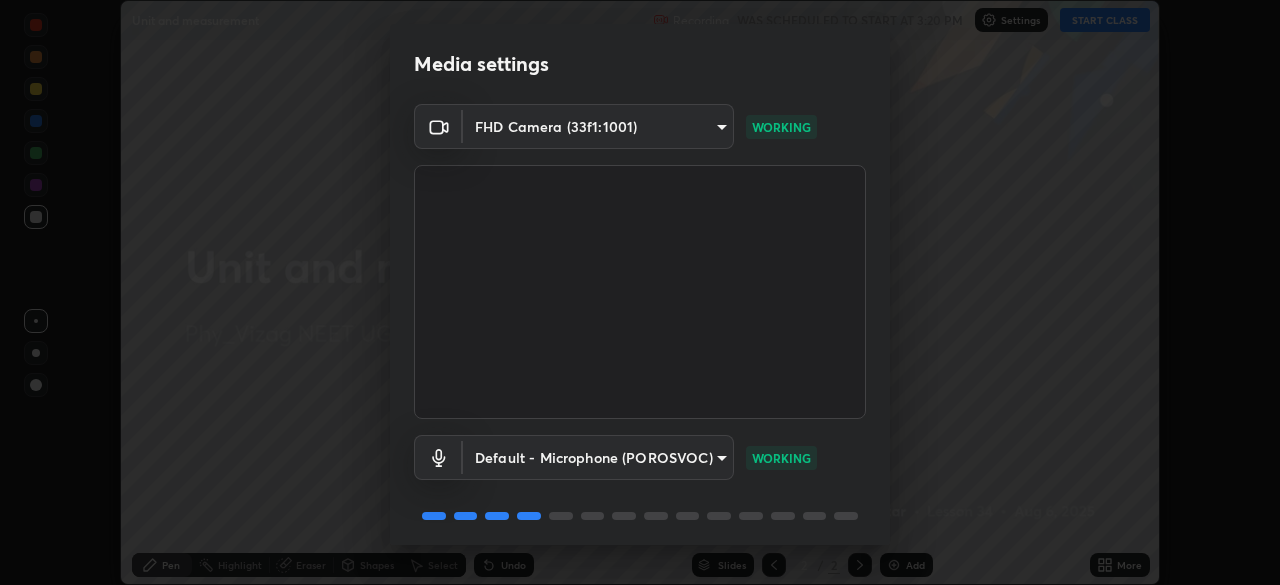scroll, scrollTop: 71, scrollLeft: 0, axis: vertical 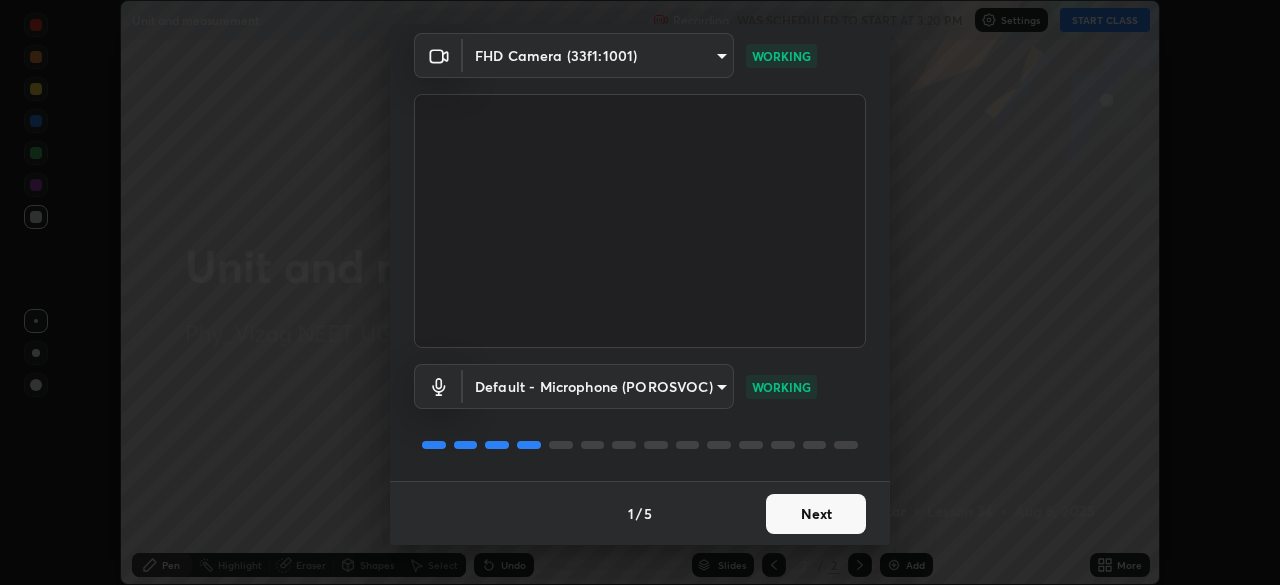 click on "Next" at bounding box center [816, 514] 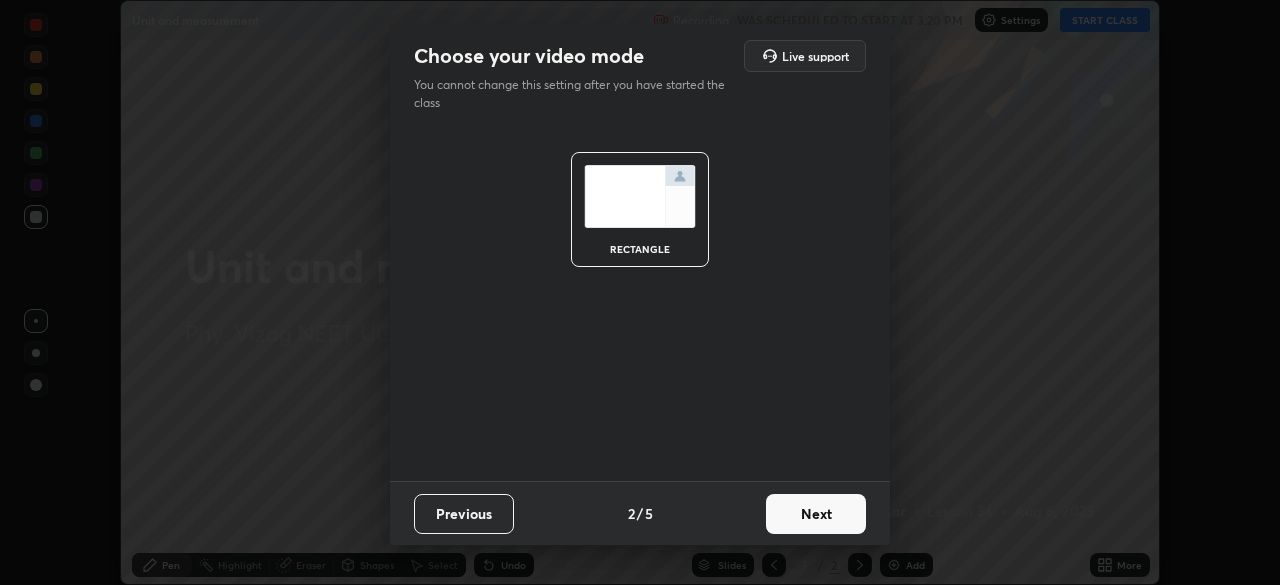 scroll, scrollTop: 0, scrollLeft: 0, axis: both 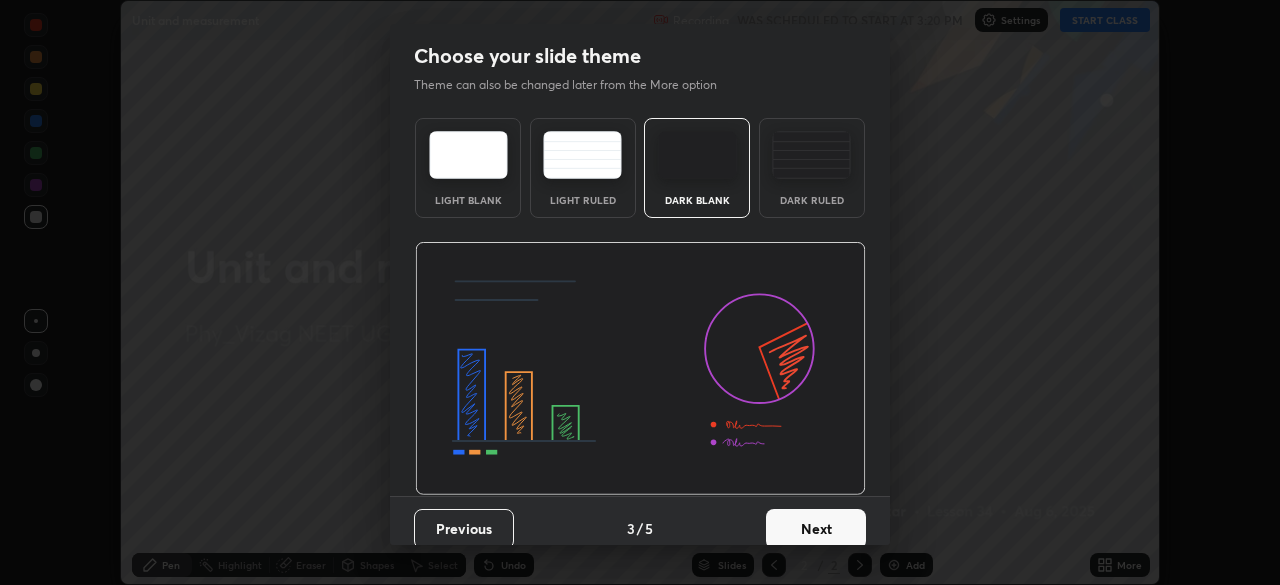 click on "Next" at bounding box center (816, 529) 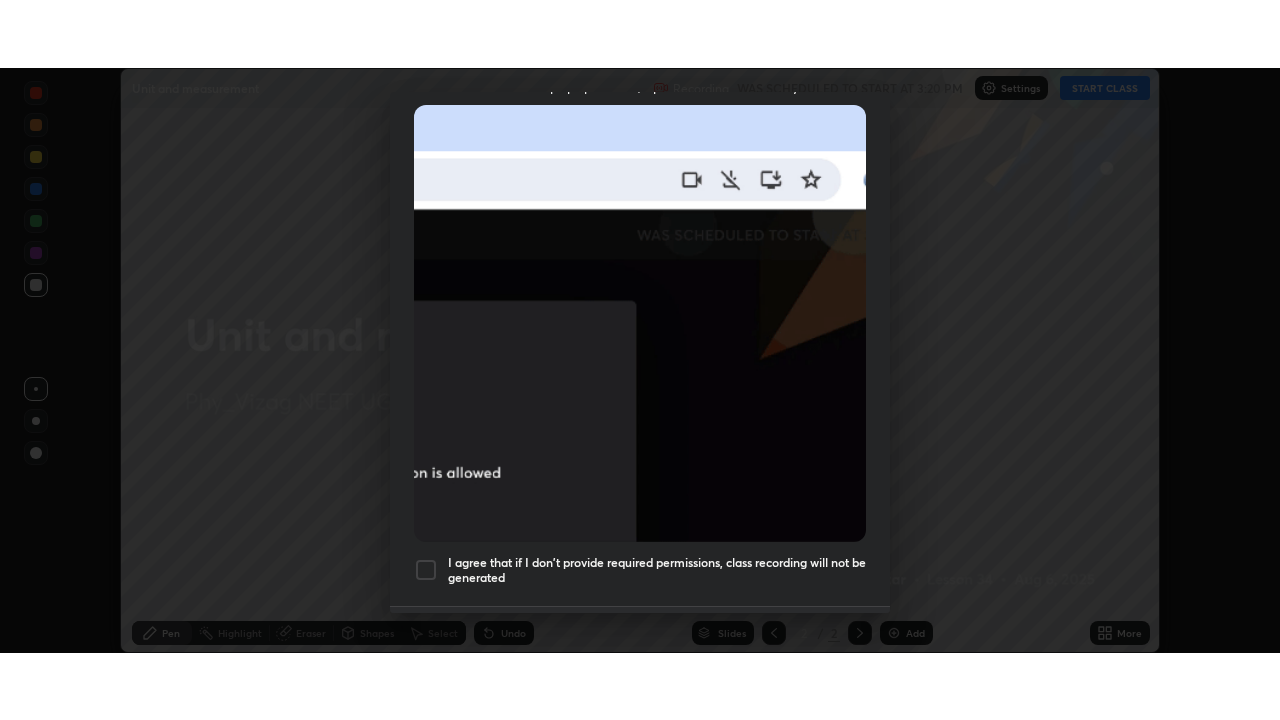 scroll, scrollTop: 479, scrollLeft: 0, axis: vertical 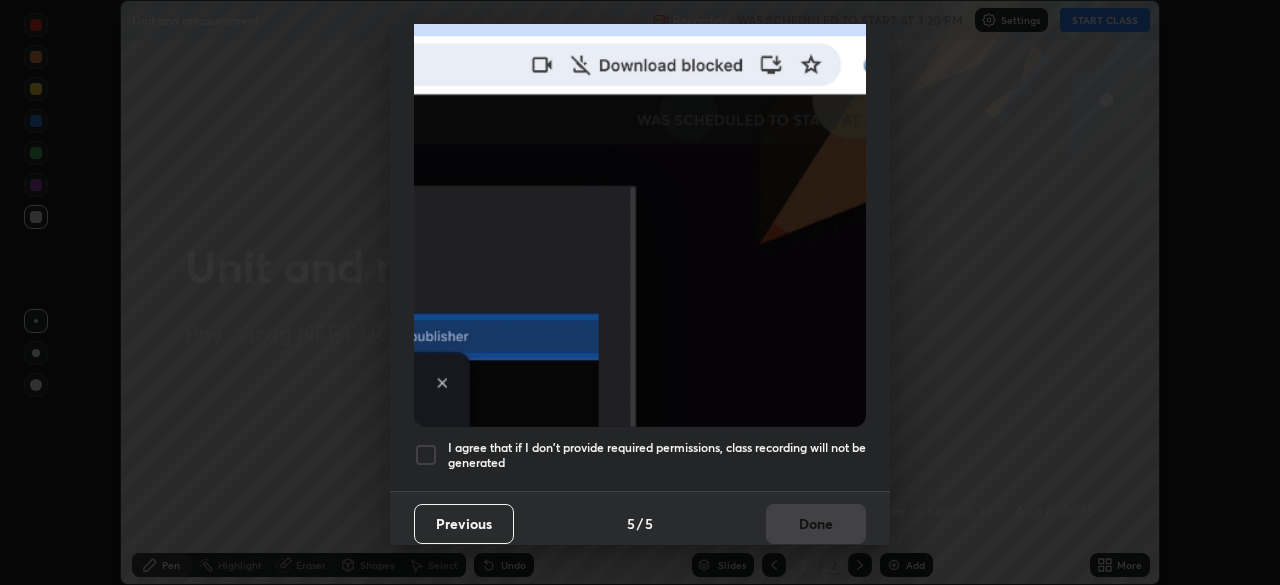 click at bounding box center (426, 455) 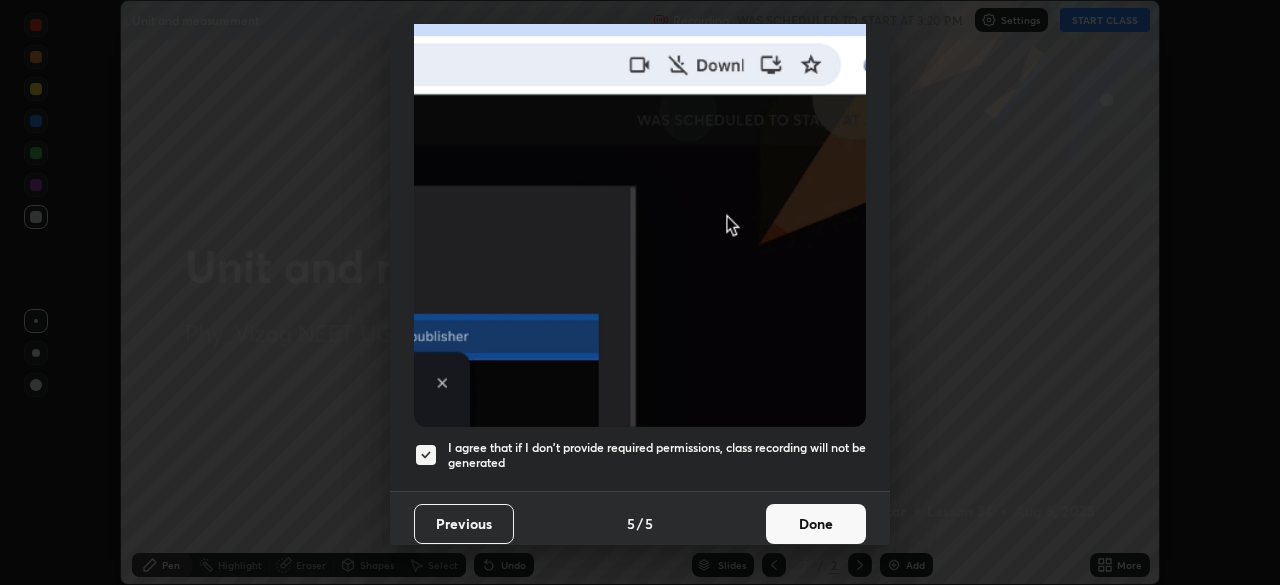 click on "Done" at bounding box center [816, 524] 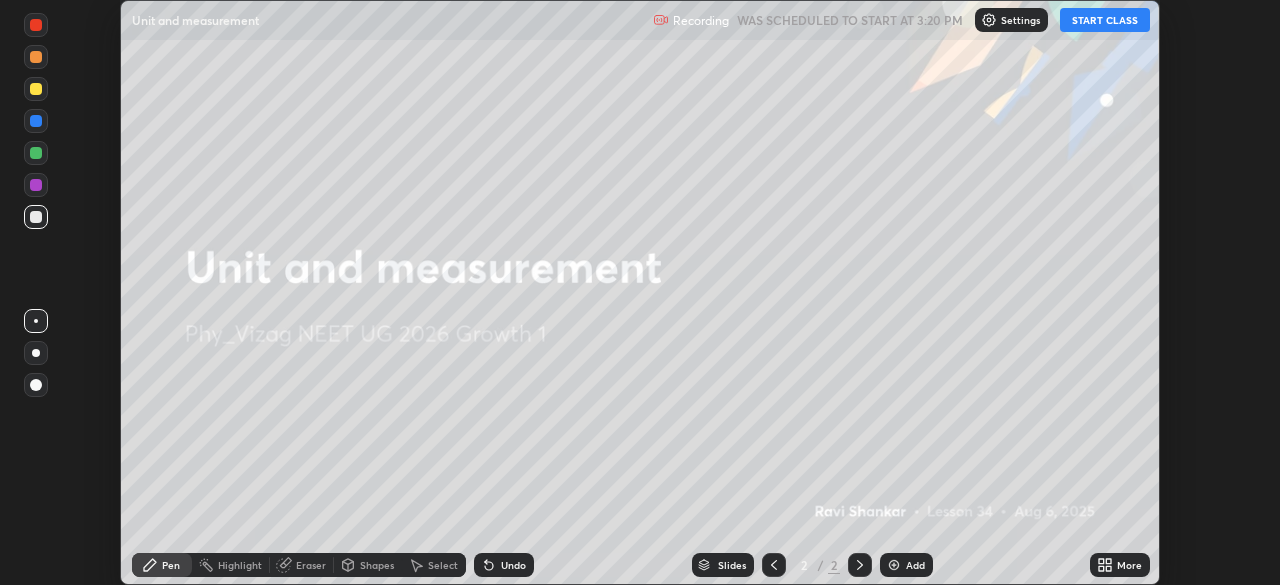 click on "START CLASS" at bounding box center (1105, 20) 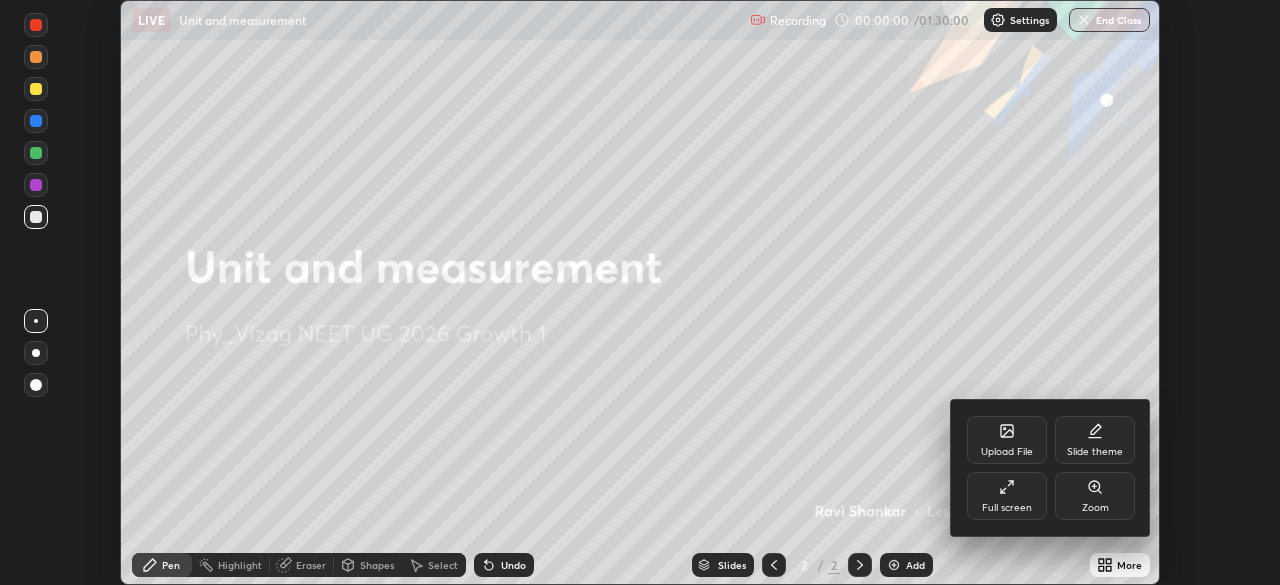click on "Full screen" at bounding box center (1007, 496) 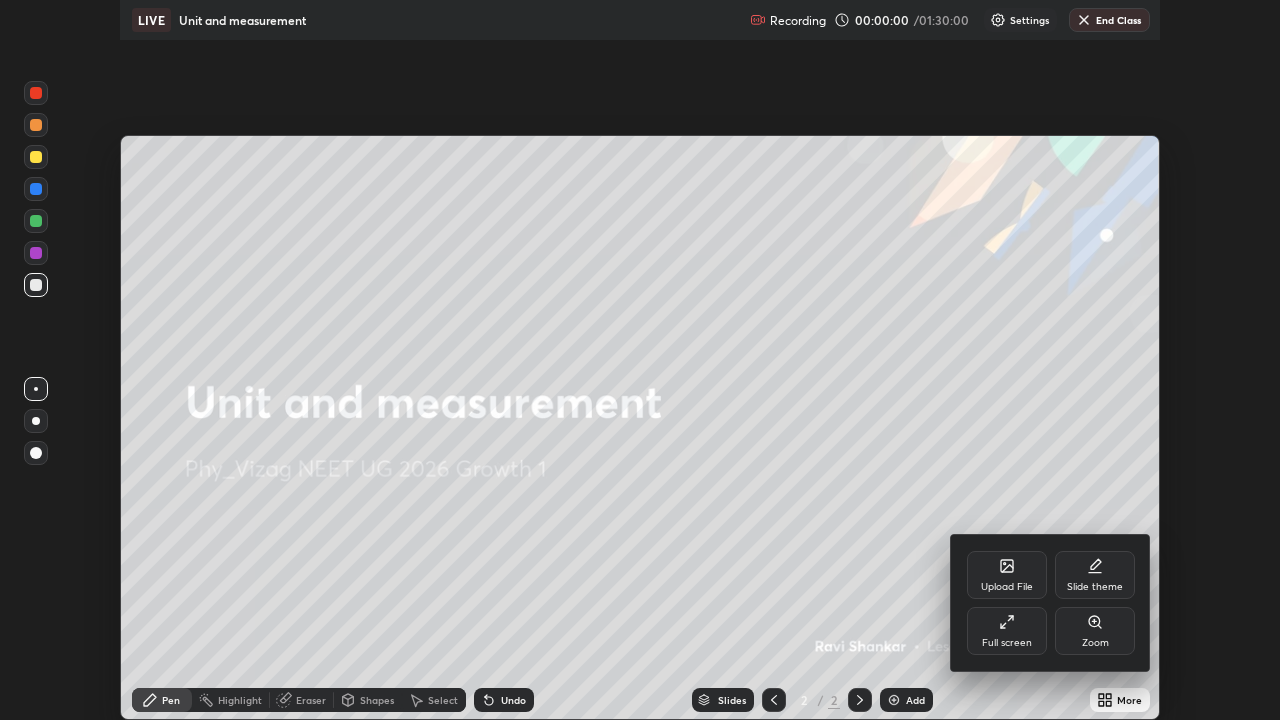scroll, scrollTop: 99280, scrollLeft: 98720, axis: both 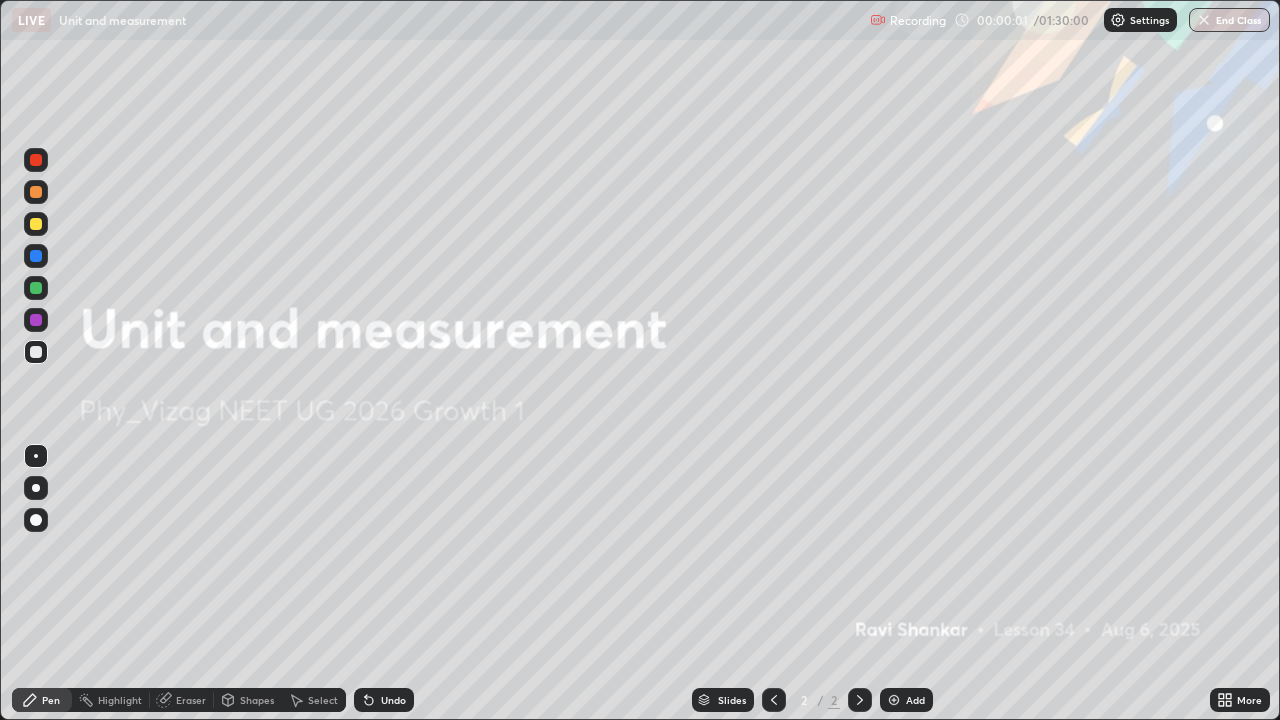 click on "Add" at bounding box center (906, 700) 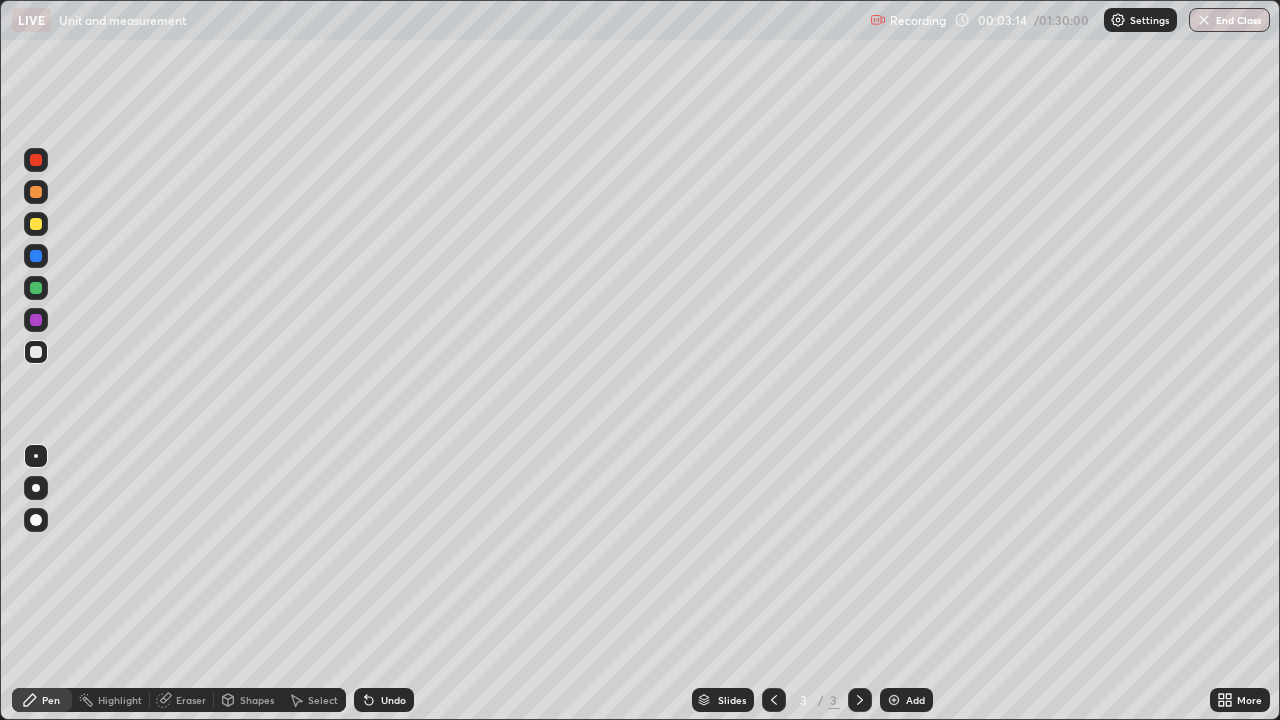 click on "Undo" at bounding box center (393, 700) 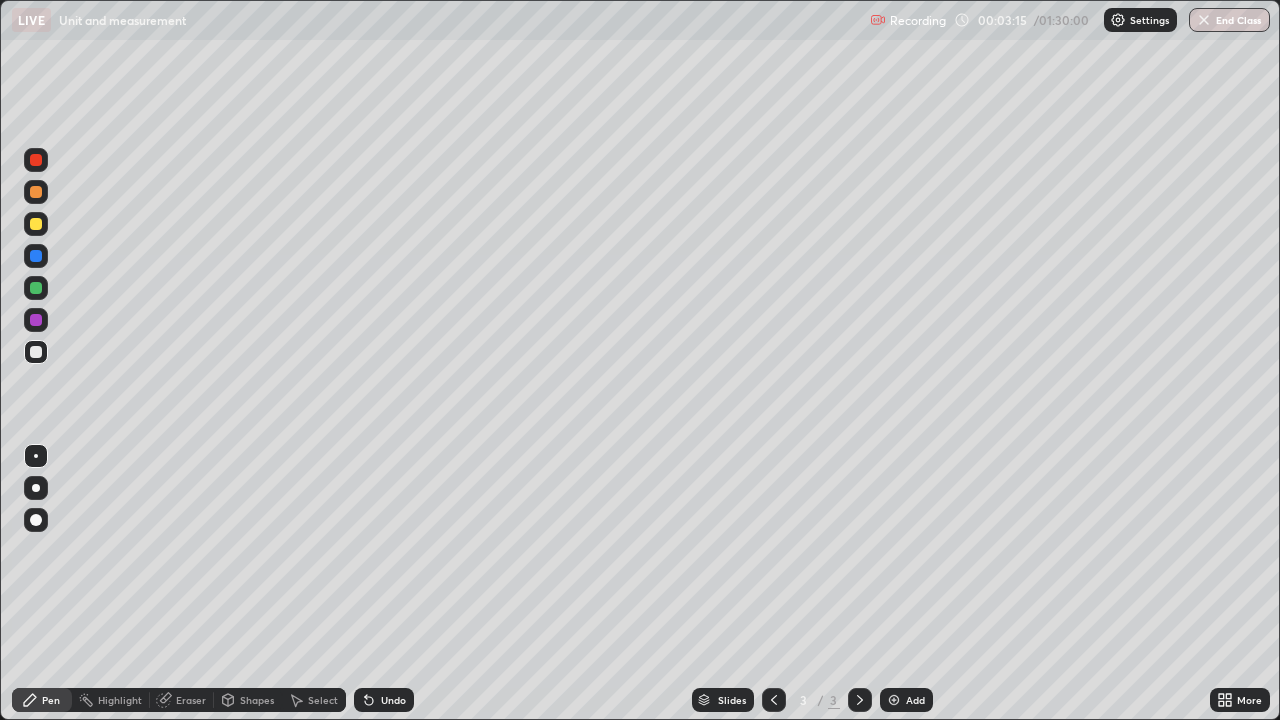 click on "Undo" at bounding box center (393, 700) 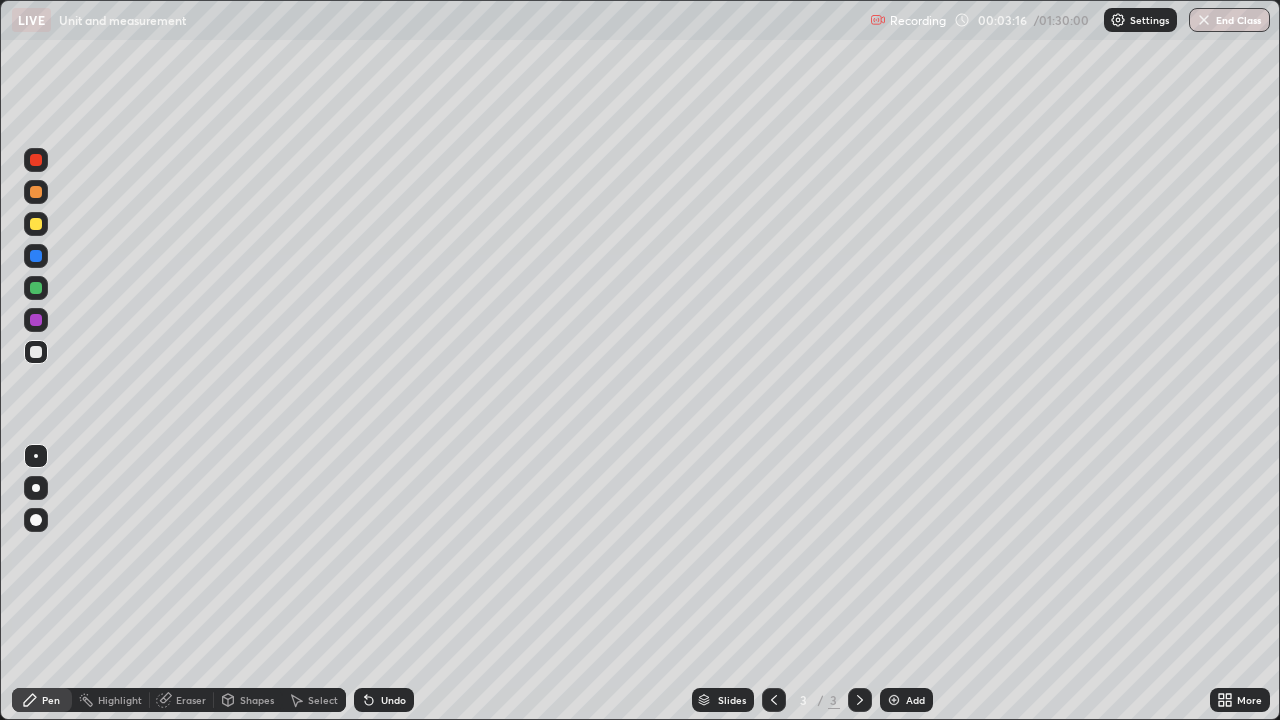 click at bounding box center [36, 488] 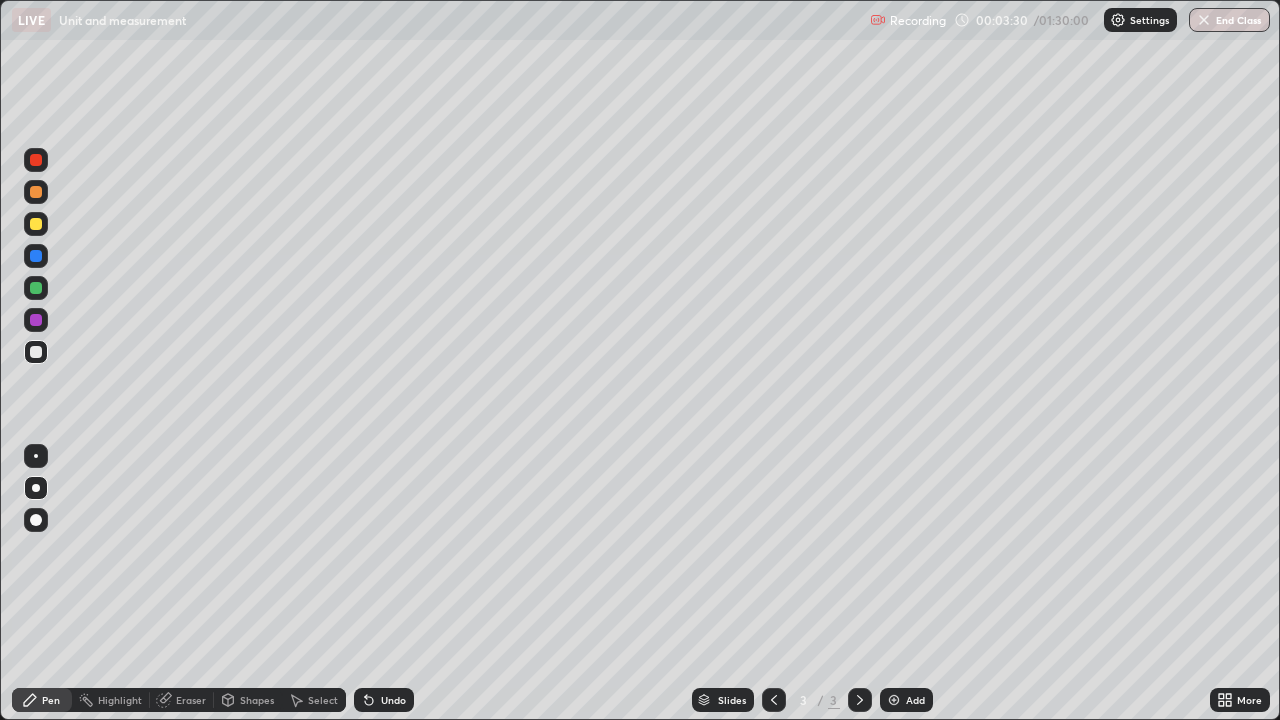 click at bounding box center (36, 224) 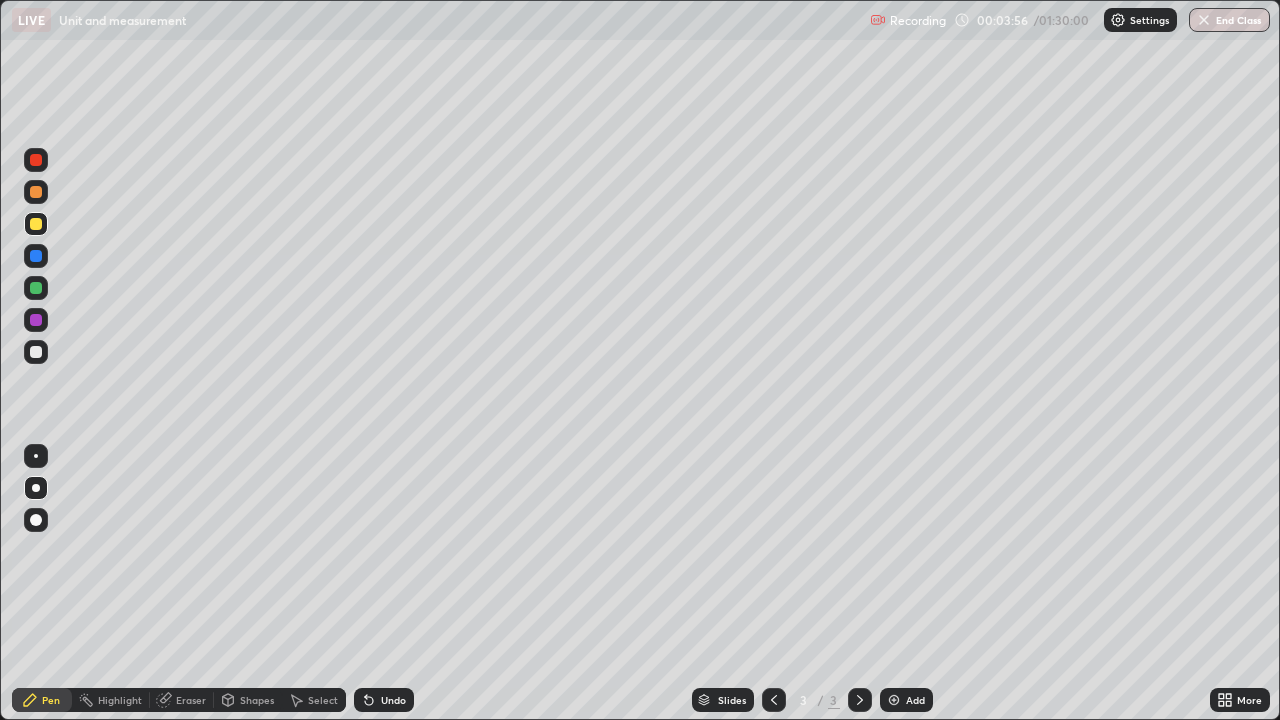 click at bounding box center (36, 288) 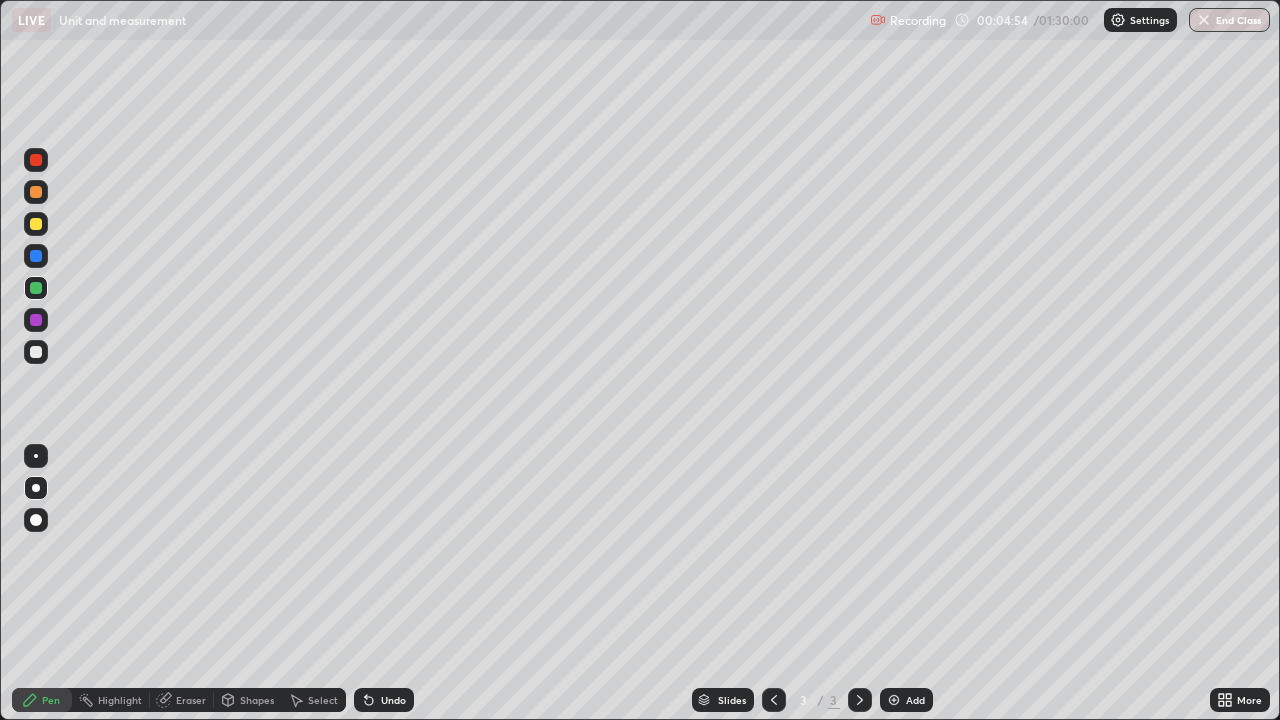 click at bounding box center (36, 224) 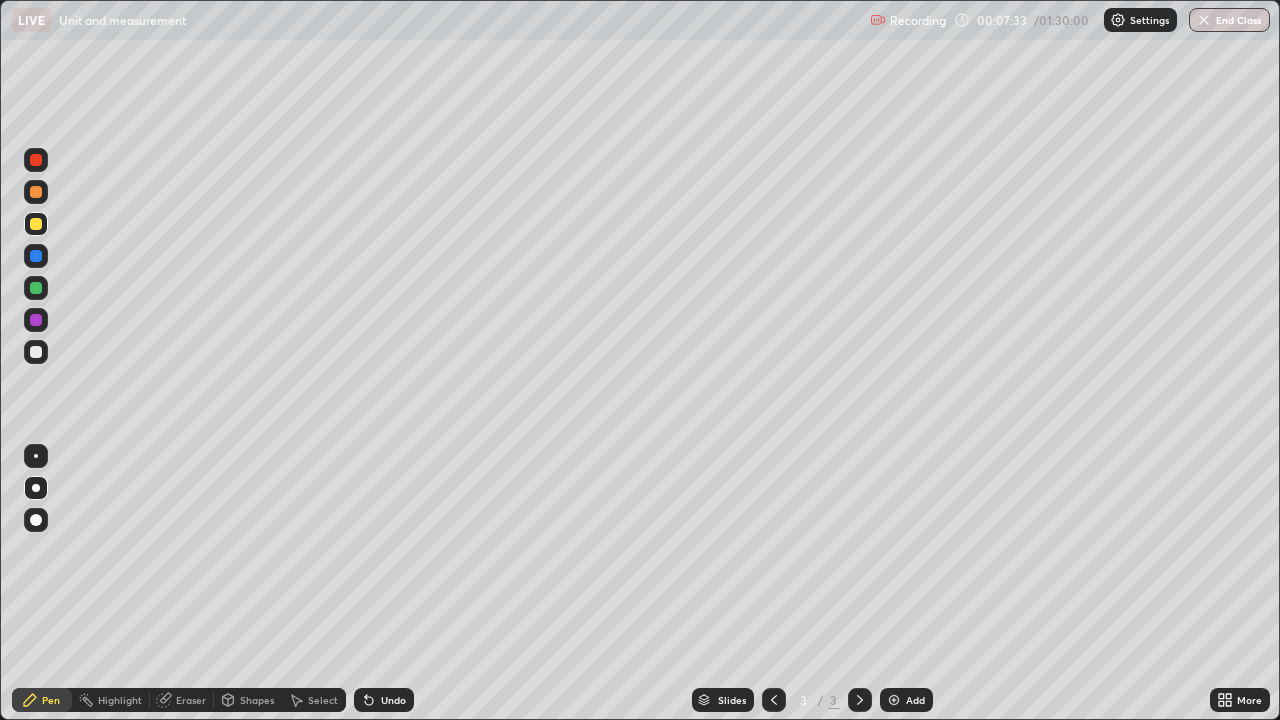 click on "Add" at bounding box center (915, 700) 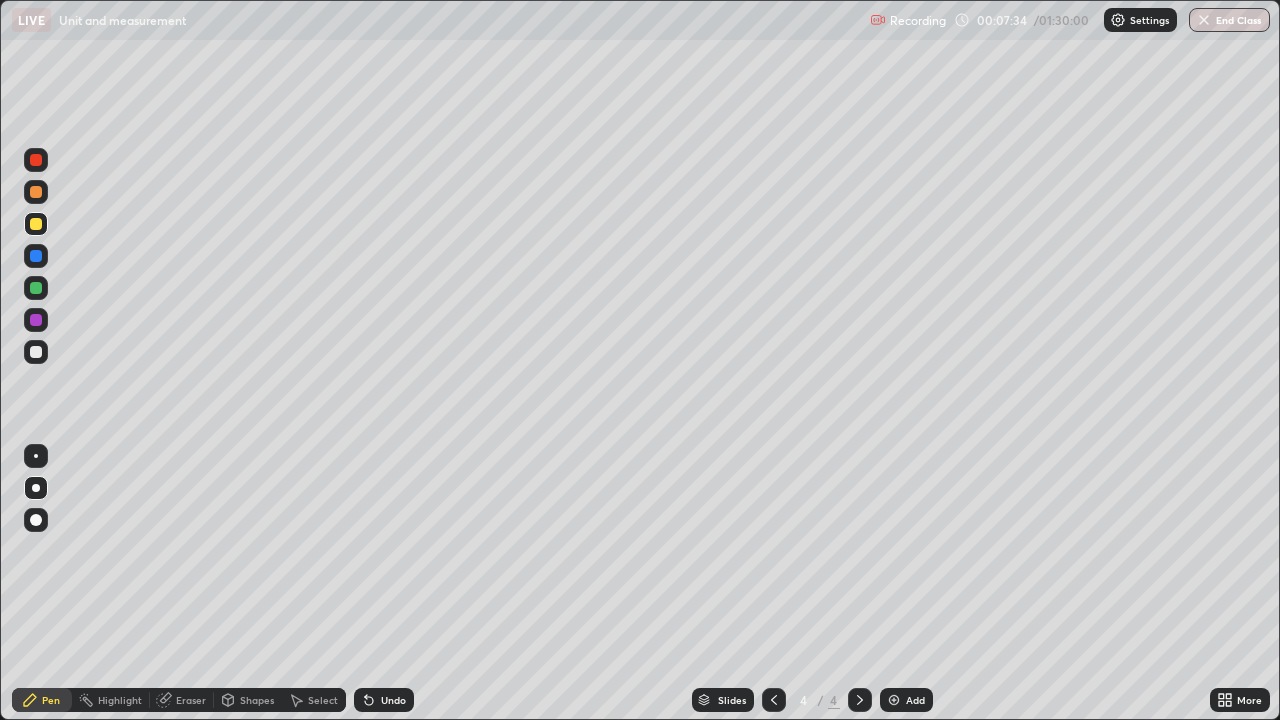 click on "Shapes" at bounding box center [257, 700] 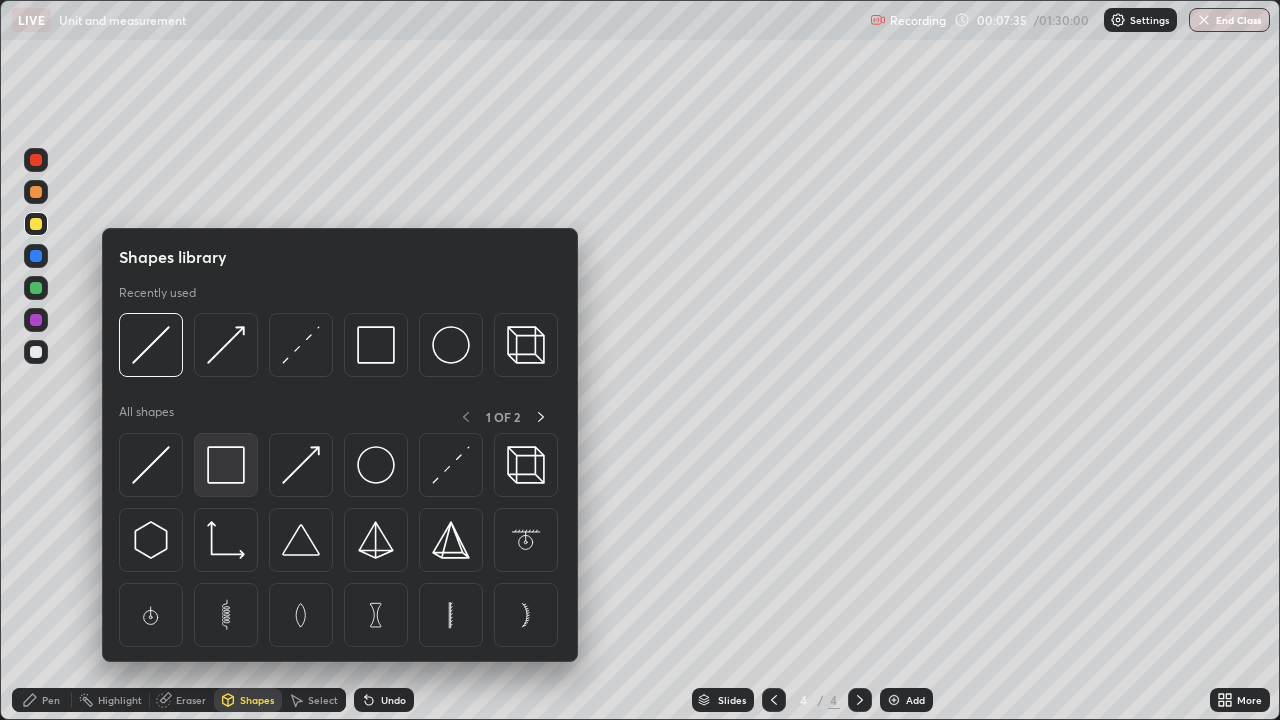 click at bounding box center (226, 465) 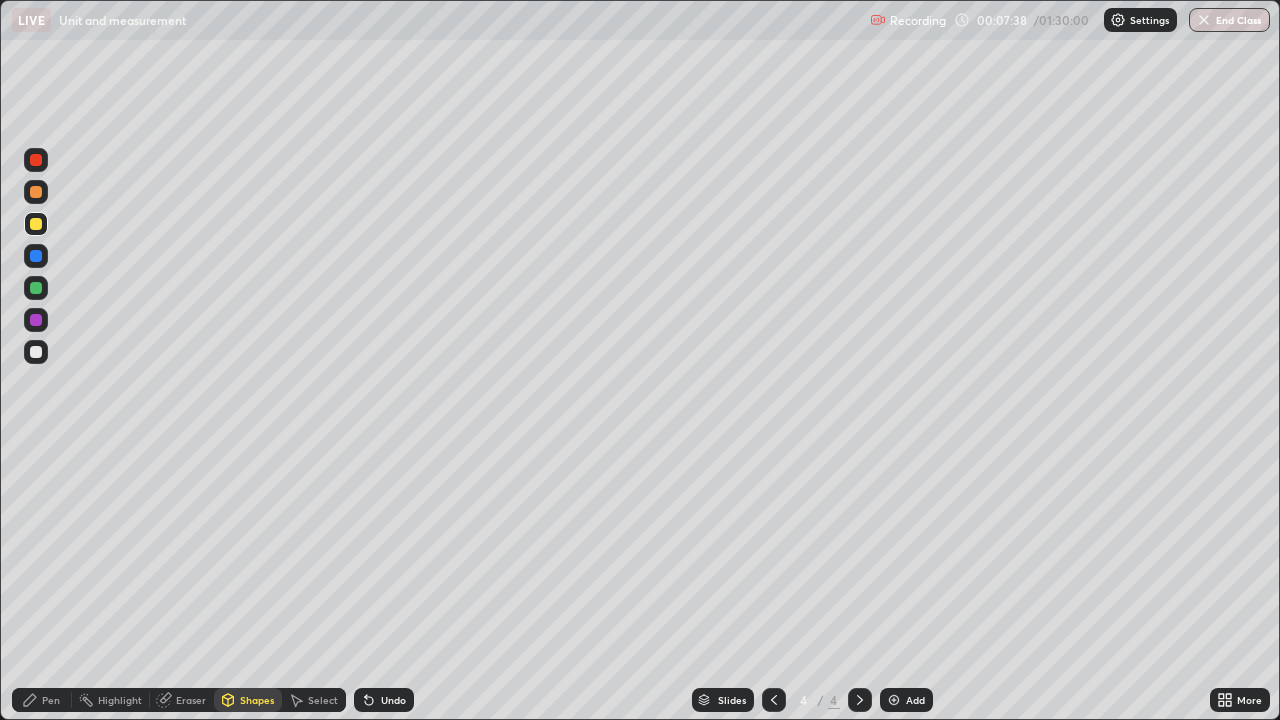 click on "Shapes" at bounding box center (257, 700) 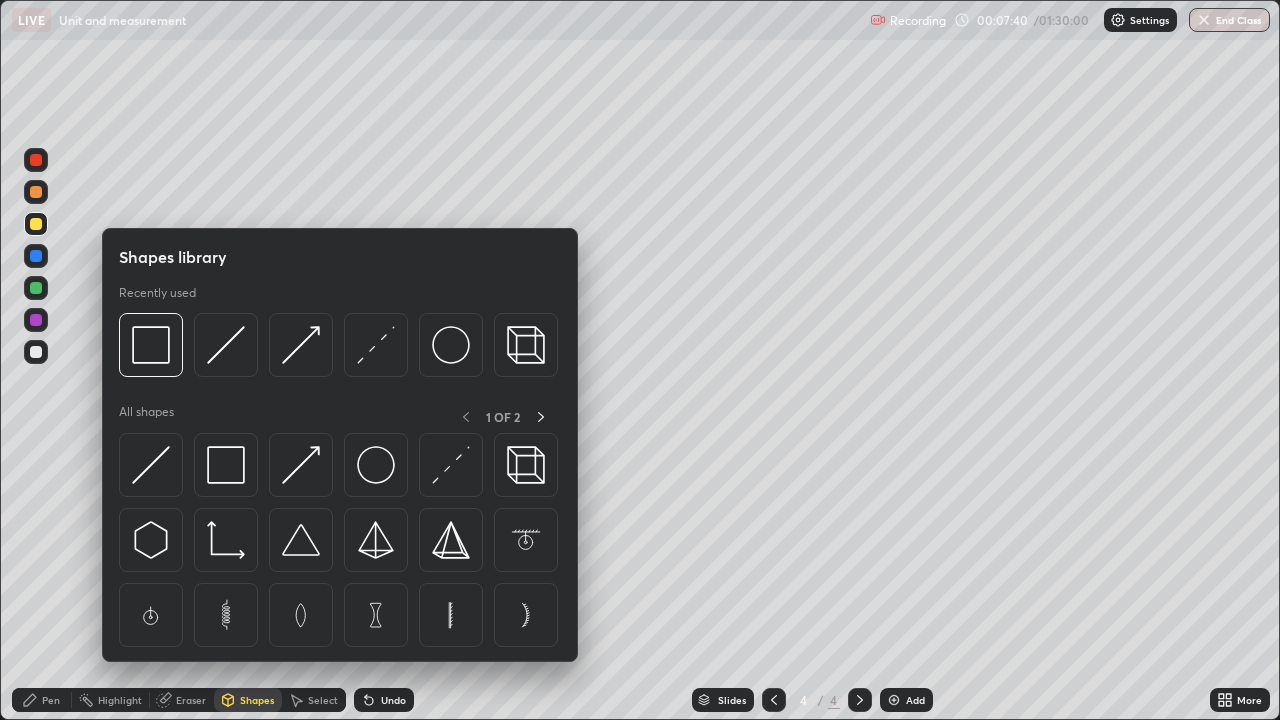 click on "Eraser" at bounding box center (182, 700) 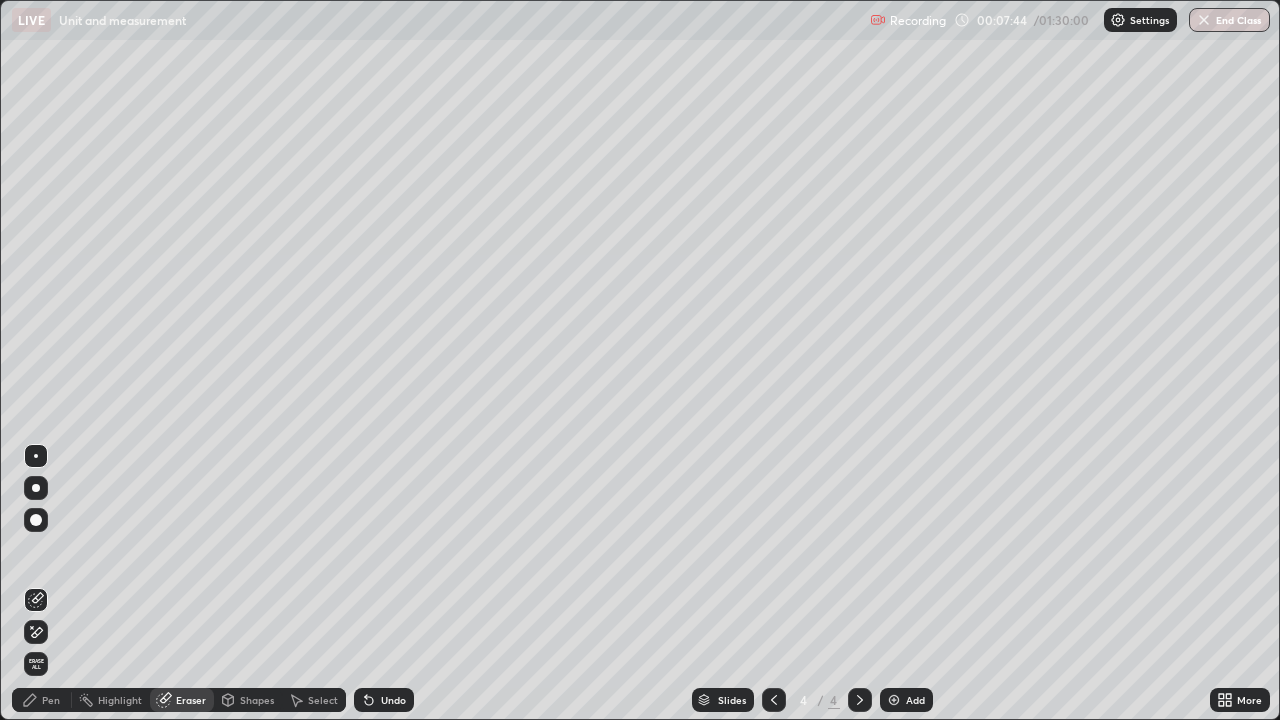 click on "Undo" at bounding box center [393, 700] 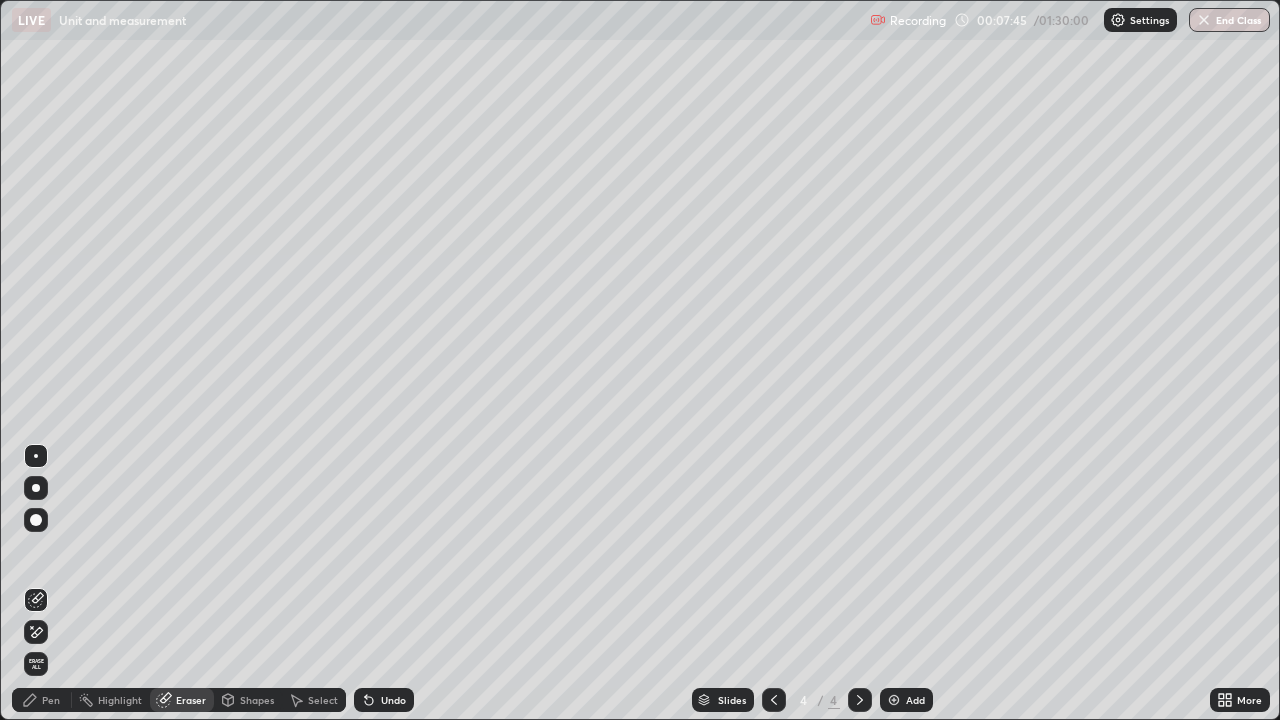 click on "Undo" at bounding box center (393, 700) 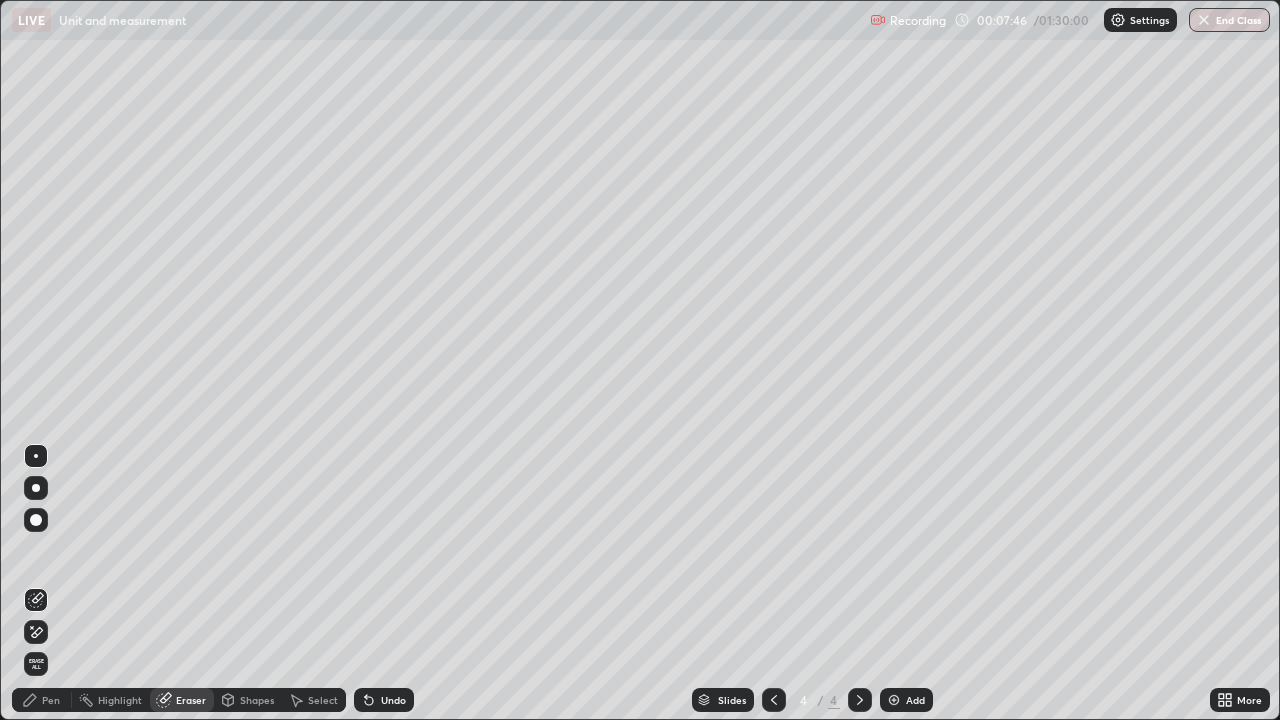 click on "Shapes" at bounding box center (257, 700) 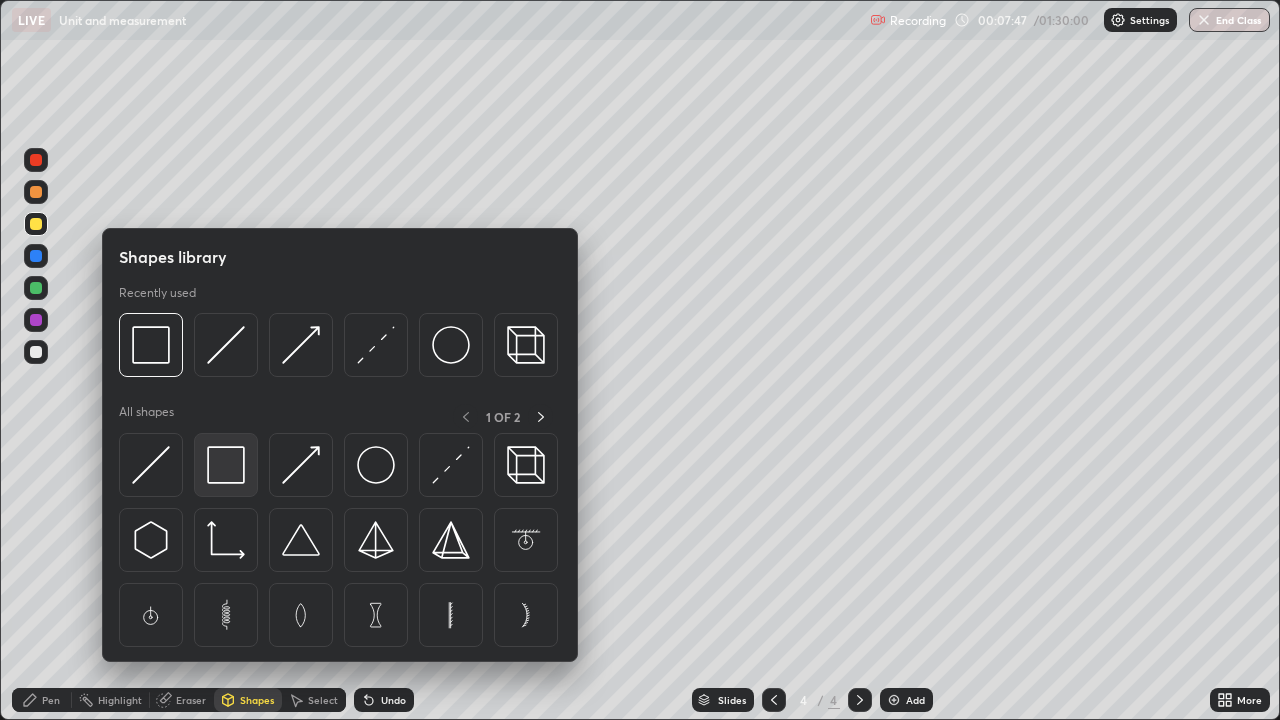 click at bounding box center [226, 465] 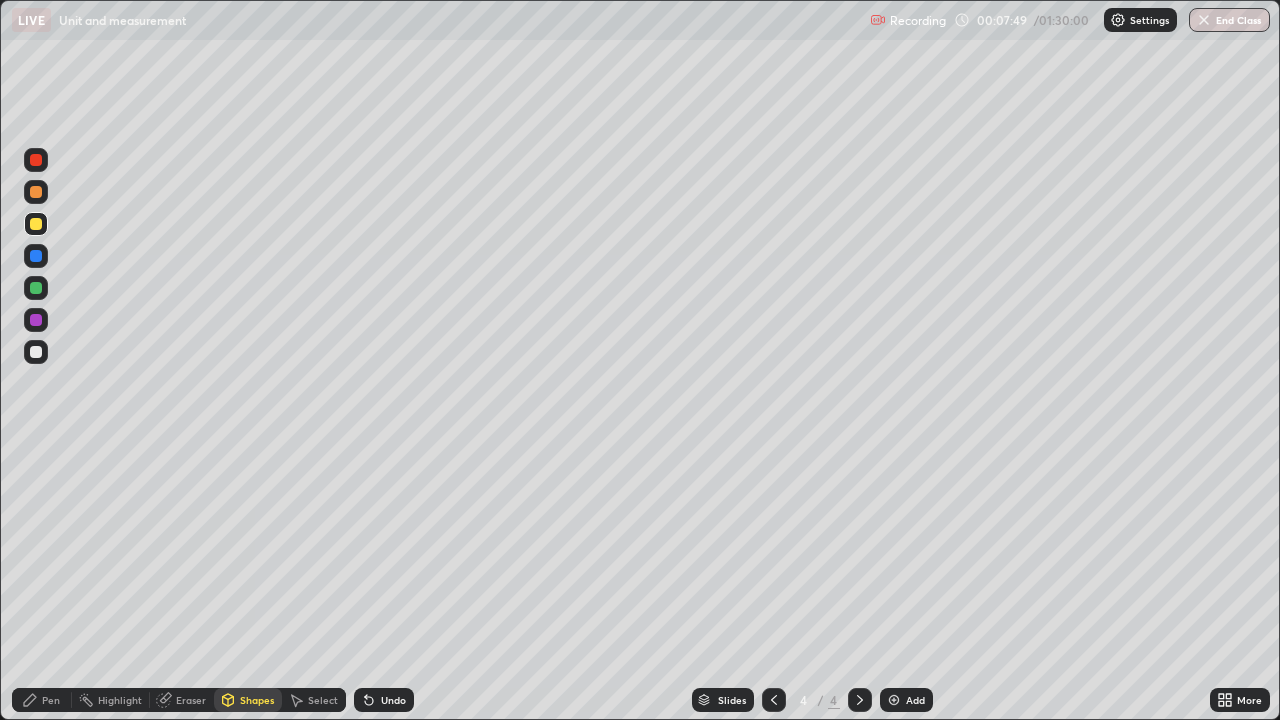 click on "Shapes" at bounding box center (257, 700) 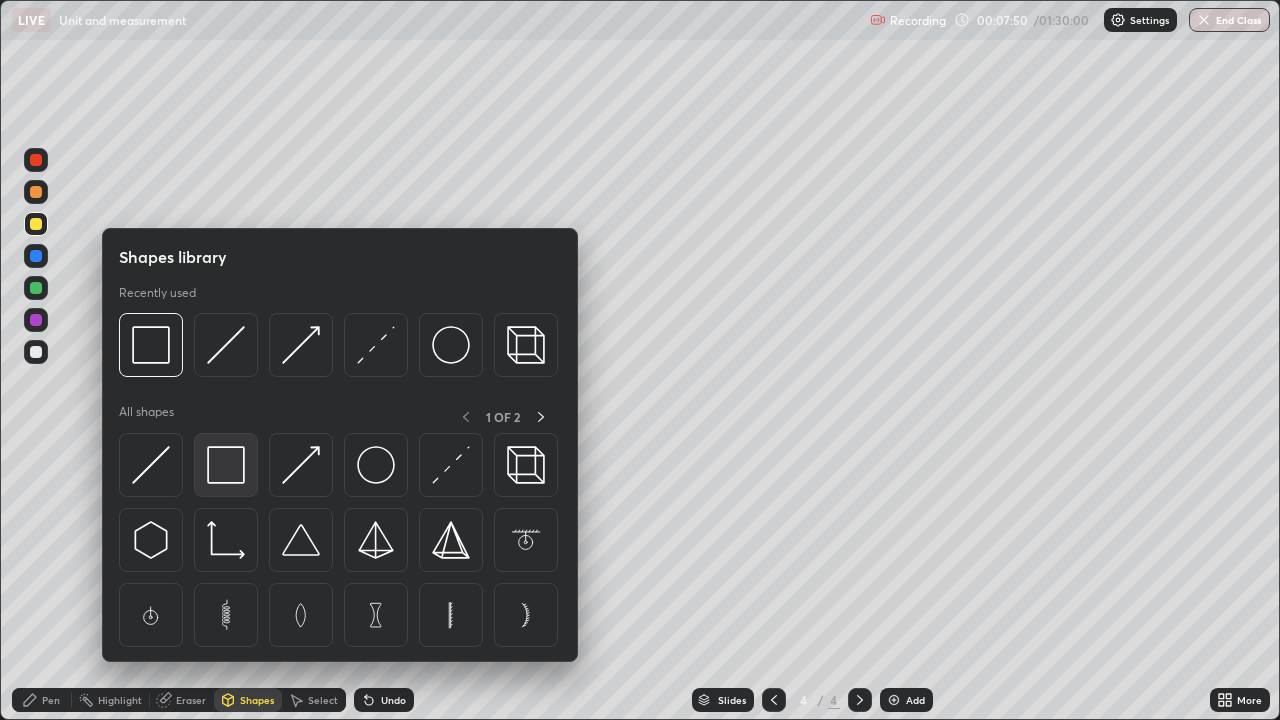 click at bounding box center (226, 465) 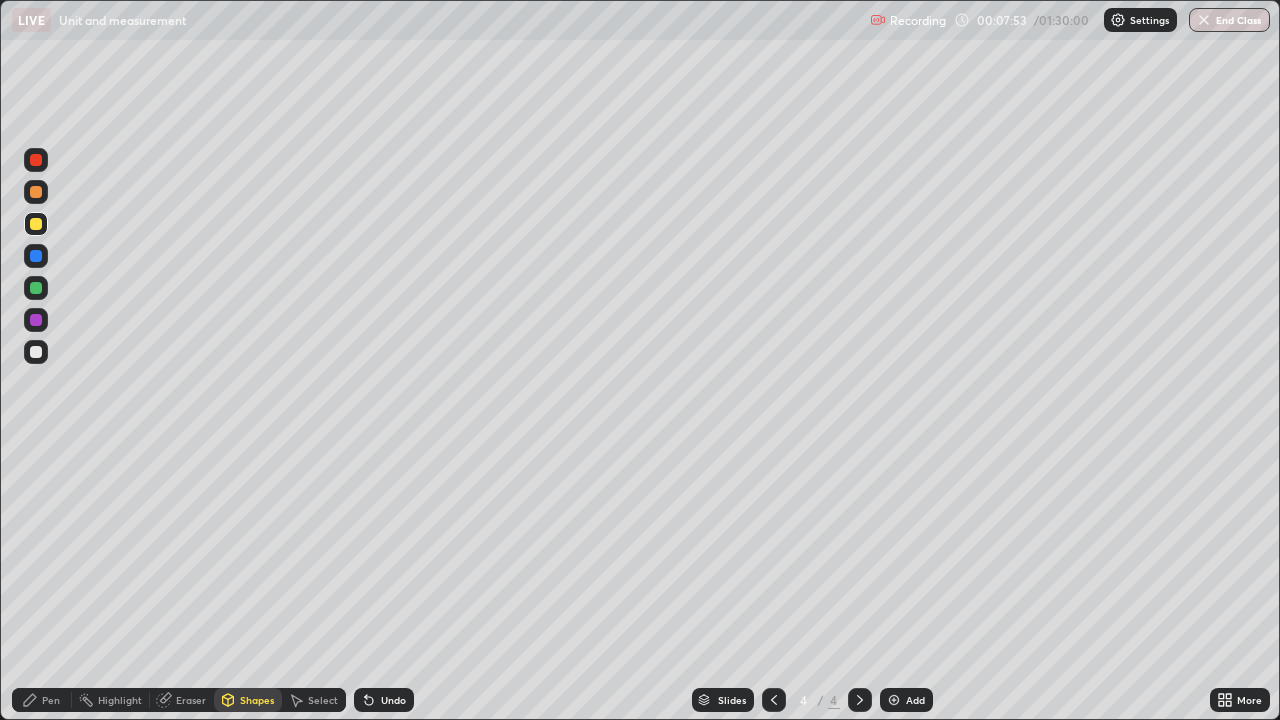 click on "Eraser" at bounding box center (182, 700) 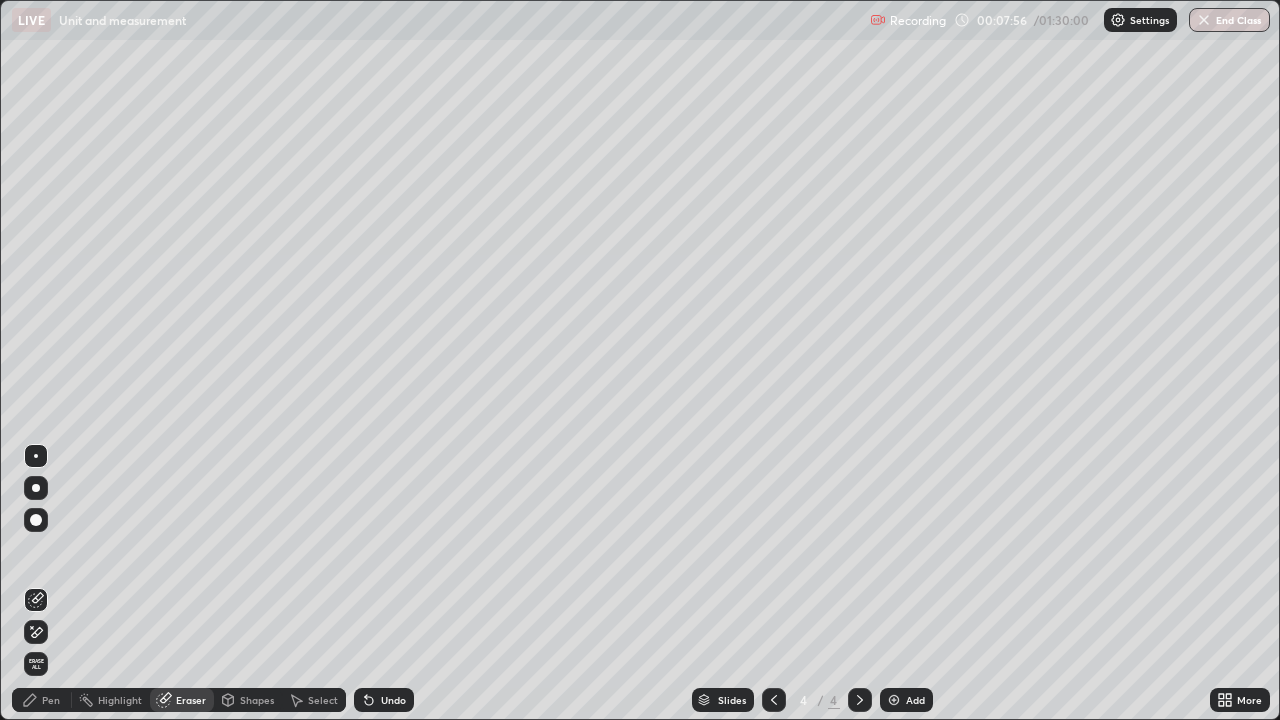 click on "Shapes" at bounding box center (248, 700) 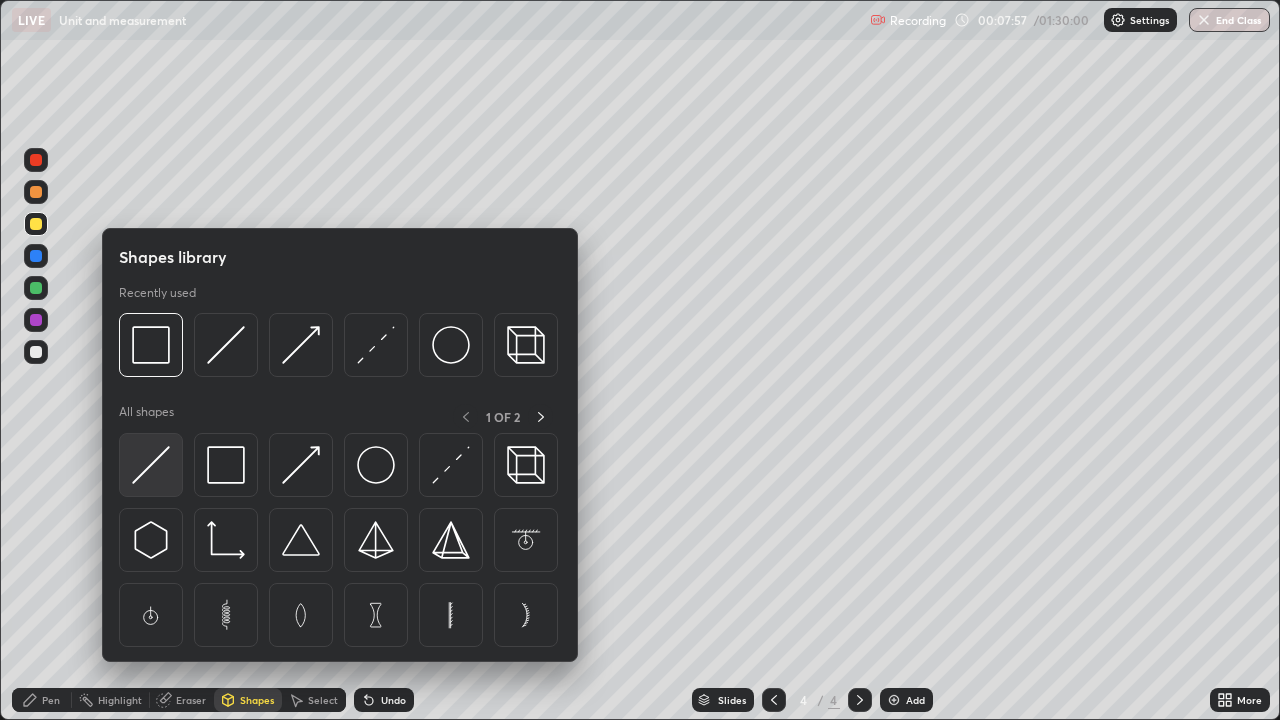 click at bounding box center [151, 465] 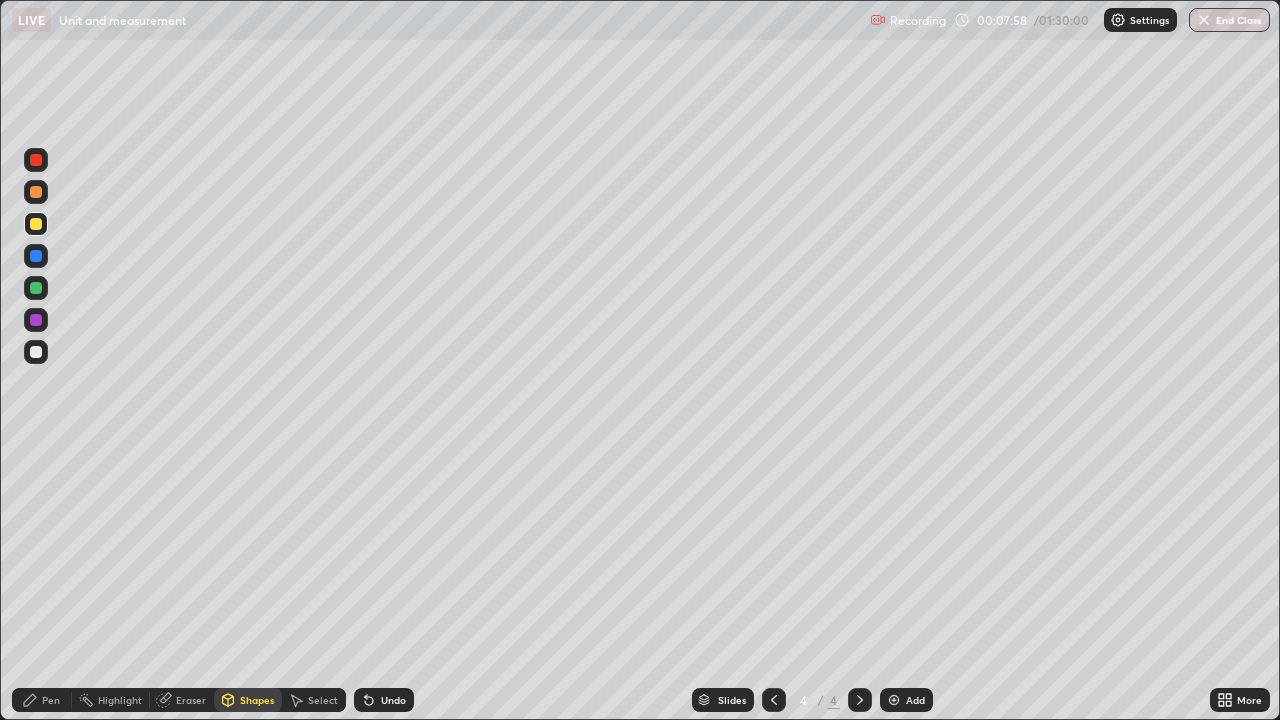 click at bounding box center [36, 288] 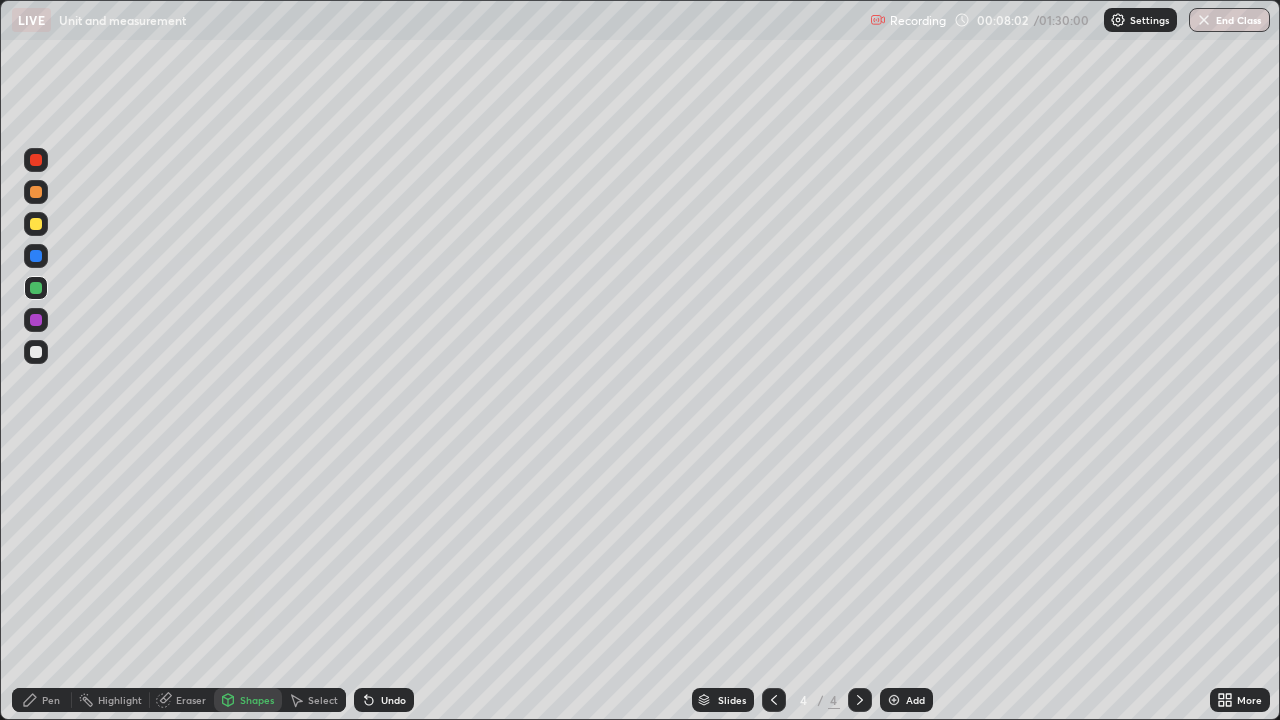 click on "Pen" at bounding box center (42, 700) 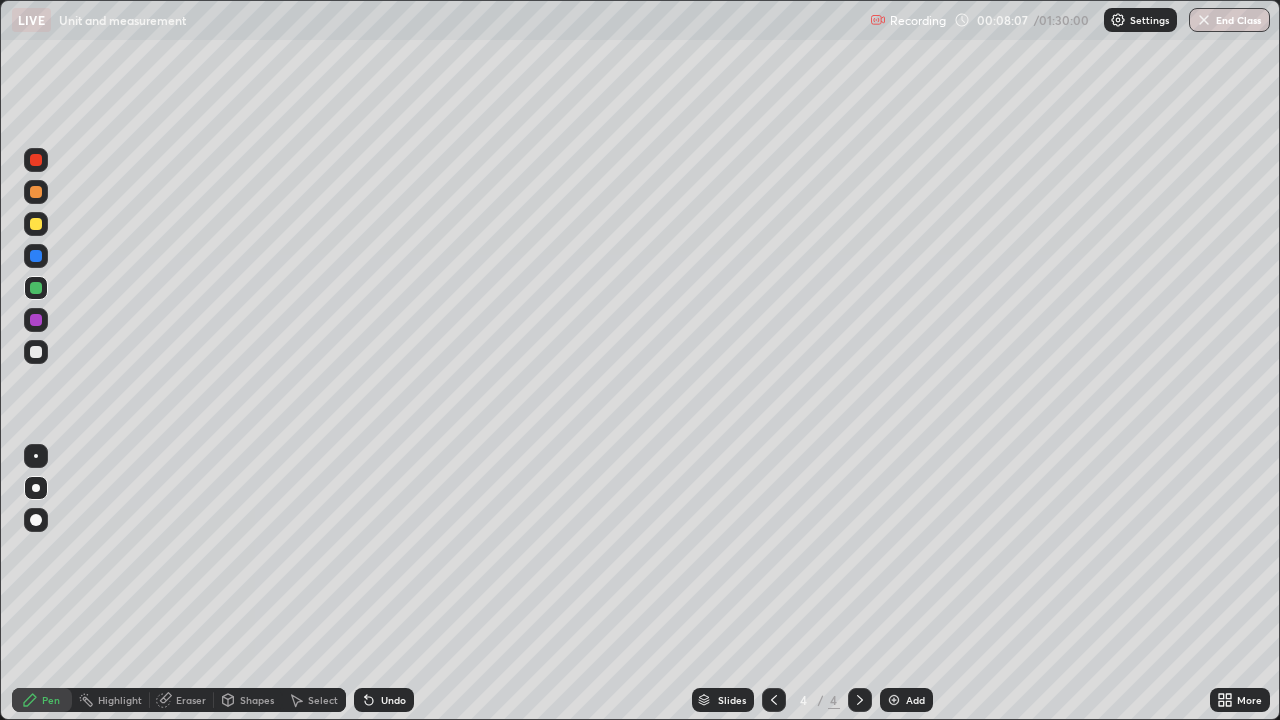 click on "Shapes" at bounding box center [248, 700] 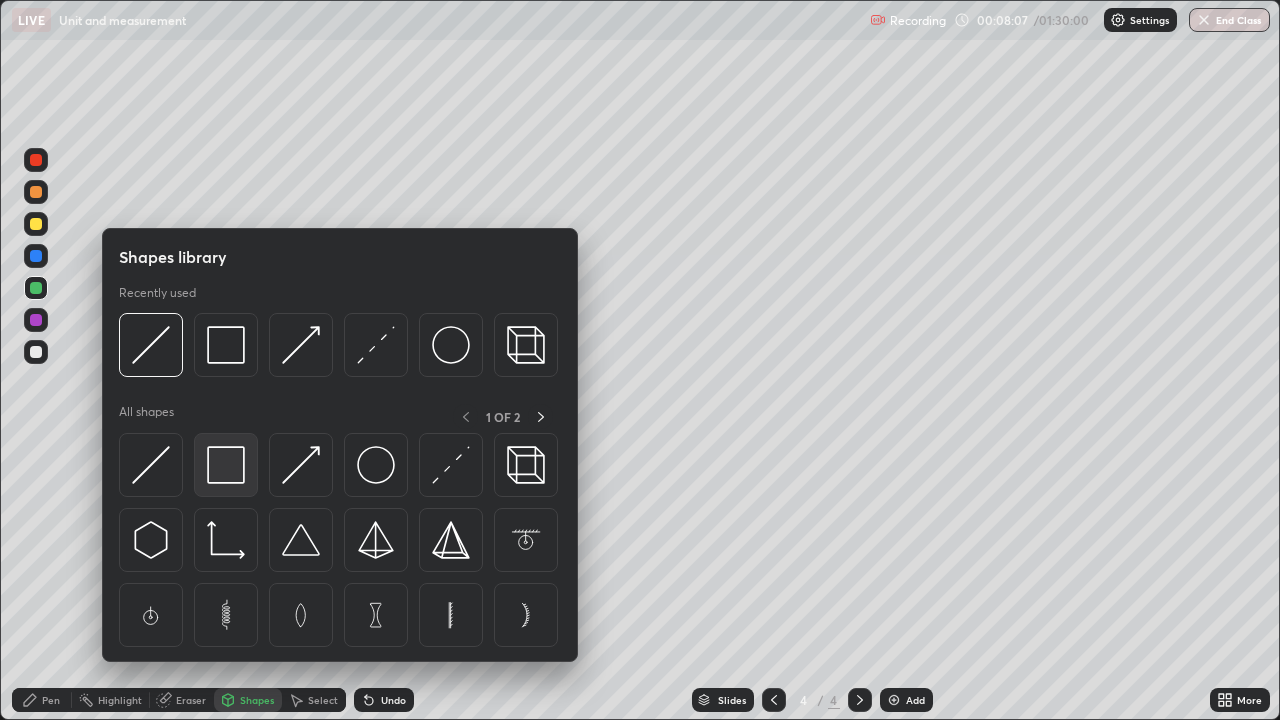 click at bounding box center (226, 465) 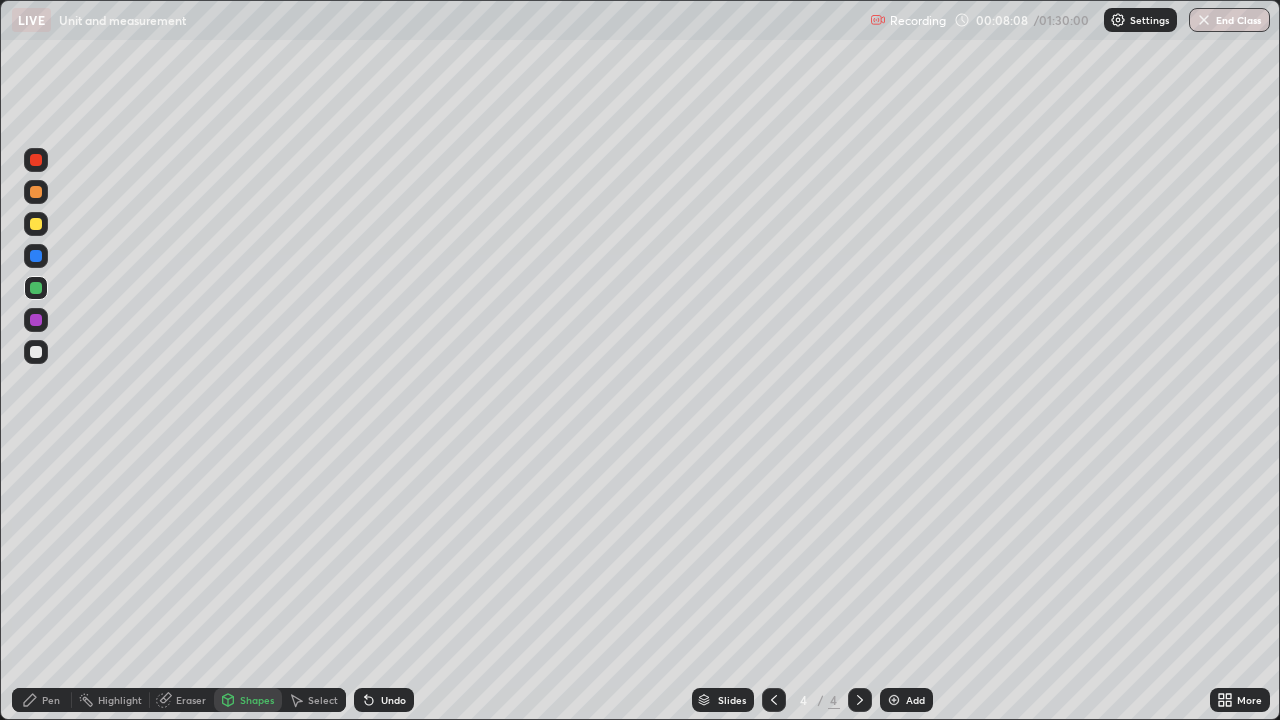 click at bounding box center [36, 352] 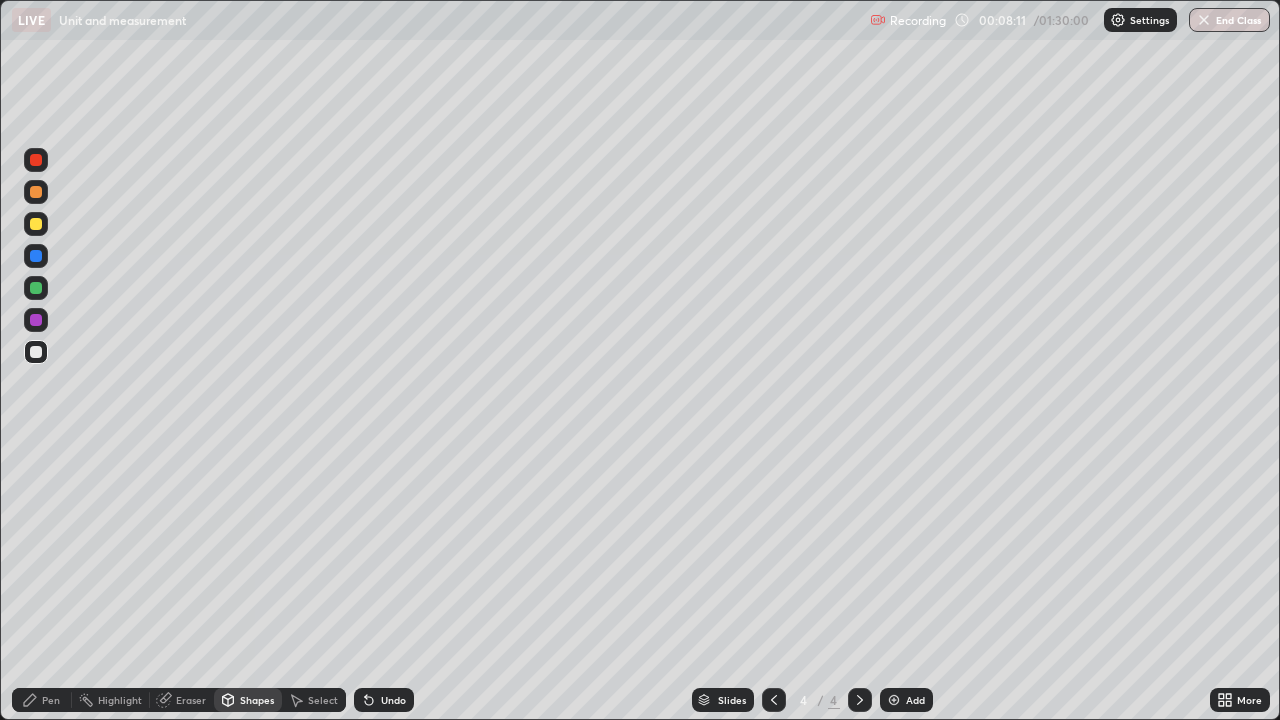 click on "Shapes" at bounding box center (257, 700) 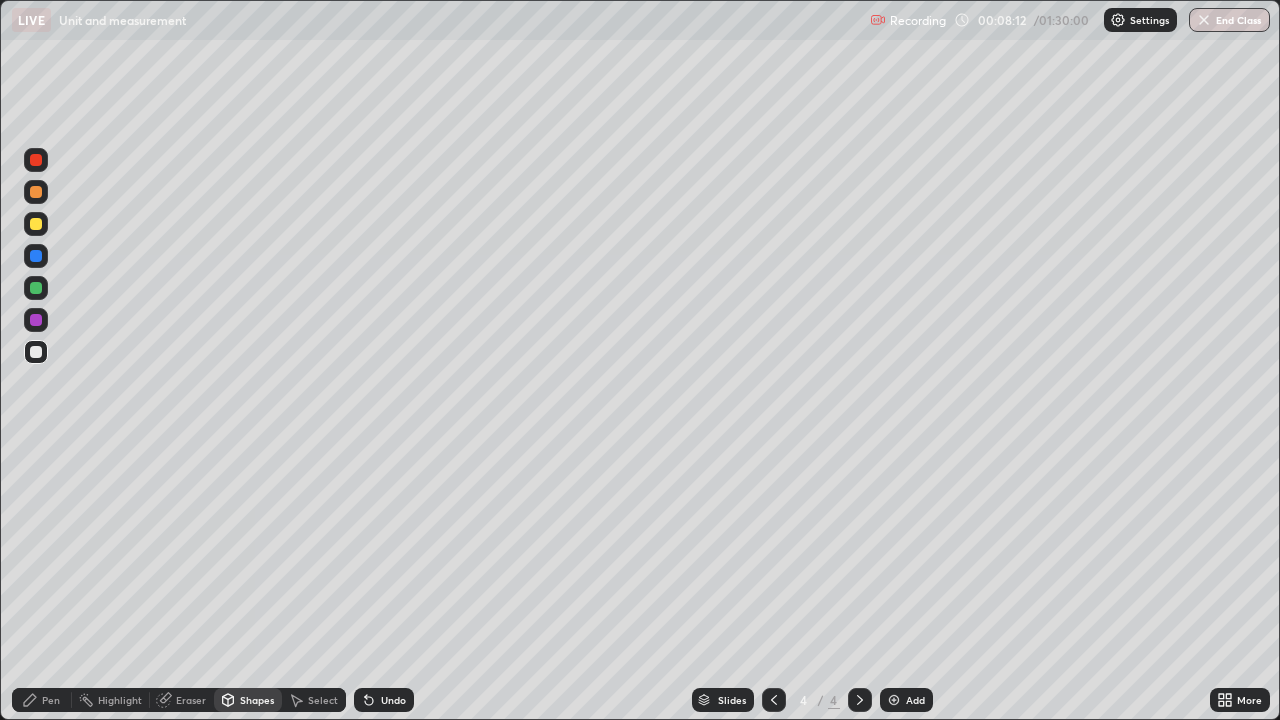 click on "Pen" at bounding box center (51, 700) 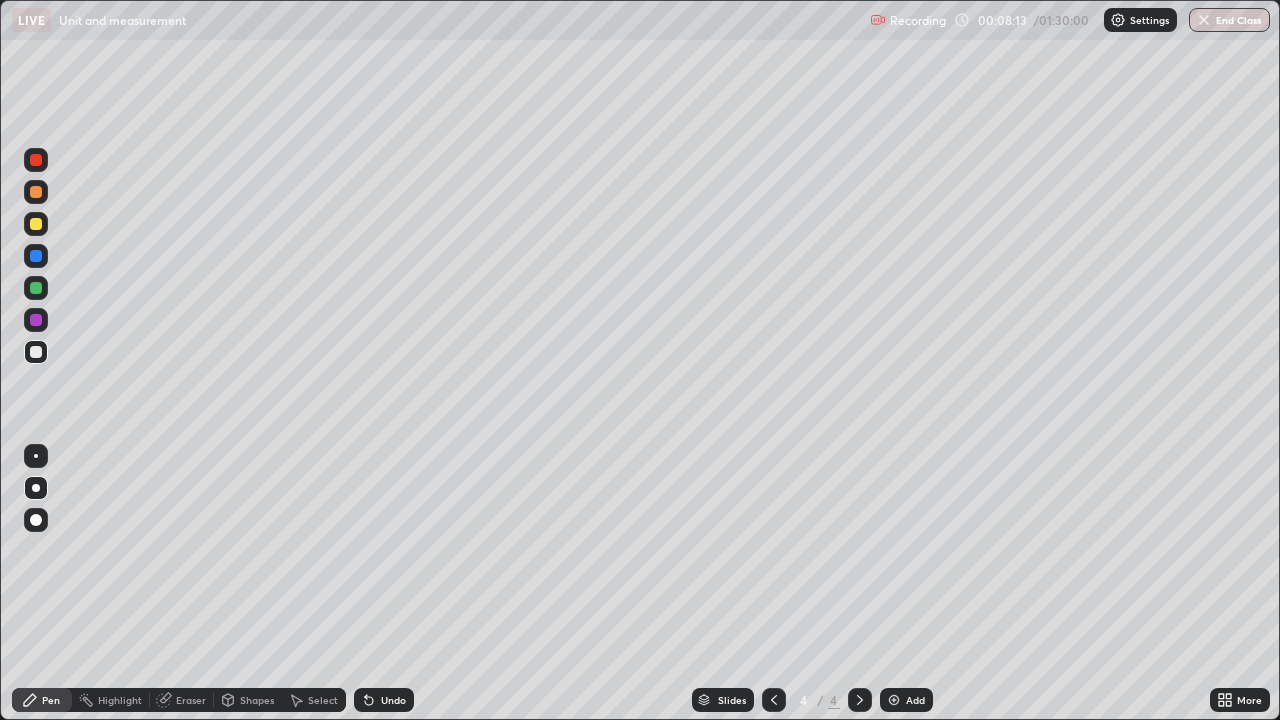 click at bounding box center [36, 224] 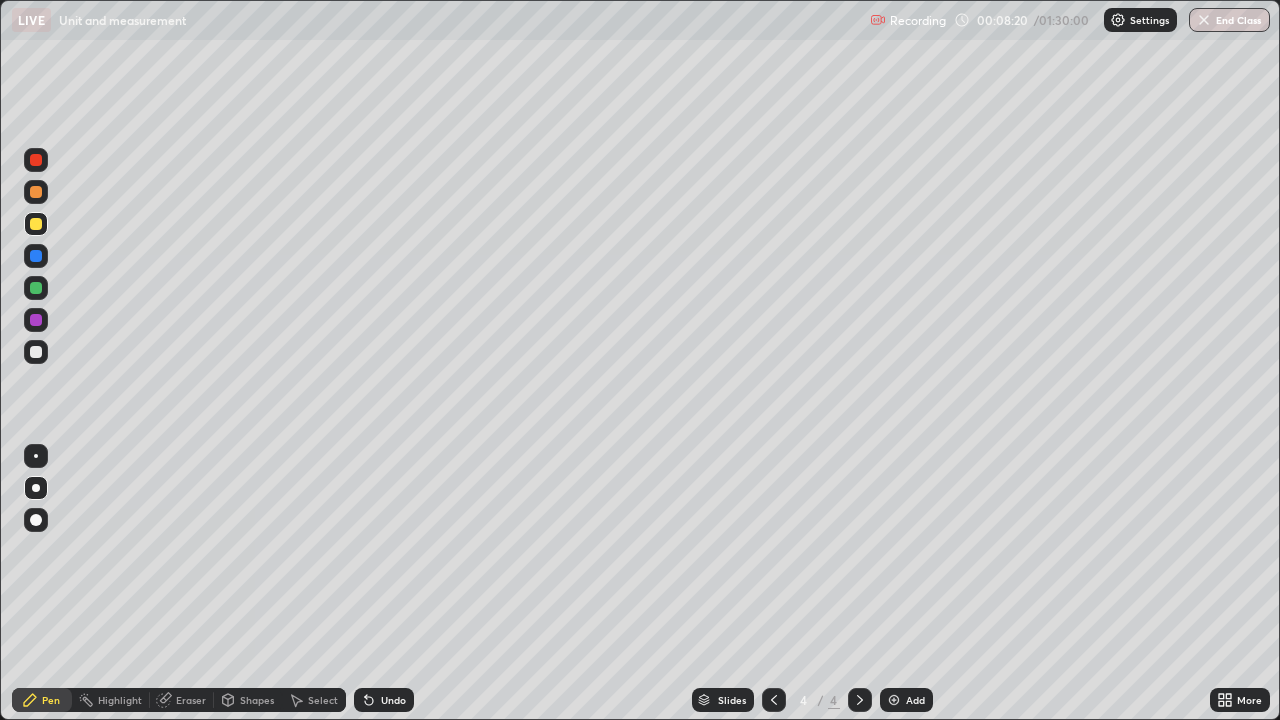 click on "Shapes" at bounding box center [248, 700] 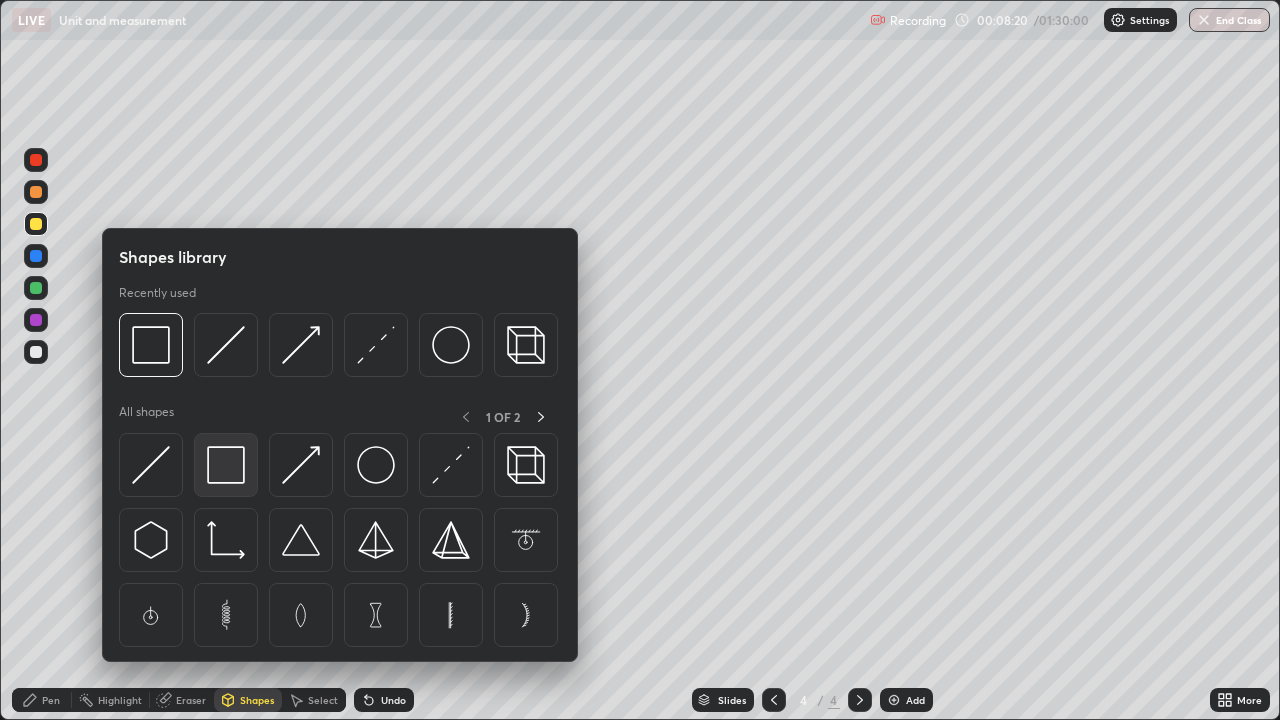 click at bounding box center (226, 465) 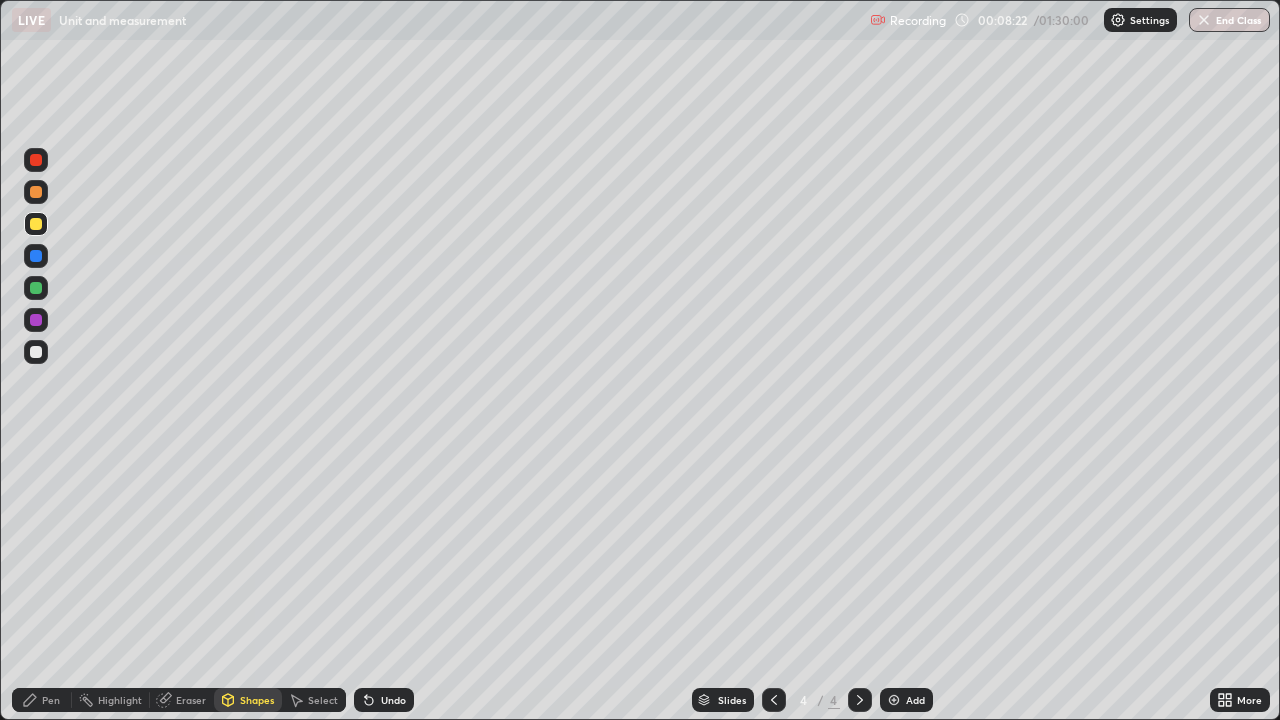 click at bounding box center [36, 192] 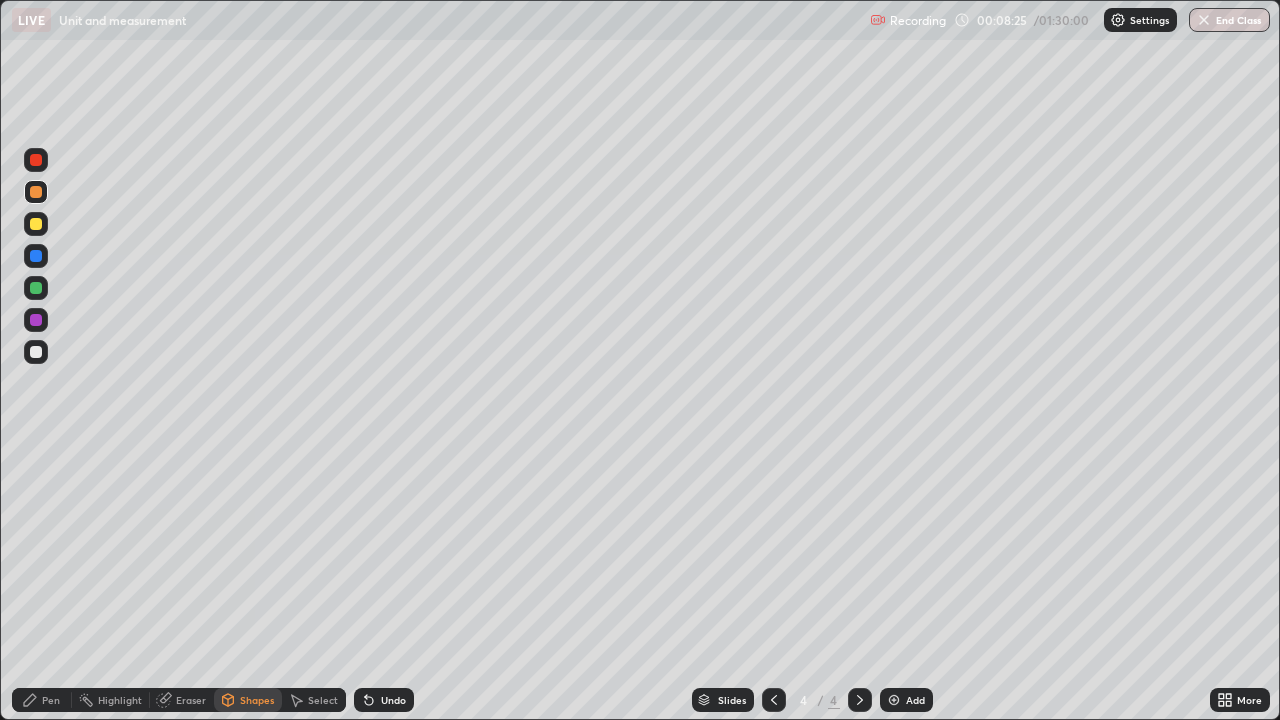click on "Shapes" at bounding box center [257, 700] 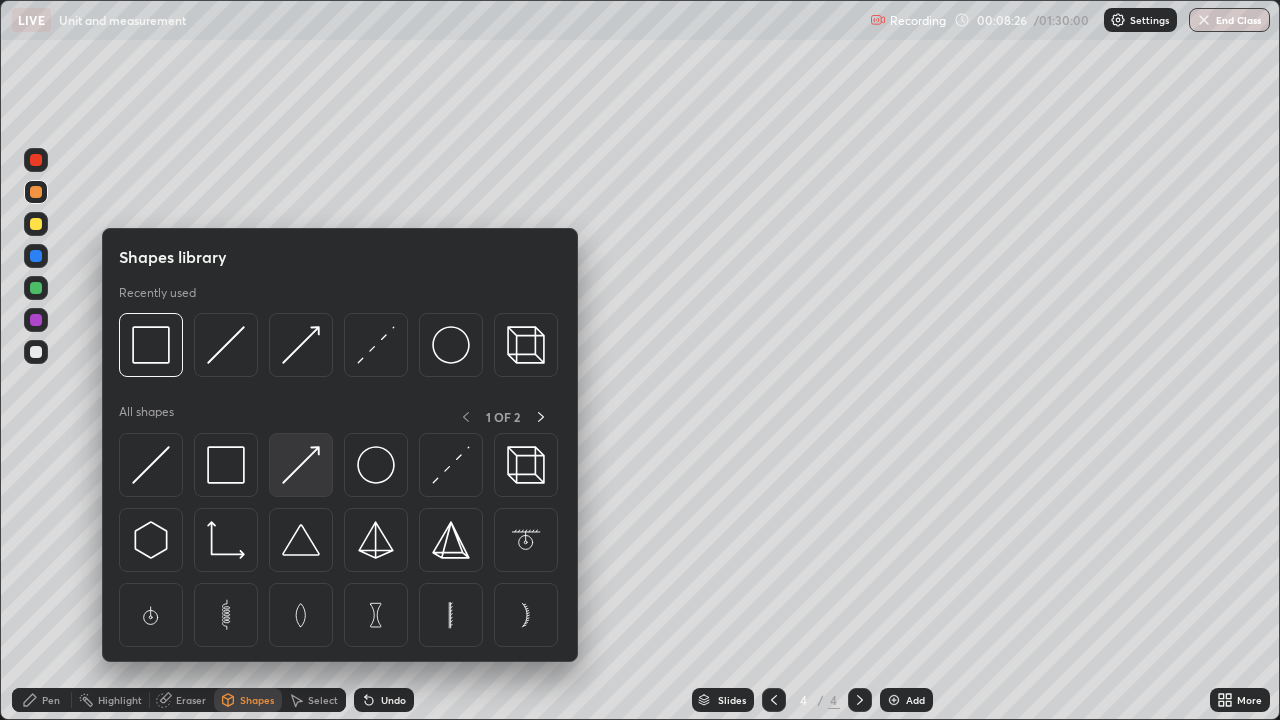 click at bounding box center [301, 465] 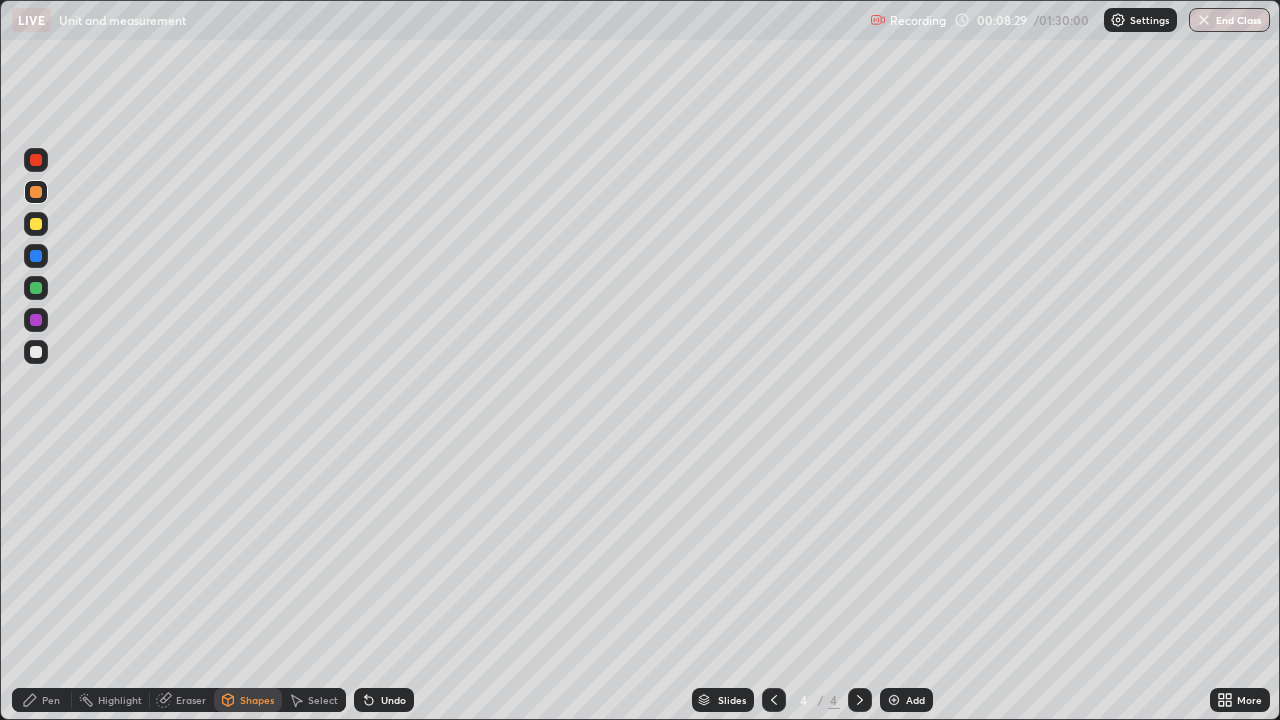 click on "Pen" at bounding box center (51, 700) 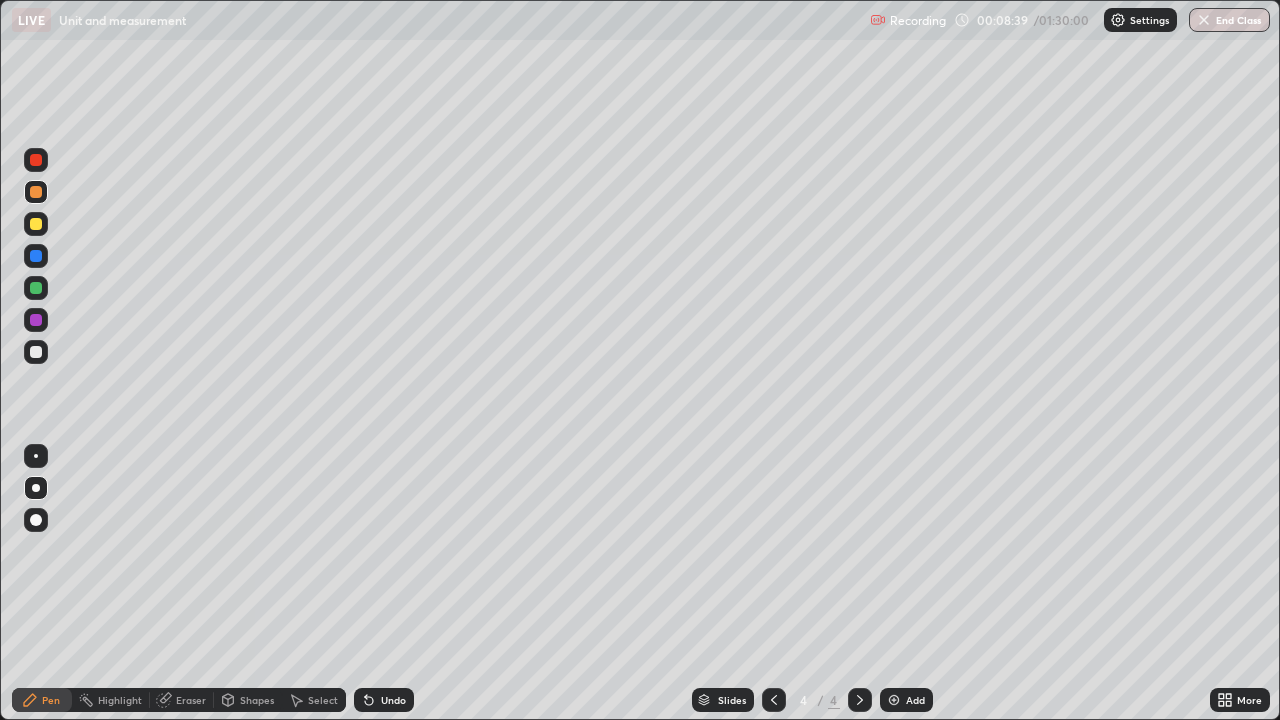 click on "Shapes" at bounding box center (248, 700) 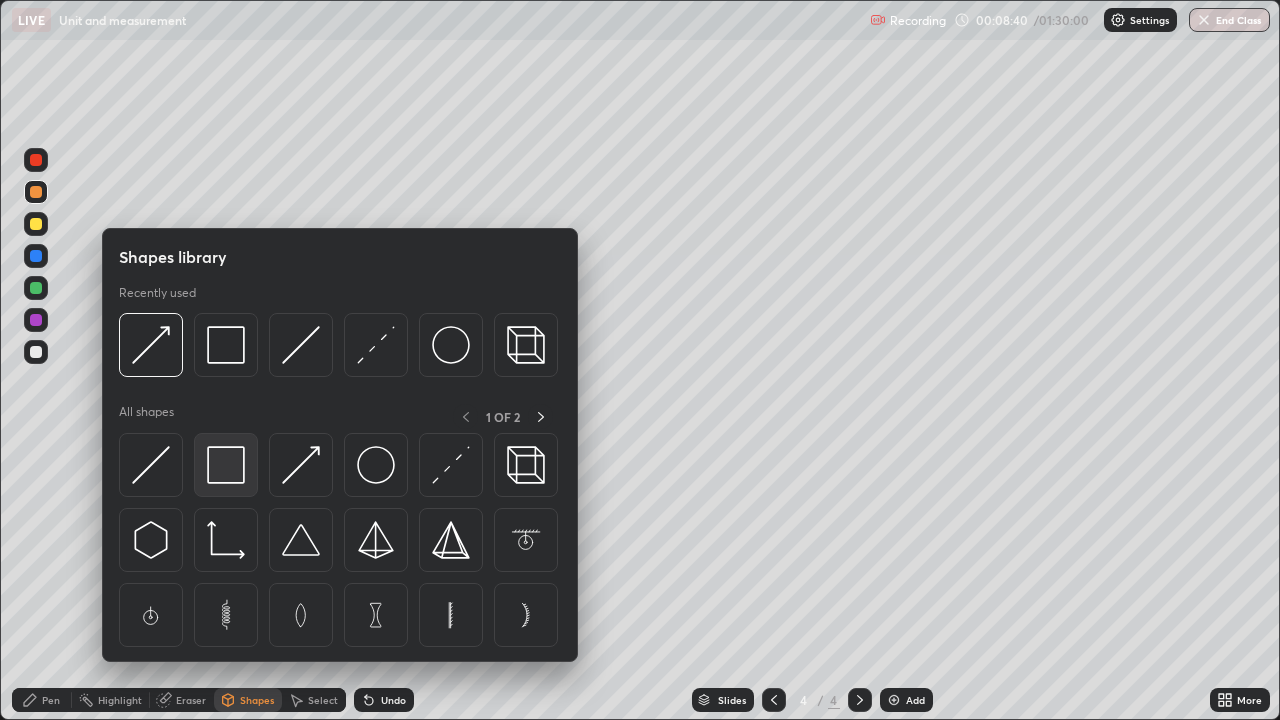 click at bounding box center (226, 465) 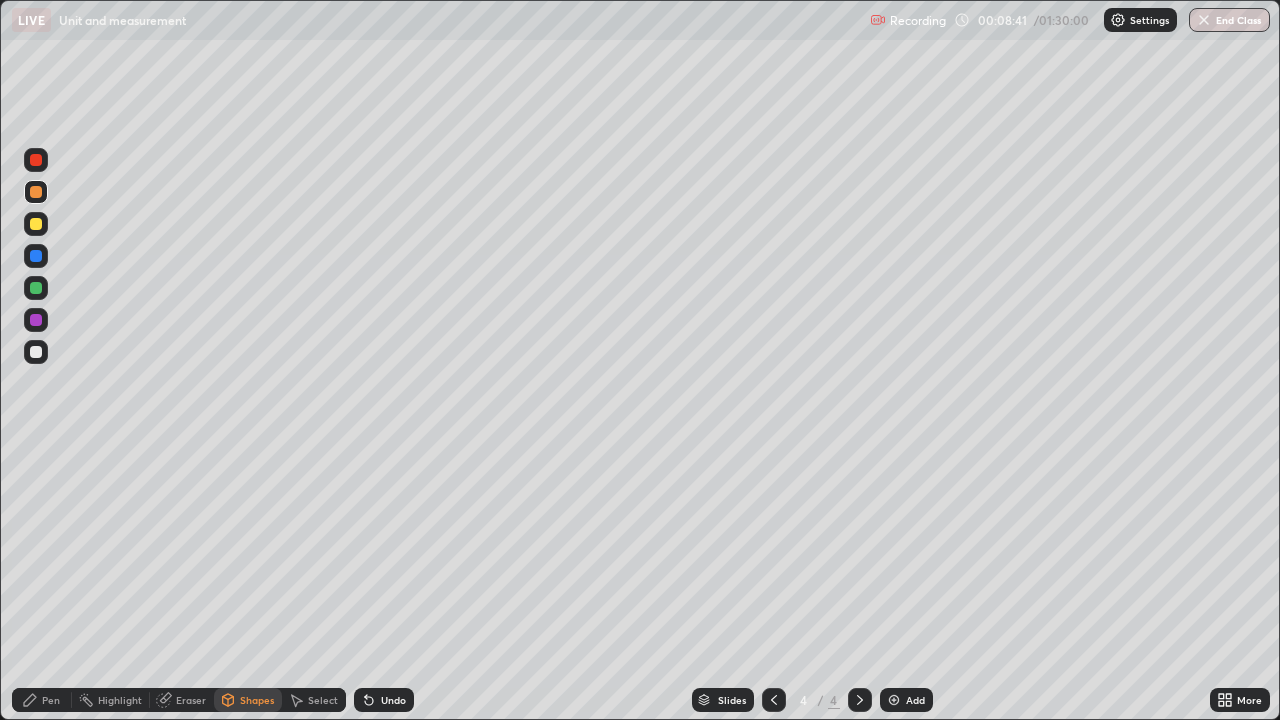 click at bounding box center (36, 224) 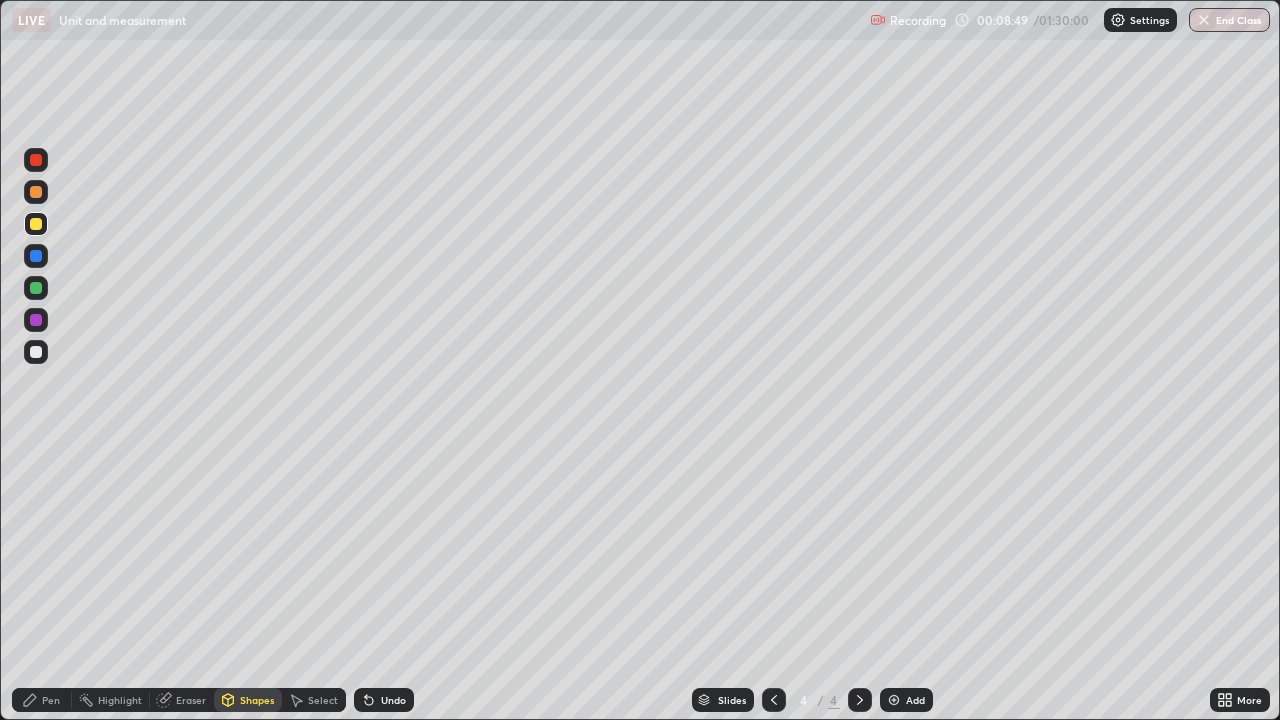 click on "Pen" at bounding box center (51, 700) 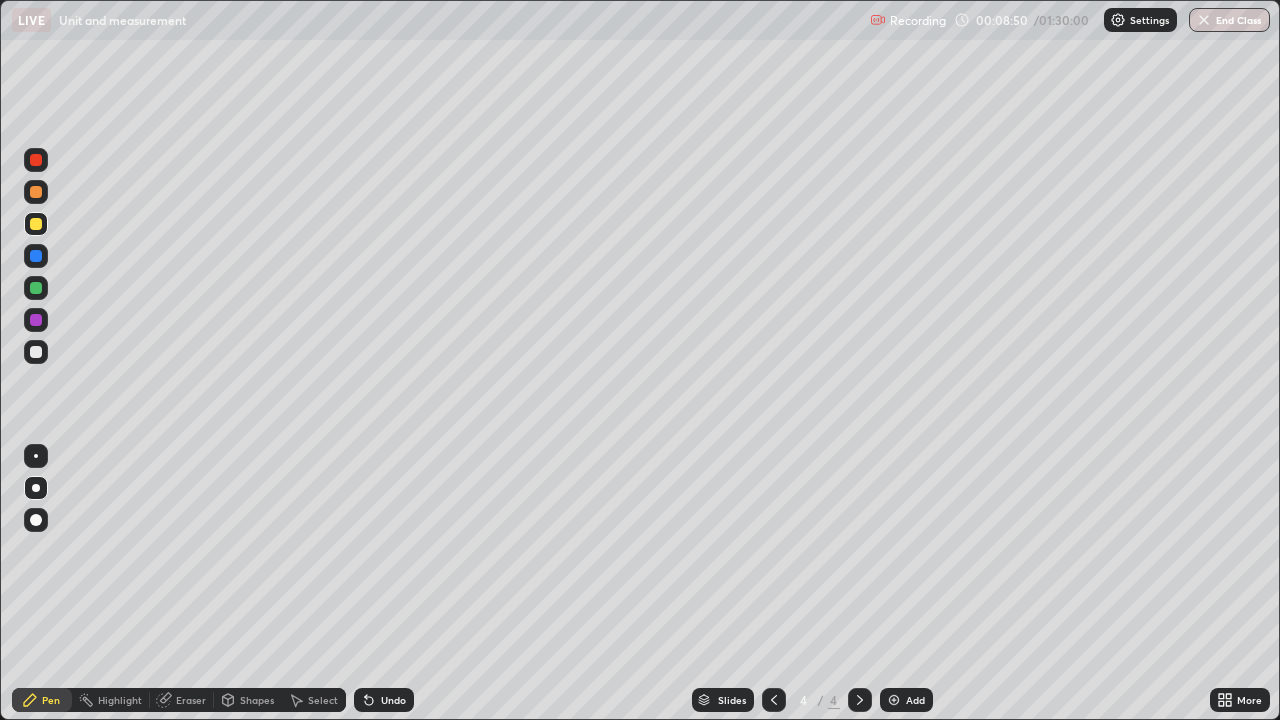 click at bounding box center (36, 352) 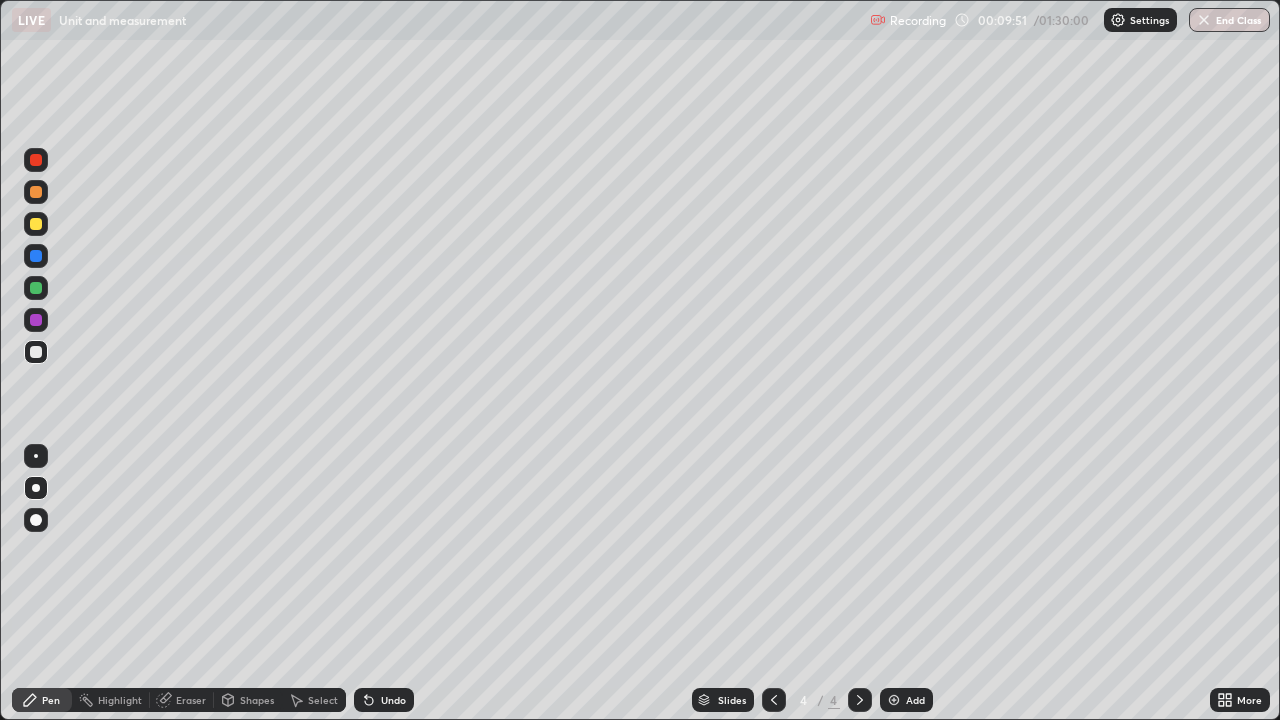 click 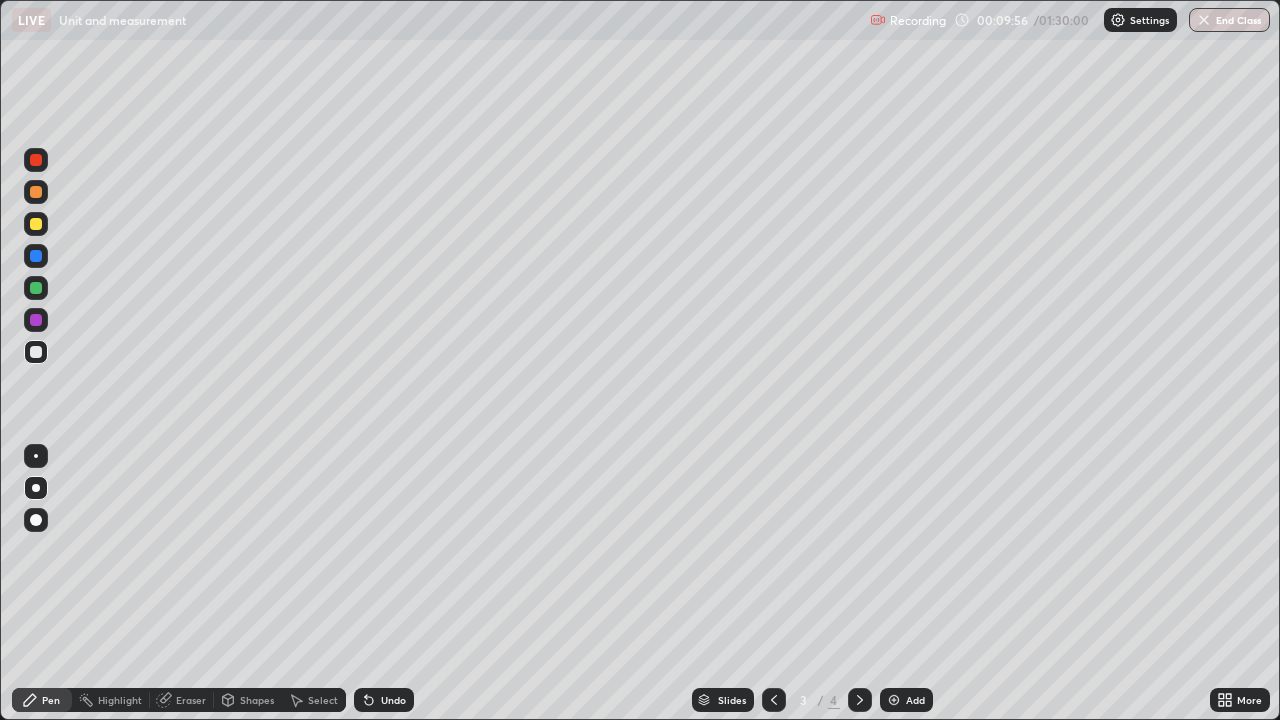 click 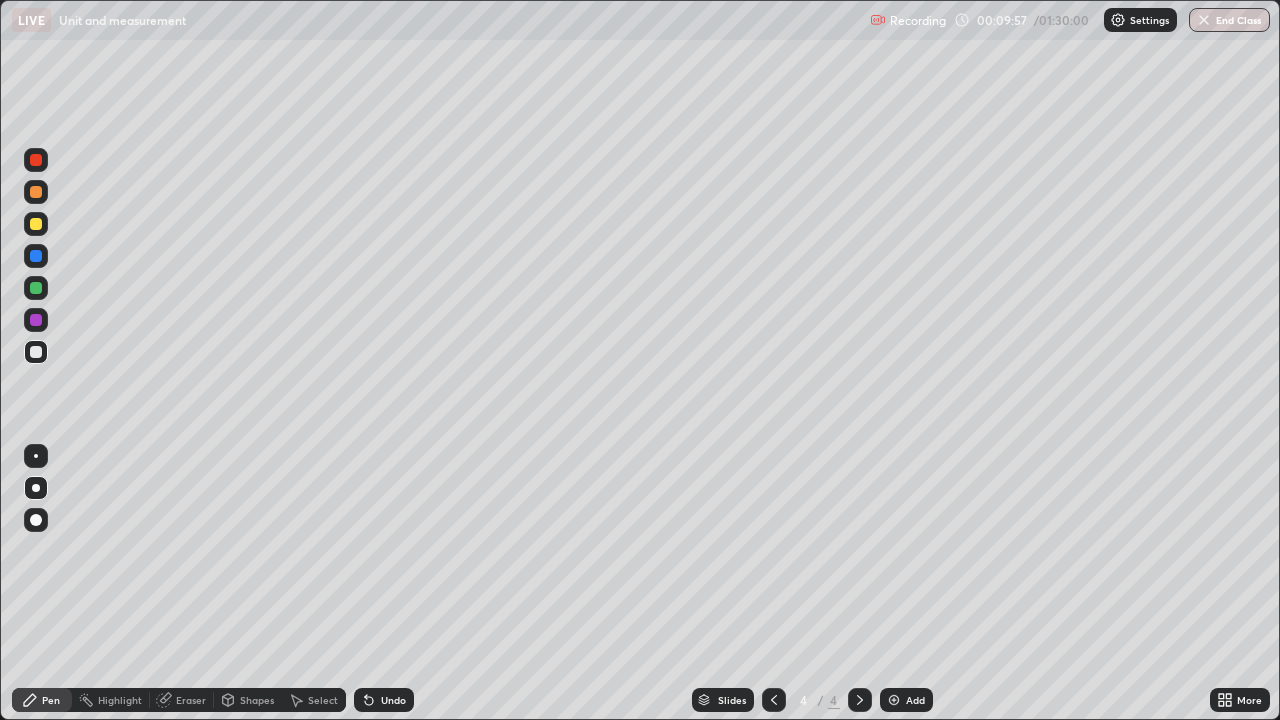 click 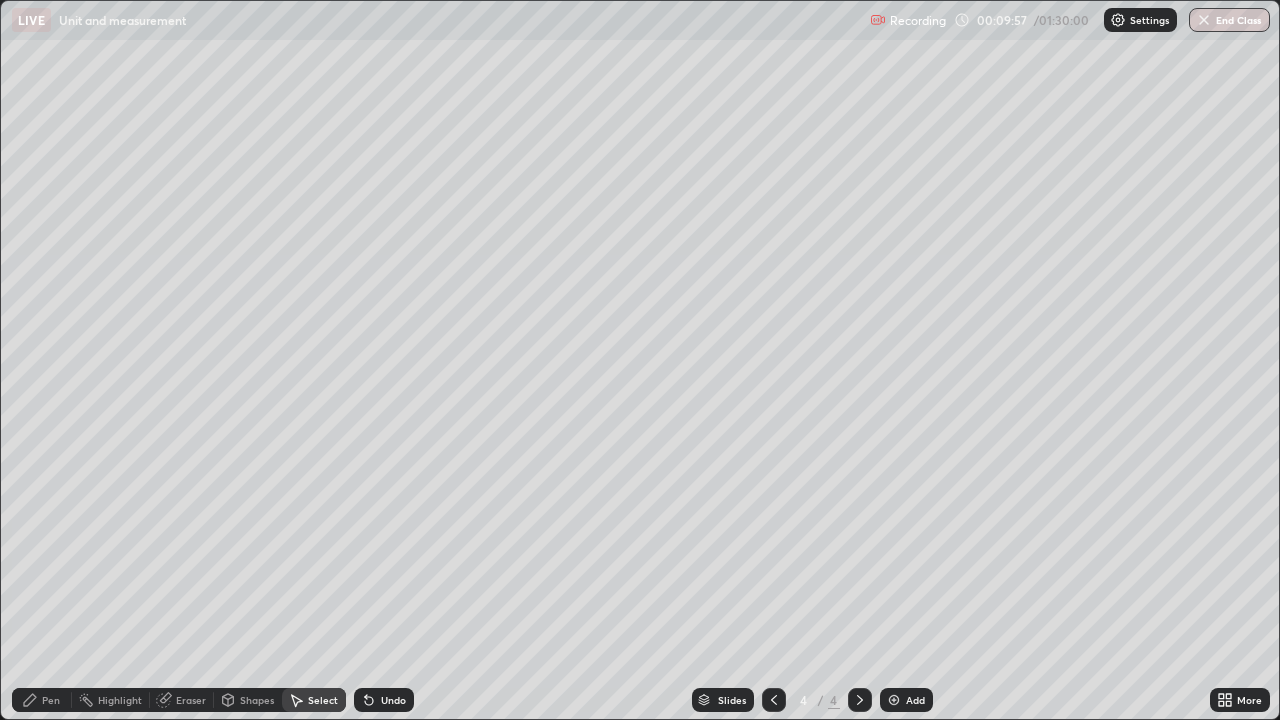 click on "Shapes" at bounding box center [257, 700] 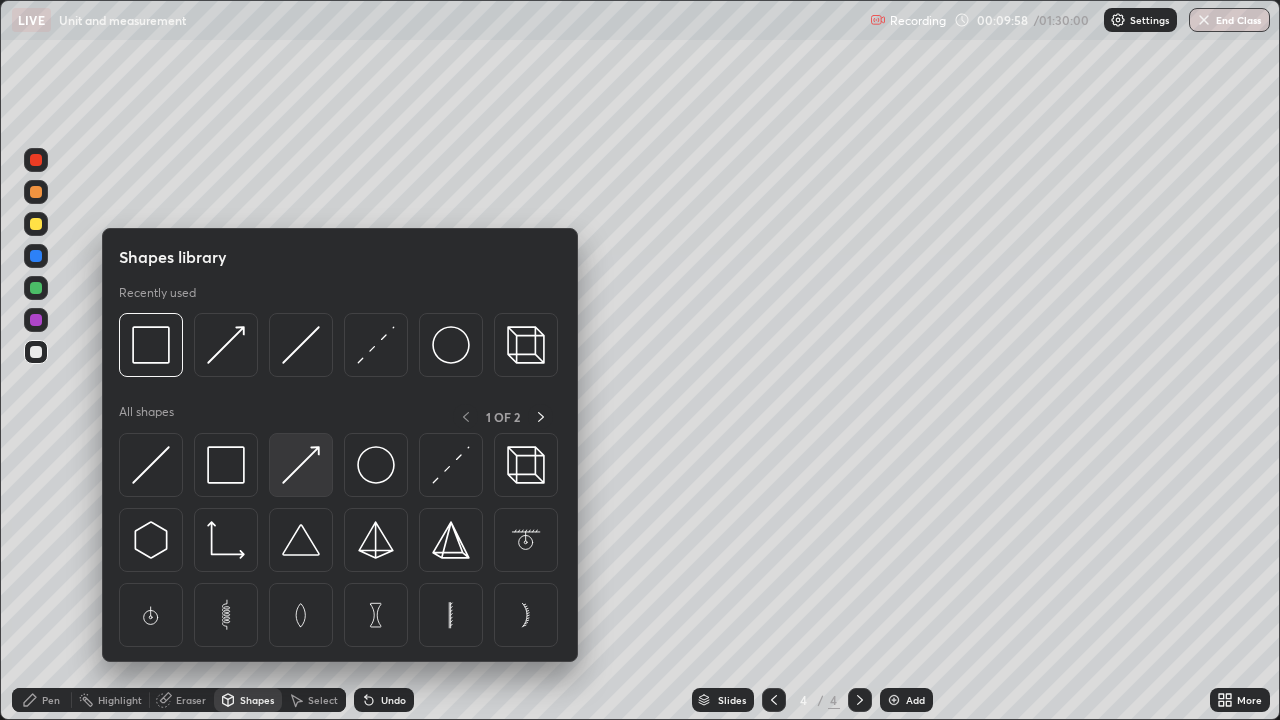click at bounding box center [301, 465] 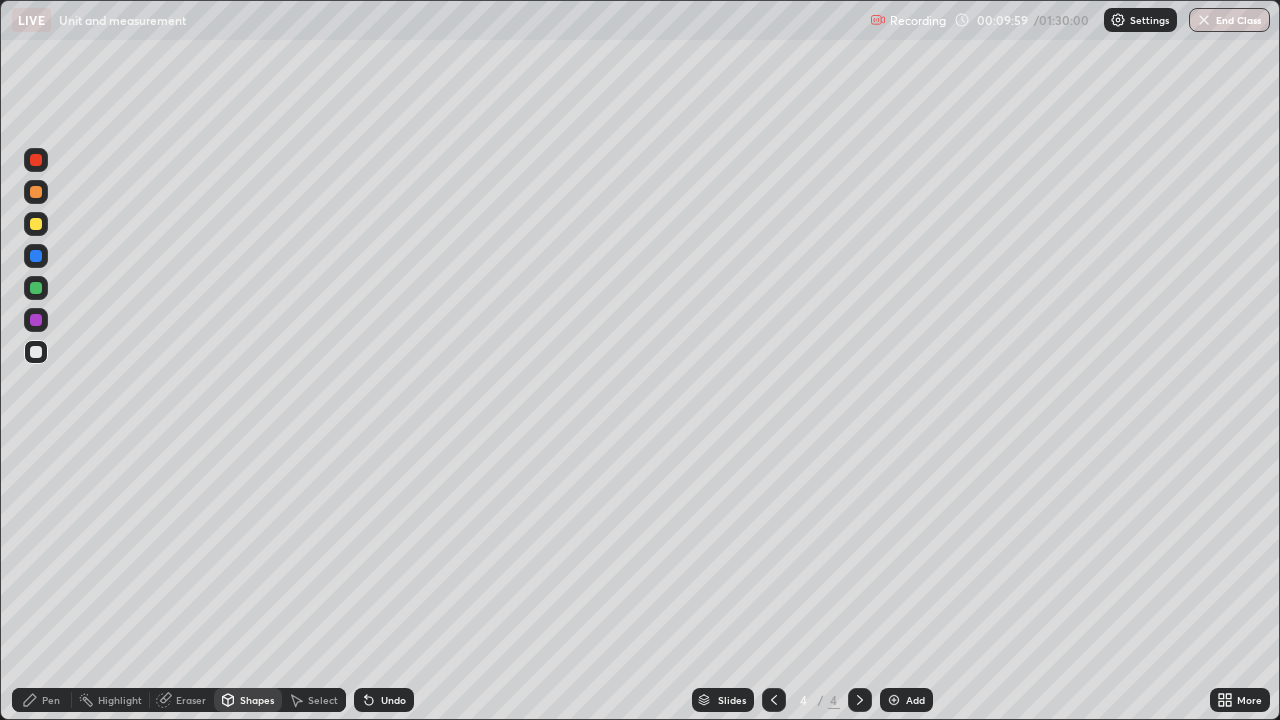 click at bounding box center (36, 256) 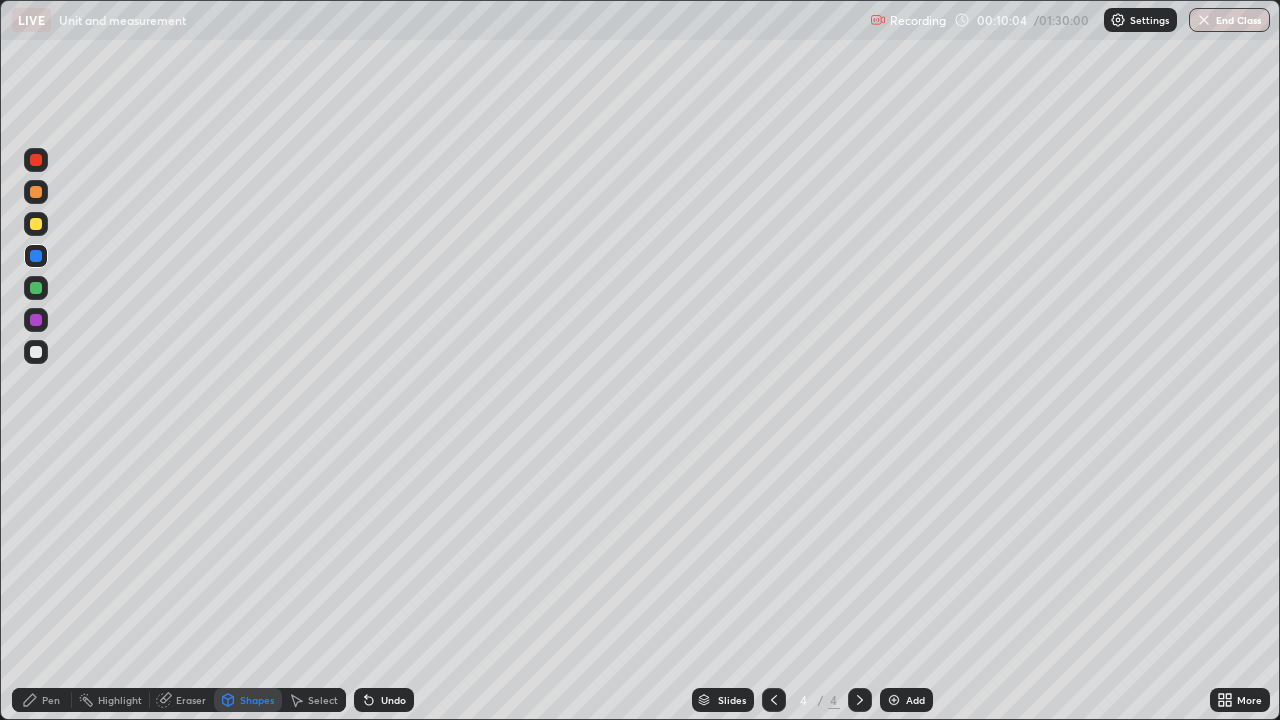 click on "Pen" at bounding box center (42, 700) 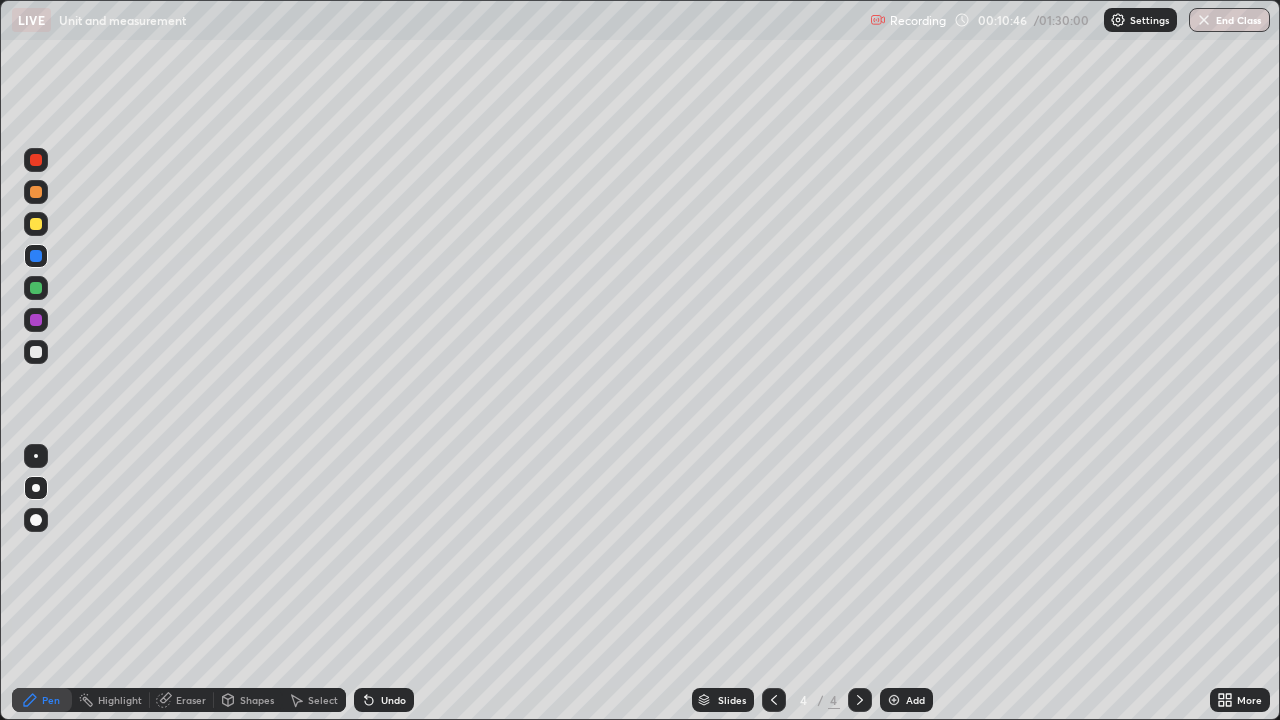 click at bounding box center (36, 352) 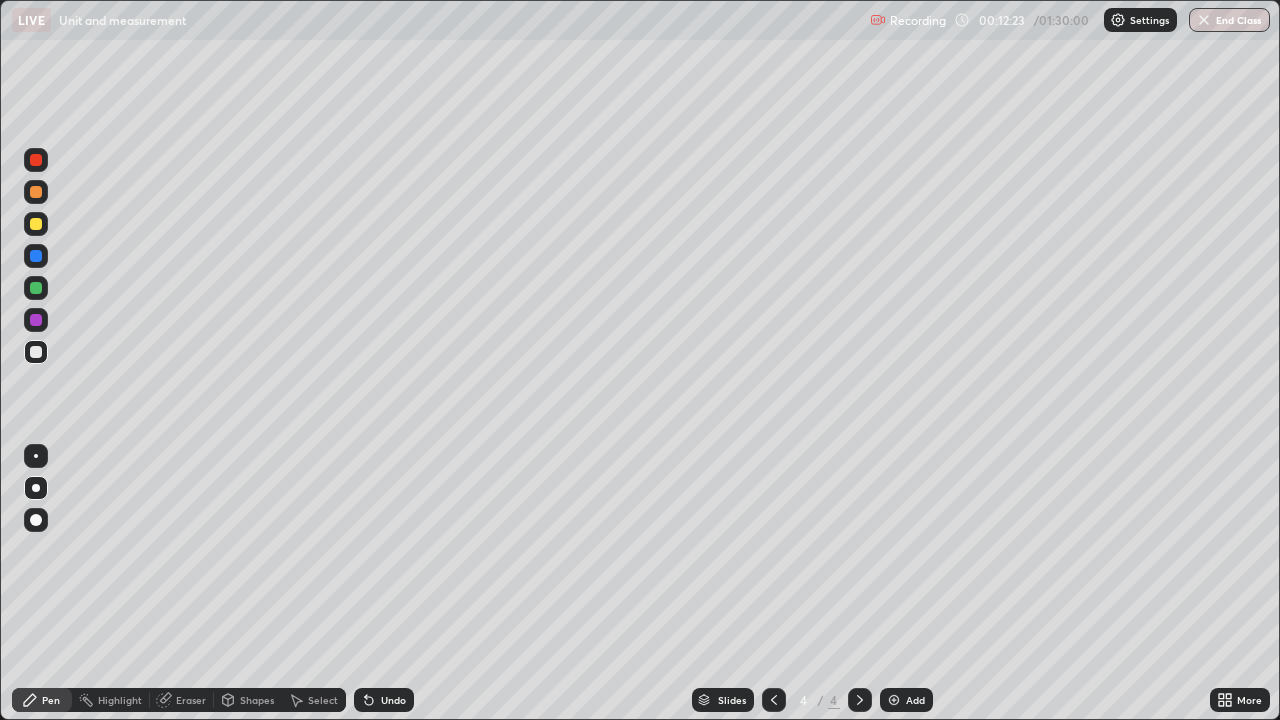 click on "Undo" at bounding box center (393, 700) 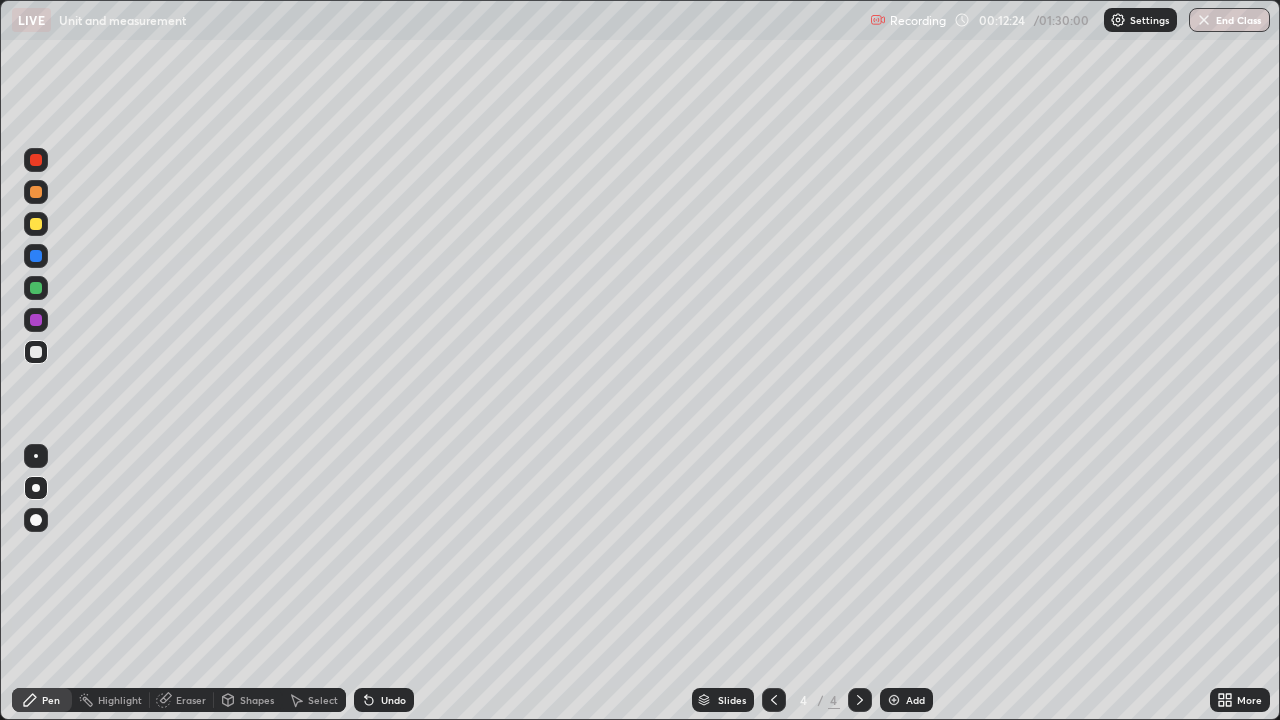 click on "Undo" at bounding box center (384, 700) 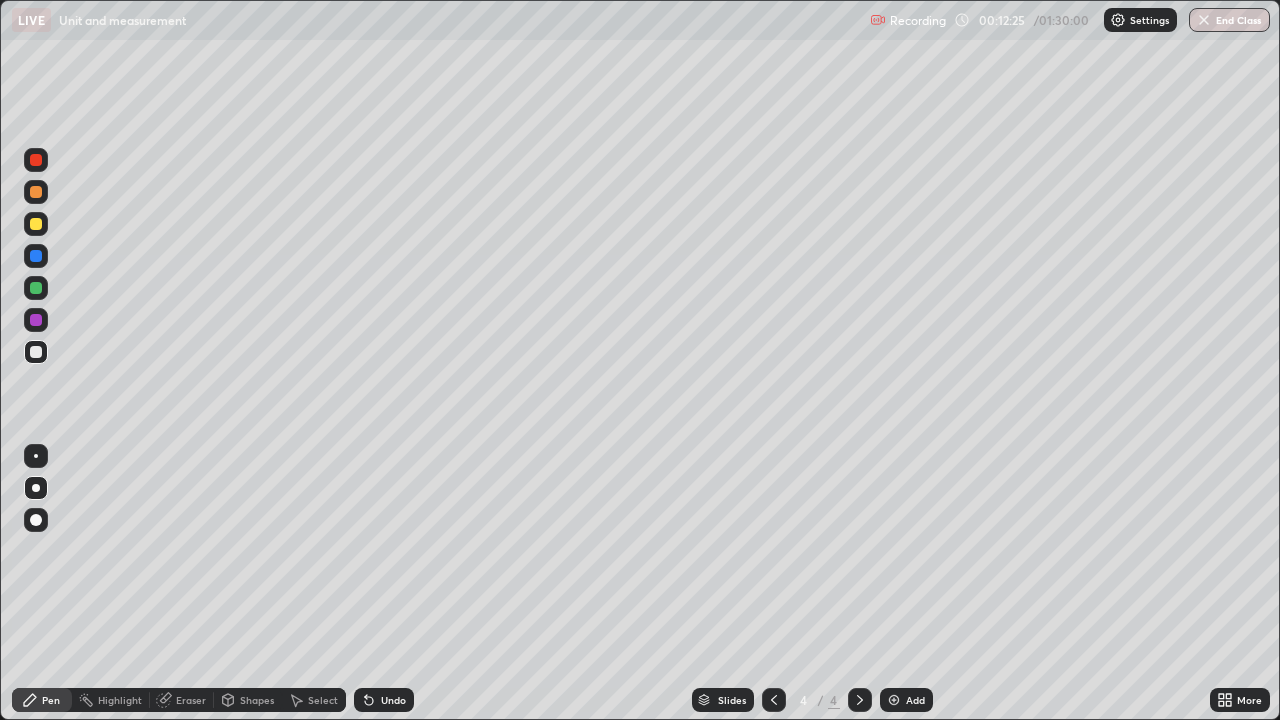 click 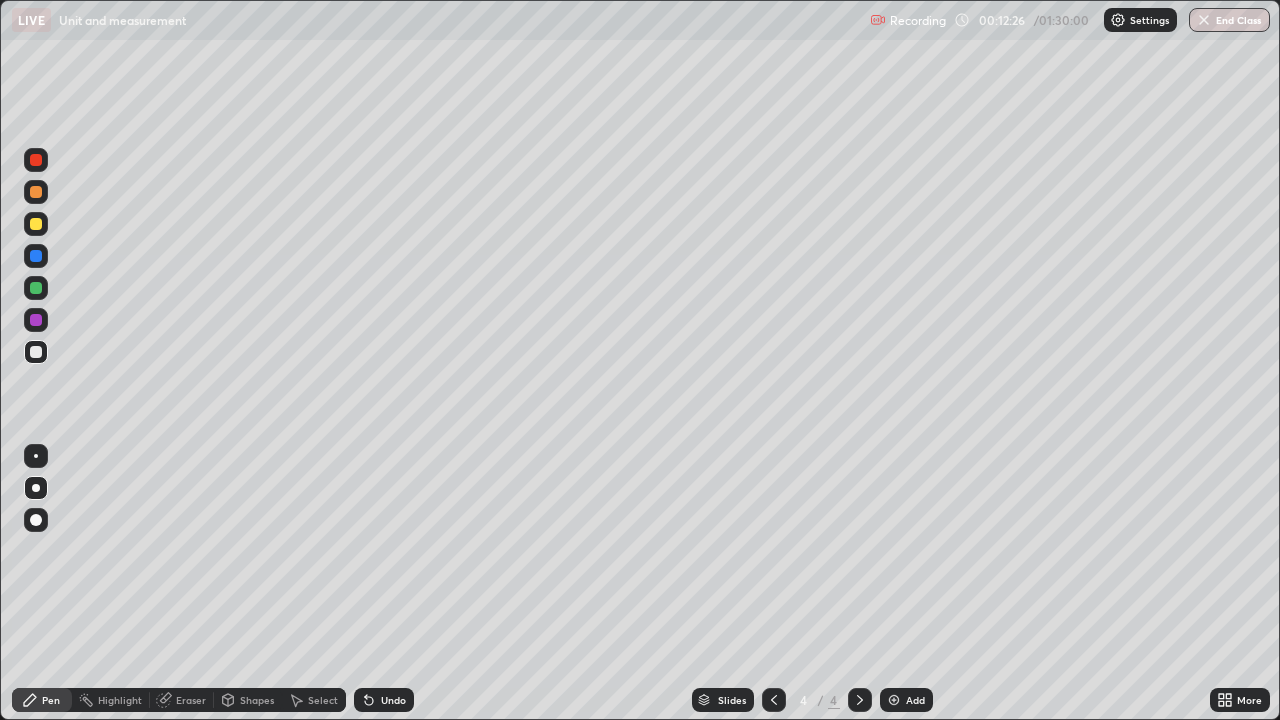 click 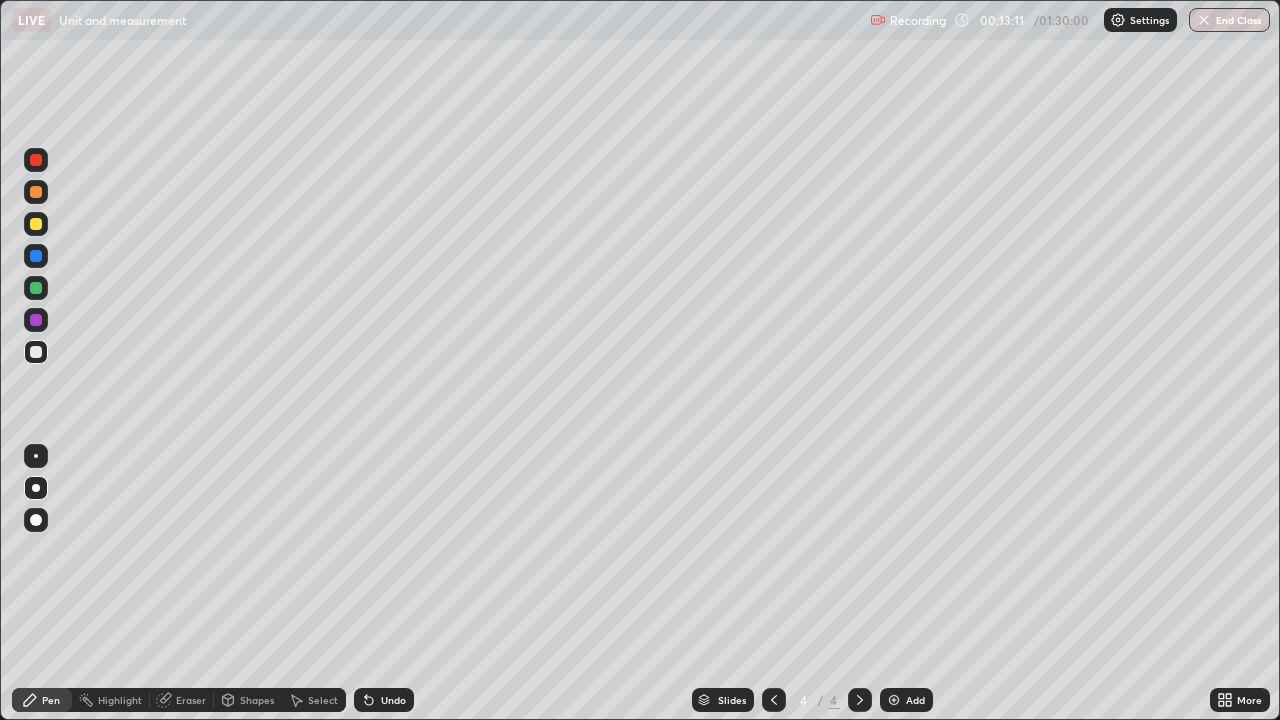 click at bounding box center [36, 224] 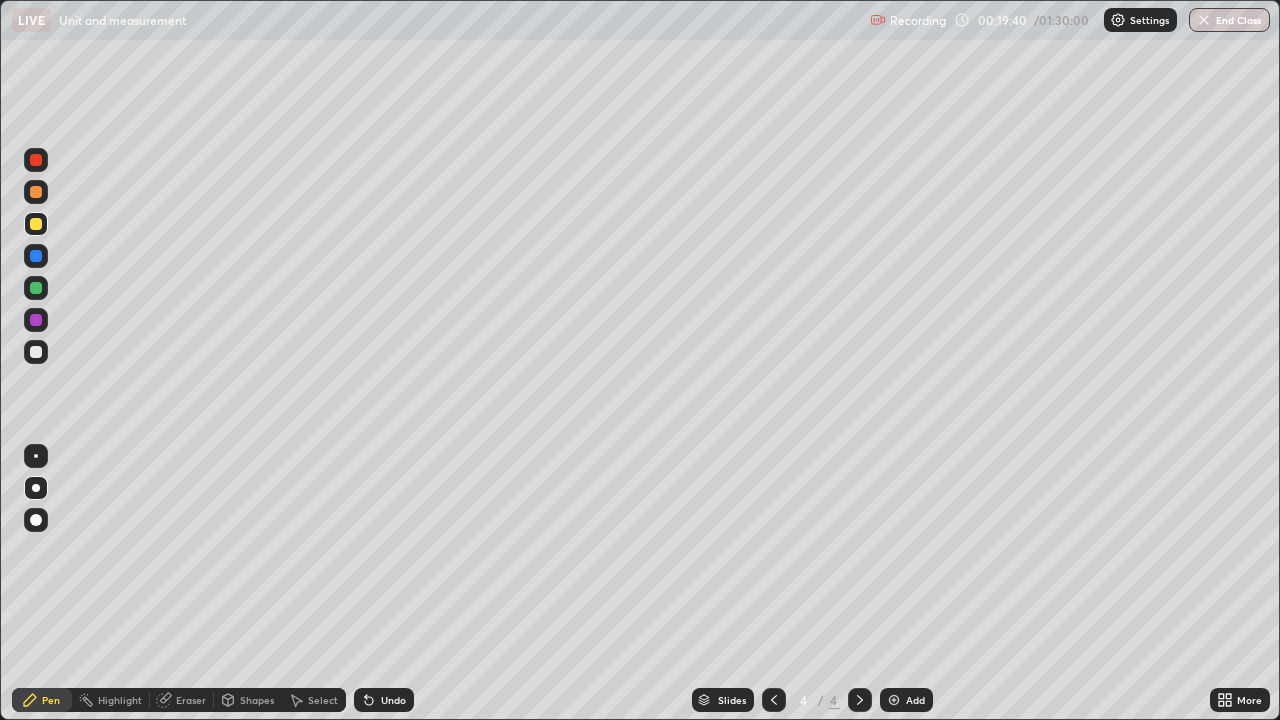 click on "Add" at bounding box center [915, 700] 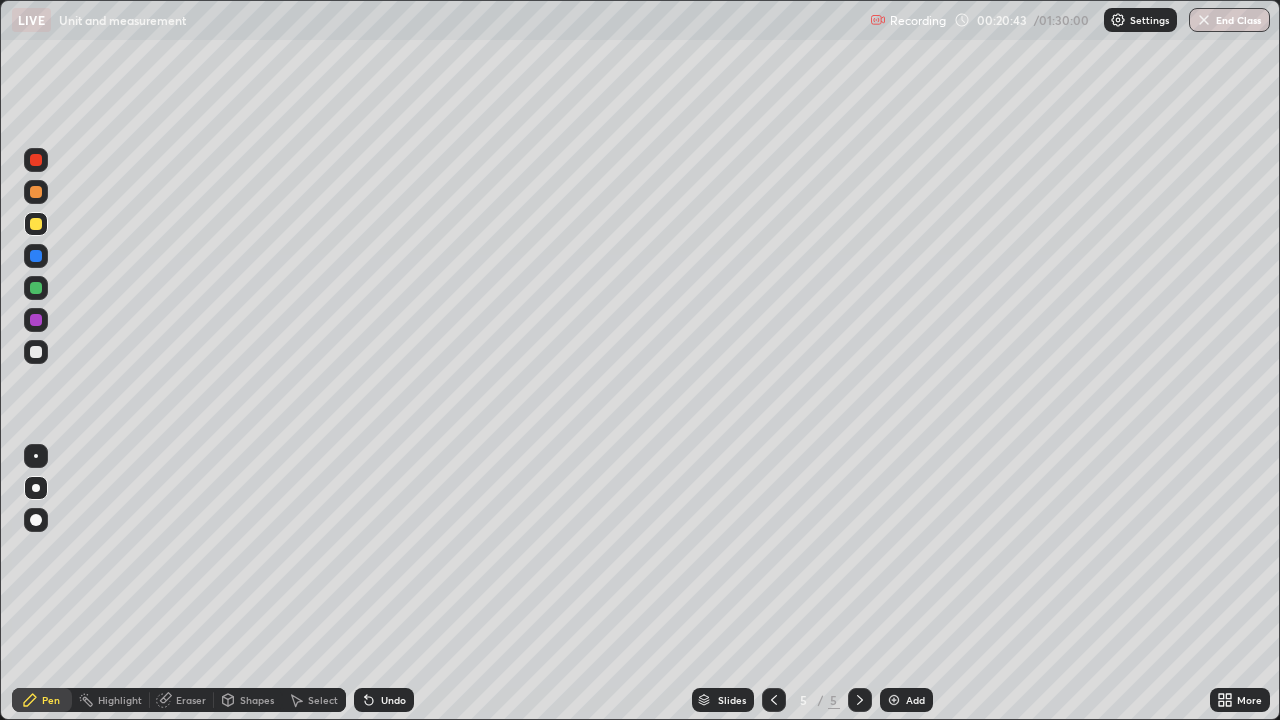 click on "Shapes" at bounding box center [257, 700] 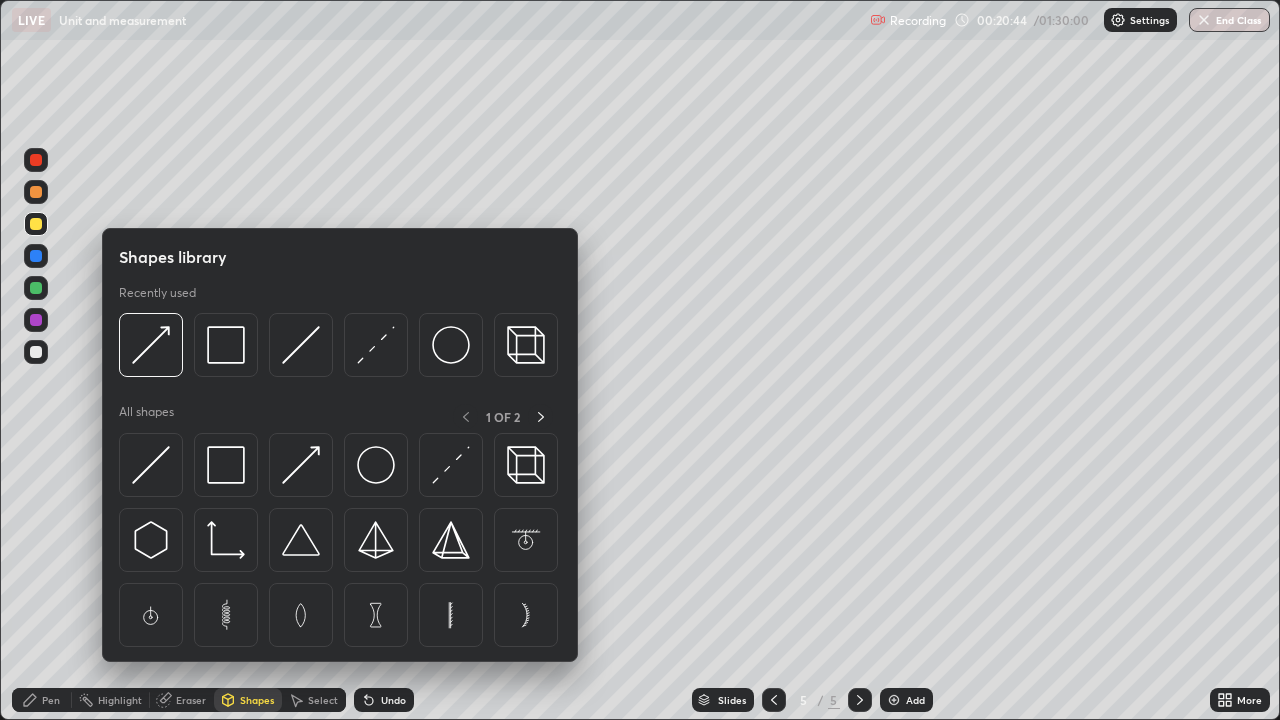 click at bounding box center (151, 465) 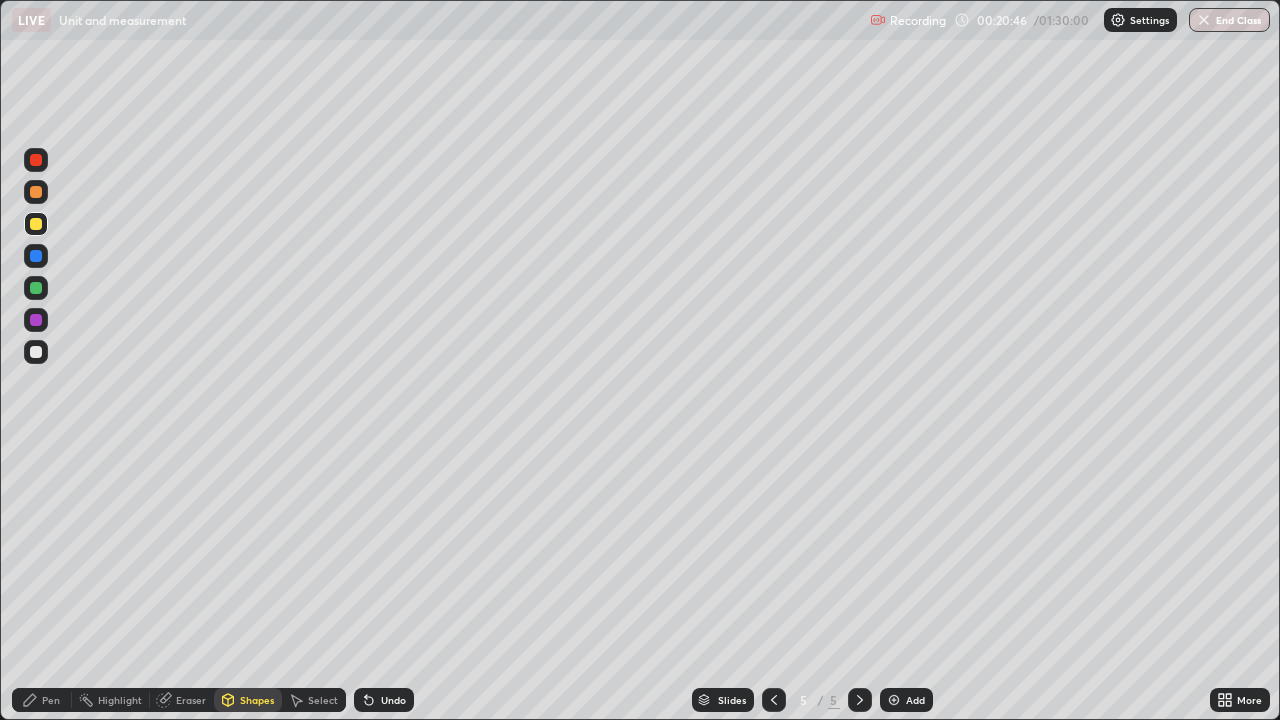 click on "Shapes" at bounding box center (248, 700) 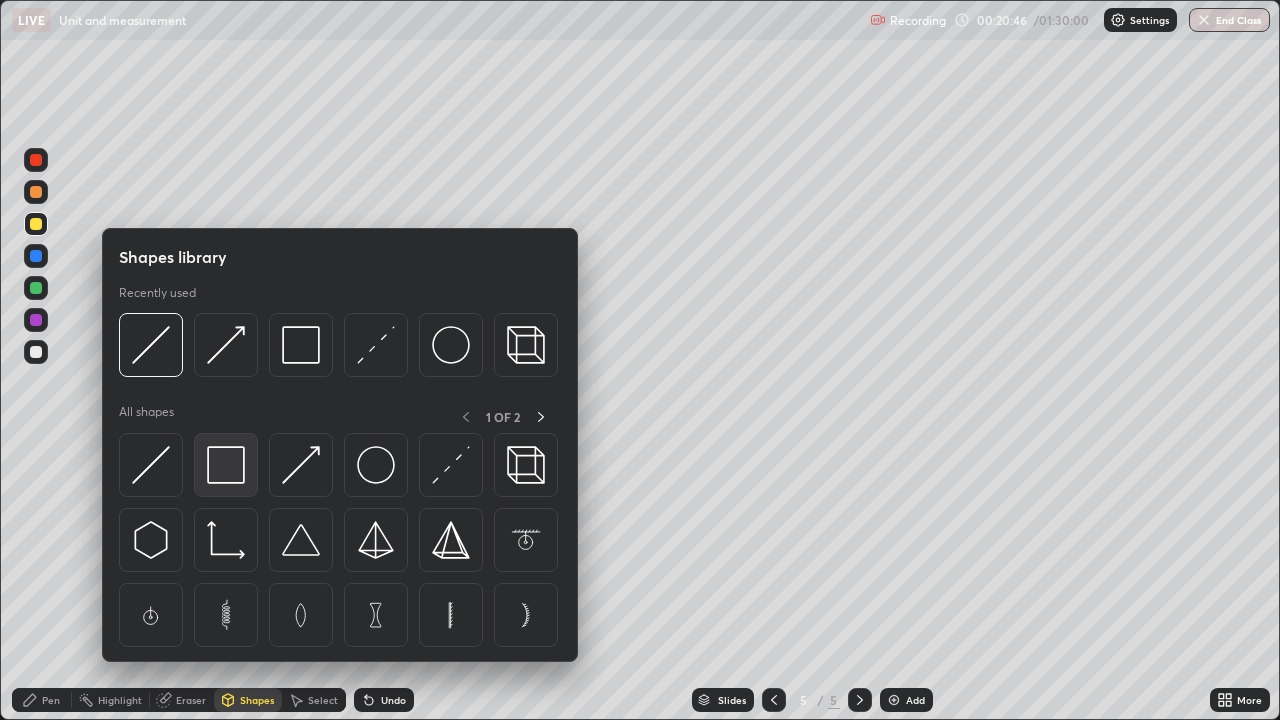 click at bounding box center (226, 465) 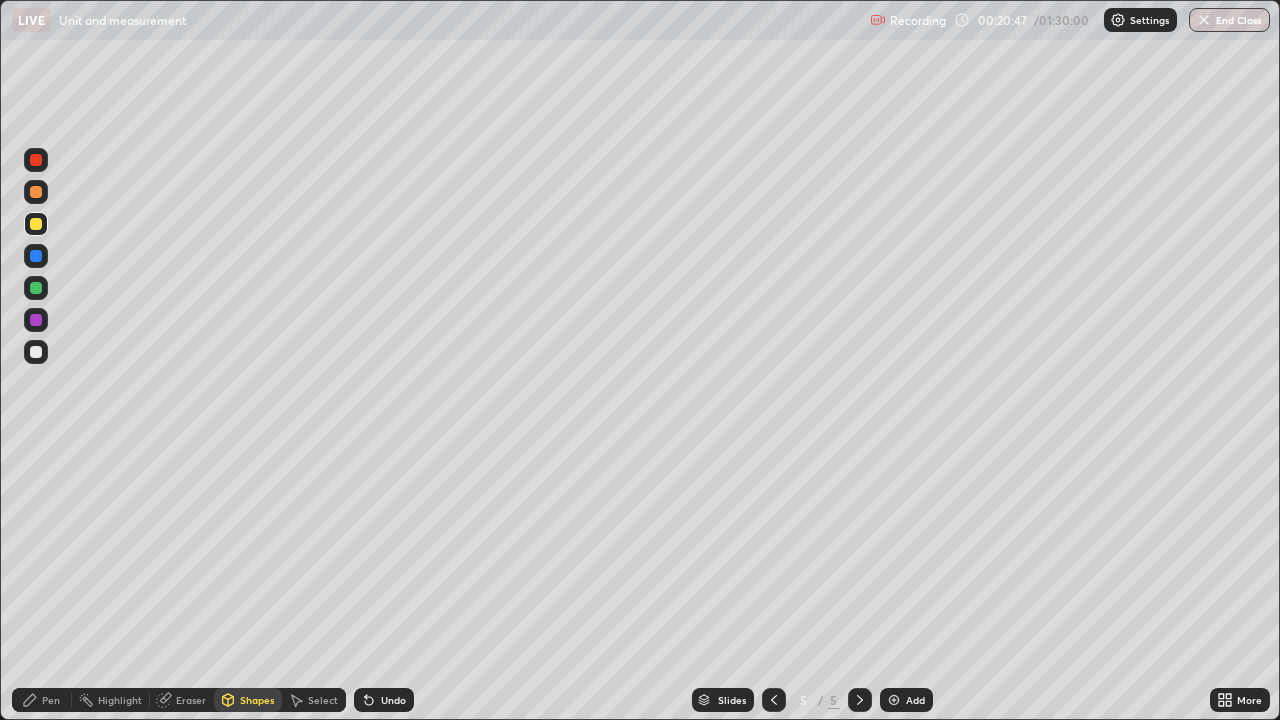 click at bounding box center [36, 192] 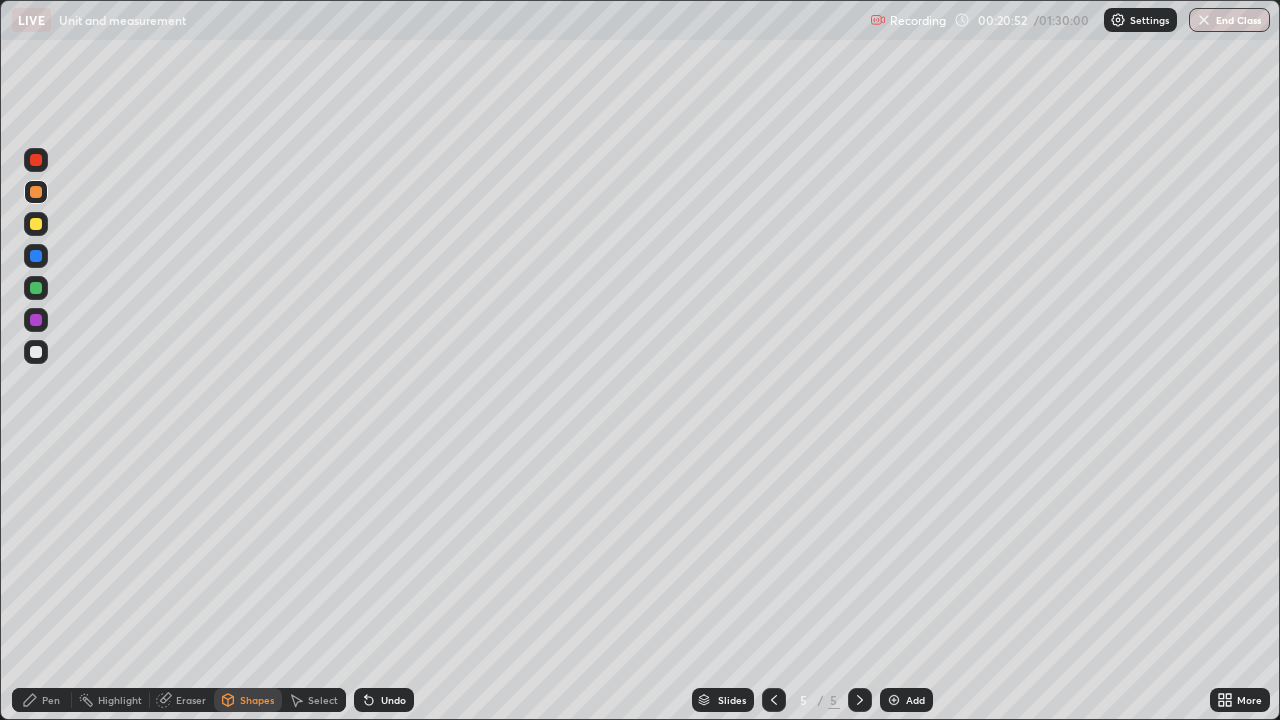 click on "Pen" at bounding box center [51, 700] 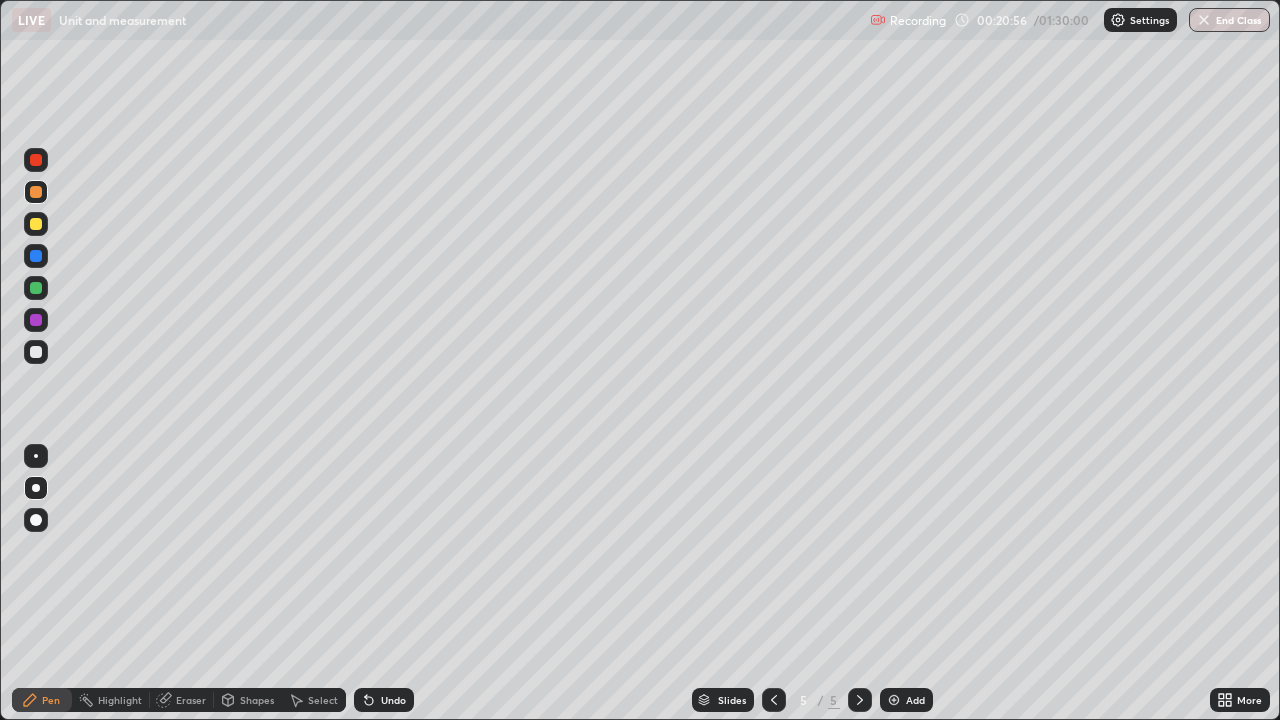 click on "Undo" at bounding box center [393, 700] 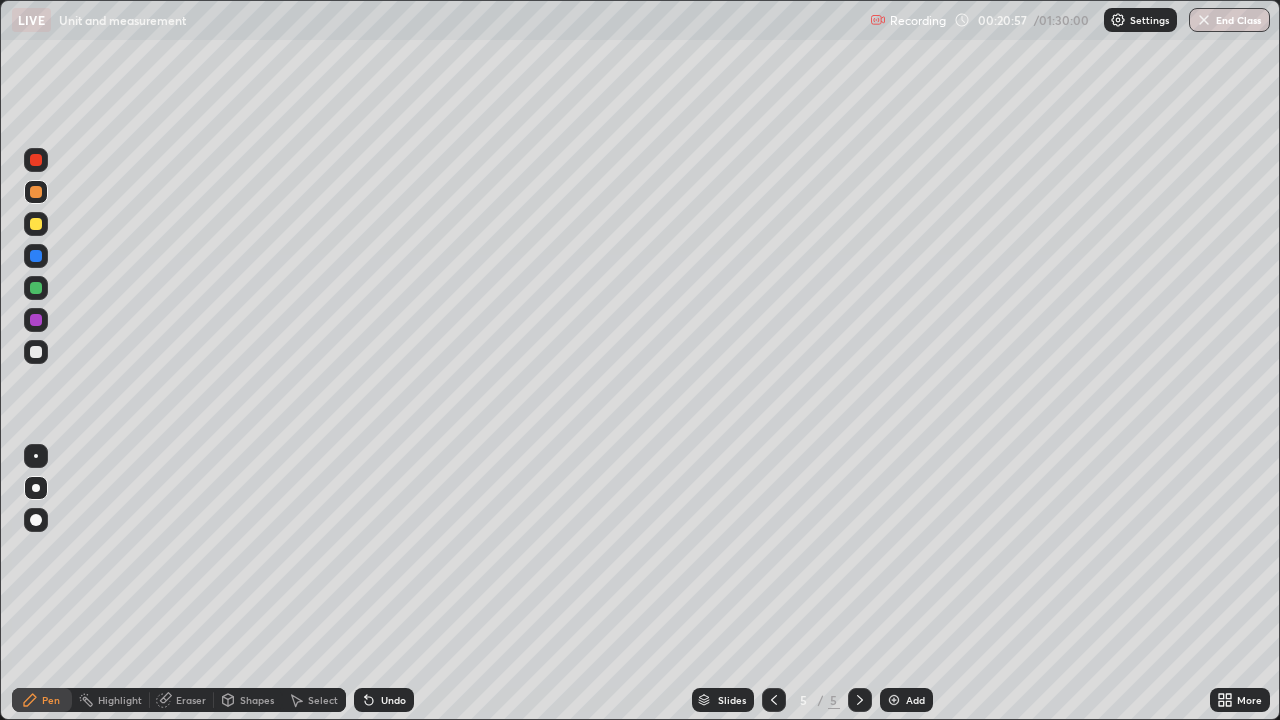 click on "Undo" at bounding box center (393, 700) 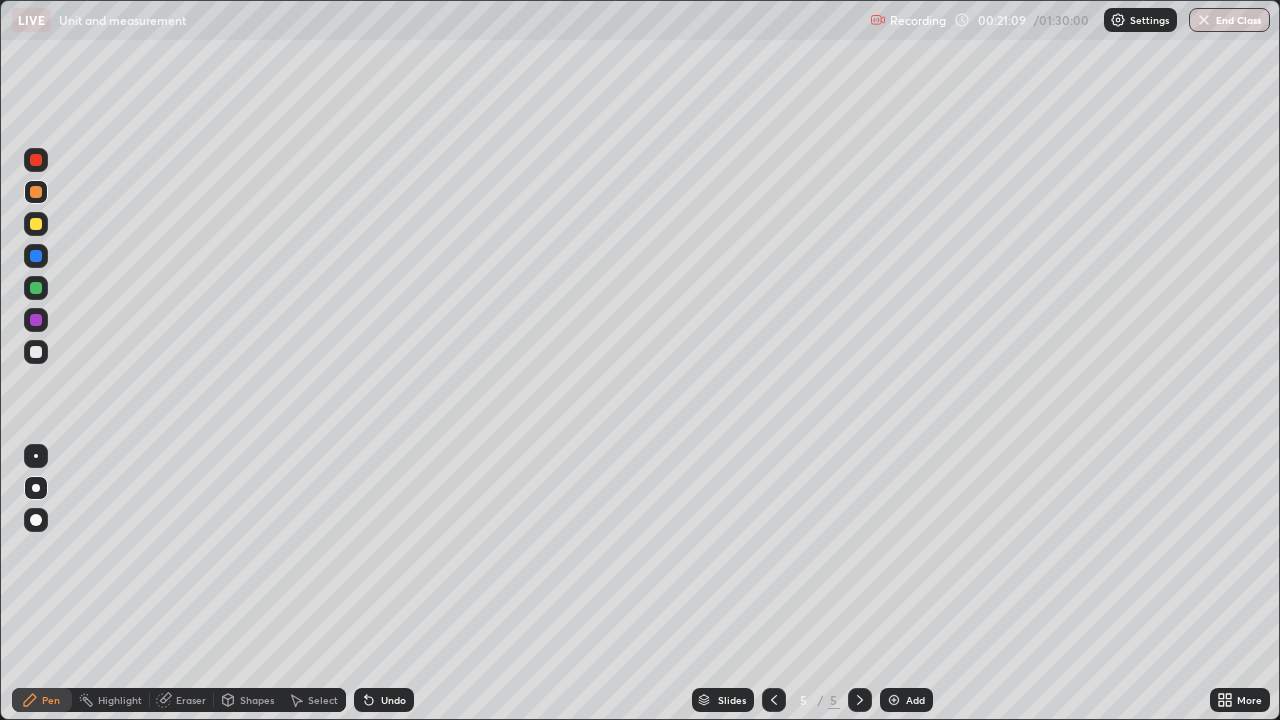 click on "Shapes" at bounding box center [257, 700] 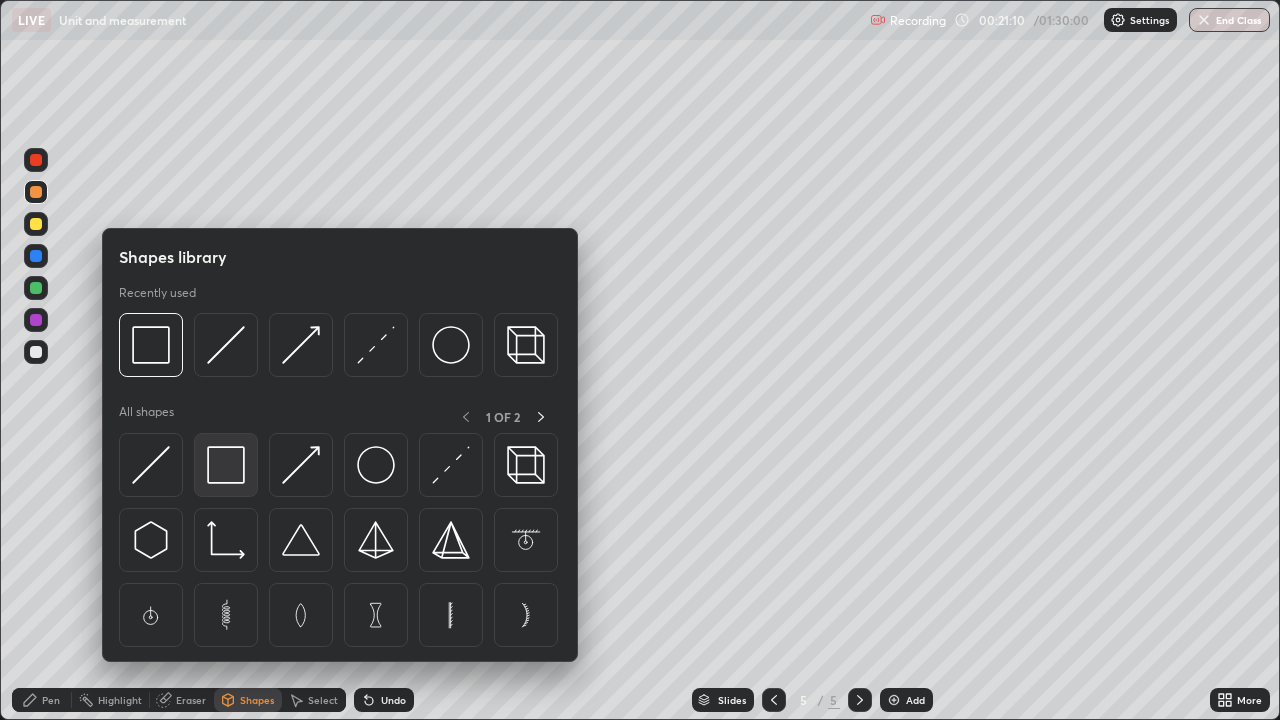 click at bounding box center [226, 465] 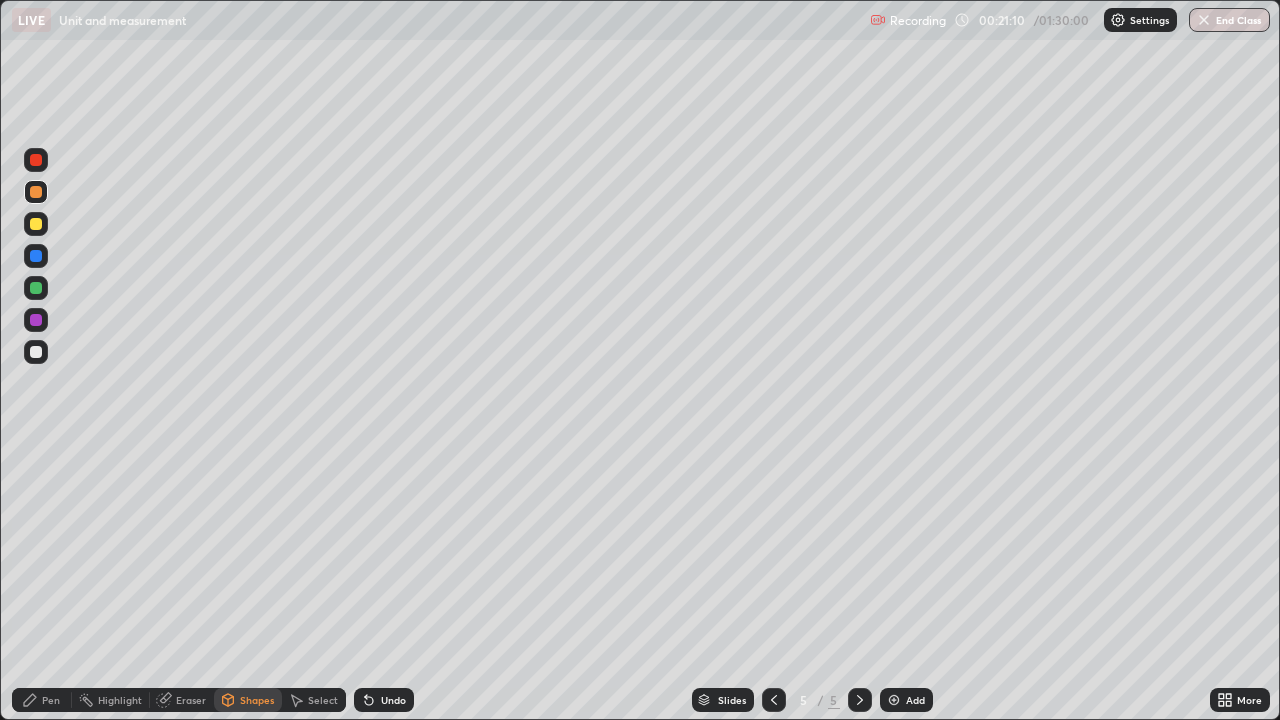 click at bounding box center (36, 352) 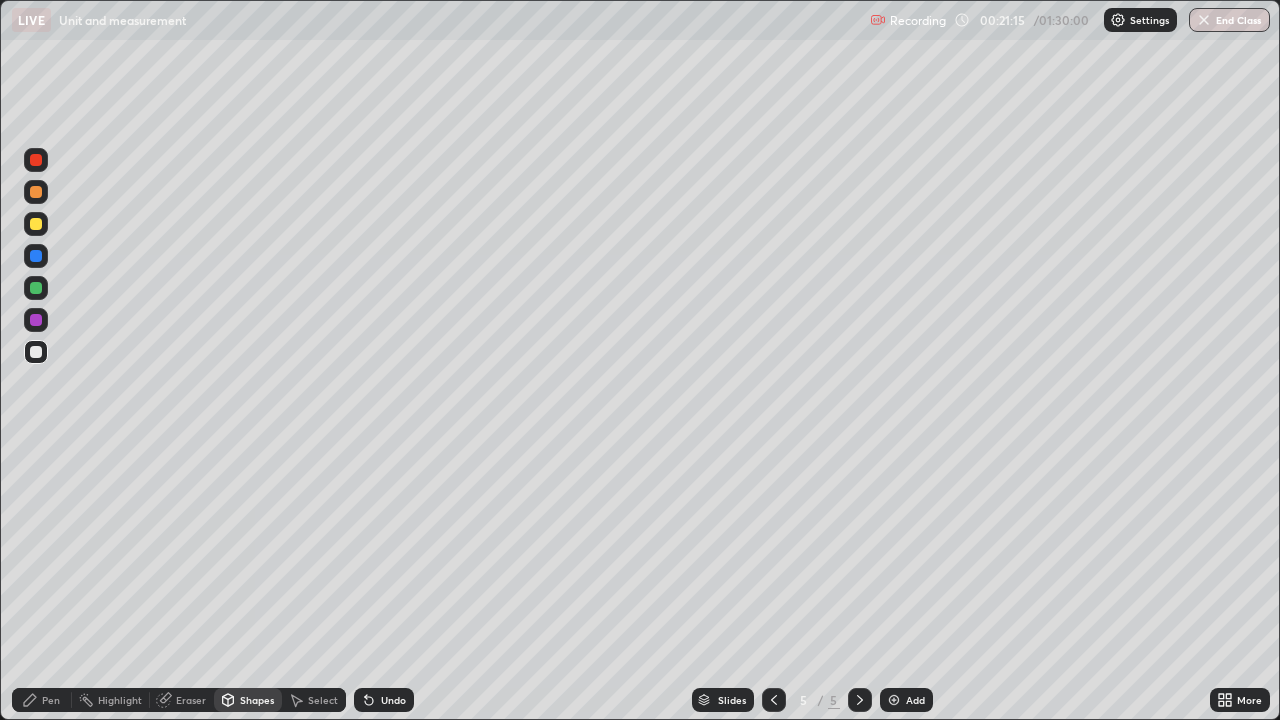 click on "Pen" at bounding box center [51, 700] 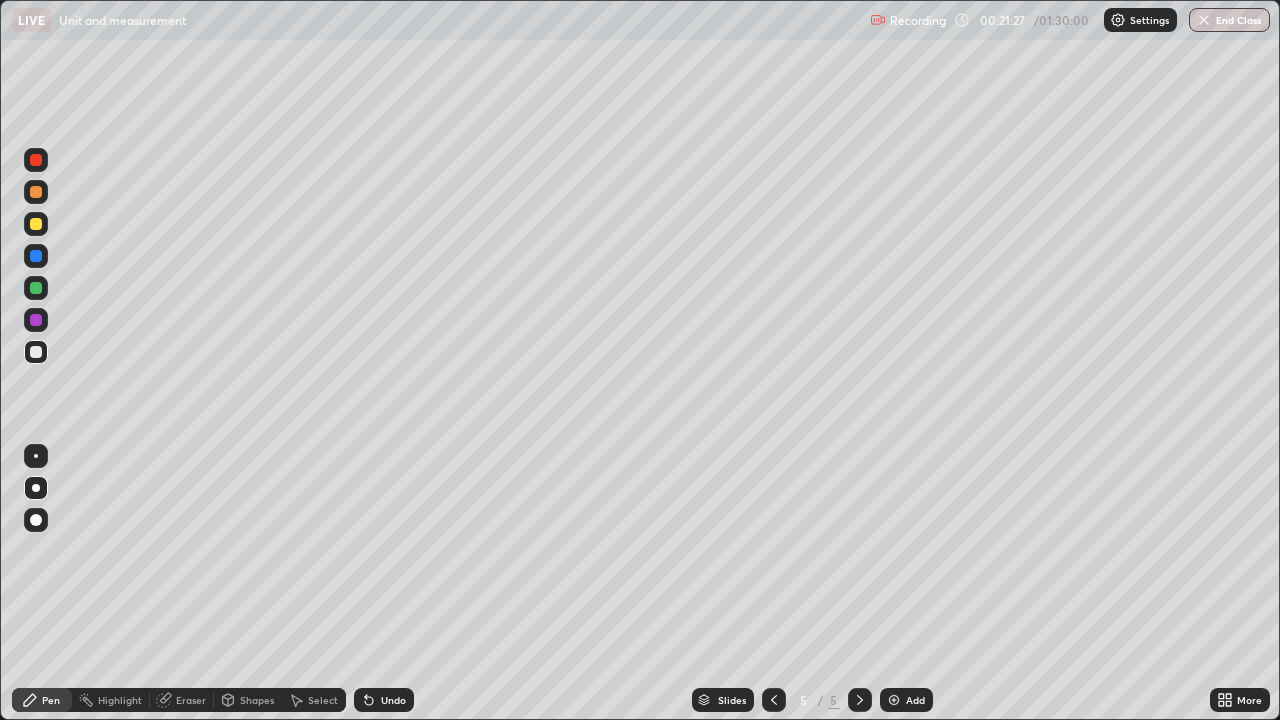 click on "Shapes" at bounding box center [257, 700] 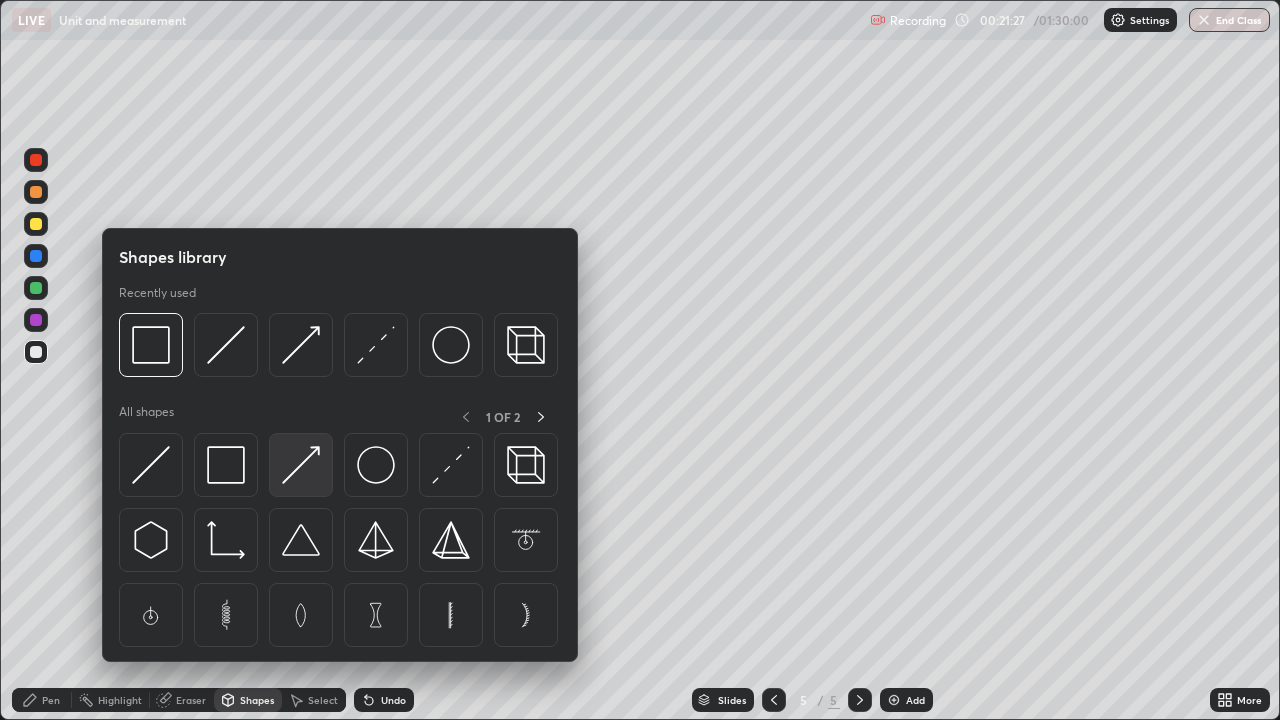 click at bounding box center [301, 465] 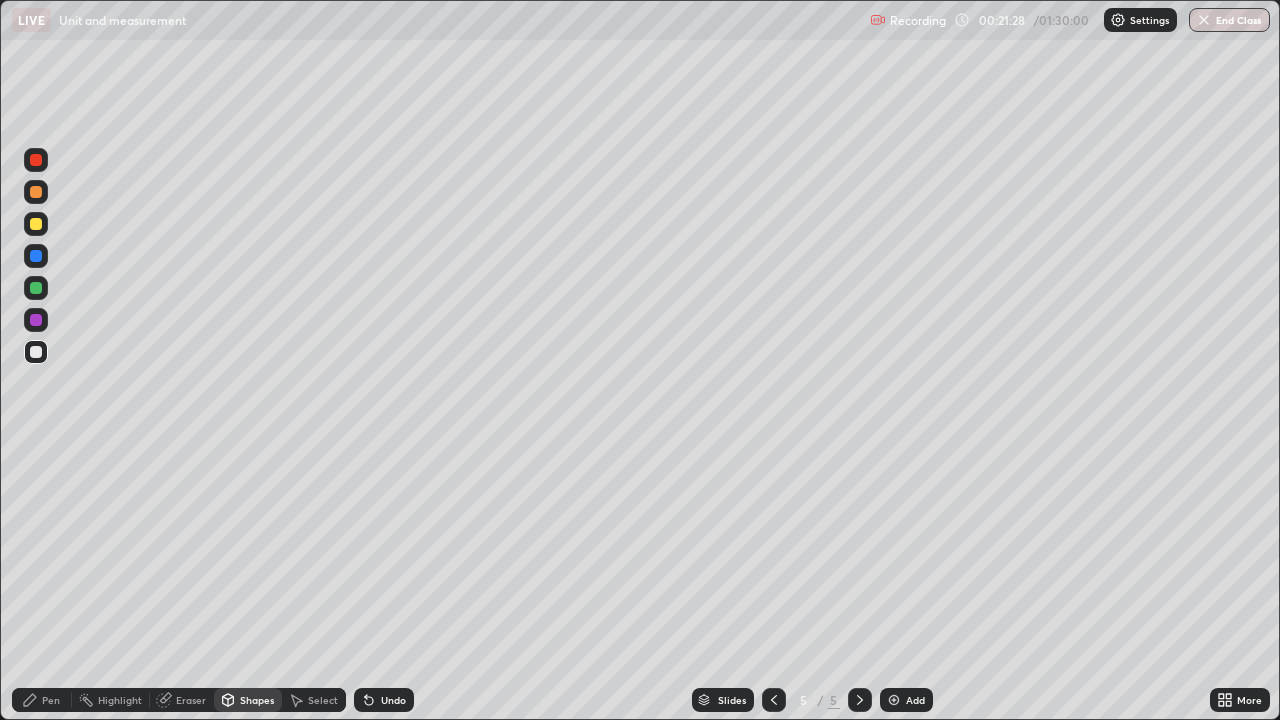 click at bounding box center (36, 288) 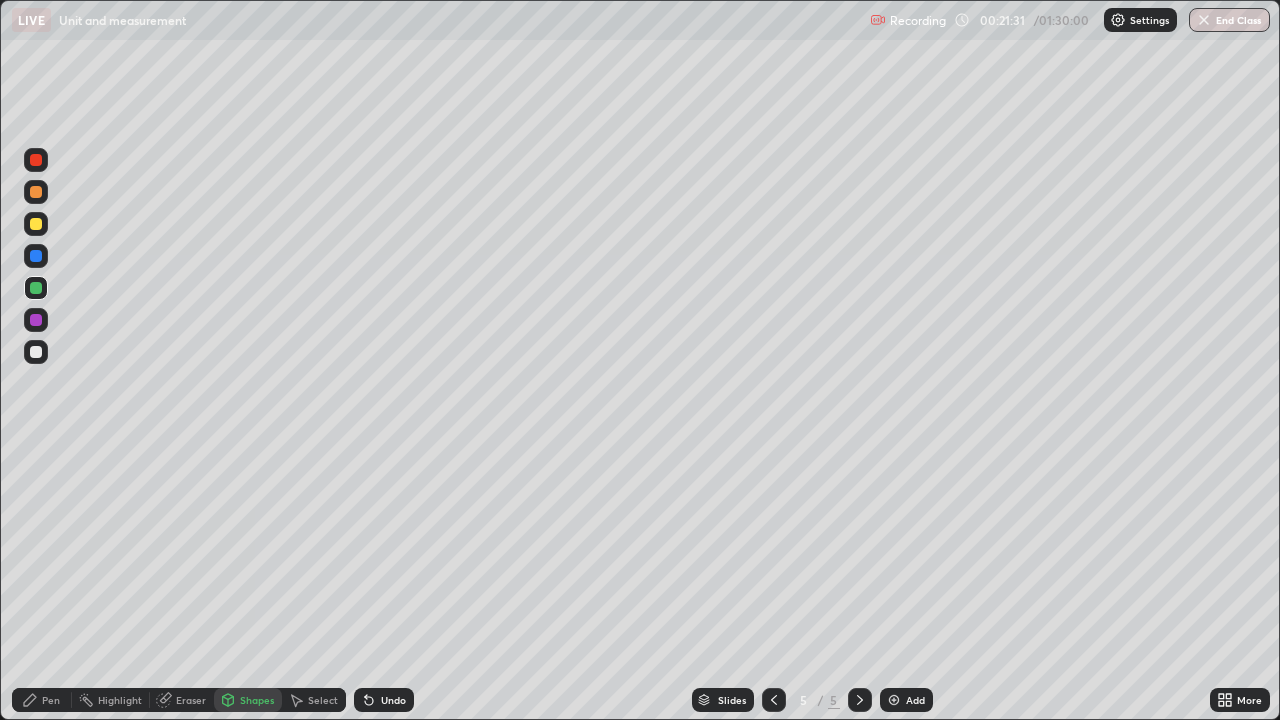 click on "Pen" at bounding box center [51, 700] 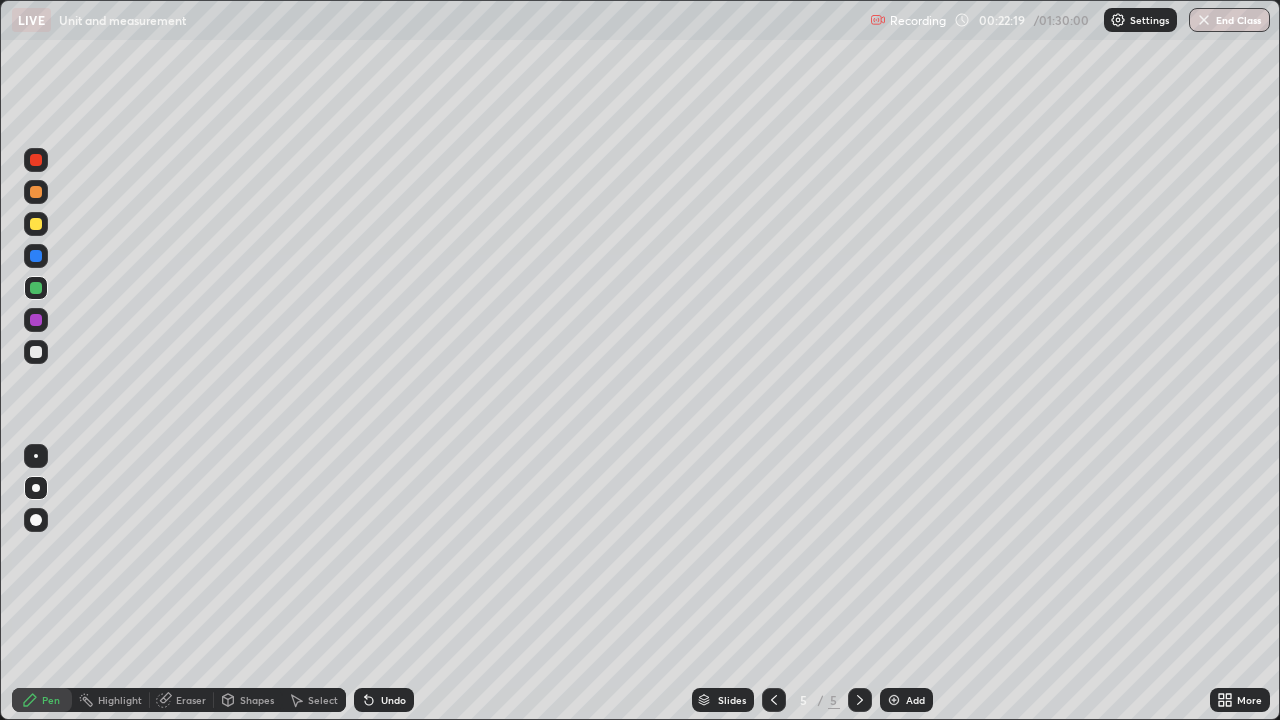 click on "Shapes" at bounding box center [257, 700] 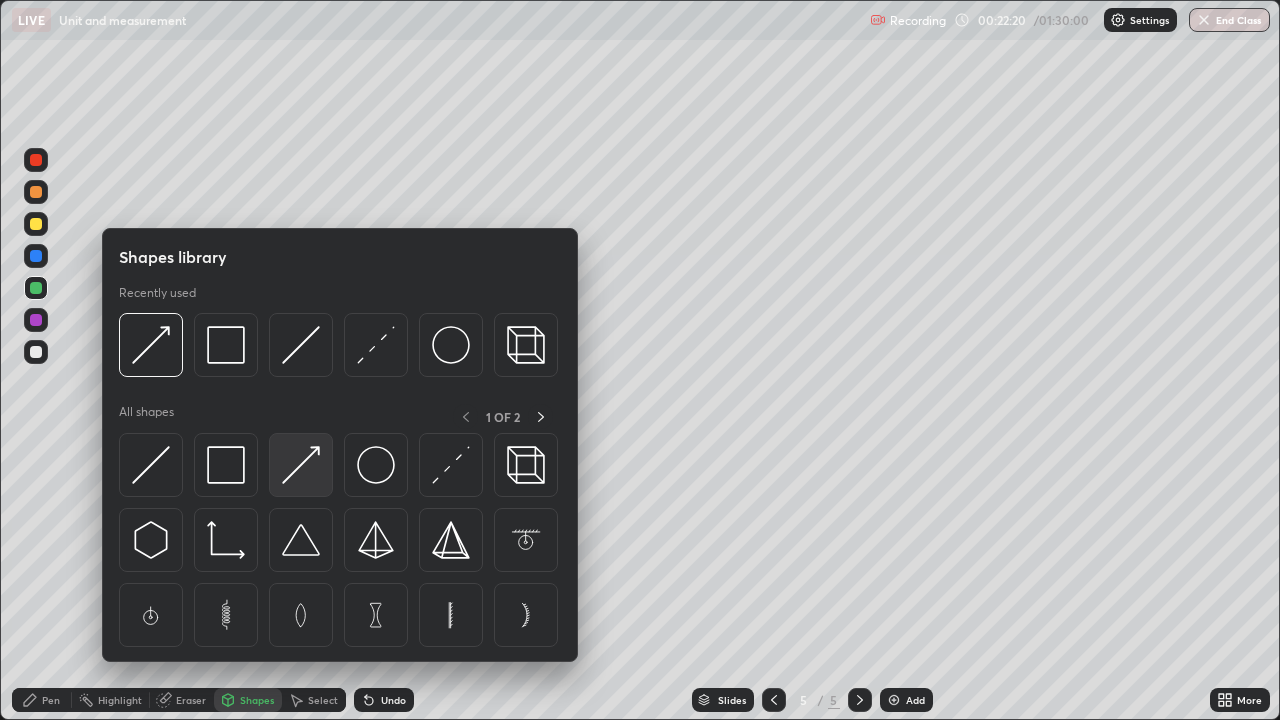 click at bounding box center (301, 465) 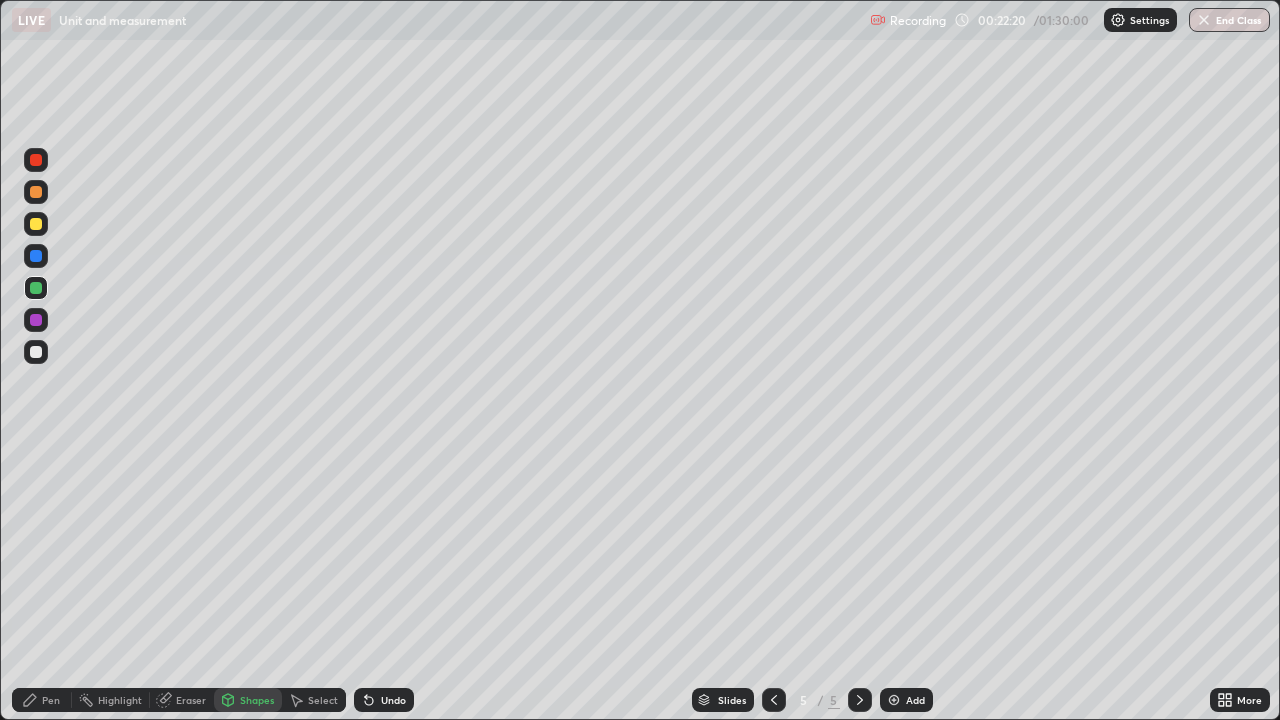 click at bounding box center (36, 192) 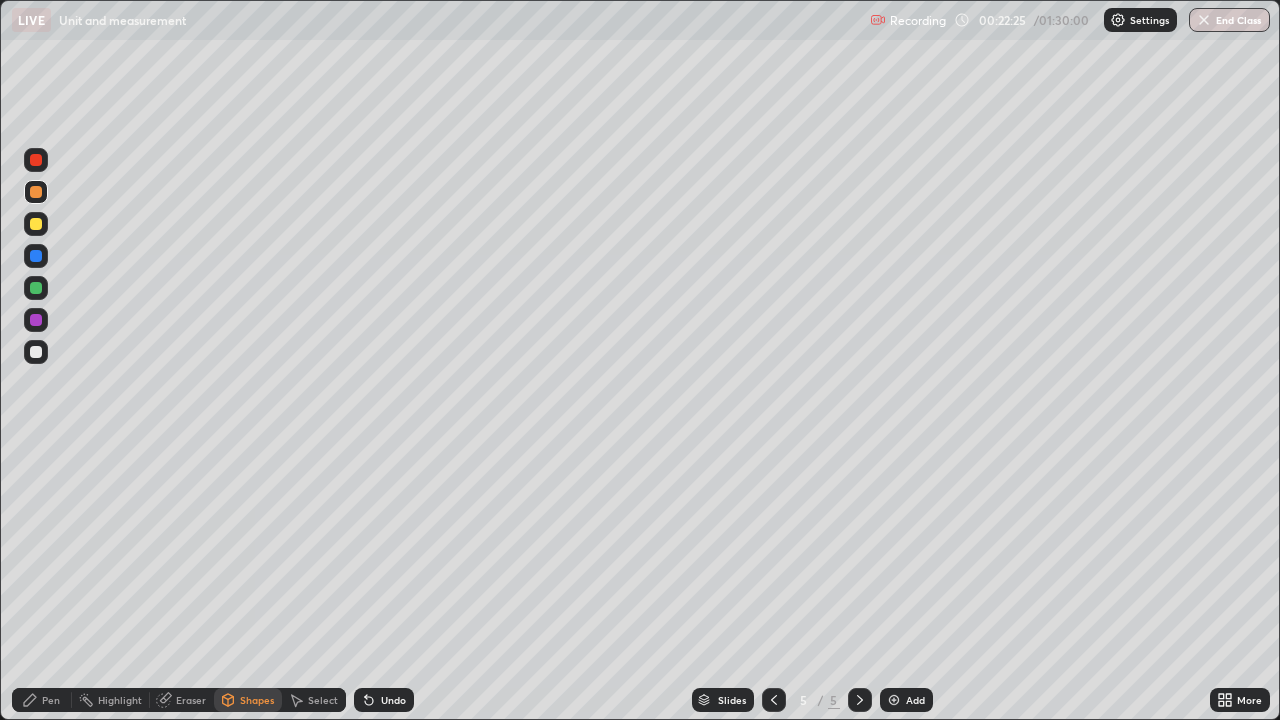 click on "Pen" at bounding box center (51, 700) 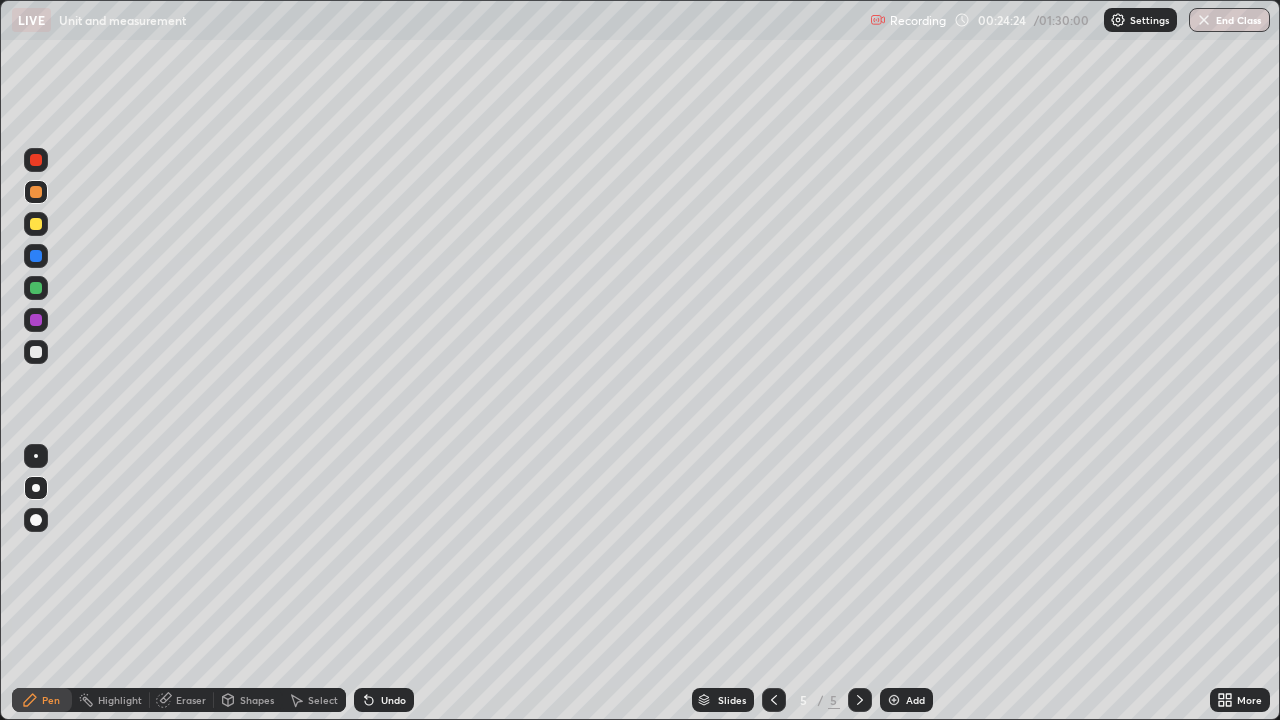 click on "Add" at bounding box center [906, 700] 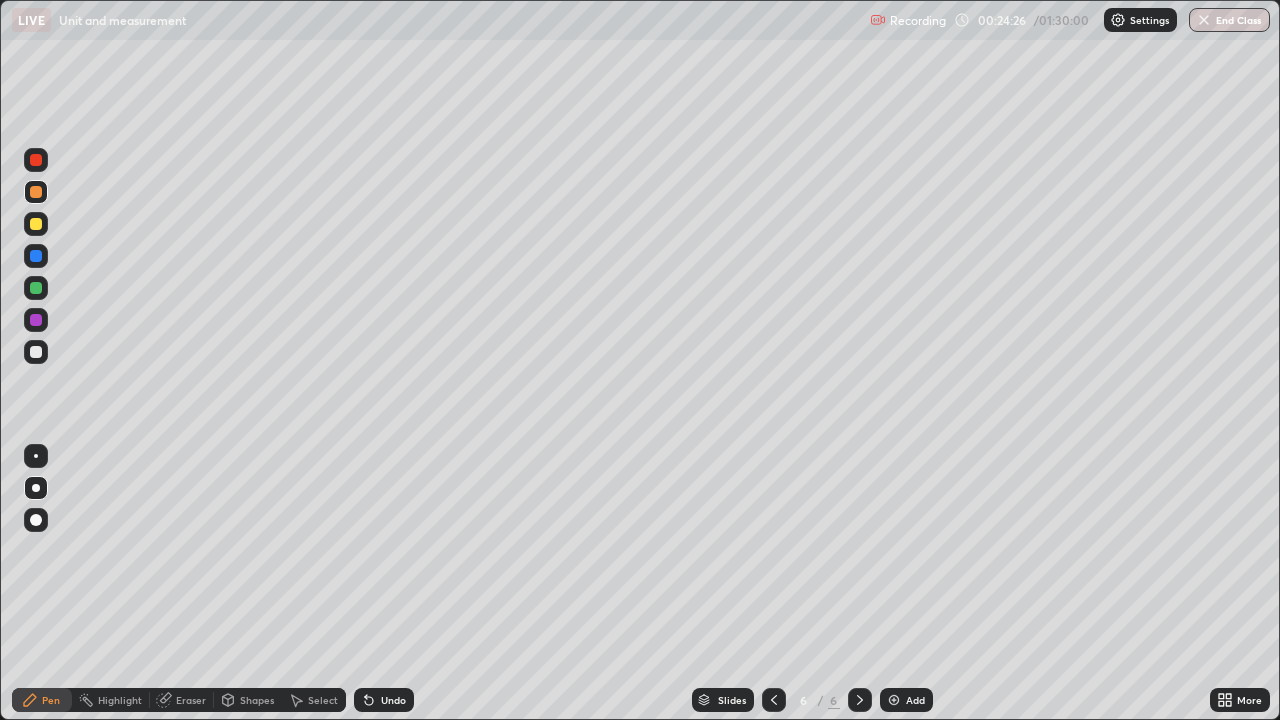 click on "Shapes" at bounding box center [257, 700] 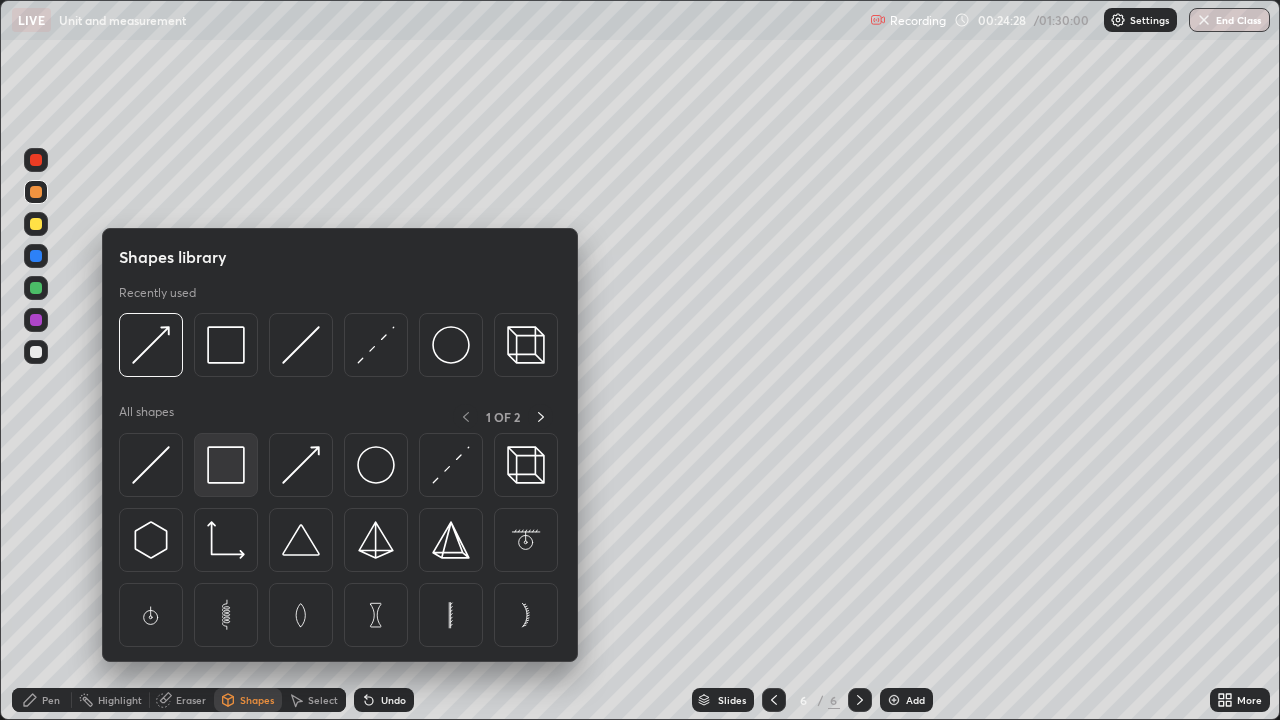 click at bounding box center (226, 465) 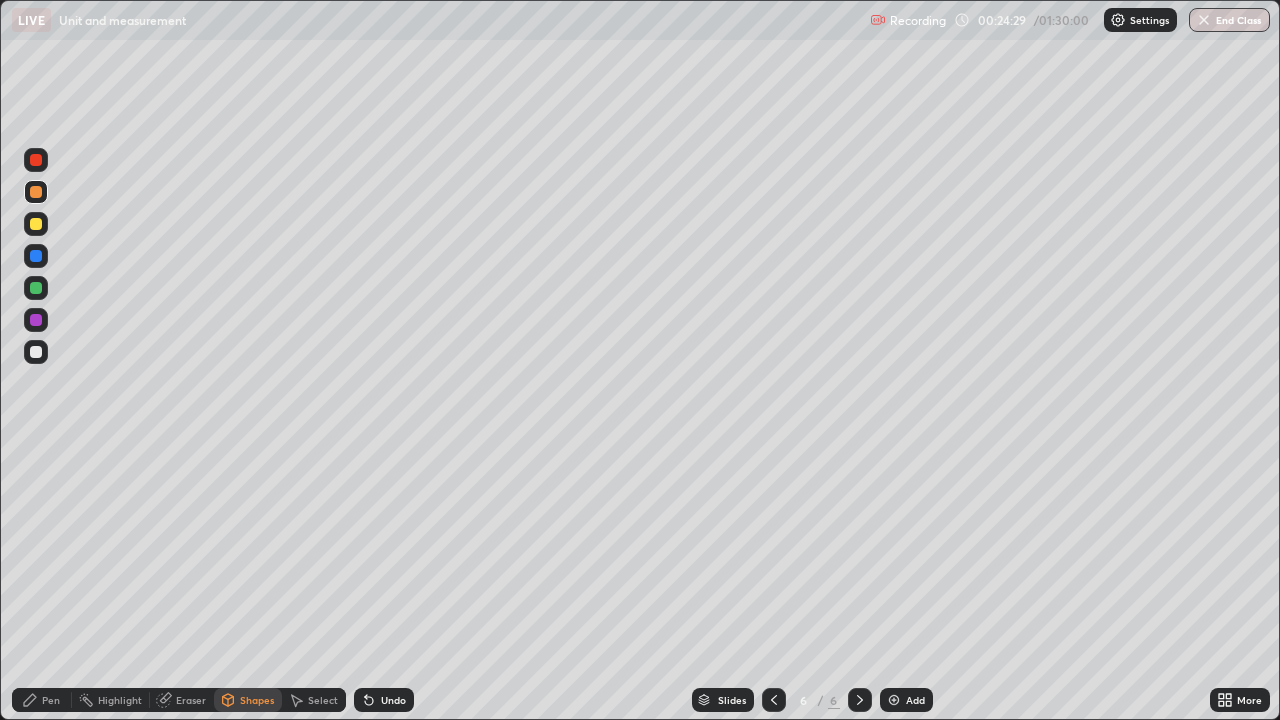 click at bounding box center (36, 352) 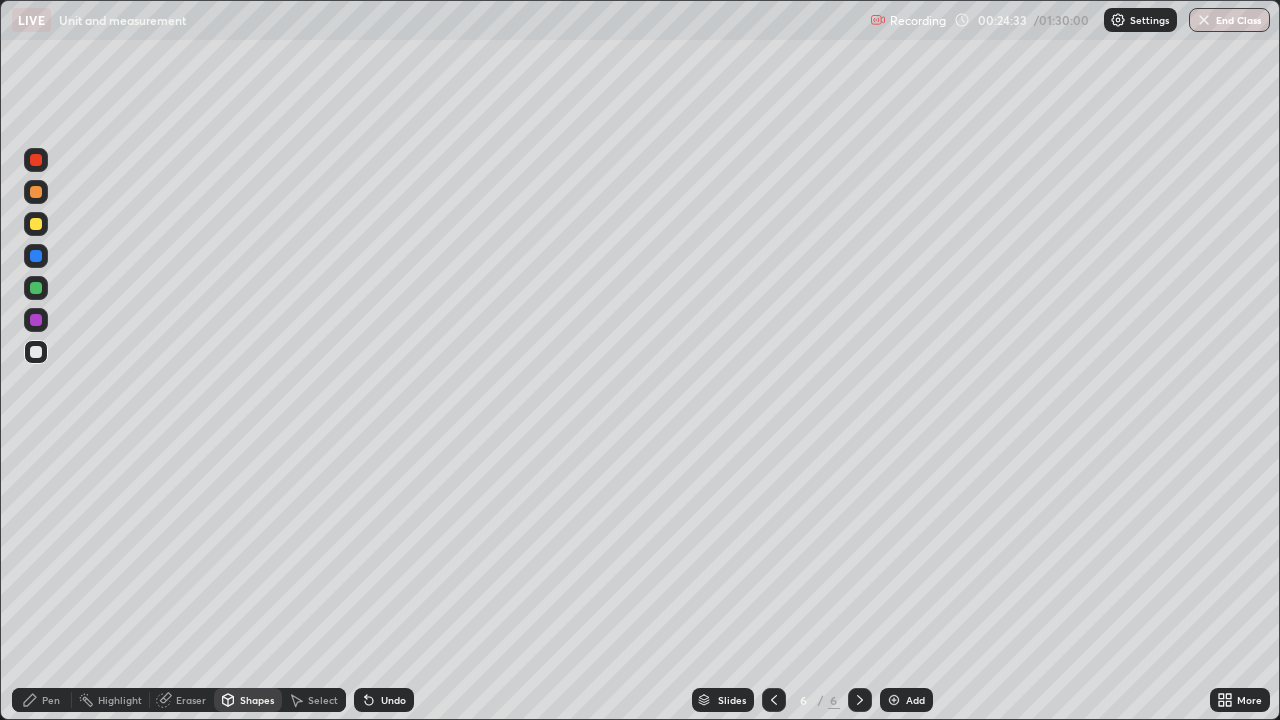 click on "Shapes" at bounding box center (248, 700) 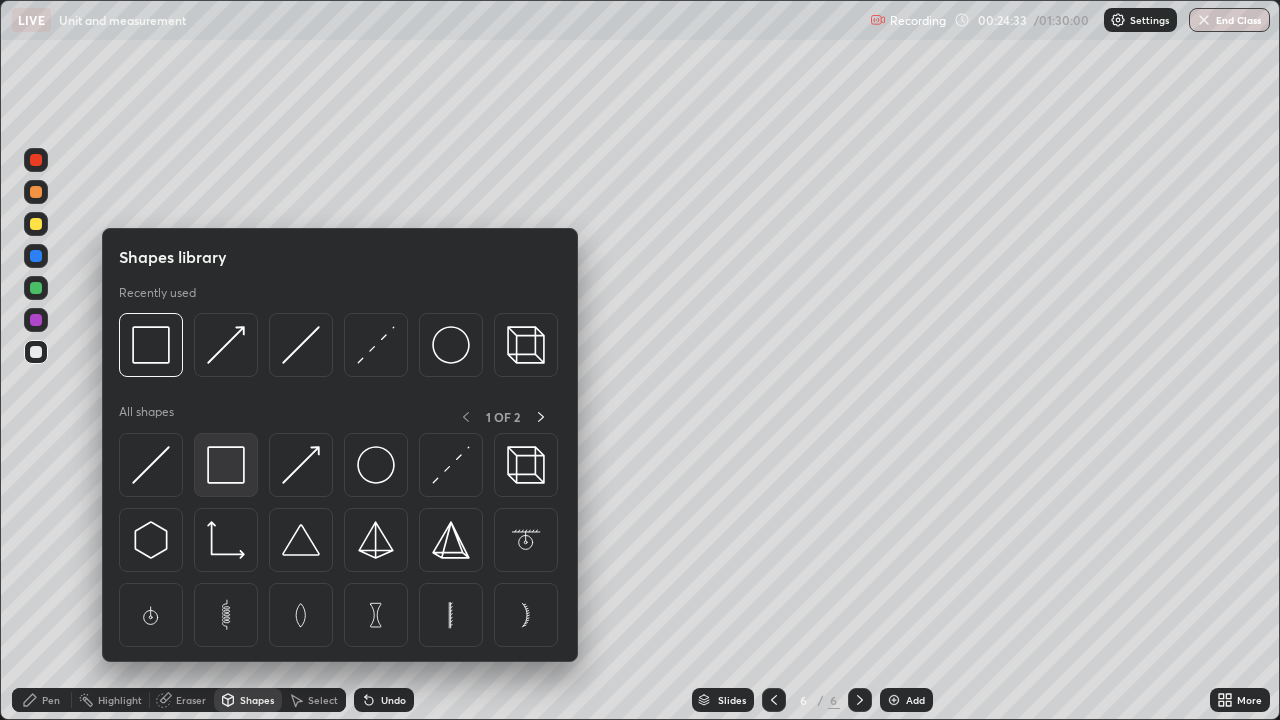 click at bounding box center (226, 465) 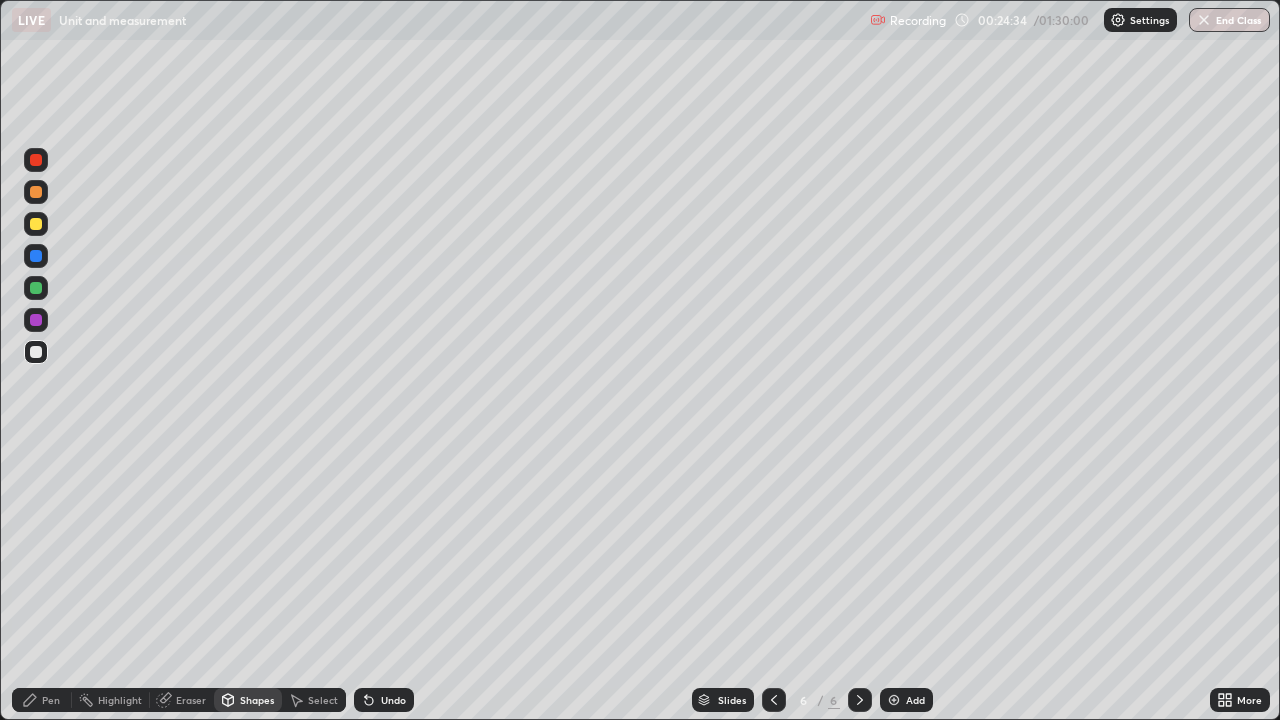 click at bounding box center (36, 224) 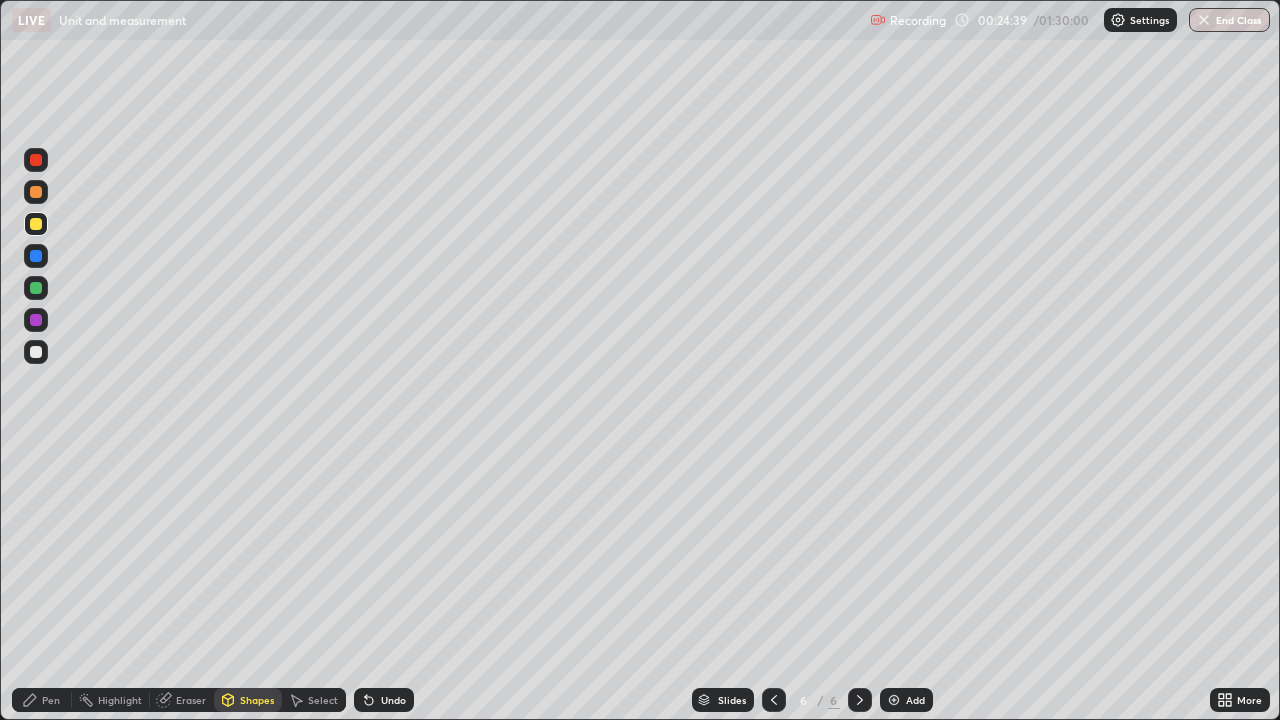 click on "Shapes" at bounding box center (257, 700) 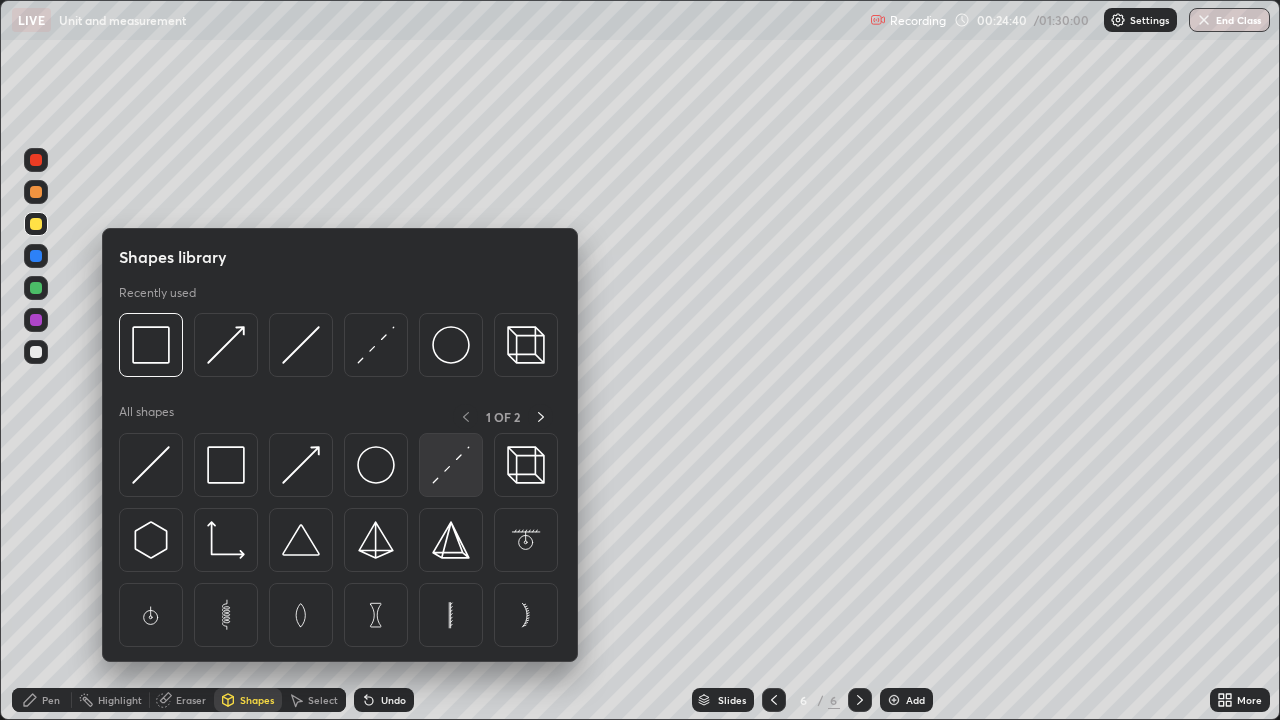click at bounding box center (451, 465) 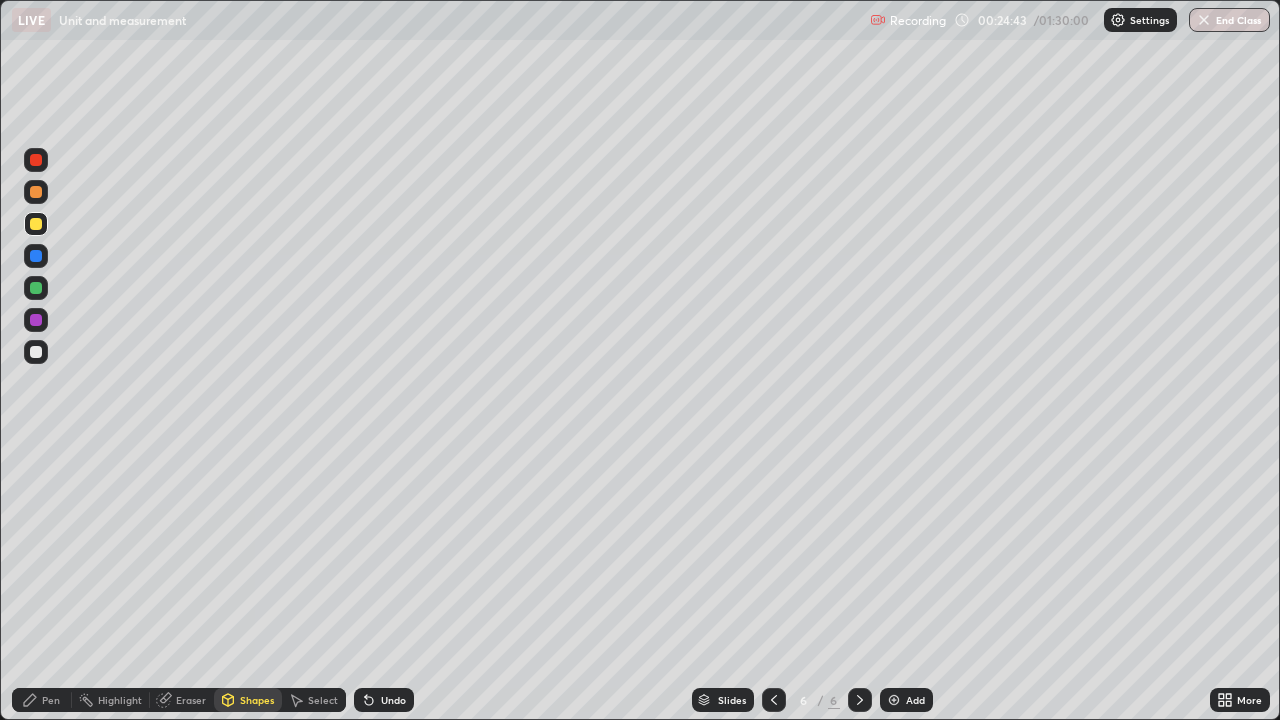 click on "Pen" at bounding box center (42, 700) 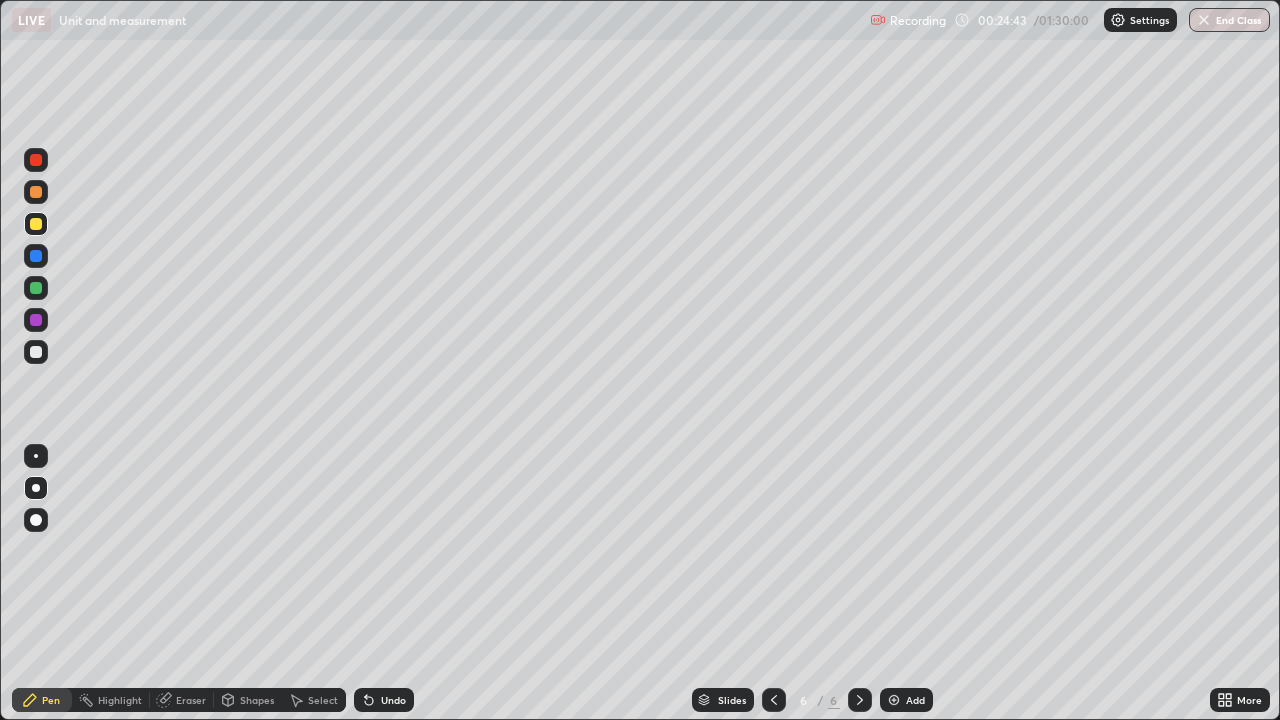 click at bounding box center [36, 352] 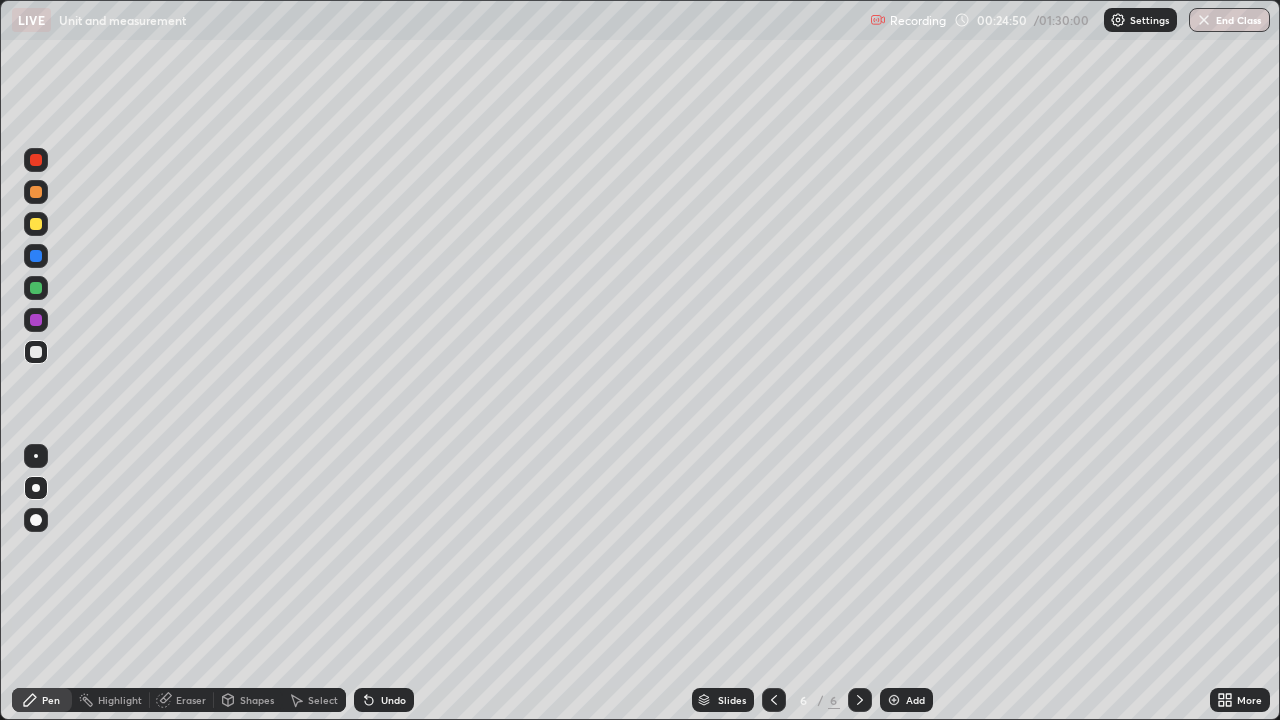 click on "Shapes" at bounding box center (257, 700) 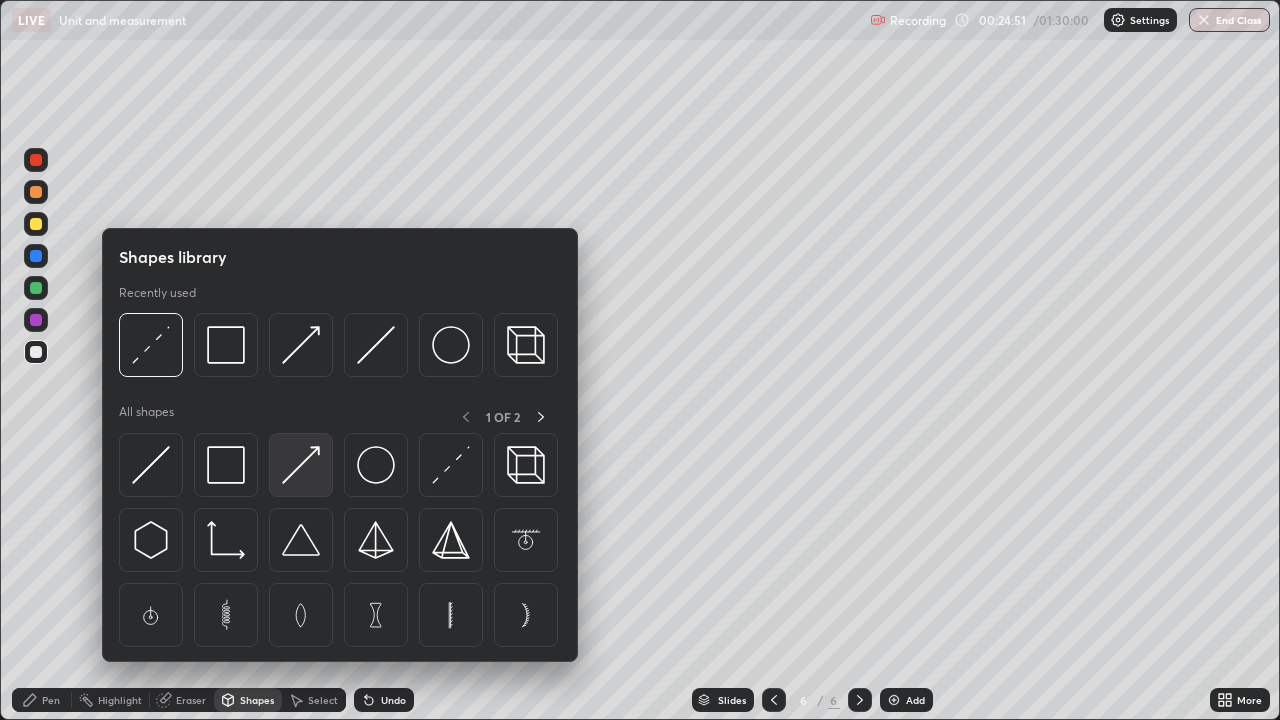 click at bounding box center (301, 465) 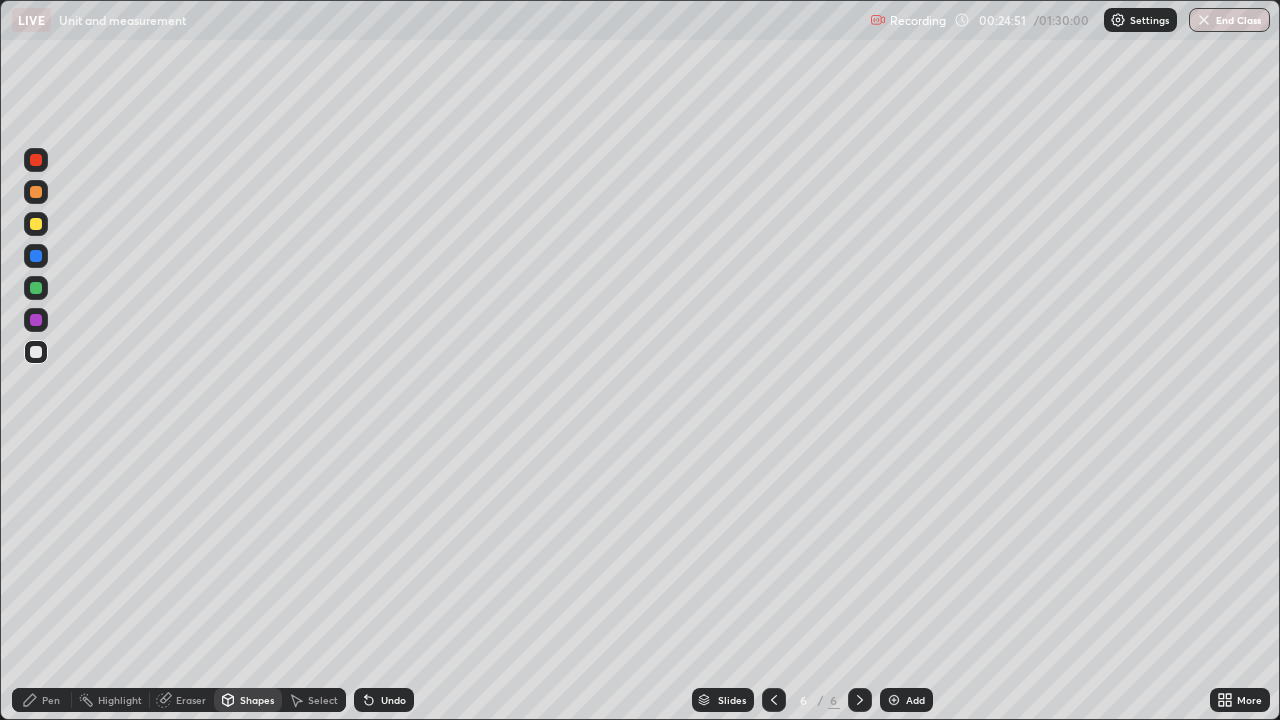 click at bounding box center (36, 160) 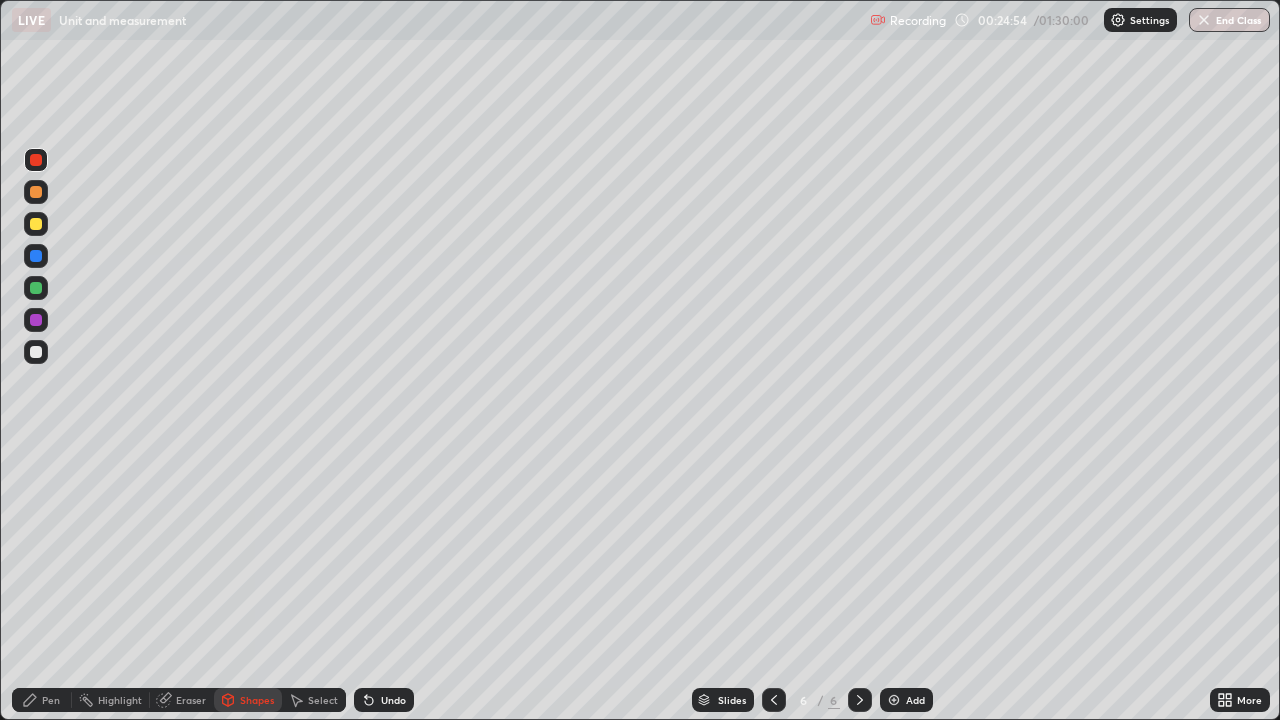click on "Pen" at bounding box center (51, 700) 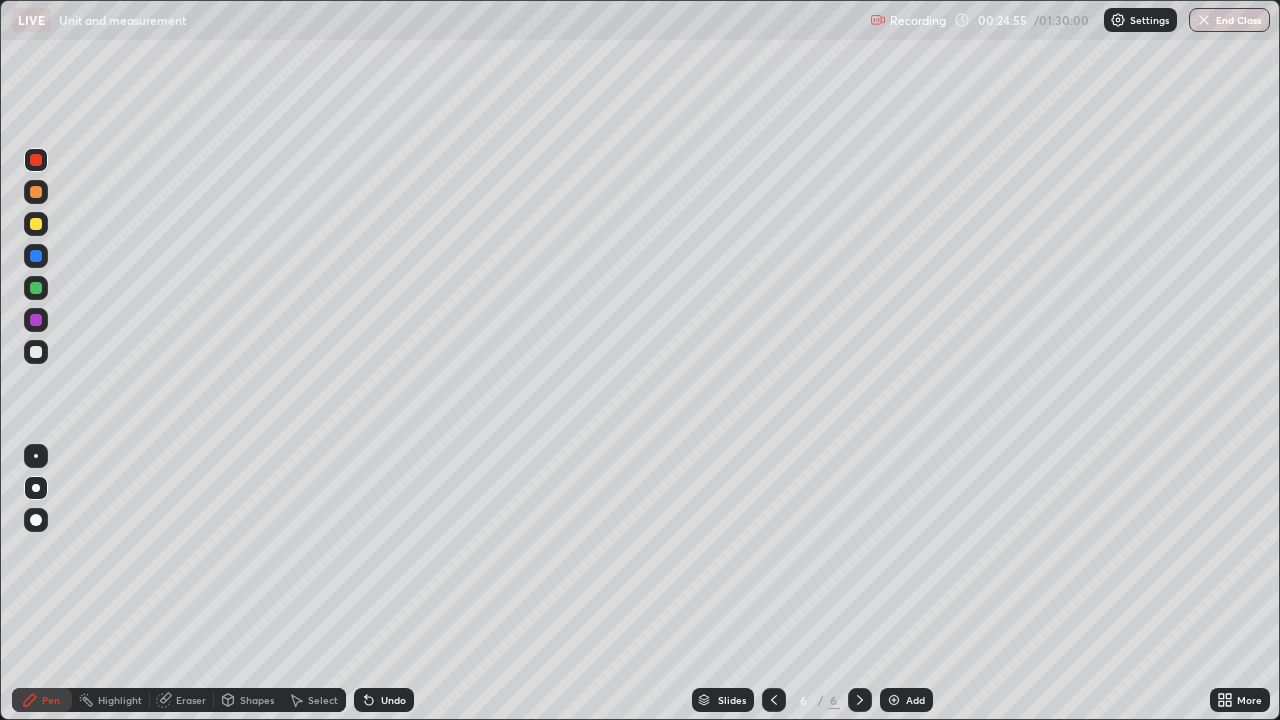 click at bounding box center [36, 352] 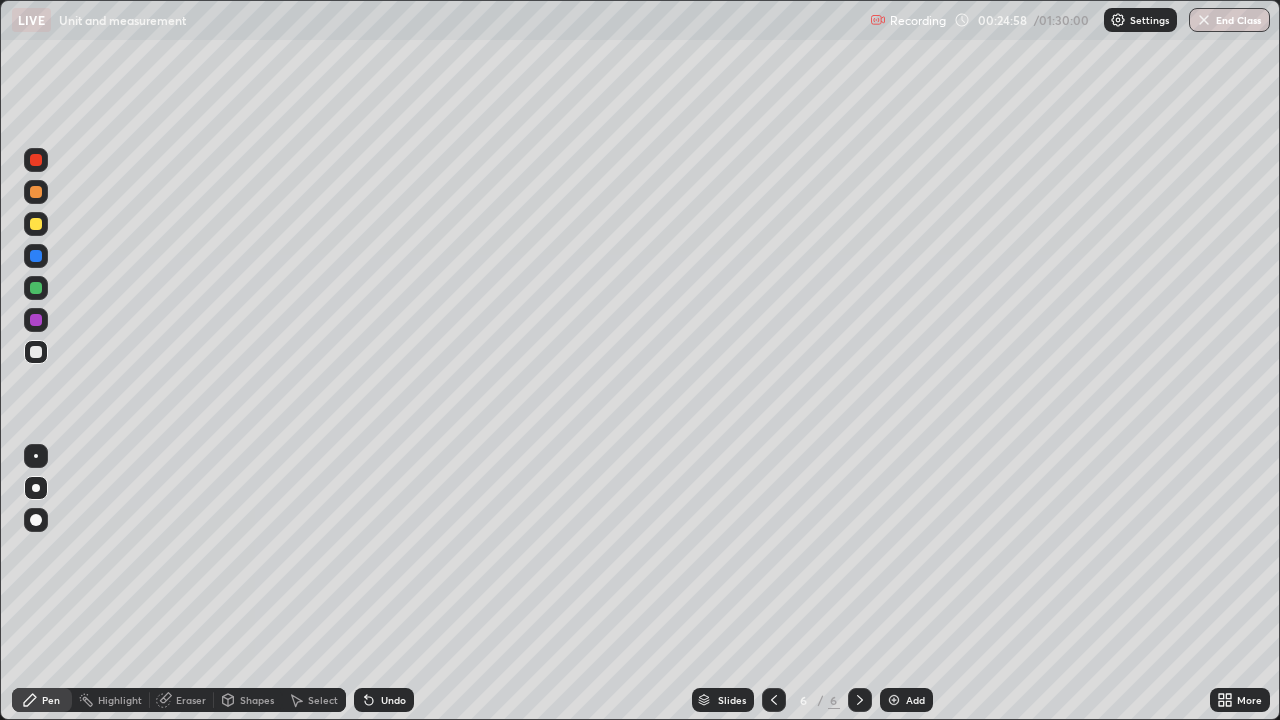 click at bounding box center (36, 160) 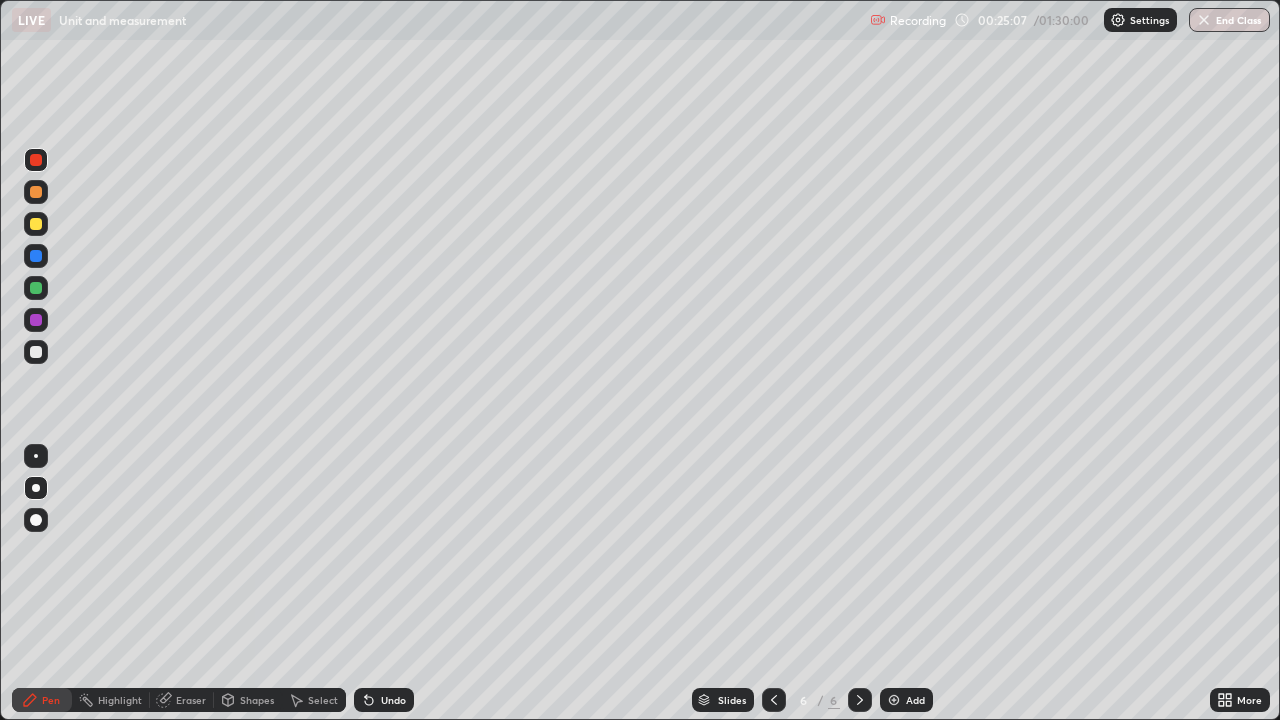 click on "Shapes" at bounding box center [257, 700] 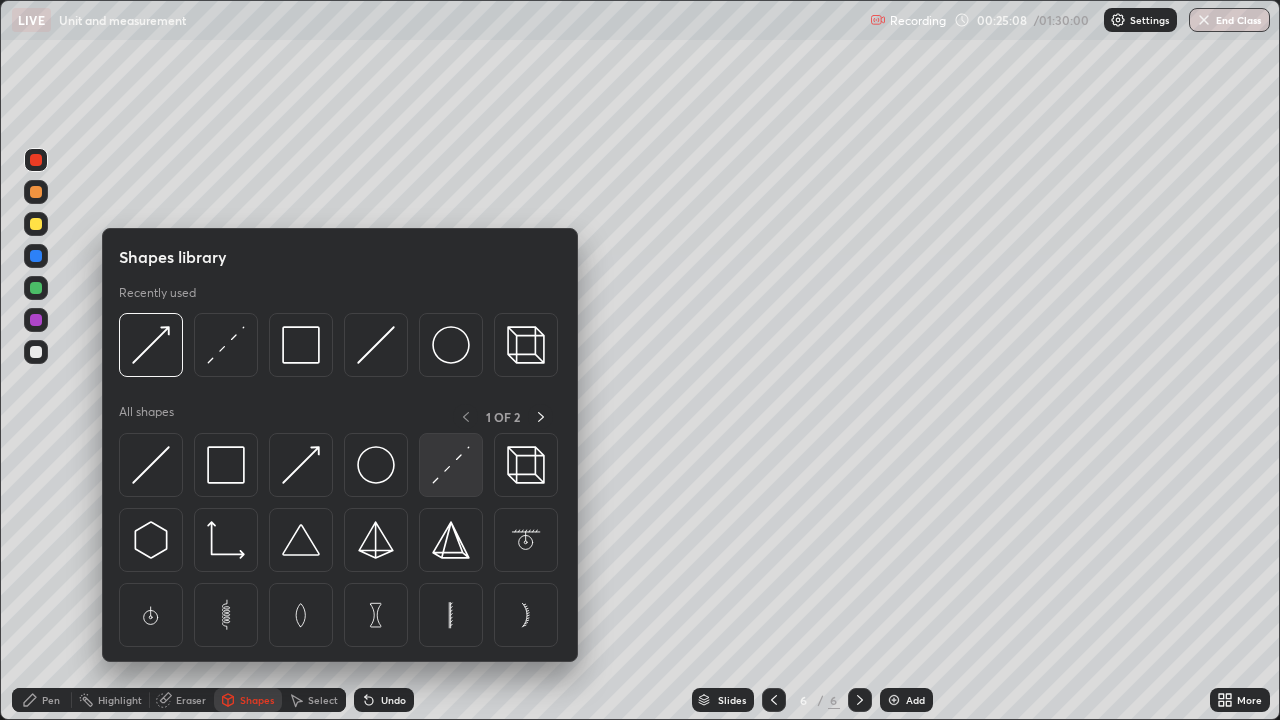 click at bounding box center [451, 465] 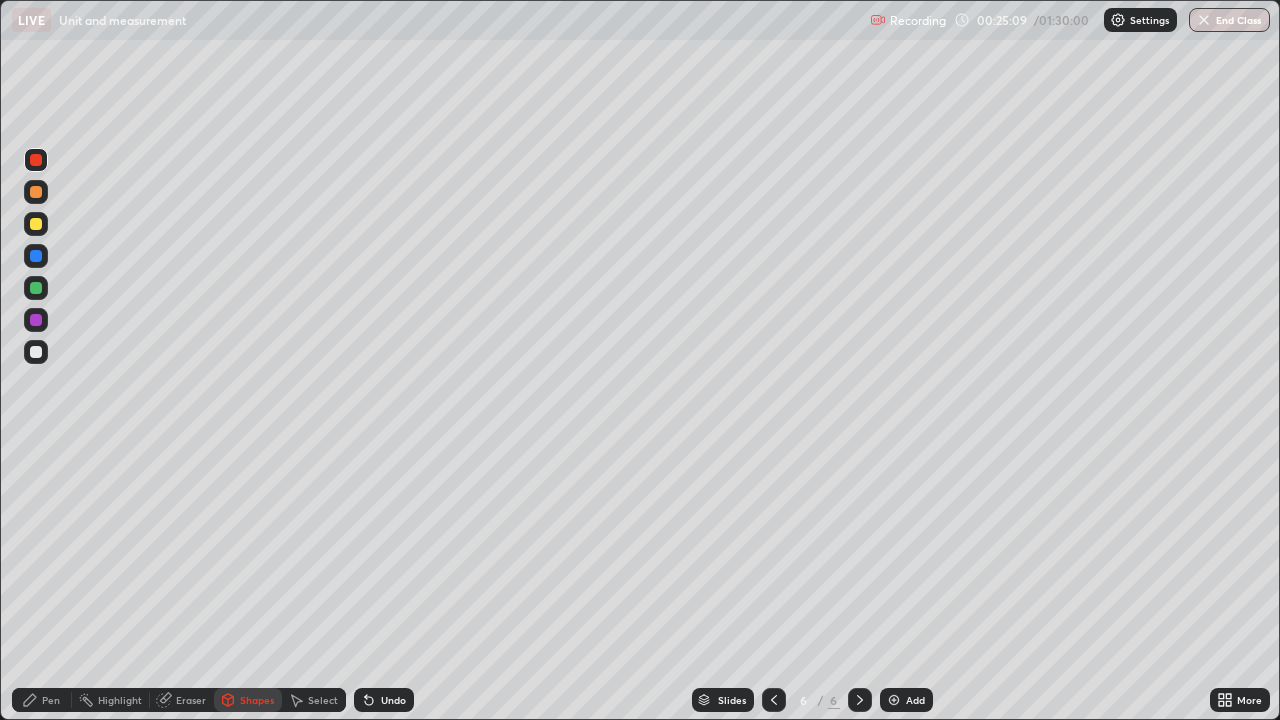 click at bounding box center (36, 160) 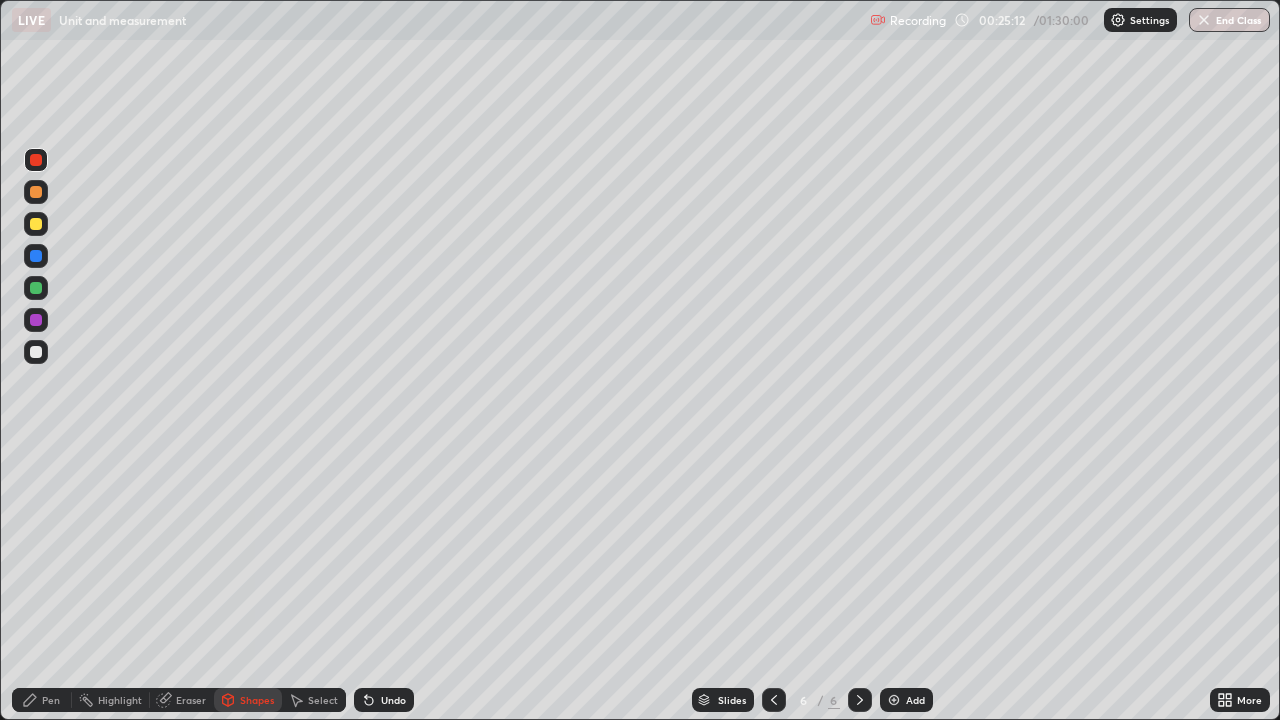 click on "Shapes" at bounding box center [257, 700] 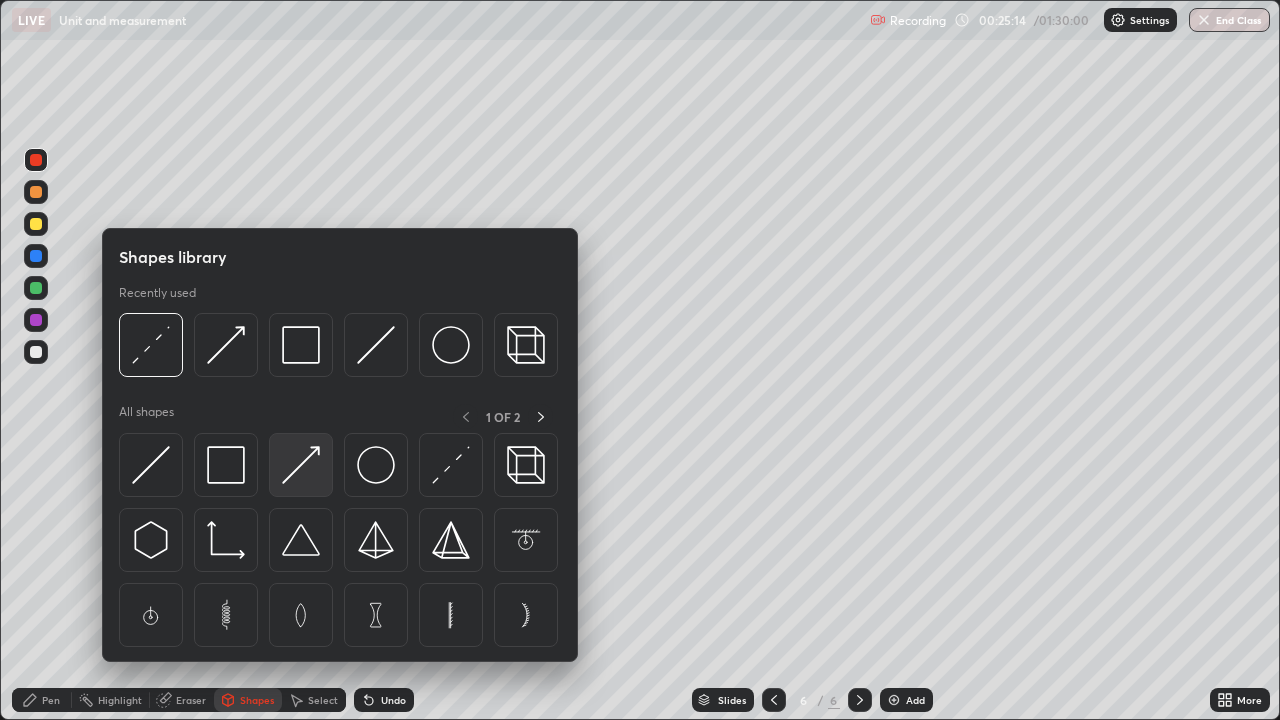 click at bounding box center (301, 465) 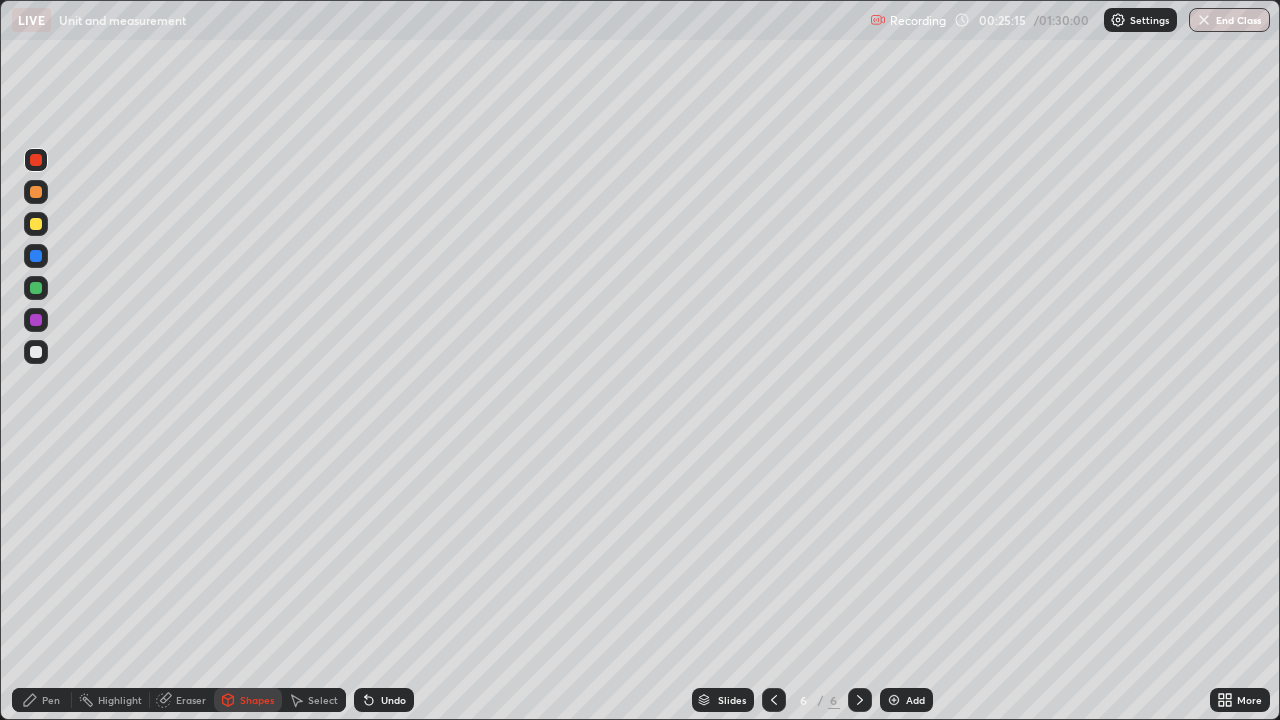 click at bounding box center [36, 320] 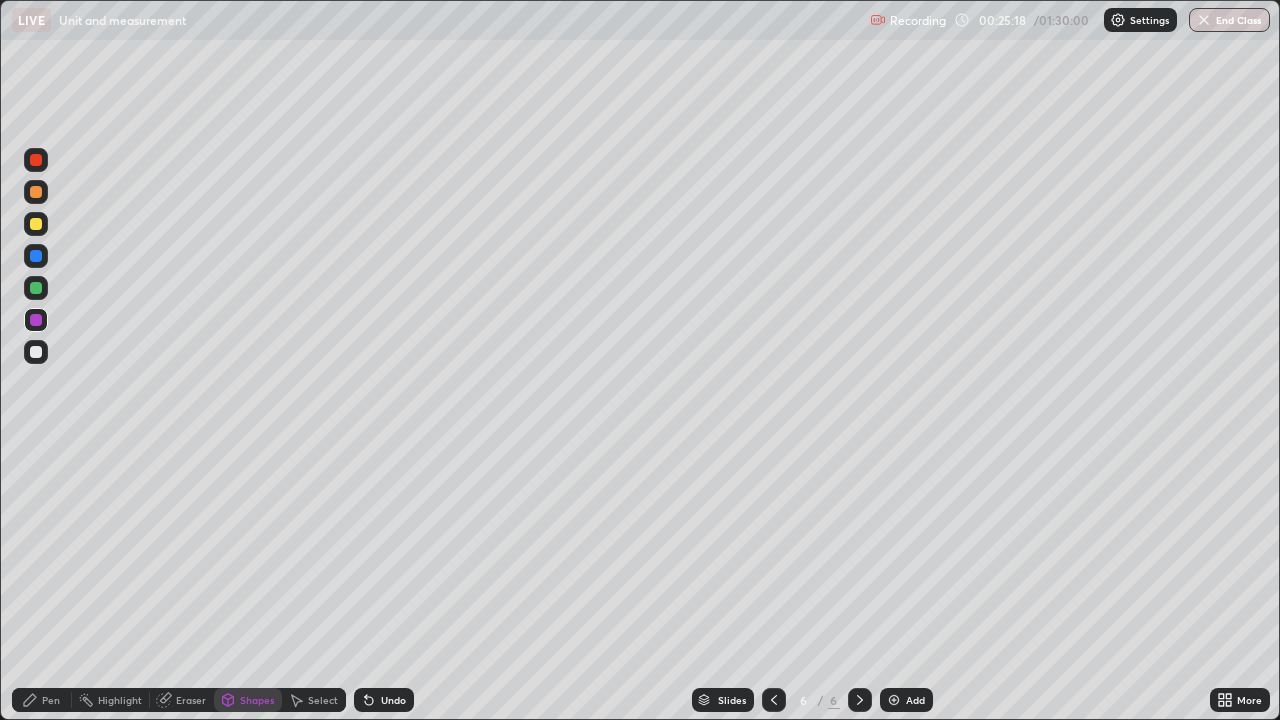 click on "Pen" at bounding box center (51, 700) 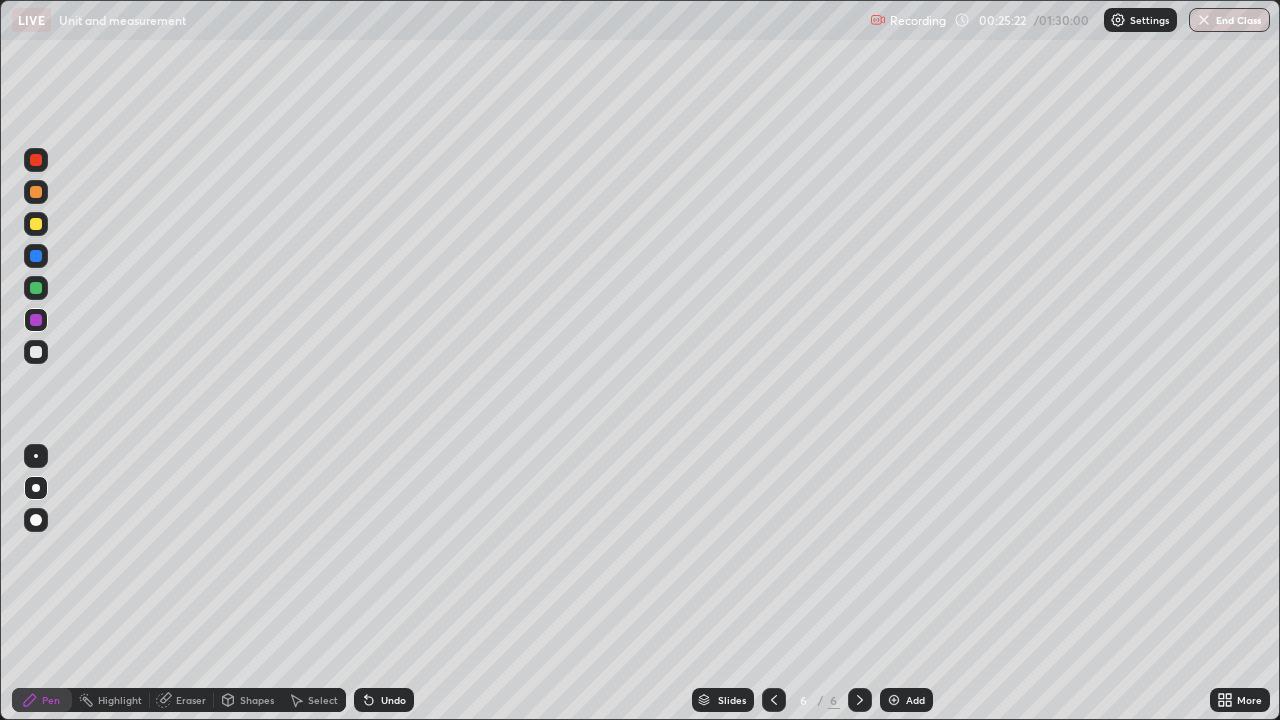 click on "Shapes" at bounding box center (257, 700) 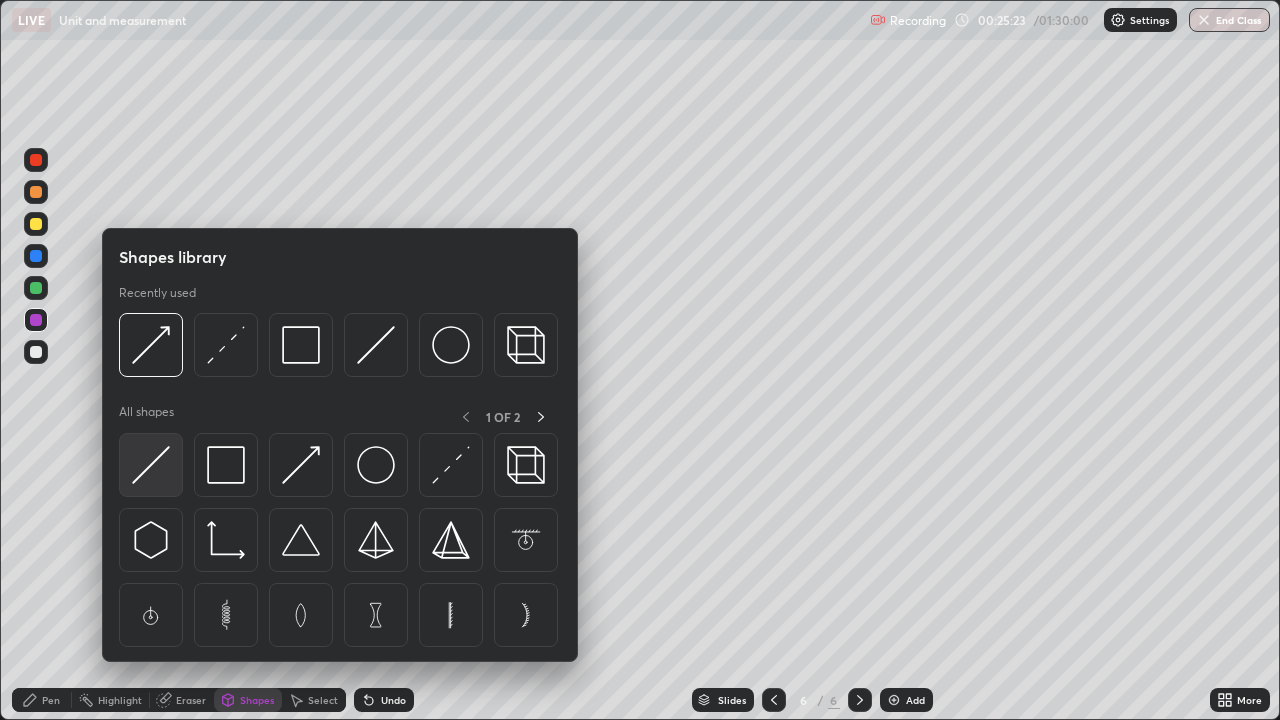 click at bounding box center [151, 465] 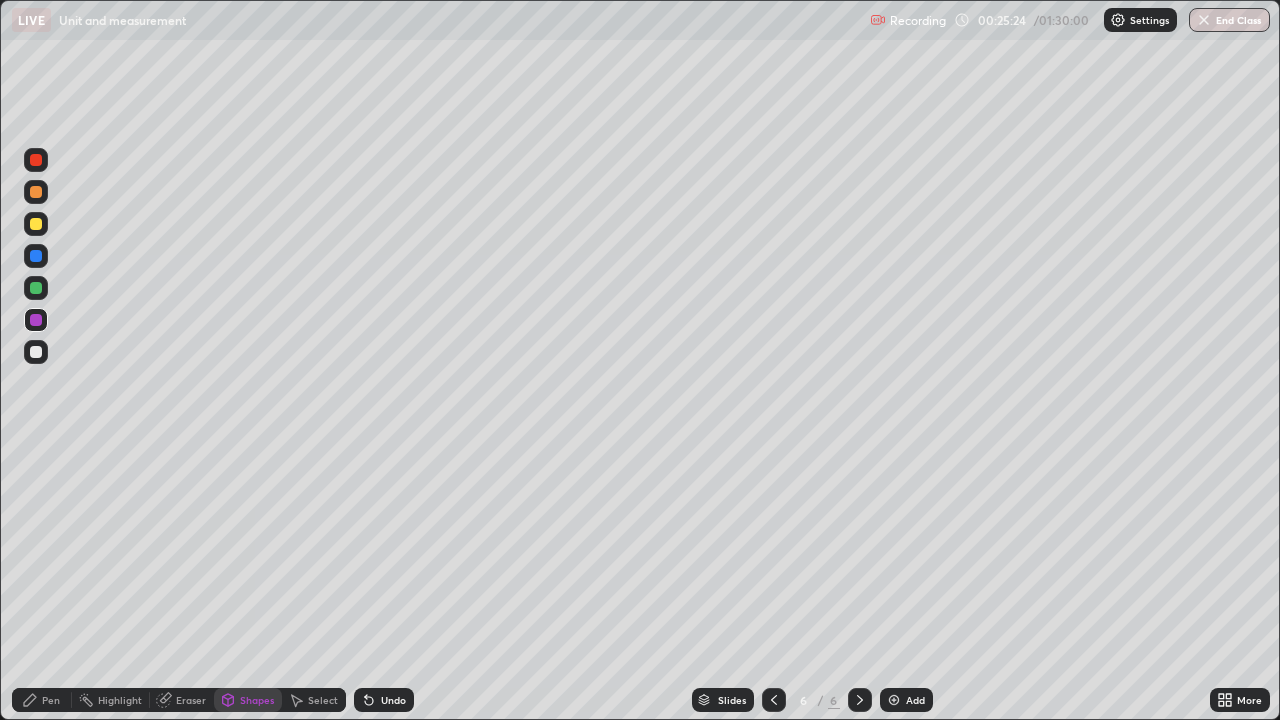 click at bounding box center (36, 288) 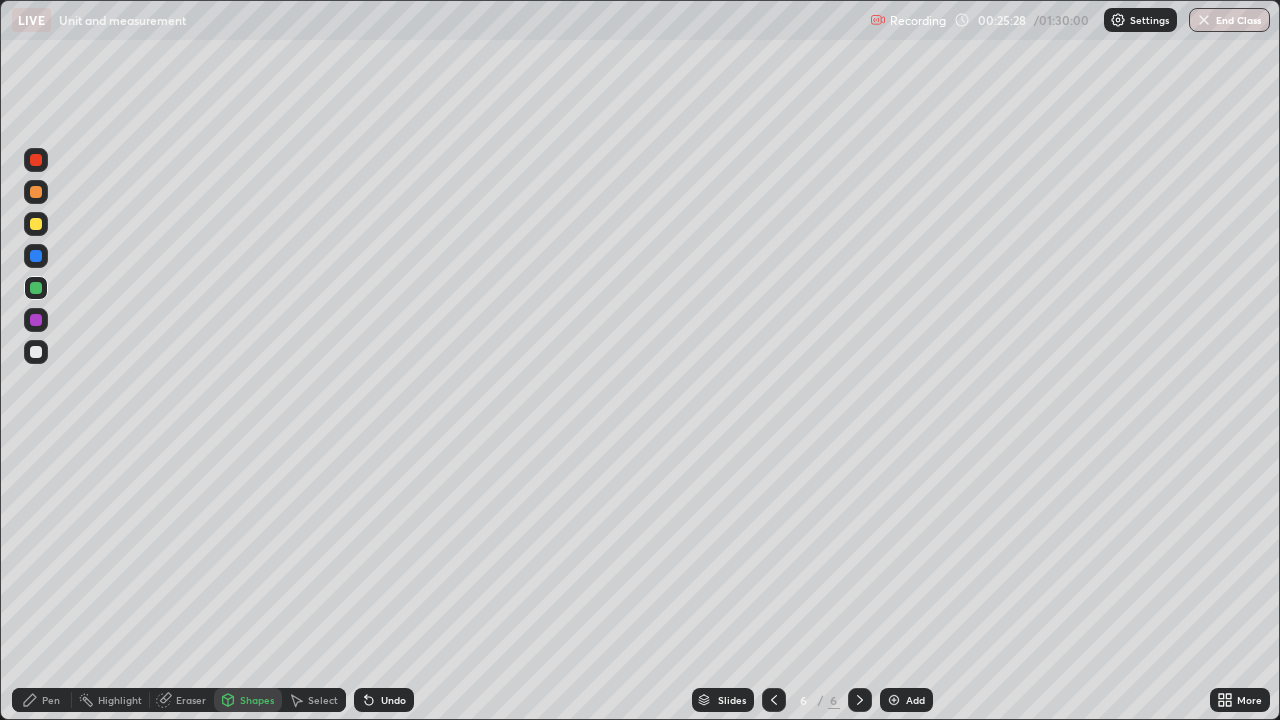click on "Pen" at bounding box center (51, 700) 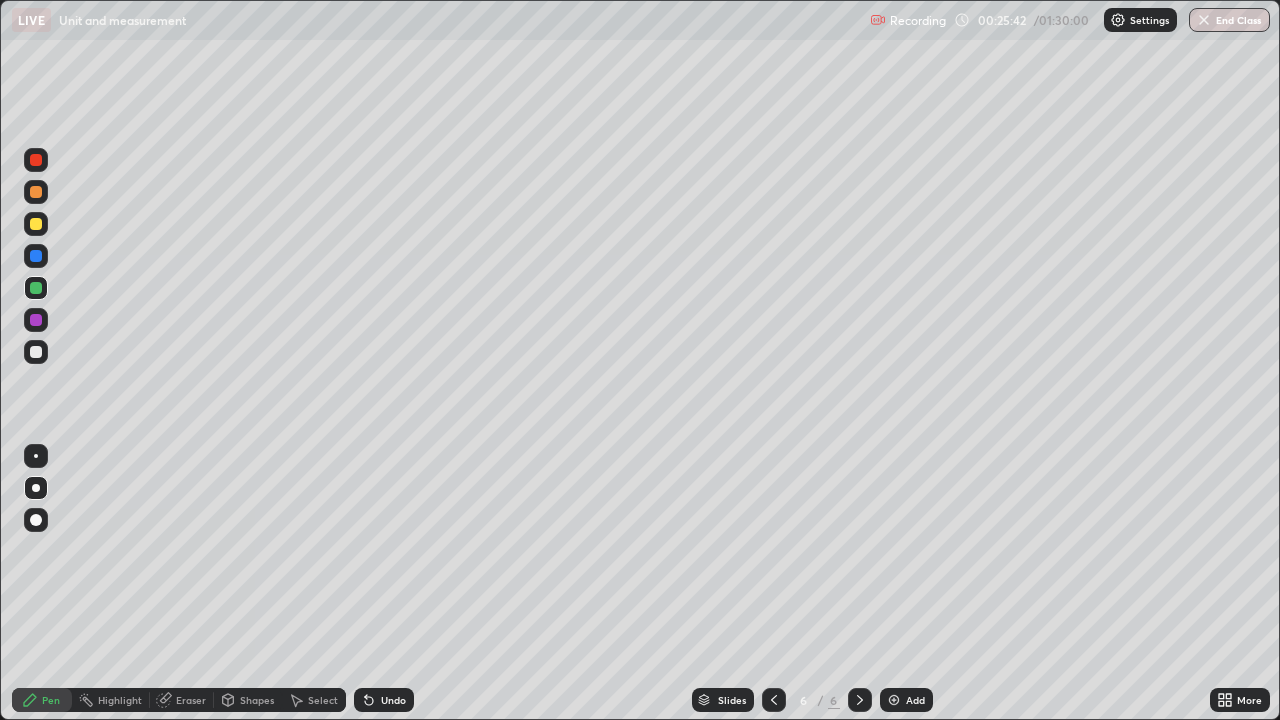 click at bounding box center [36, 352] 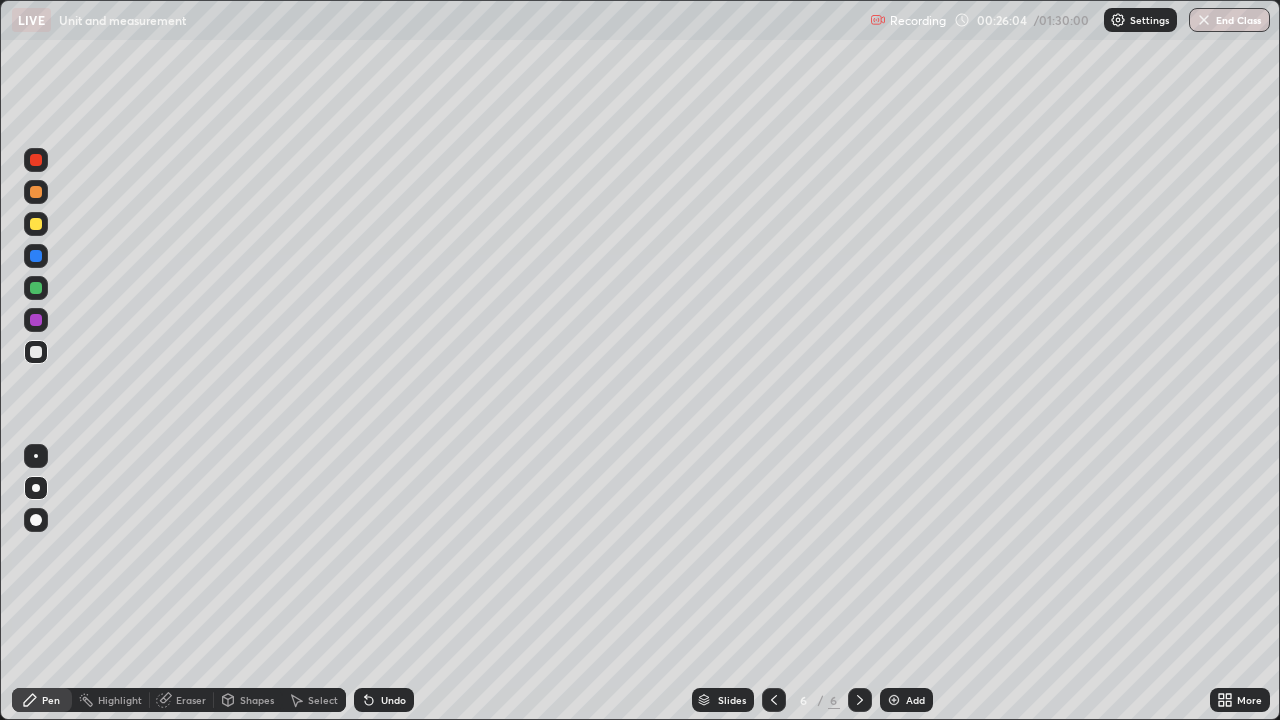click on "Shapes" at bounding box center [257, 700] 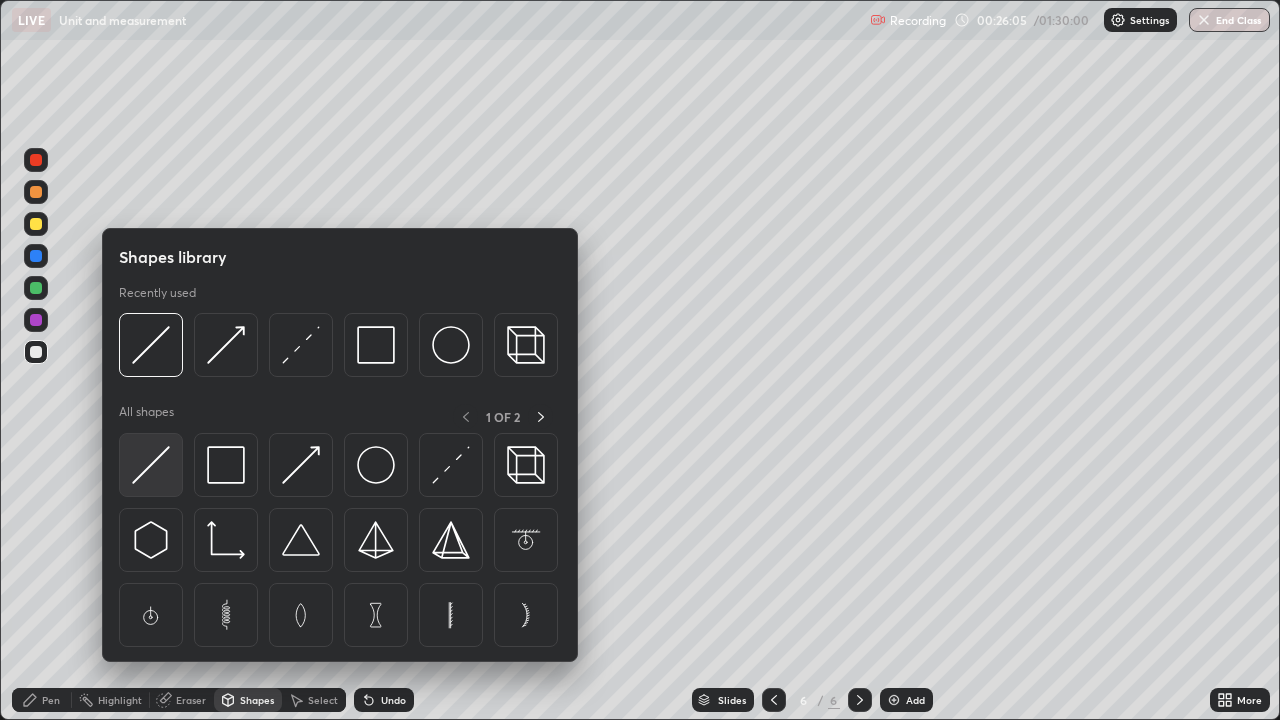click at bounding box center [151, 465] 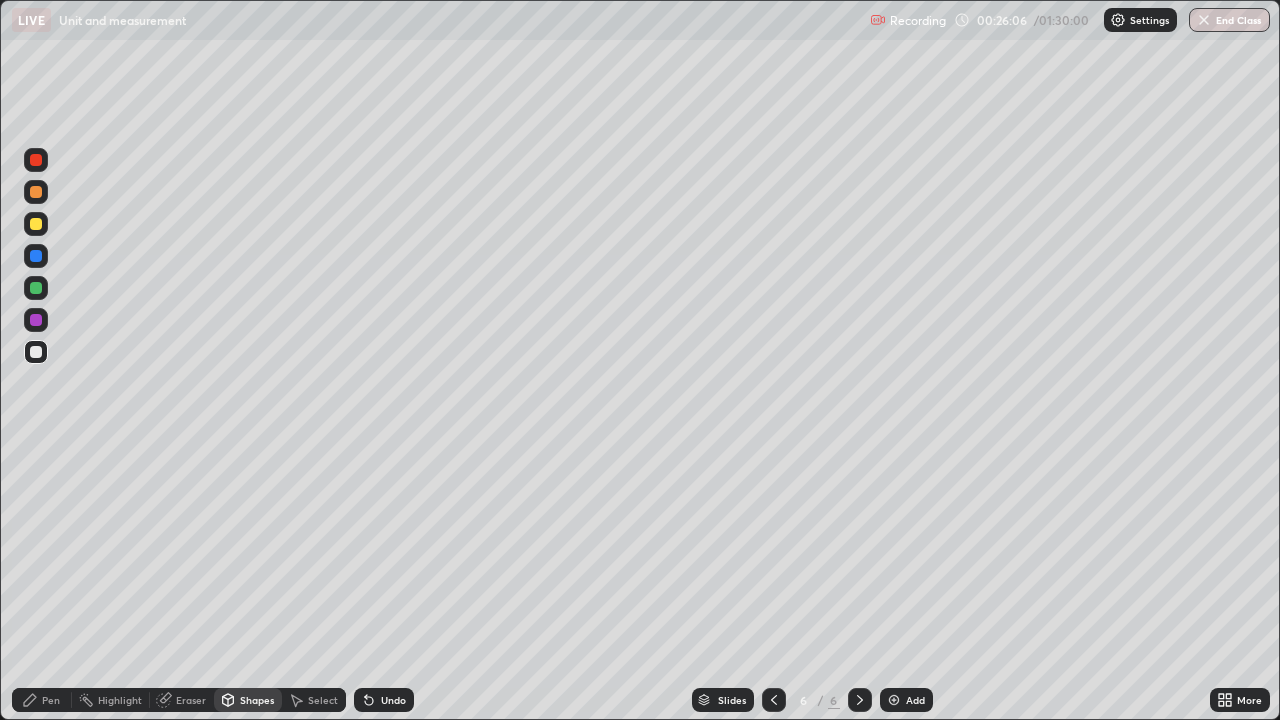 click at bounding box center (36, 288) 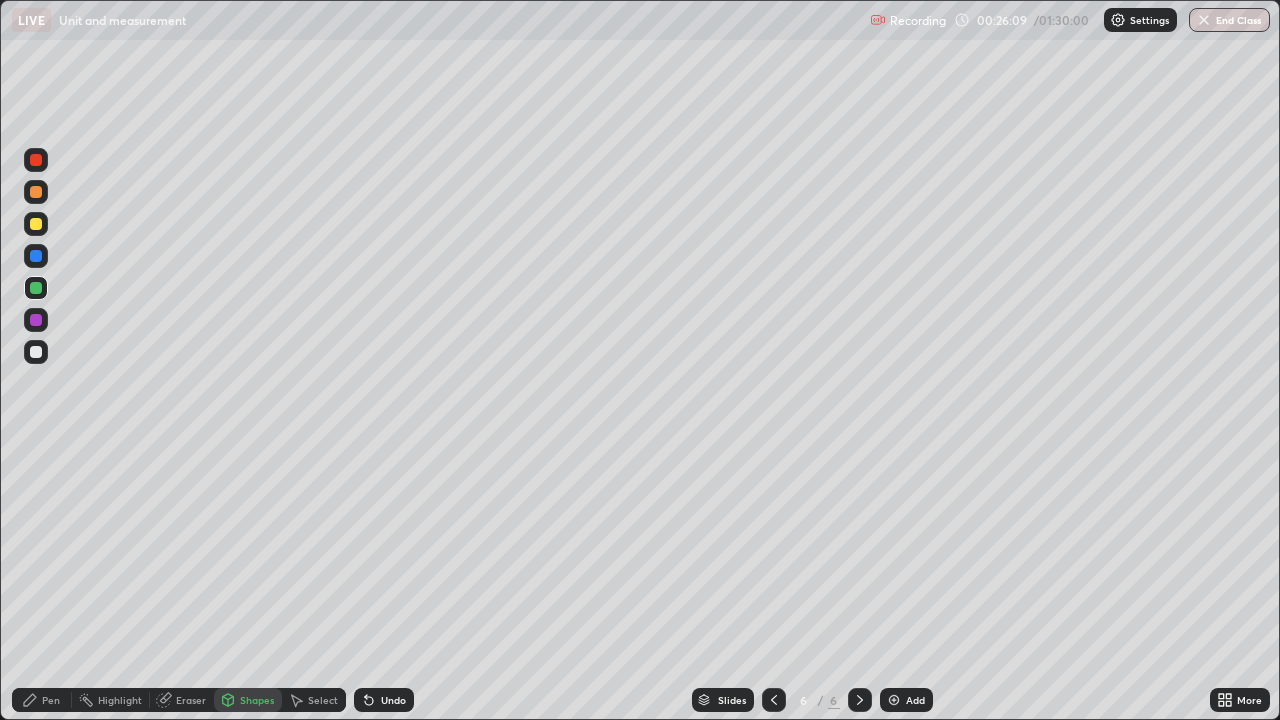 click on "Pen" at bounding box center [51, 700] 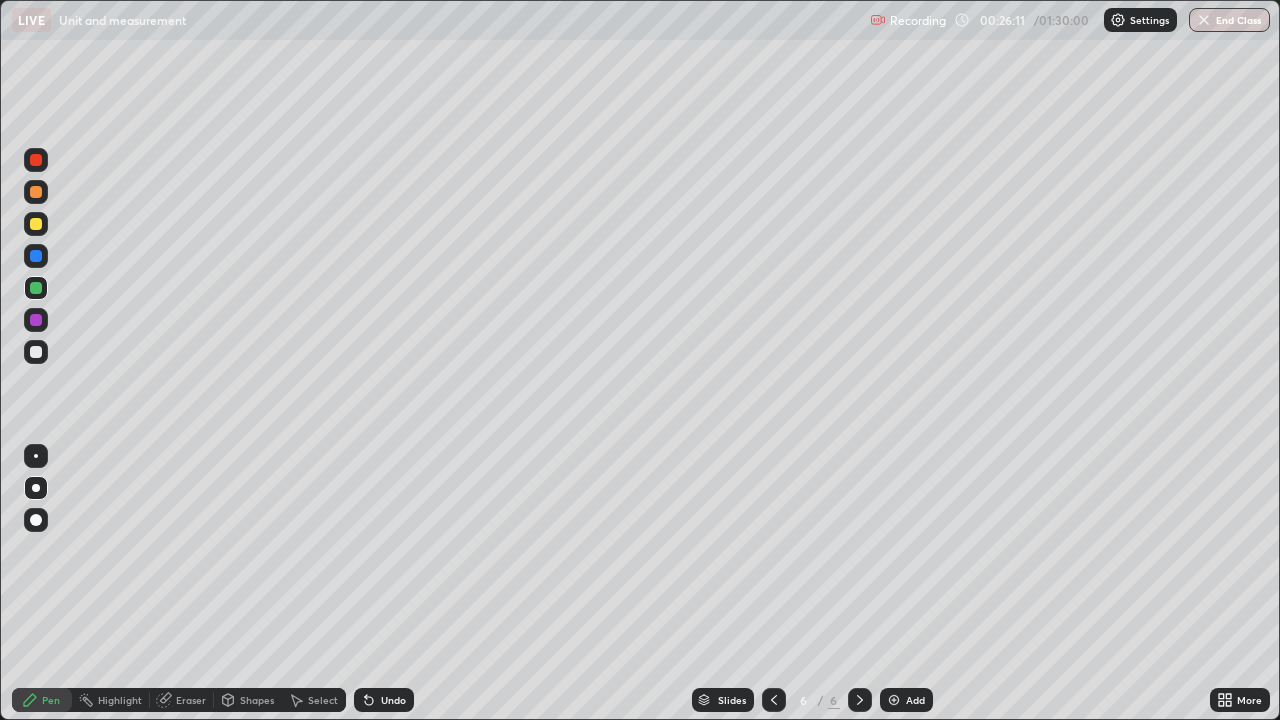 click on "Shapes" at bounding box center [257, 700] 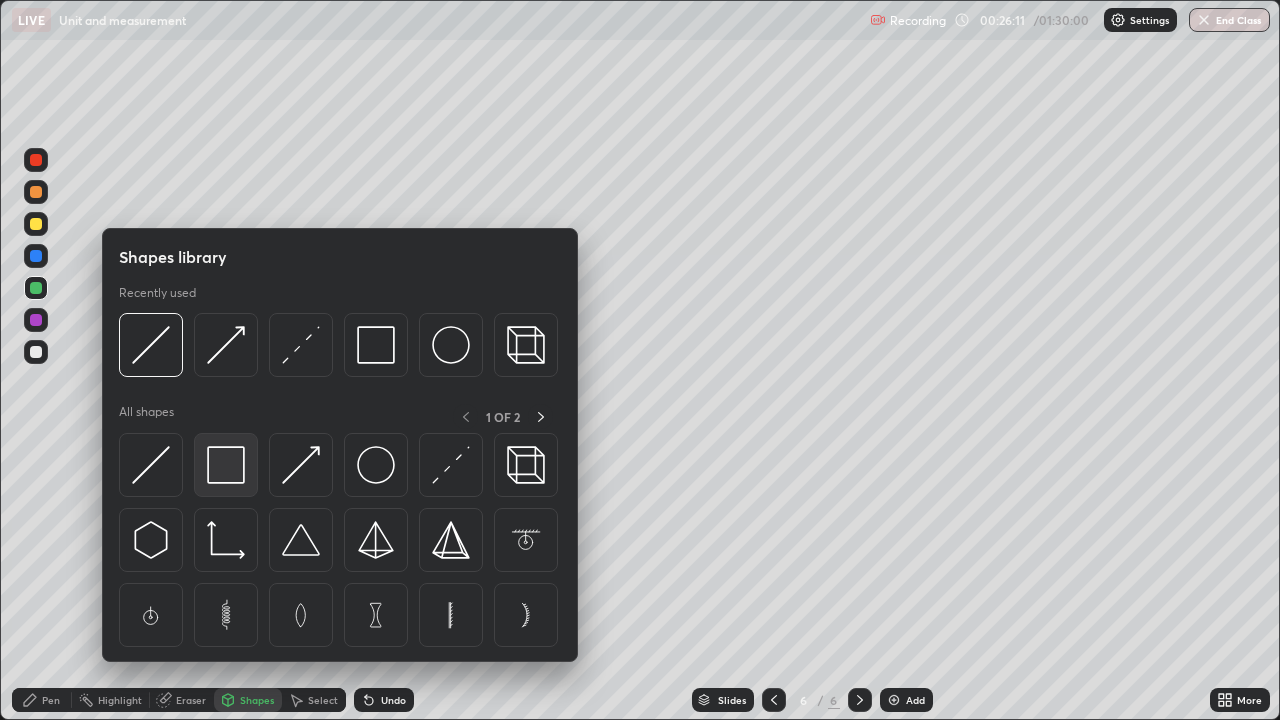 click at bounding box center (226, 465) 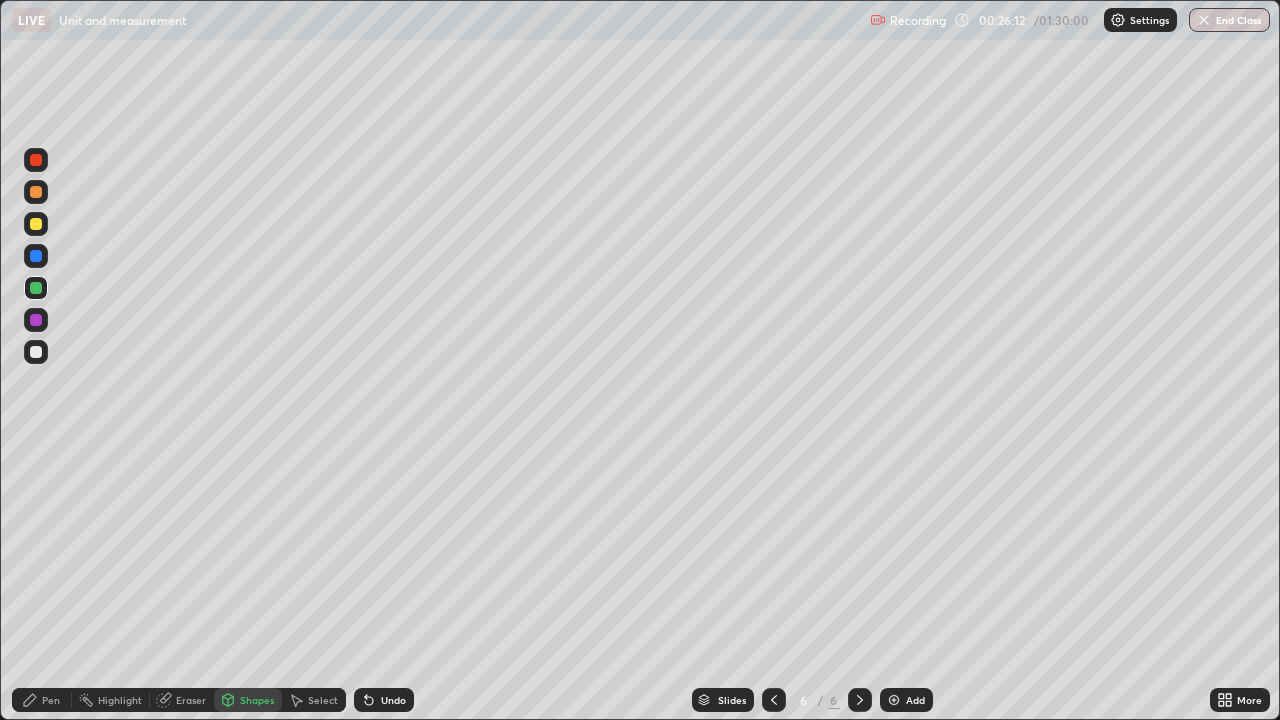 click at bounding box center [36, 352] 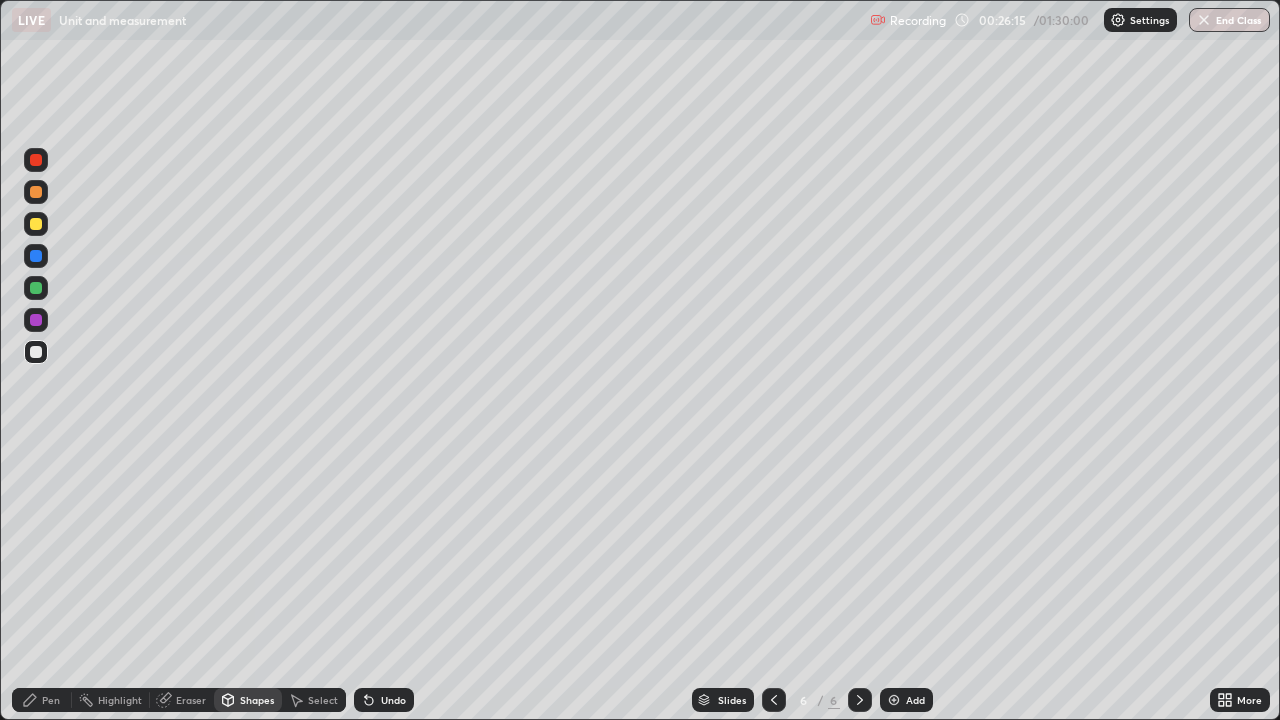click on "Shapes" at bounding box center (257, 700) 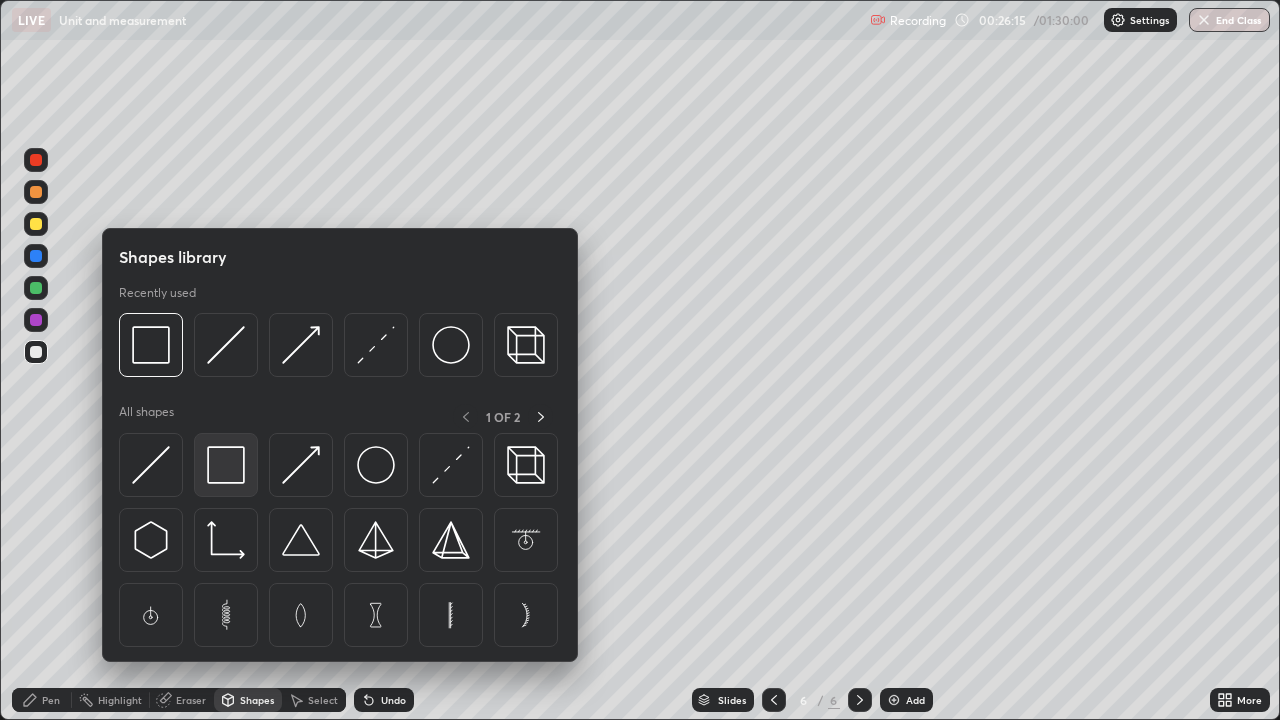 click at bounding box center (226, 465) 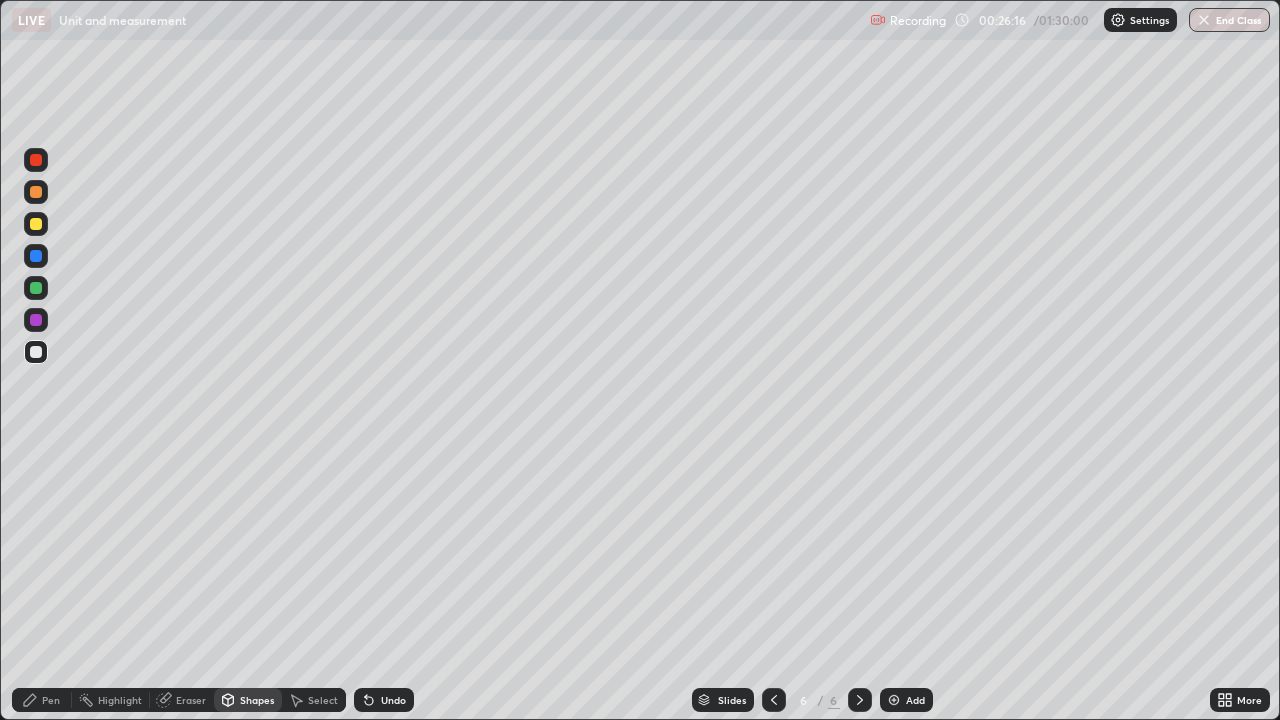 click at bounding box center (36, 224) 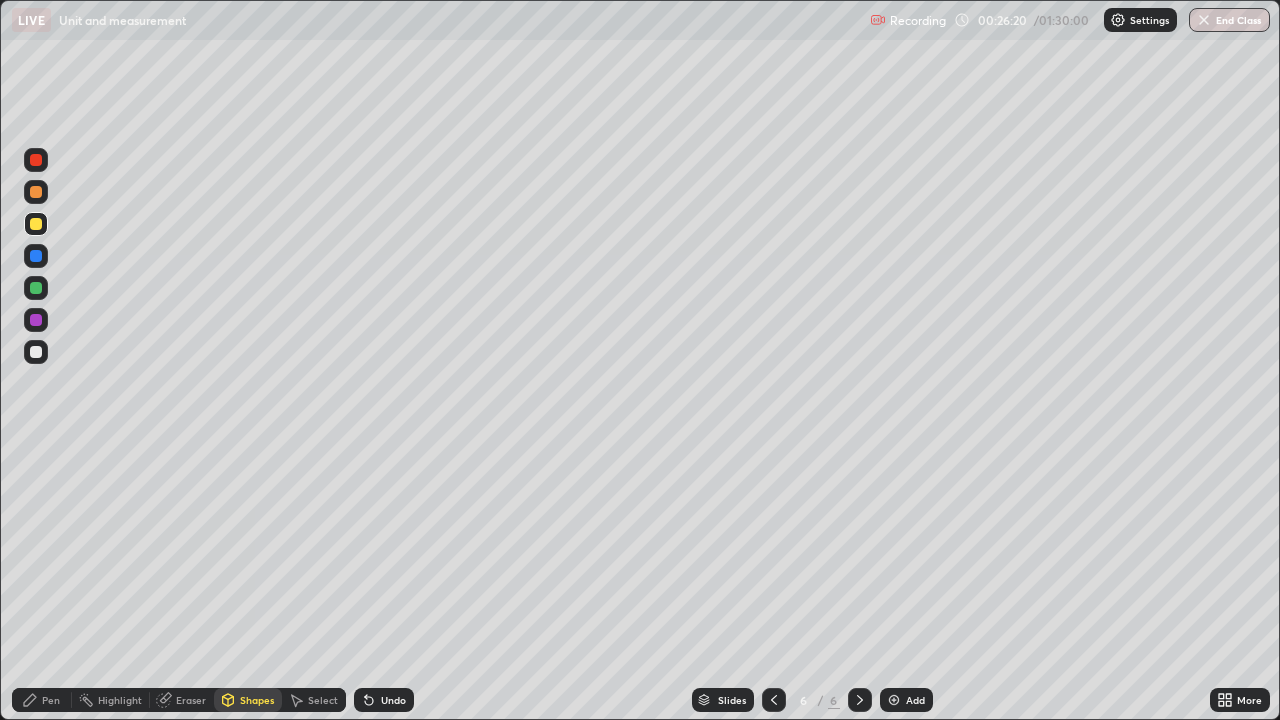 click on "Pen" at bounding box center (51, 700) 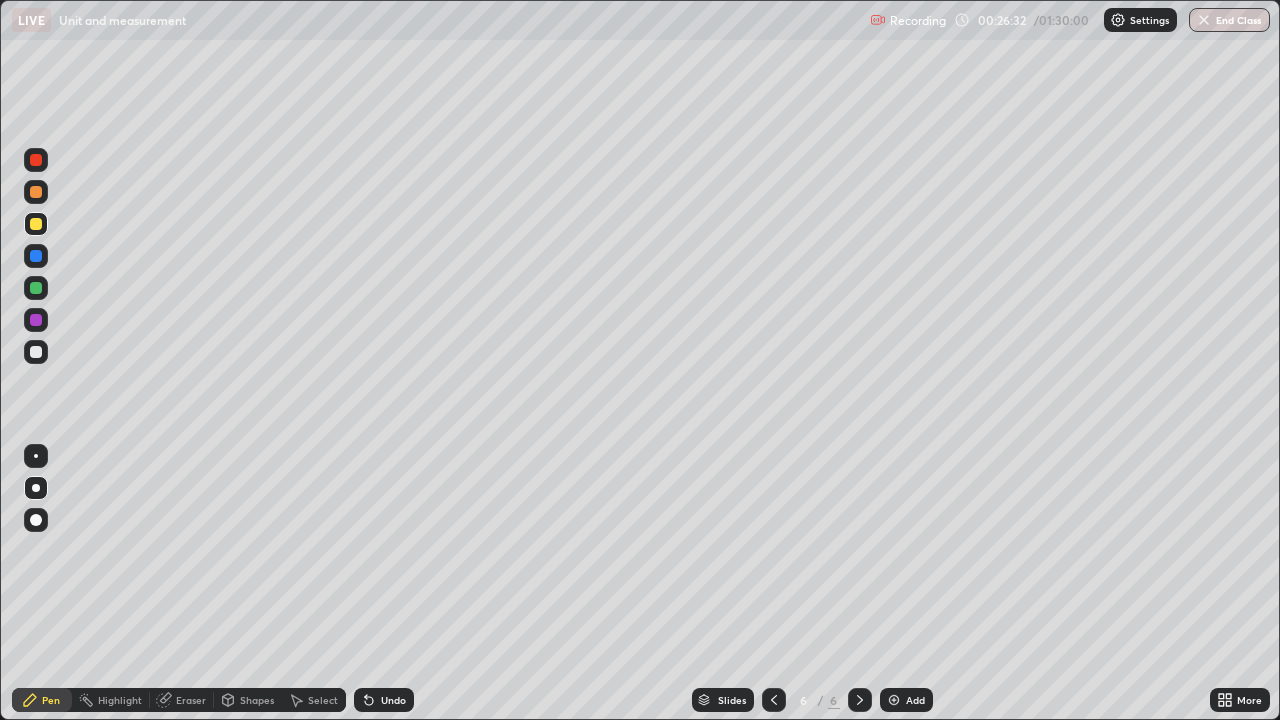 click on "Shapes" at bounding box center (248, 700) 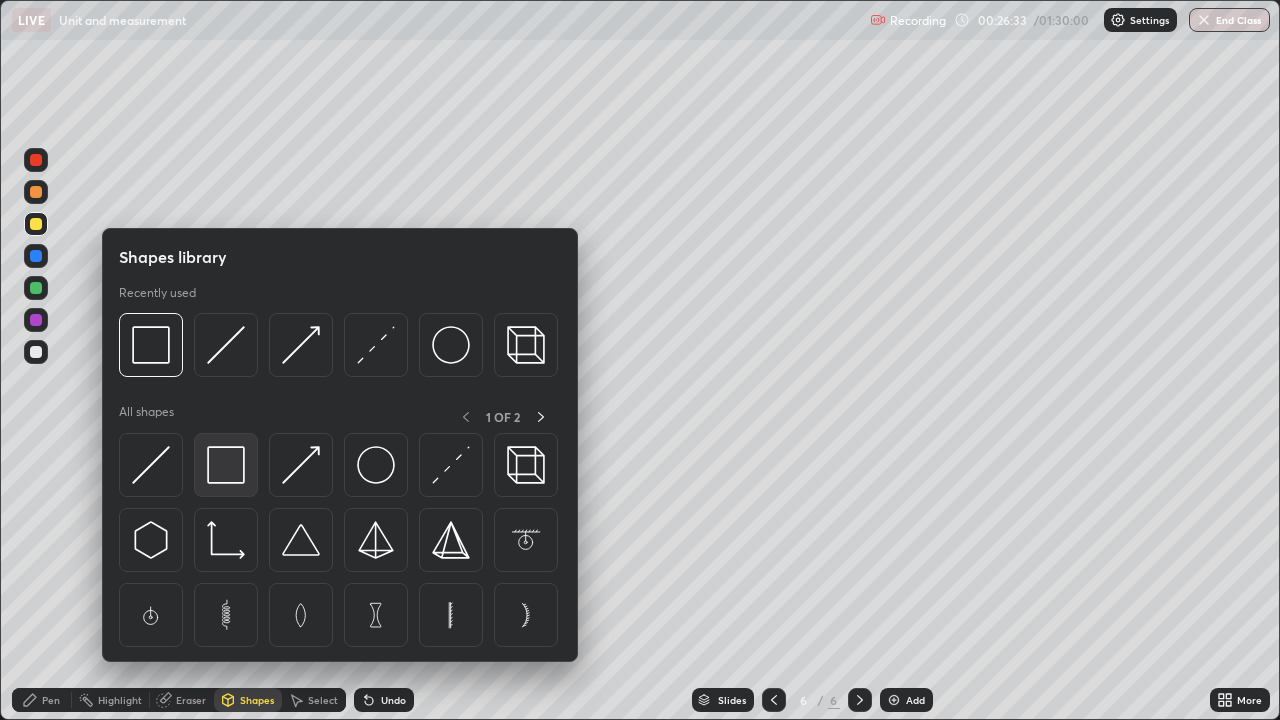 click at bounding box center (226, 465) 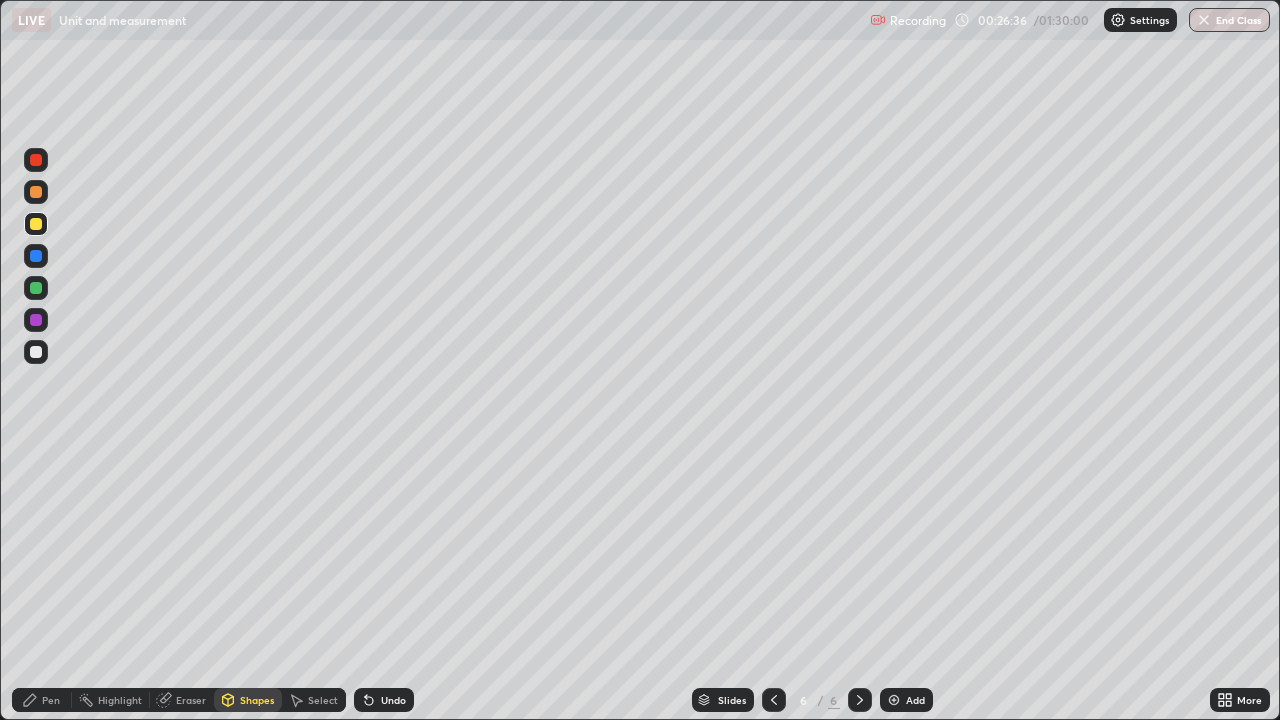 click on "Pen" at bounding box center (51, 700) 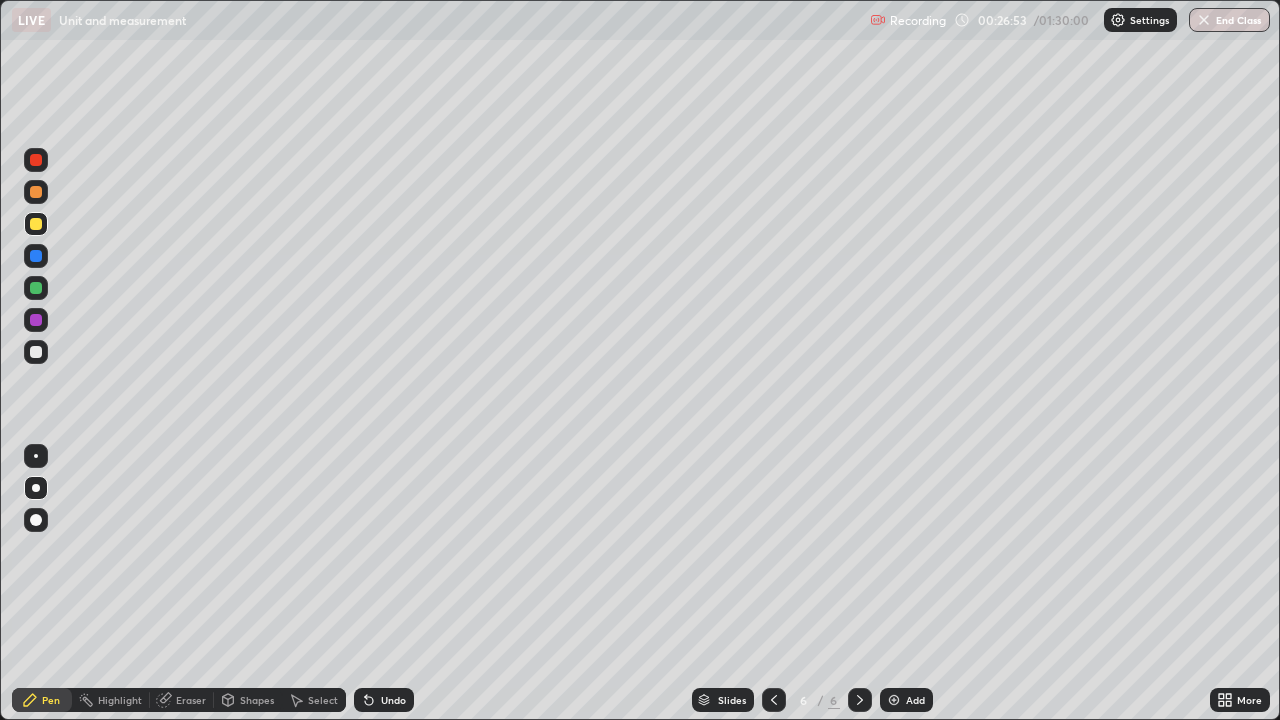 click at bounding box center (36, 352) 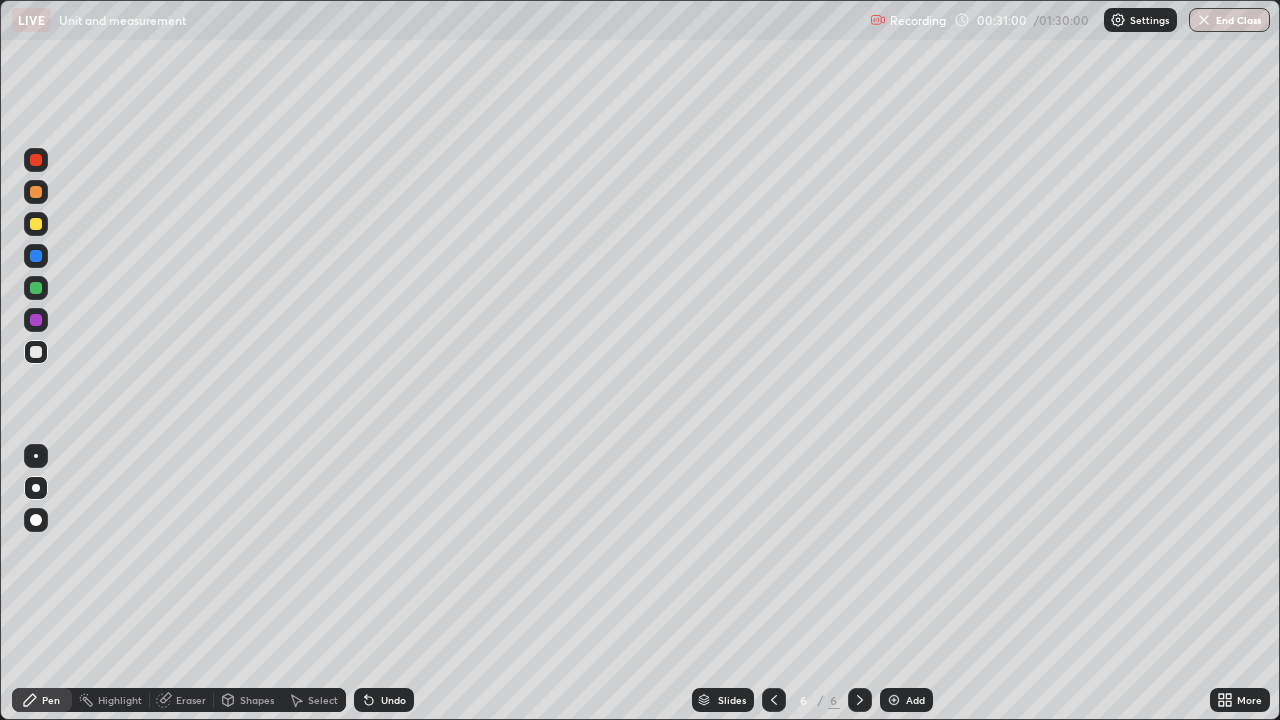 click on "Add" at bounding box center (906, 700) 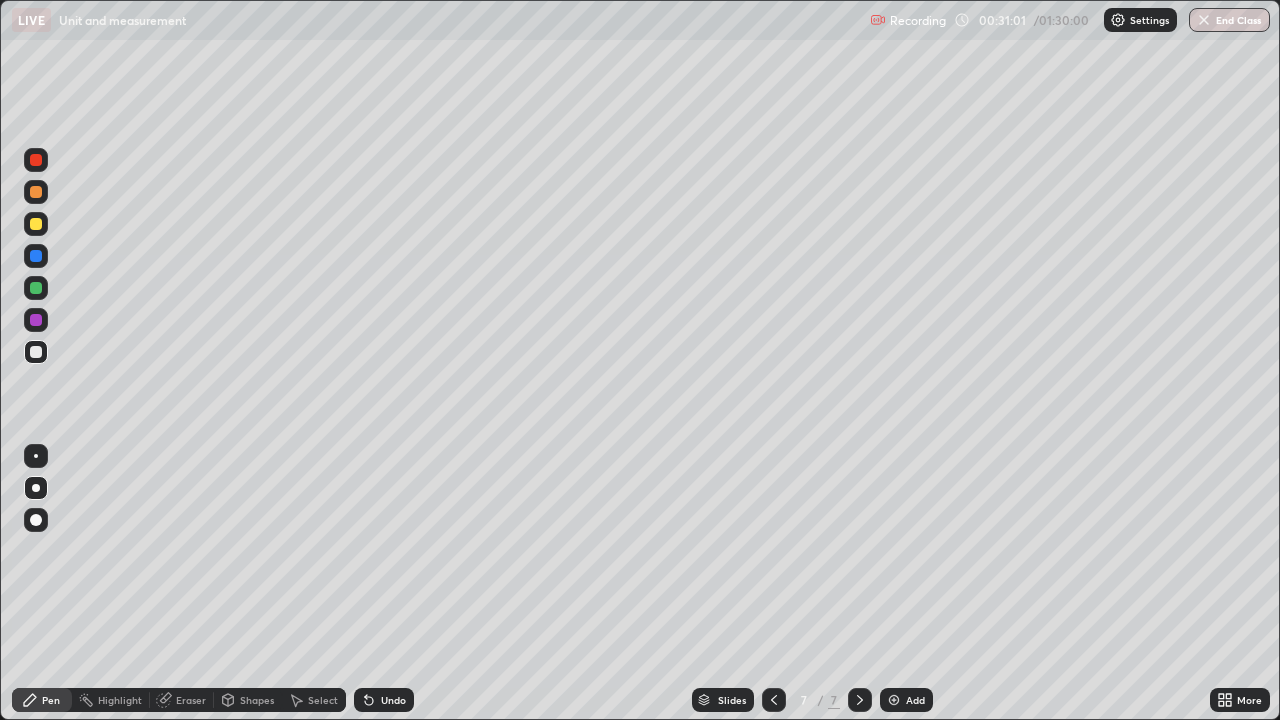 click on "Shapes" at bounding box center (257, 700) 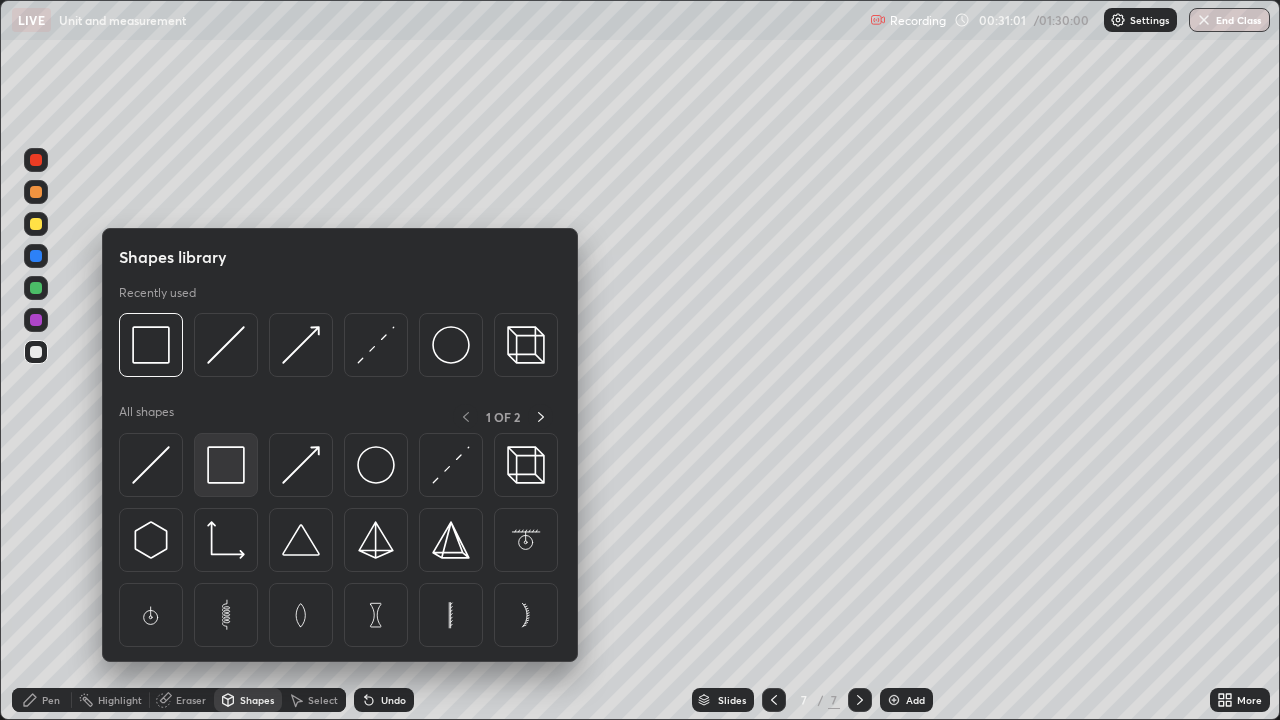 click at bounding box center [226, 465] 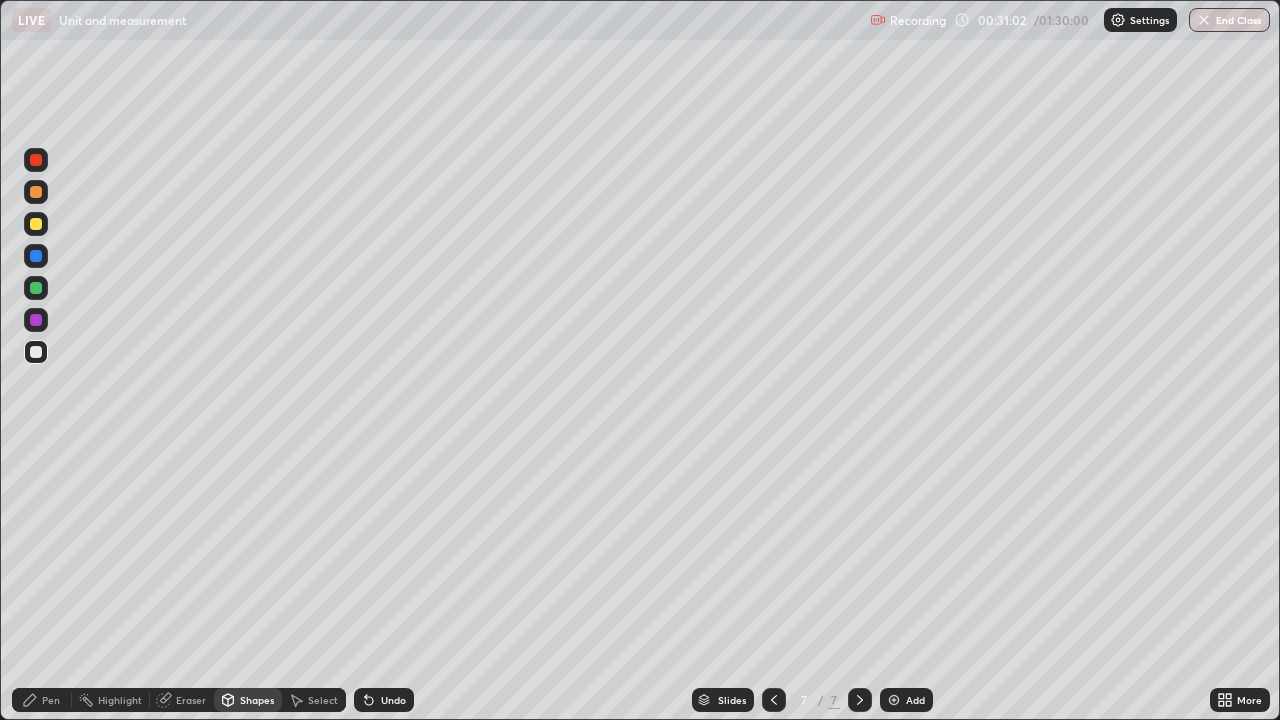 click at bounding box center (36, 352) 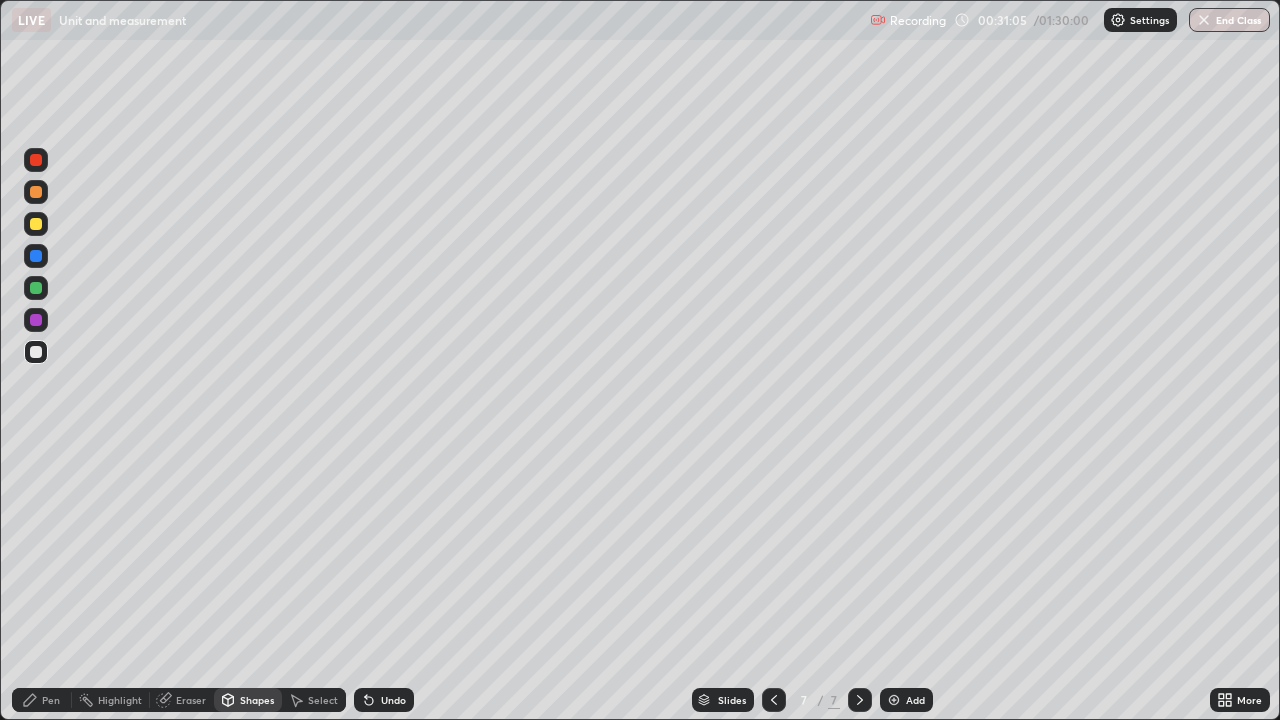 click 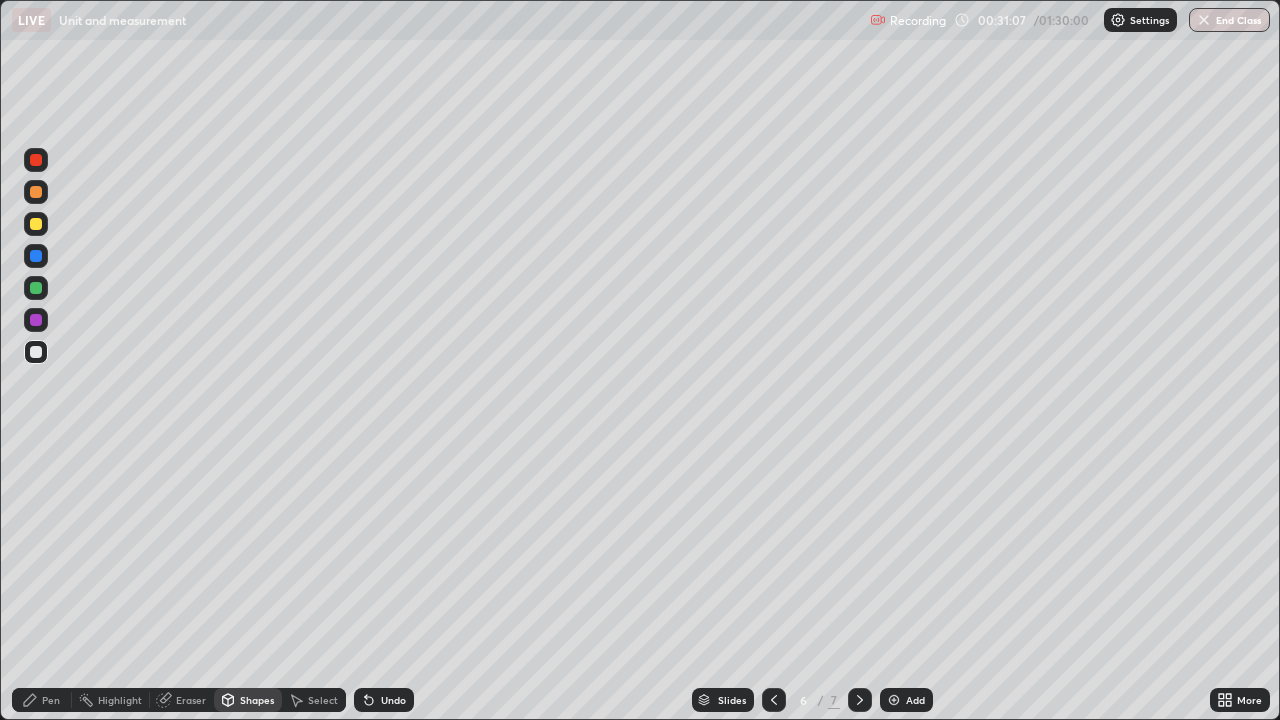 click 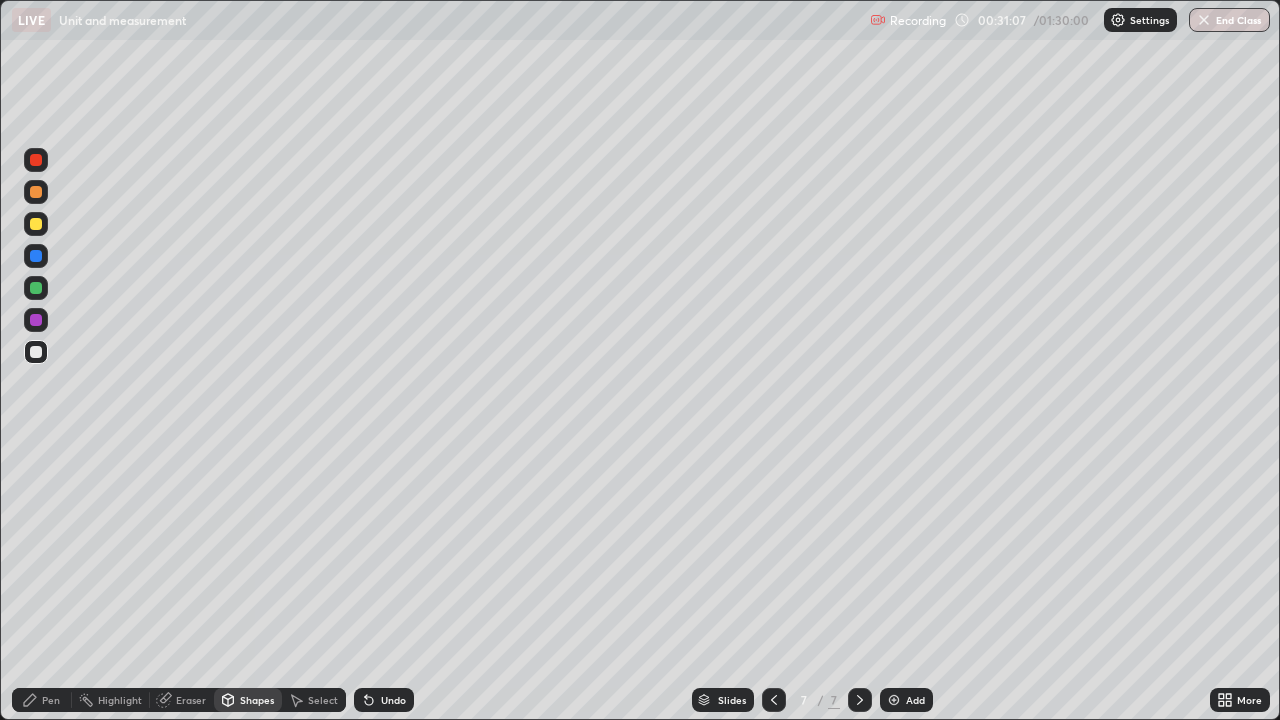 click on "Pen" at bounding box center (51, 700) 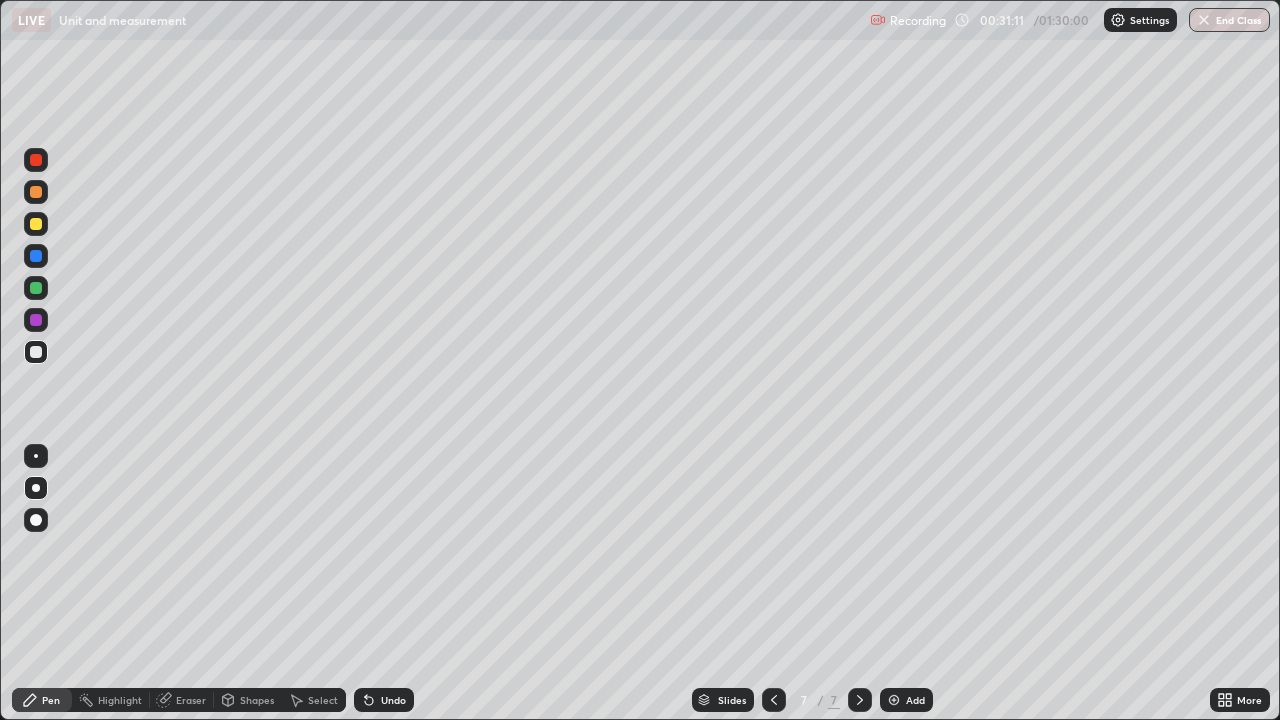click on "Shapes" at bounding box center [248, 700] 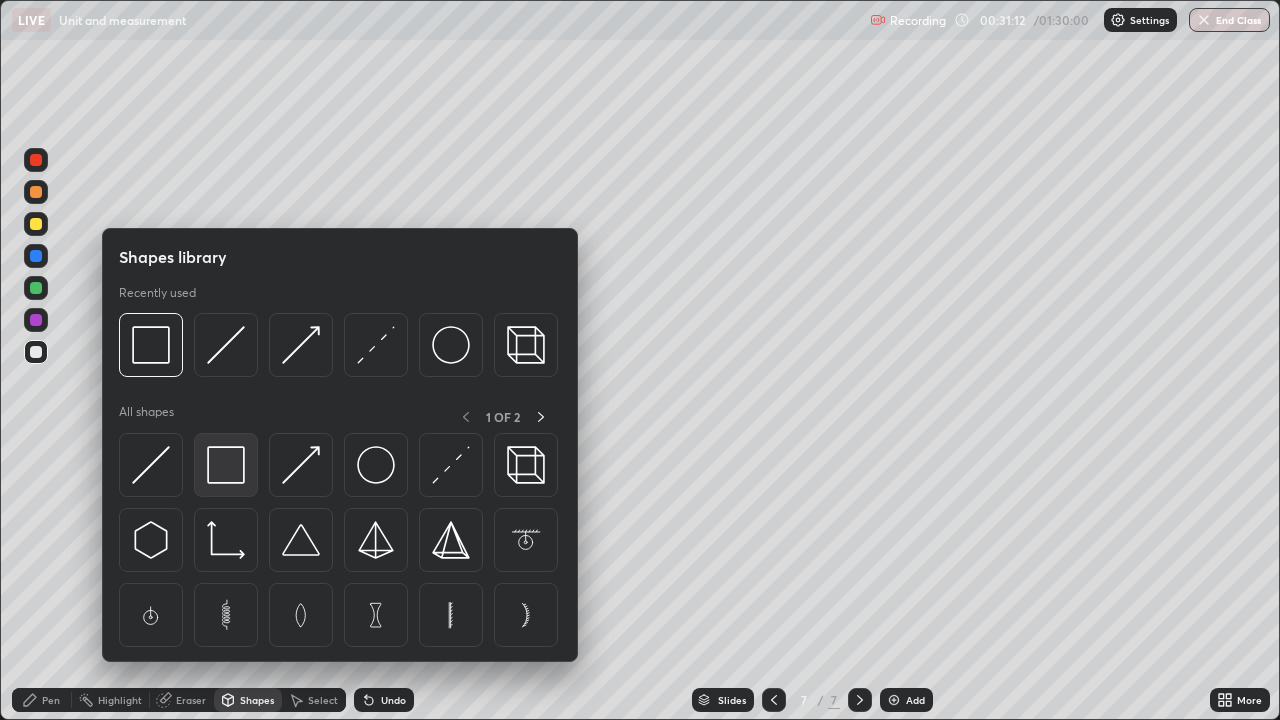 click at bounding box center (226, 465) 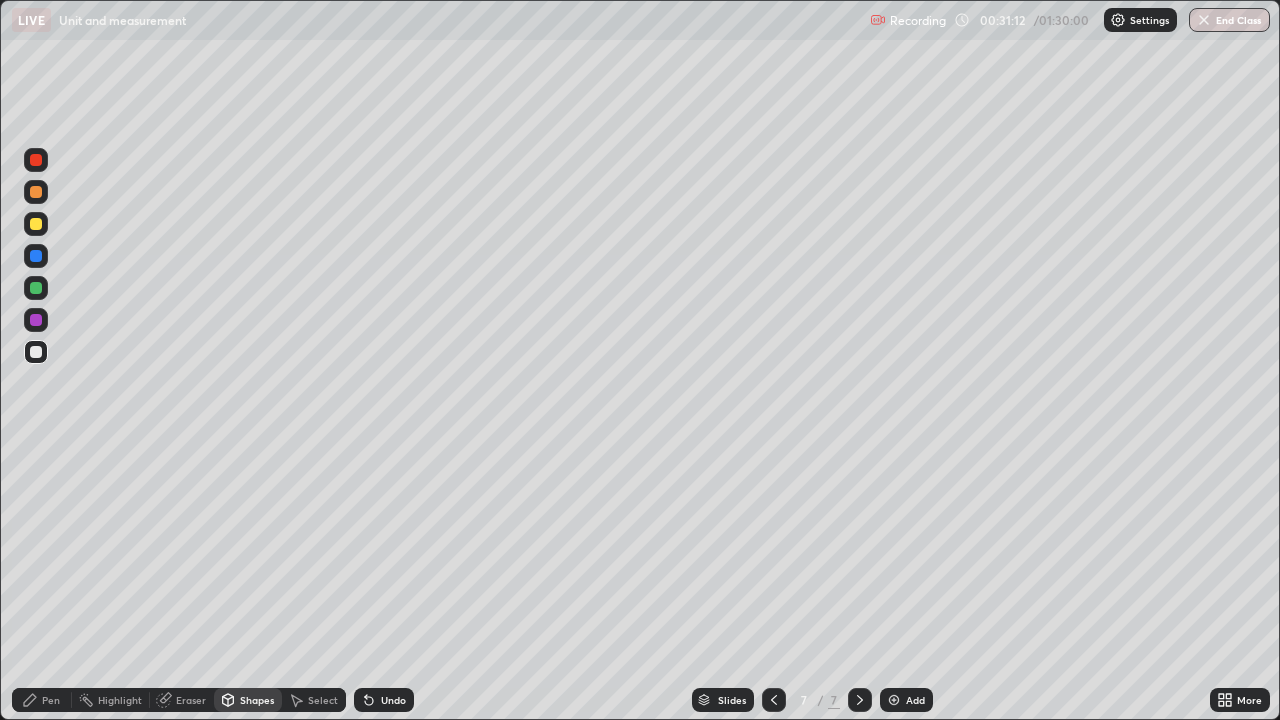 click at bounding box center [36, 224] 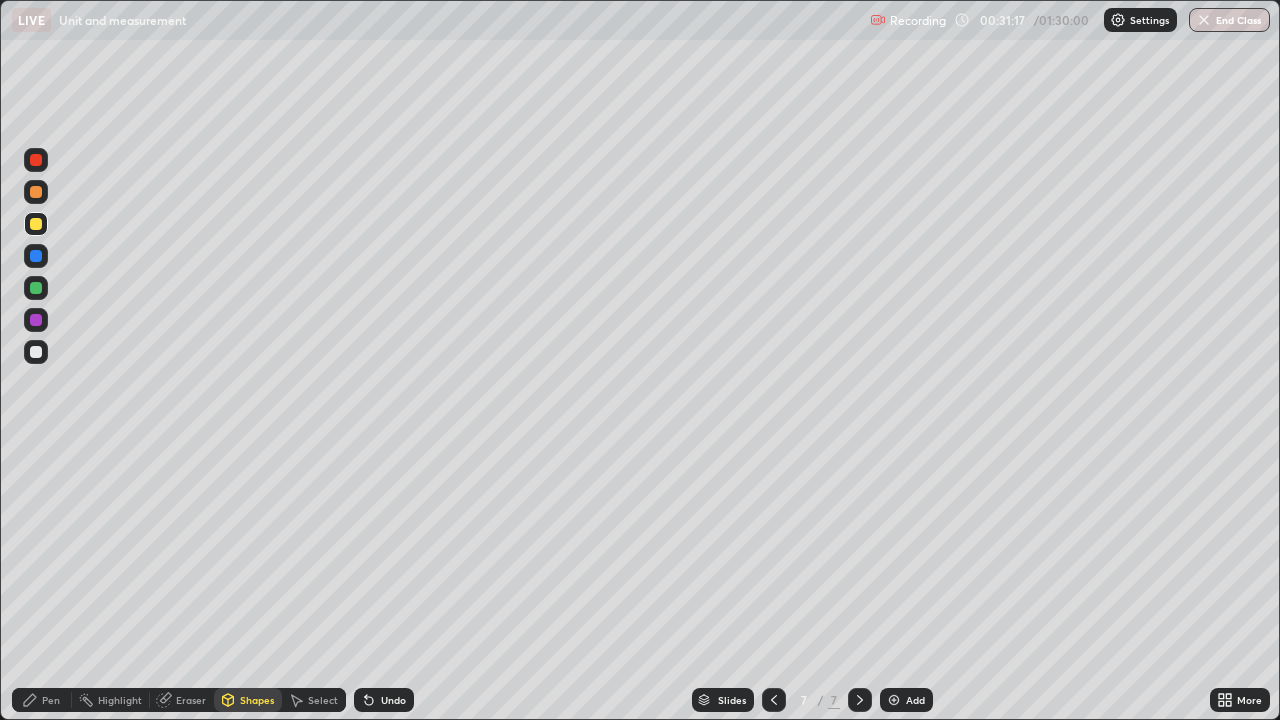 click on "Undo" at bounding box center [384, 700] 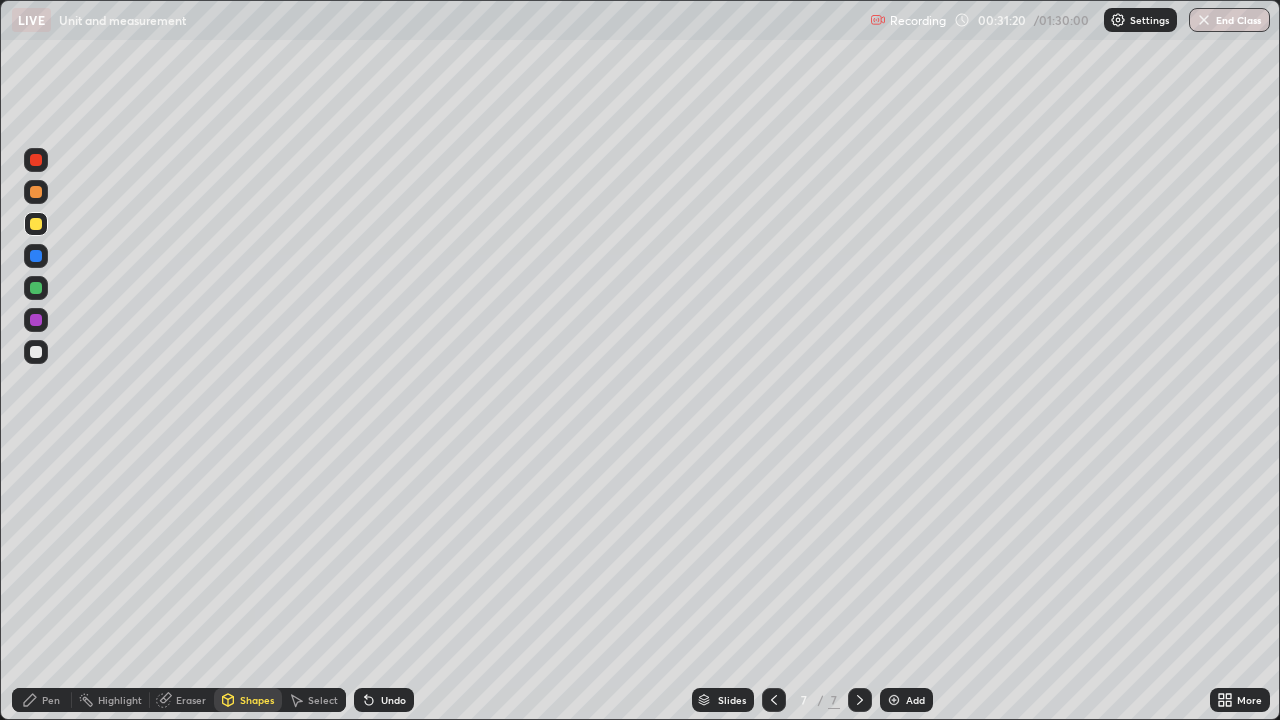 click on "Shapes" at bounding box center (257, 700) 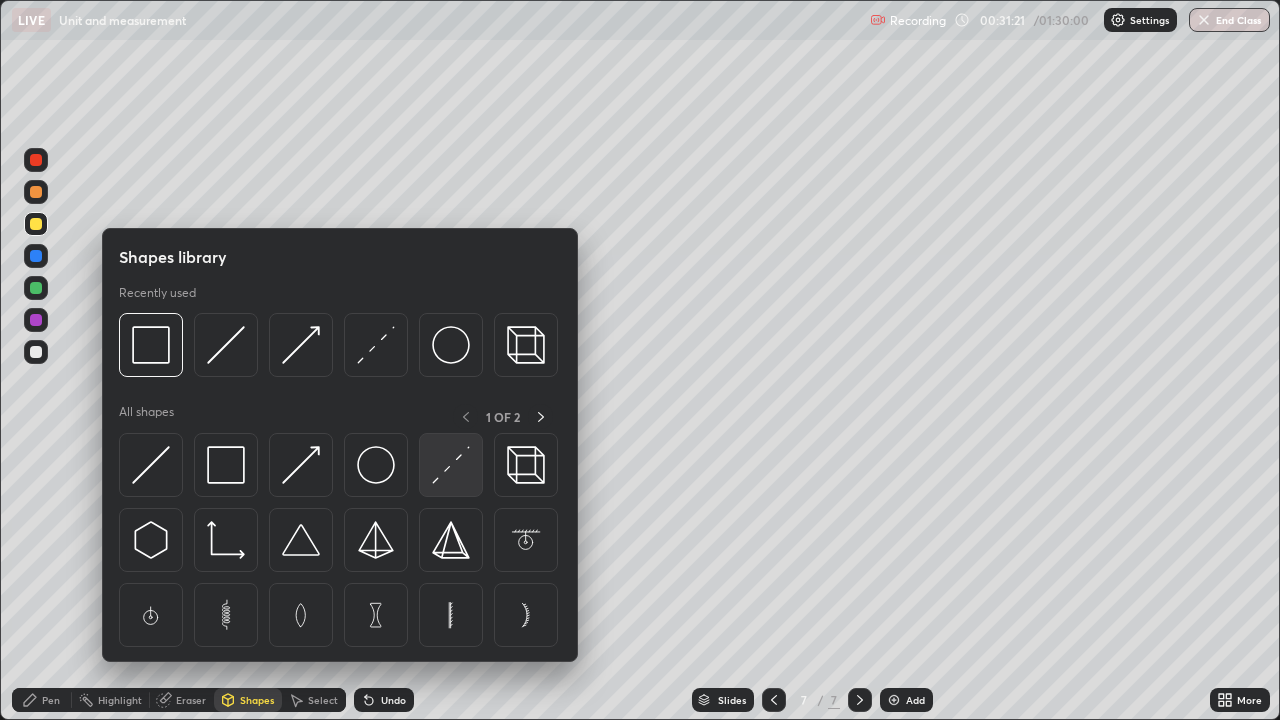 click at bounding box center [451, 465] 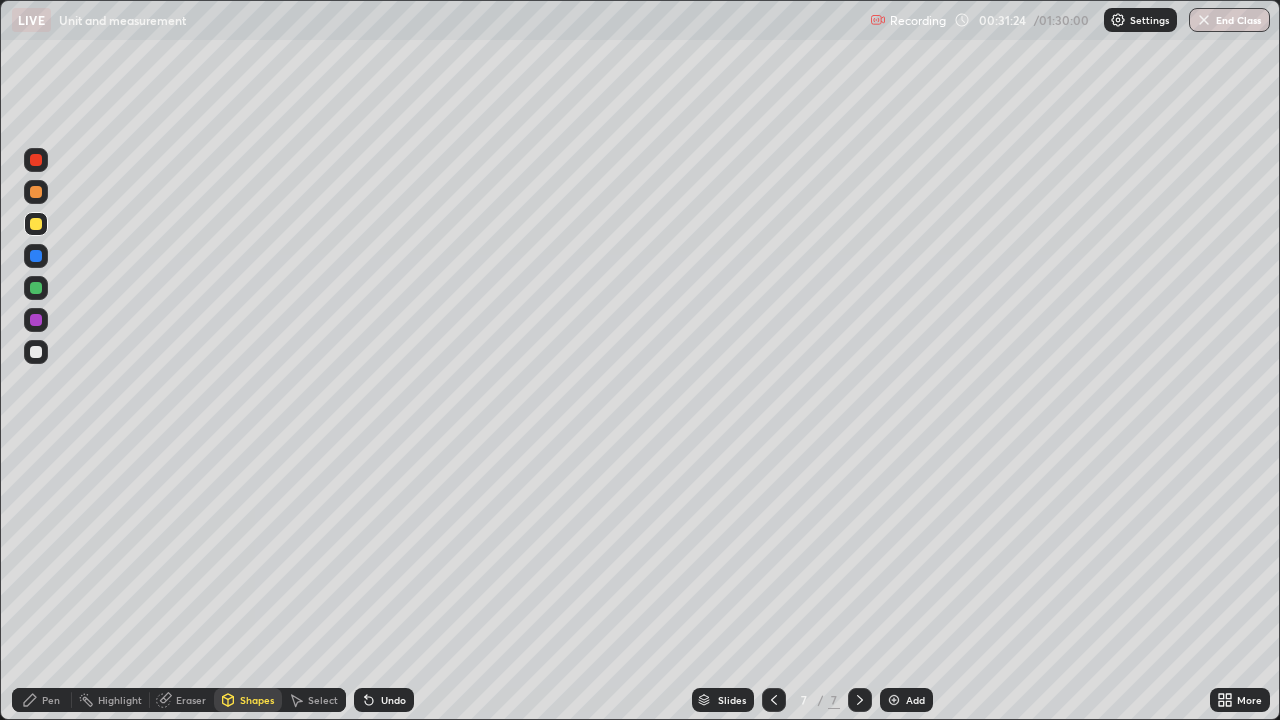 click on "Shapes" at bounding box center (248, 700) 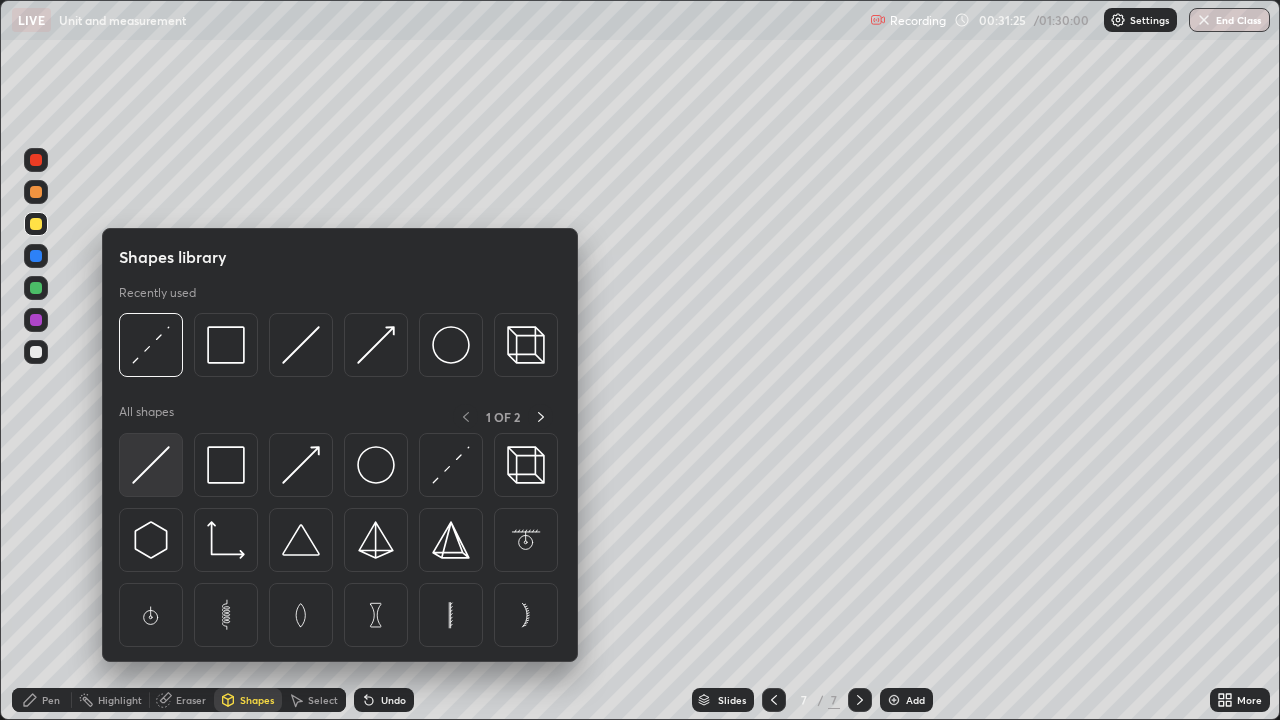 click at bounding box center (151, 465) 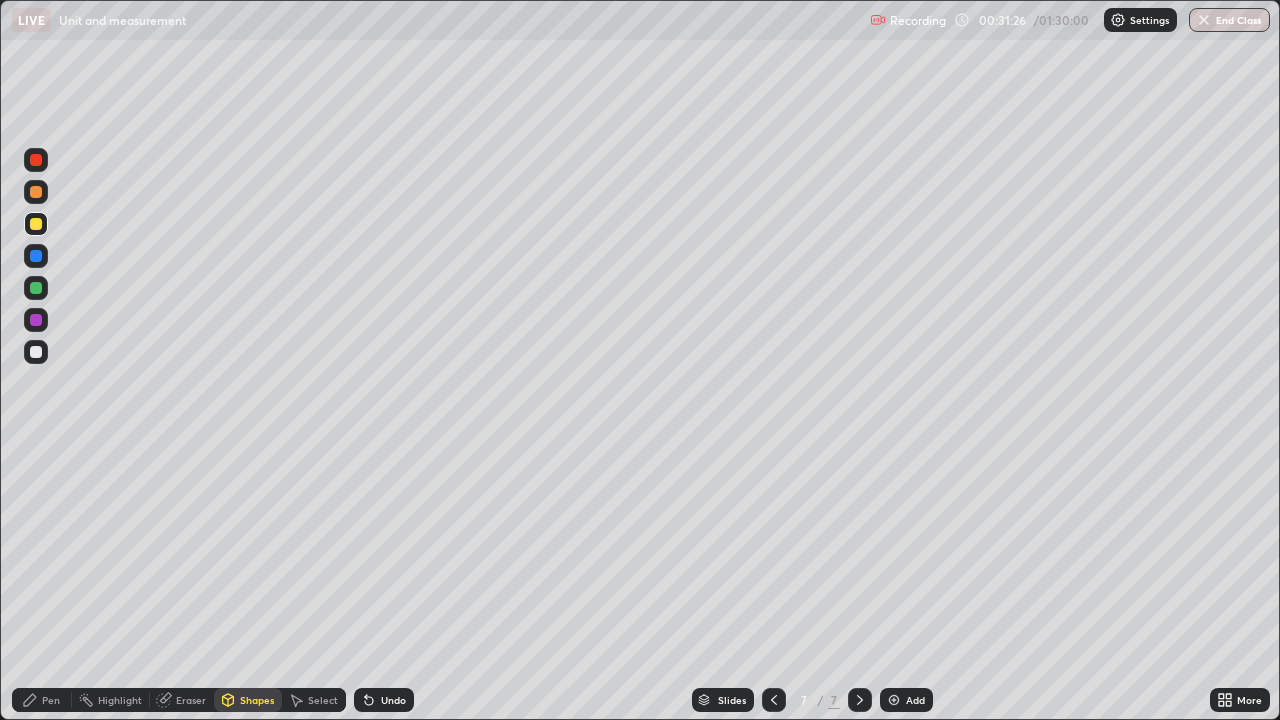 click at bounding box center (36, 288) 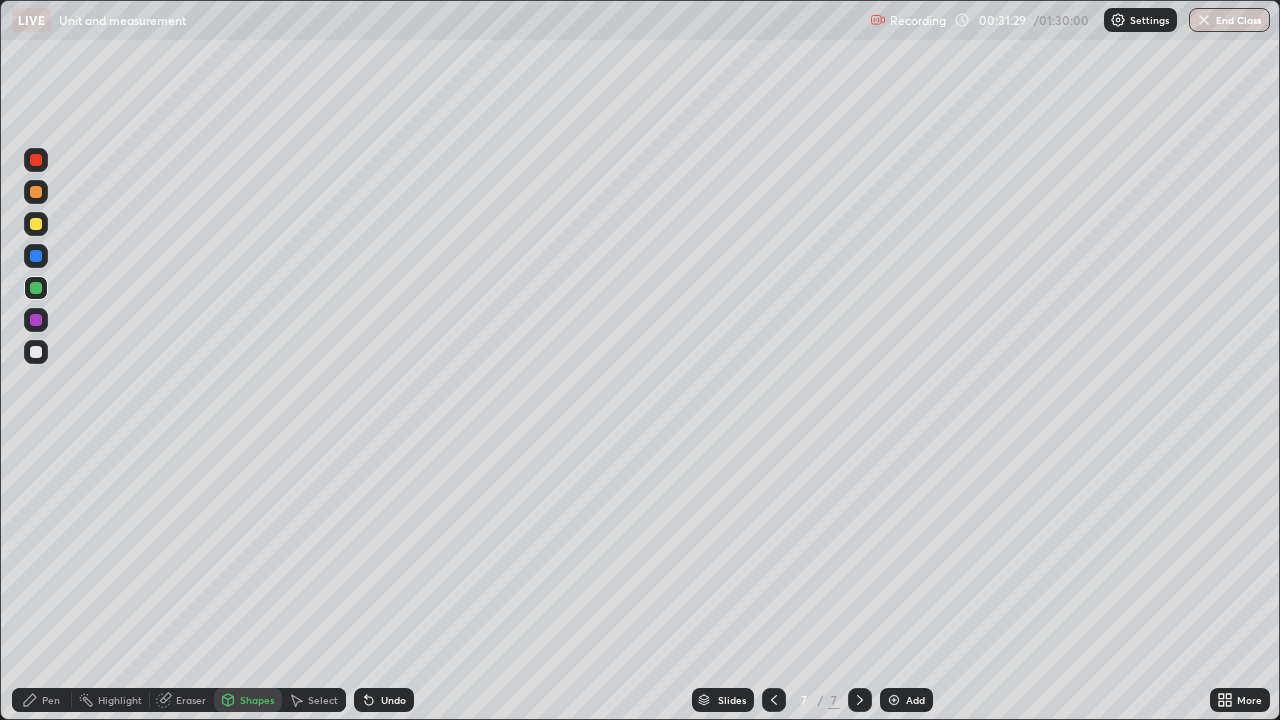 click on "Pen" at bounding box center [42, 700] 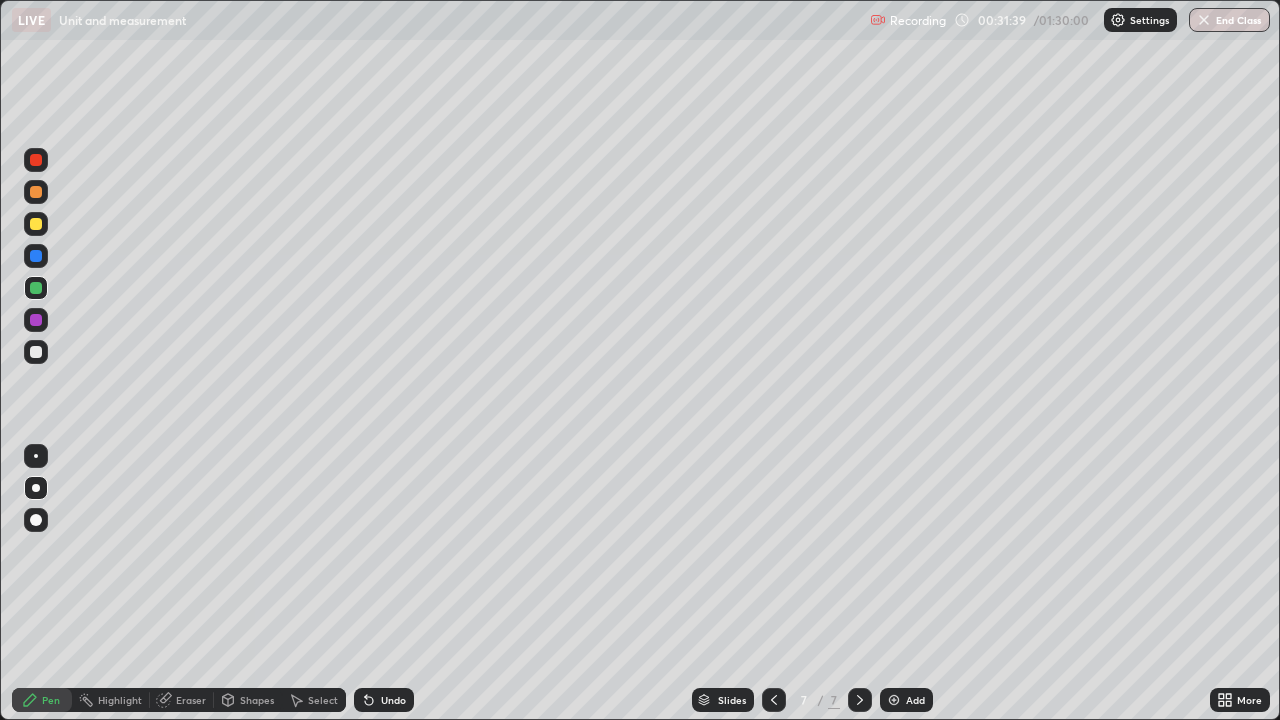 click on "Shapes" at bounding box center (257, 700) 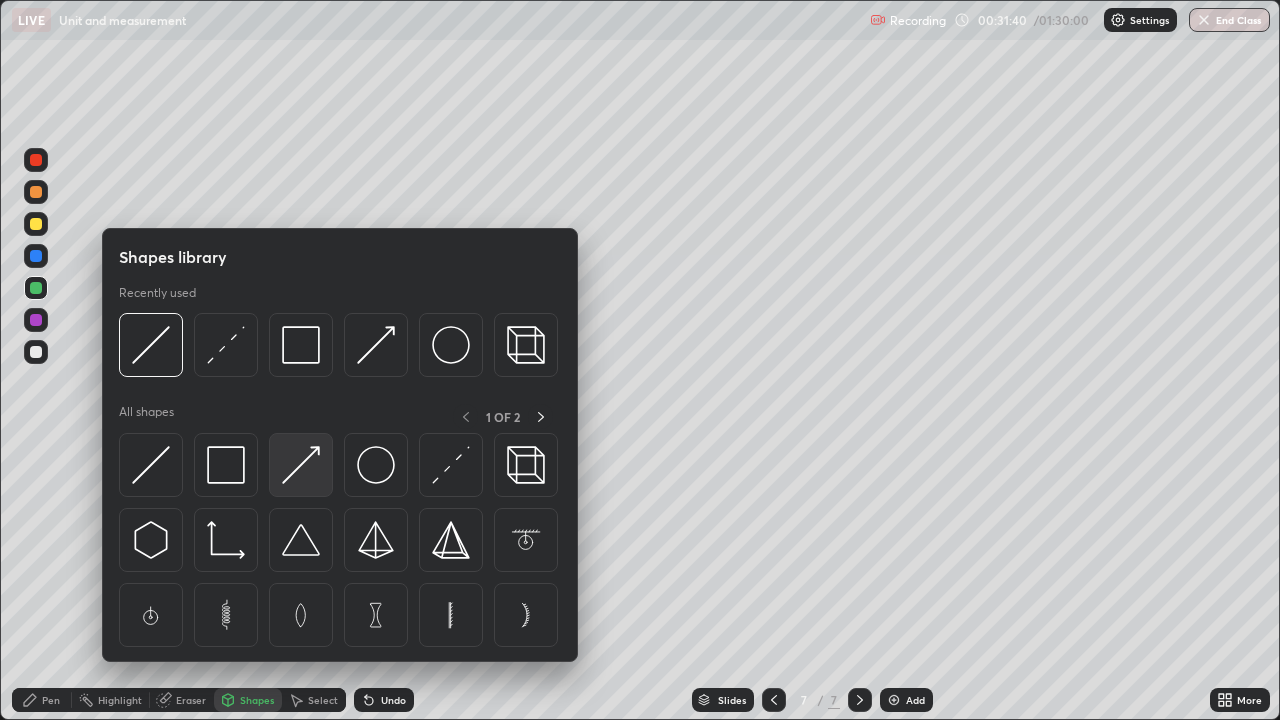 click at bounding box center (301, 465) 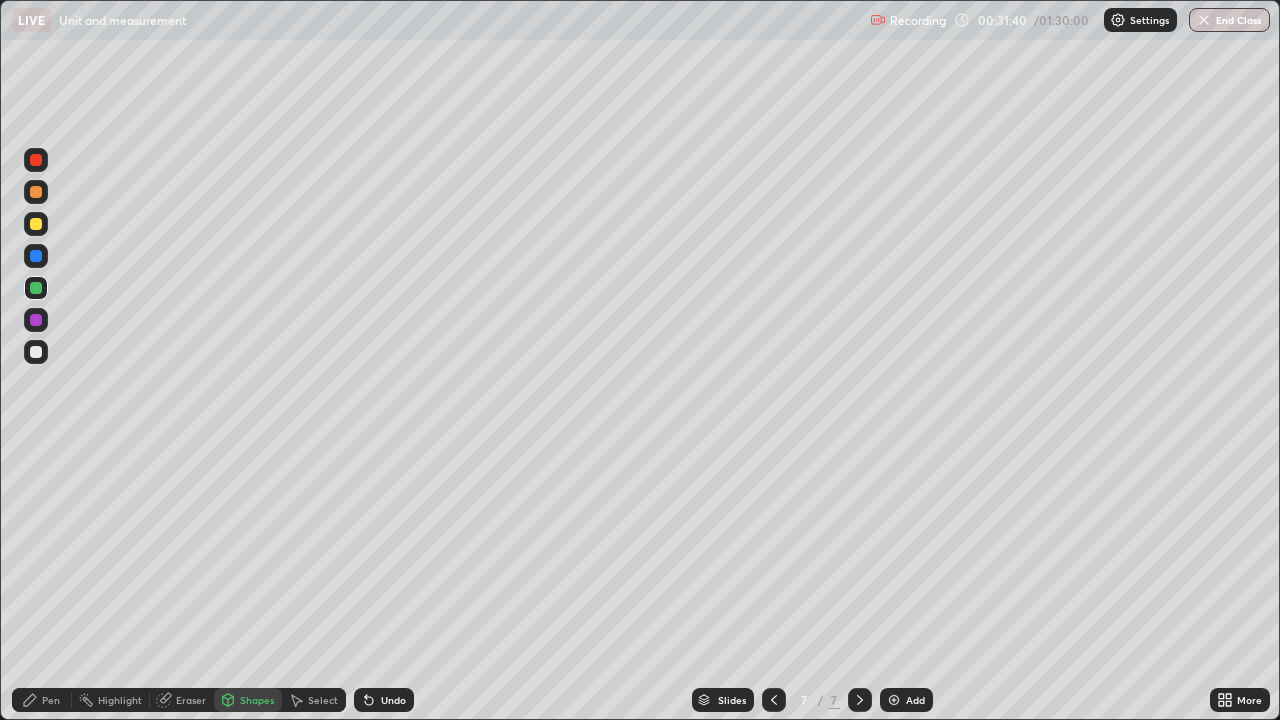 click at bounding box center (36, 160) 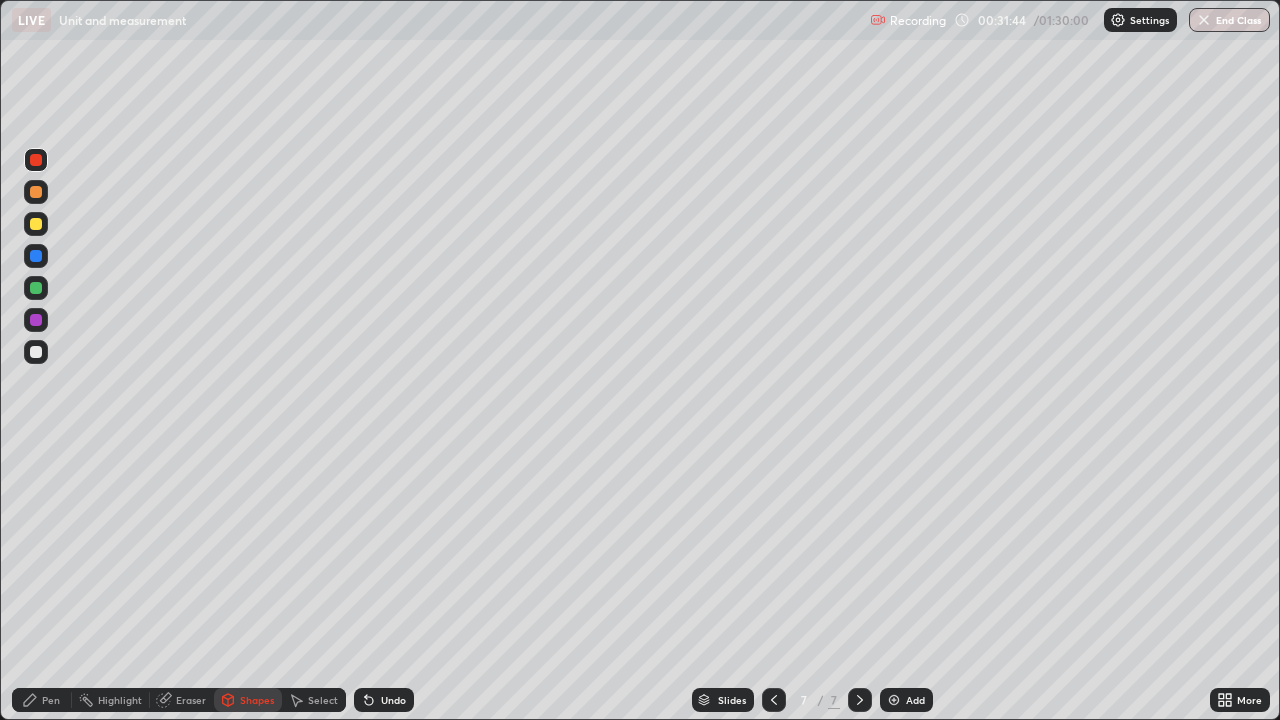 click on "Pen" at bounding box center [51, 700] 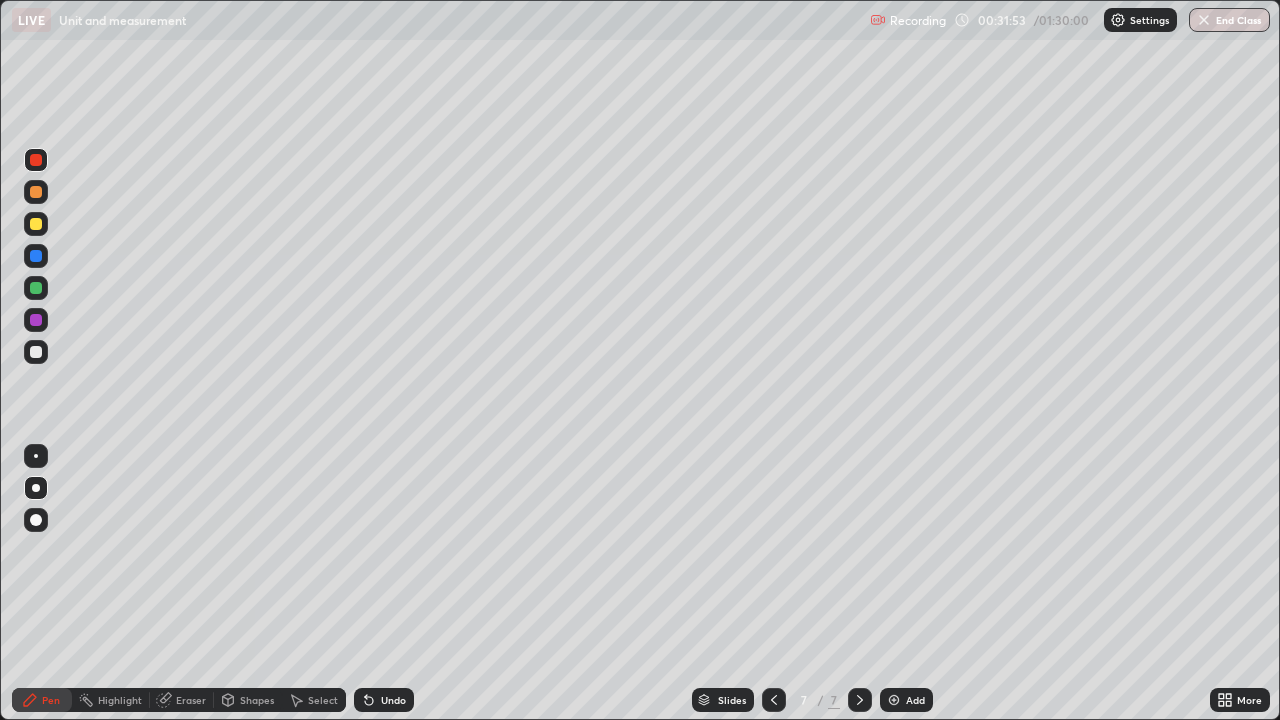 click on "Undo" at bounding box center (384, 700) 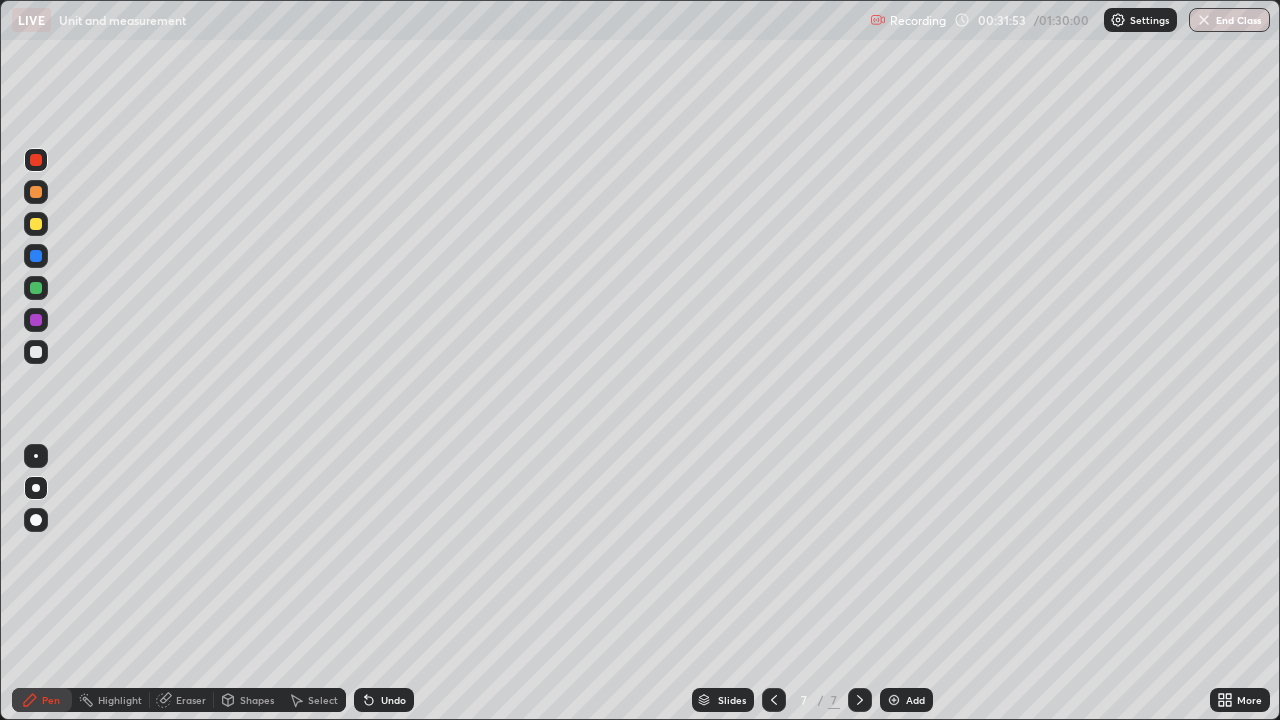 click on "Undo" at bounding box center (384, 700) 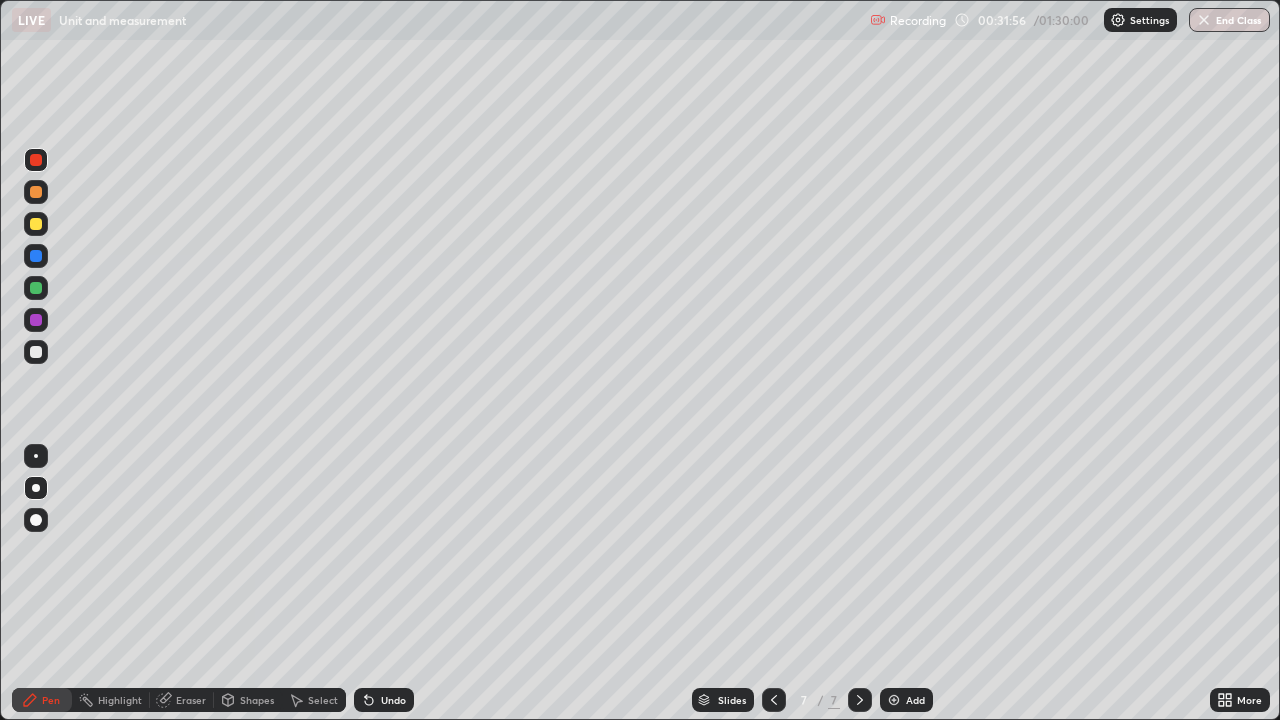 click on "Shapes" at bounding box center (257, 700) 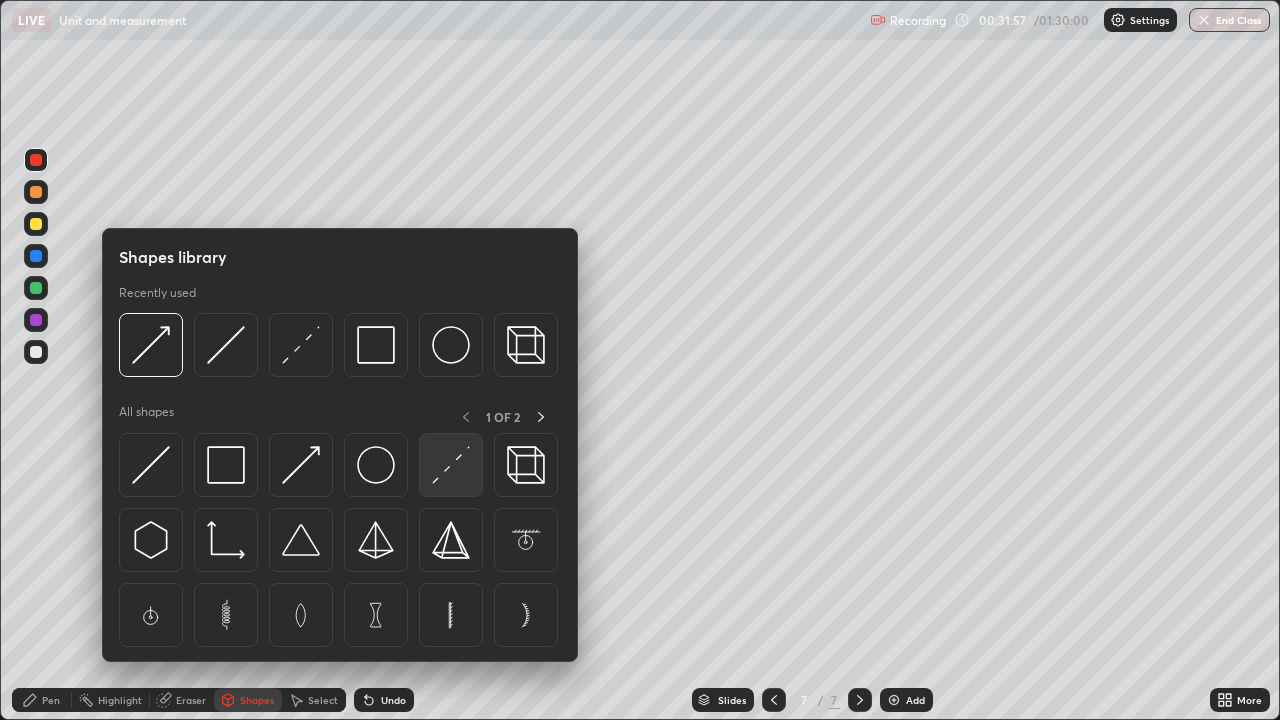 click at bounding box center (451, 465) 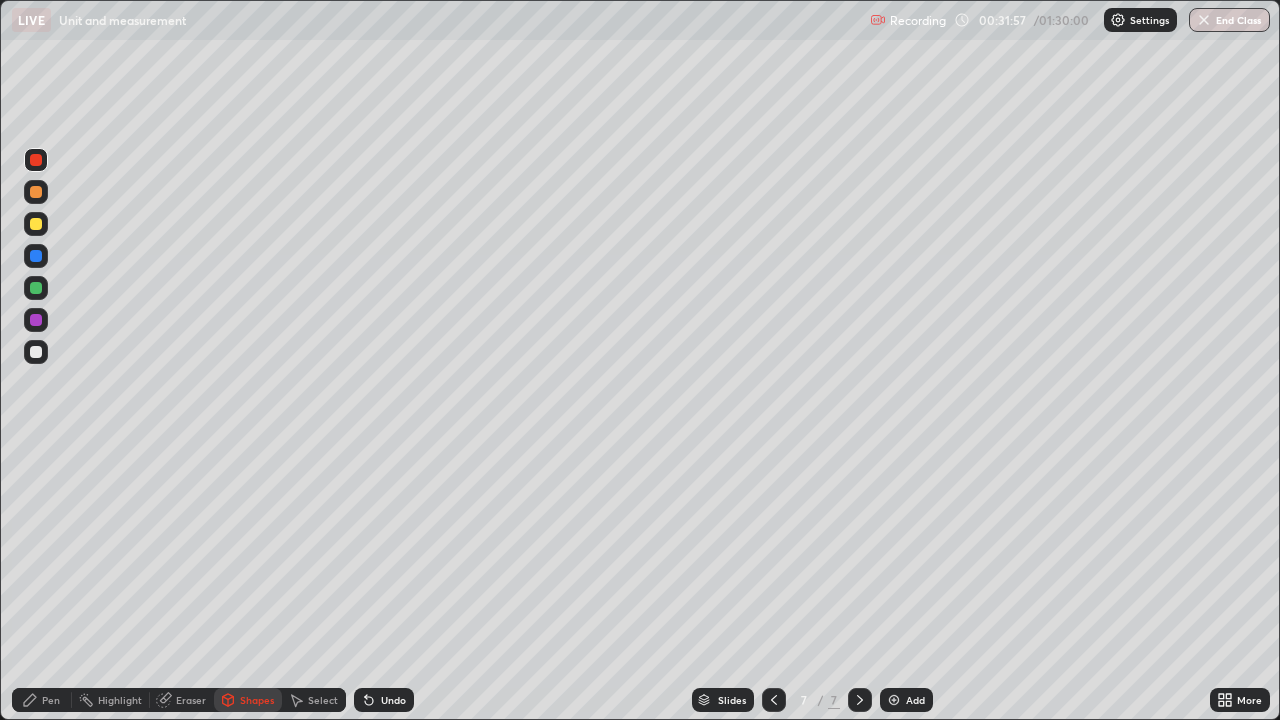 click at bounding box center (36, 288) 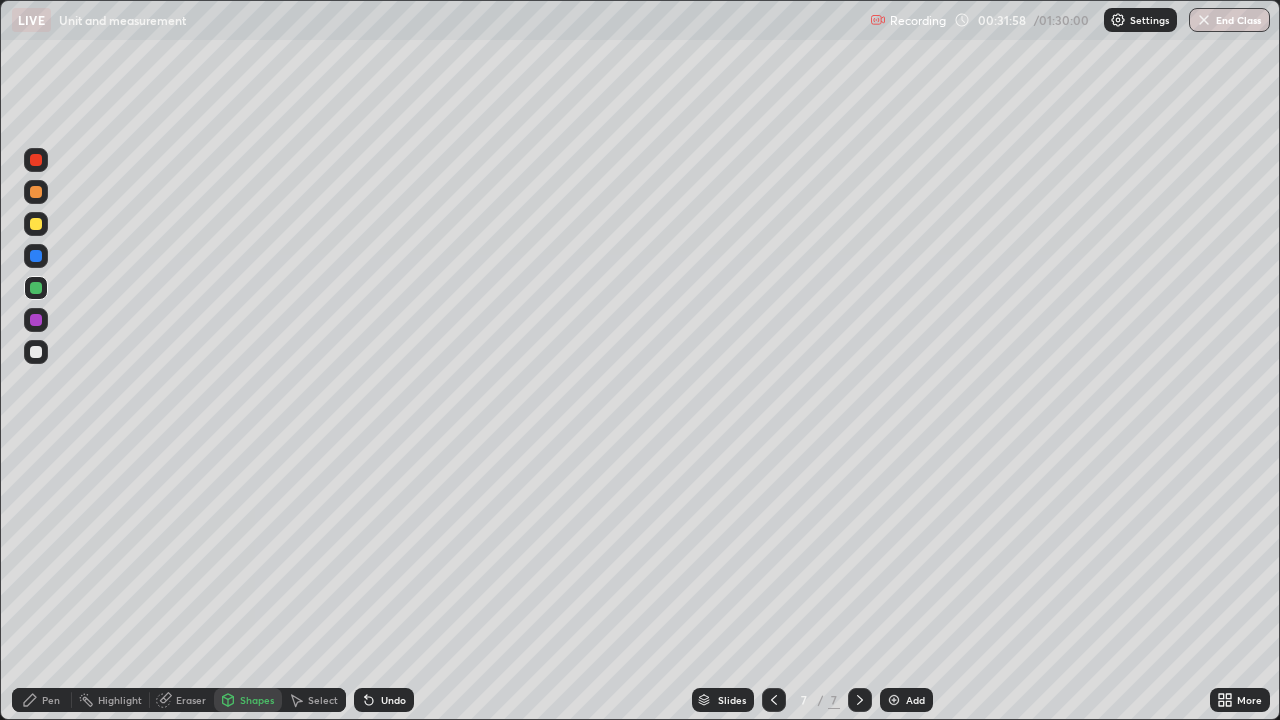 click at bounding box center (36, 192) 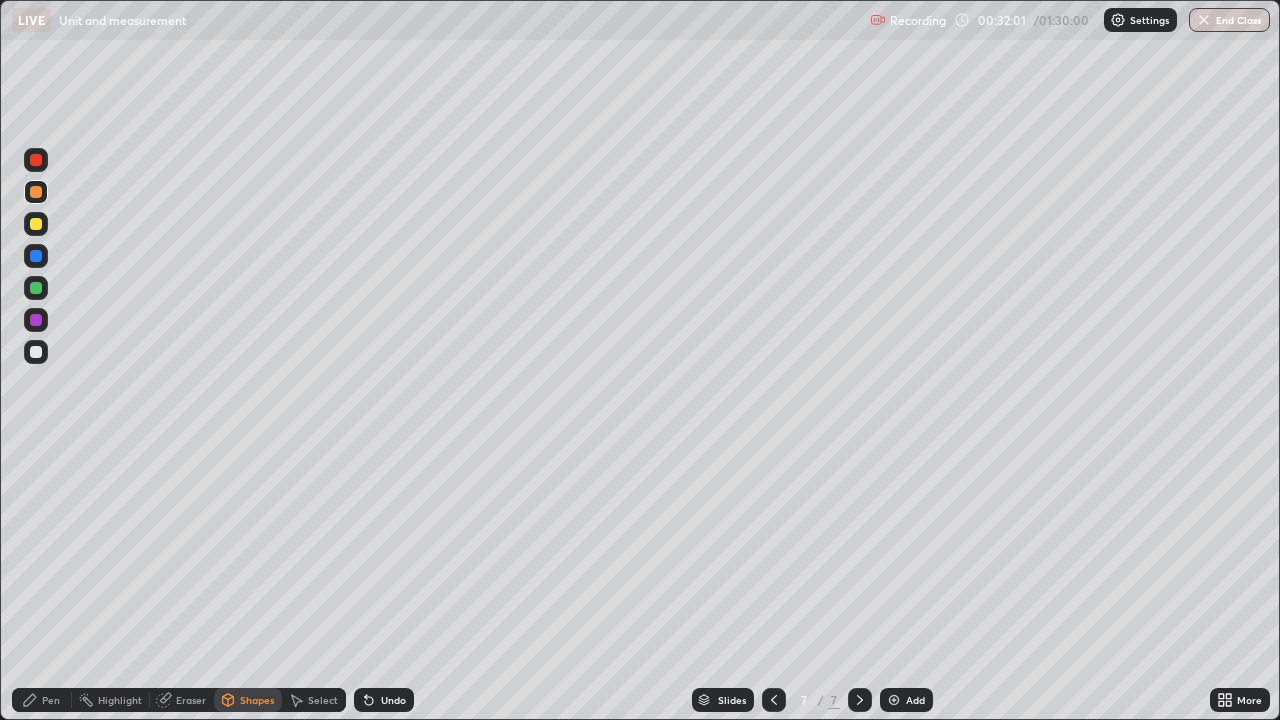 click on "Shapes" at bounding box center [257, 700] 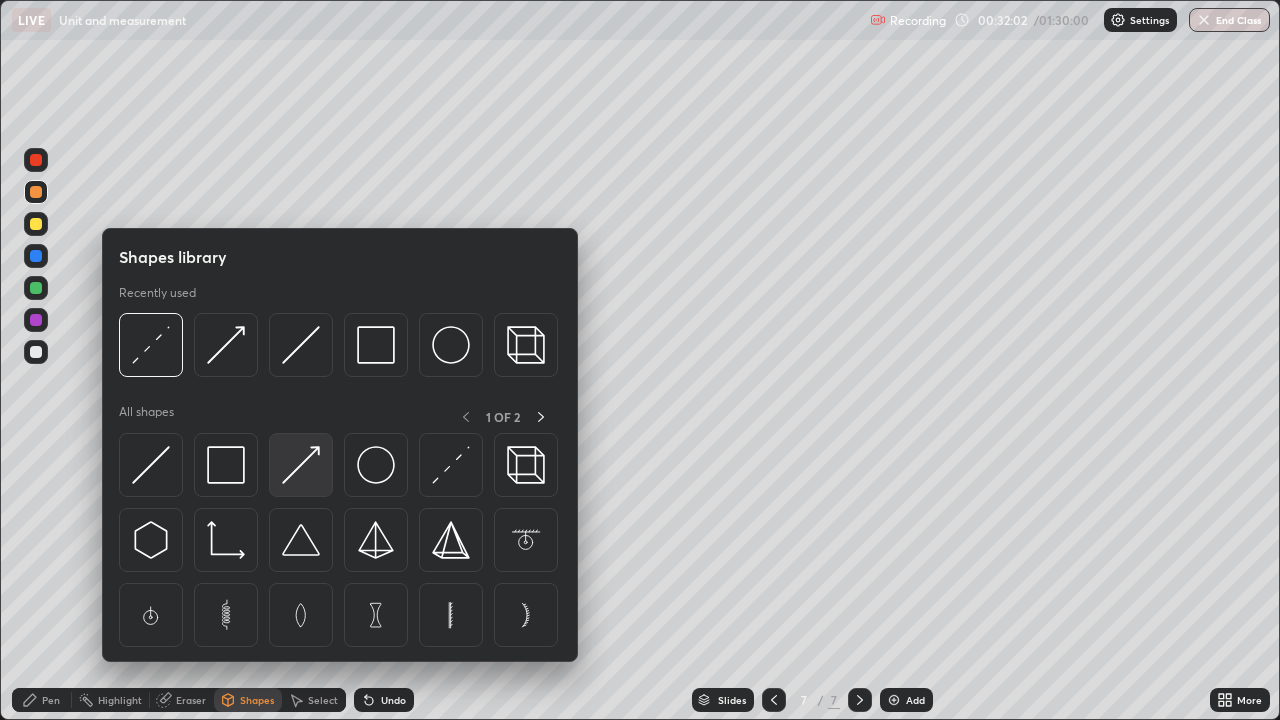 click at bounding box center (301, 465) 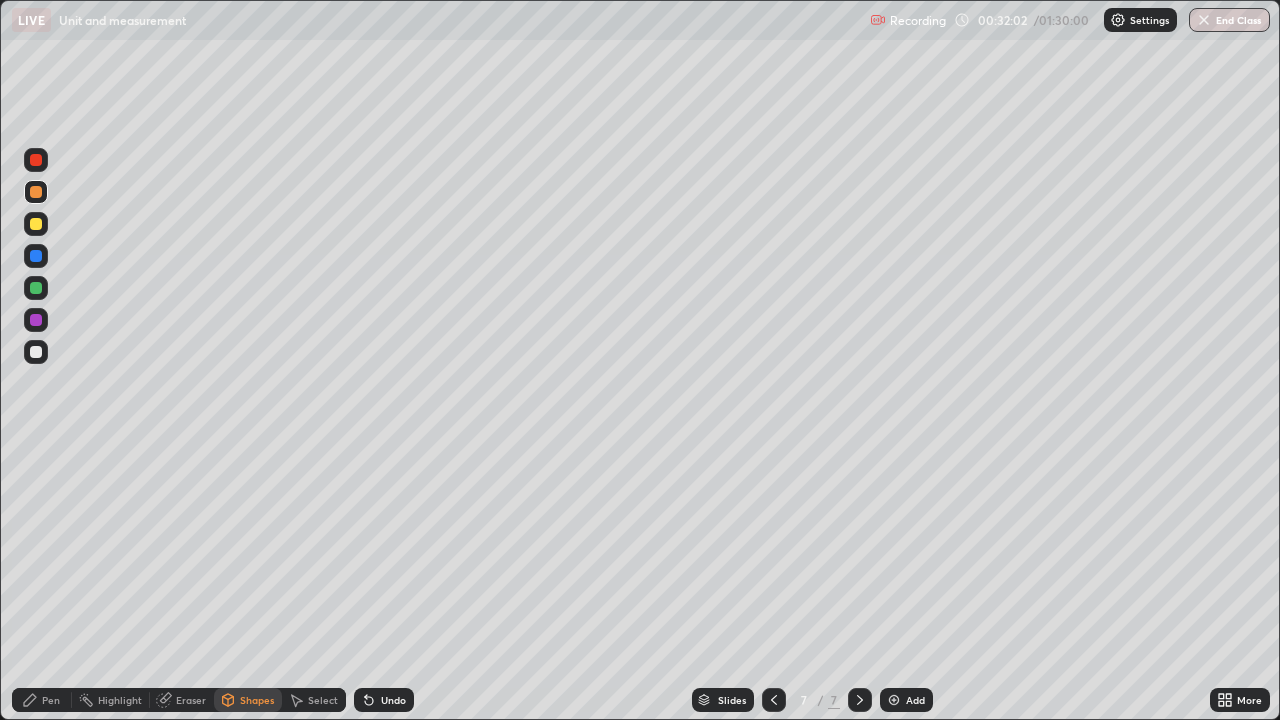 click at bounding box center (36, 352) 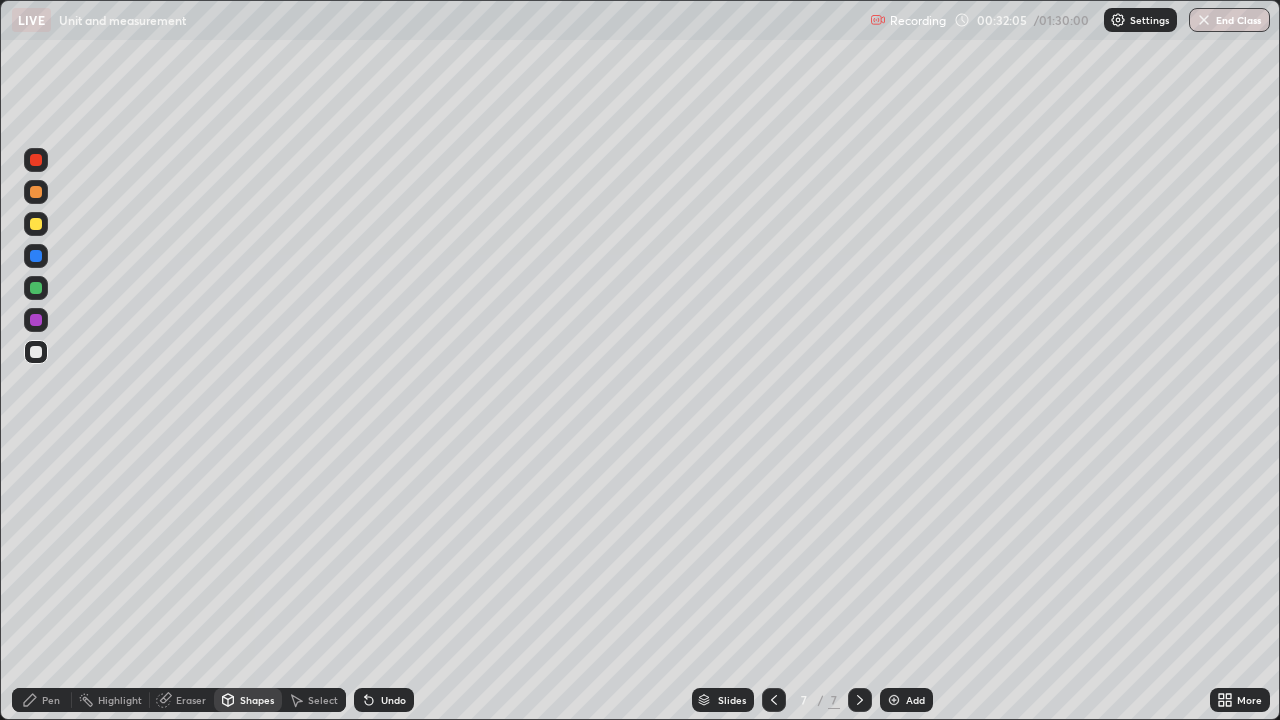 click on "Pen" at bounding box center (51, 700) 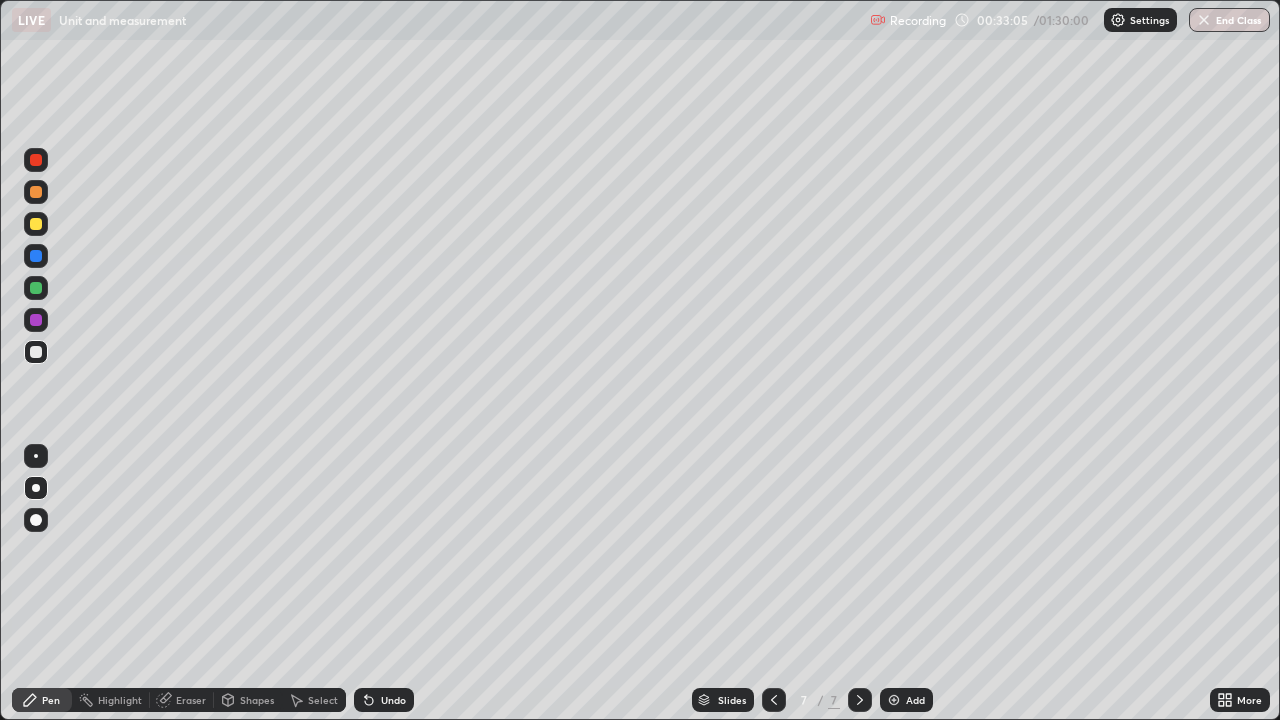 click 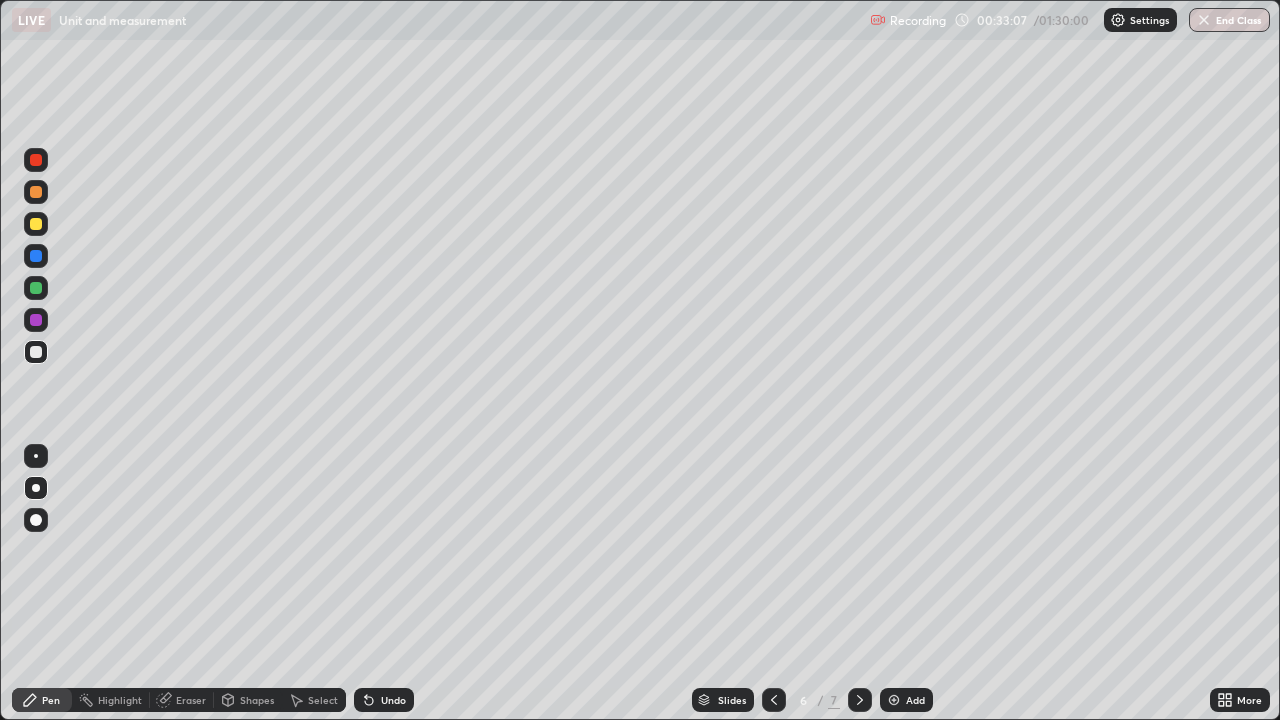 click 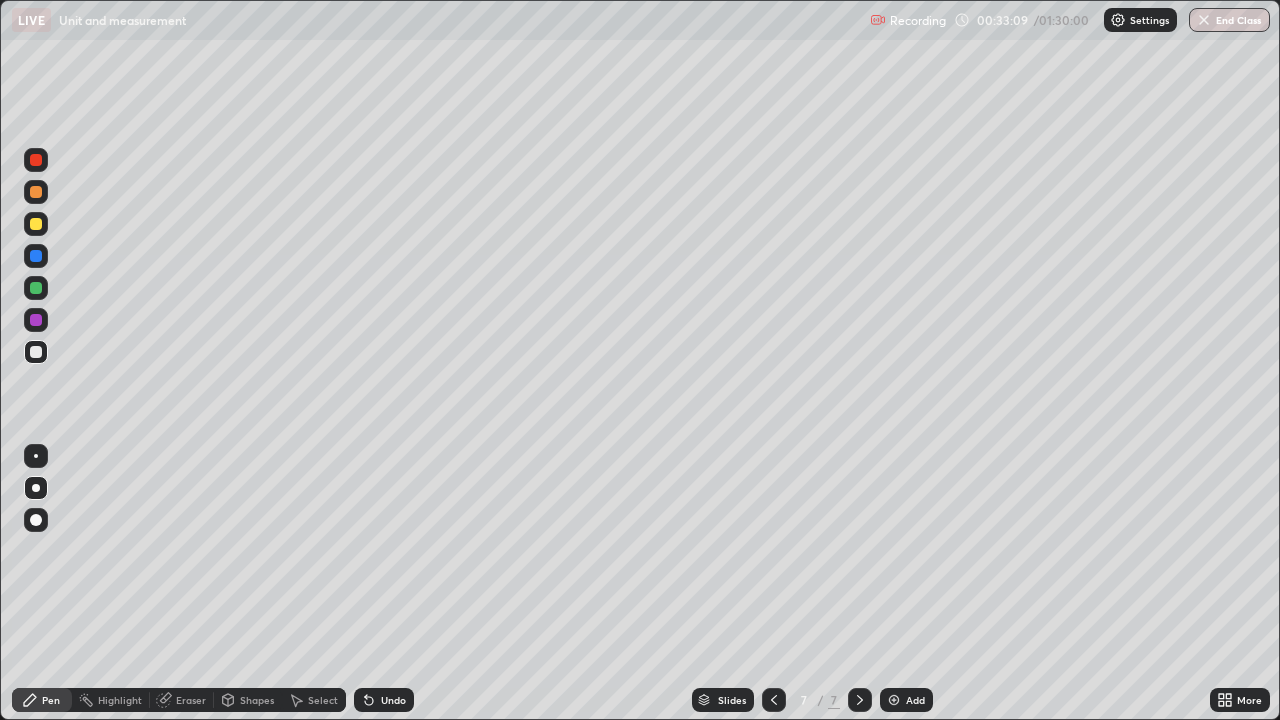 click at bounding box center [774, 700] 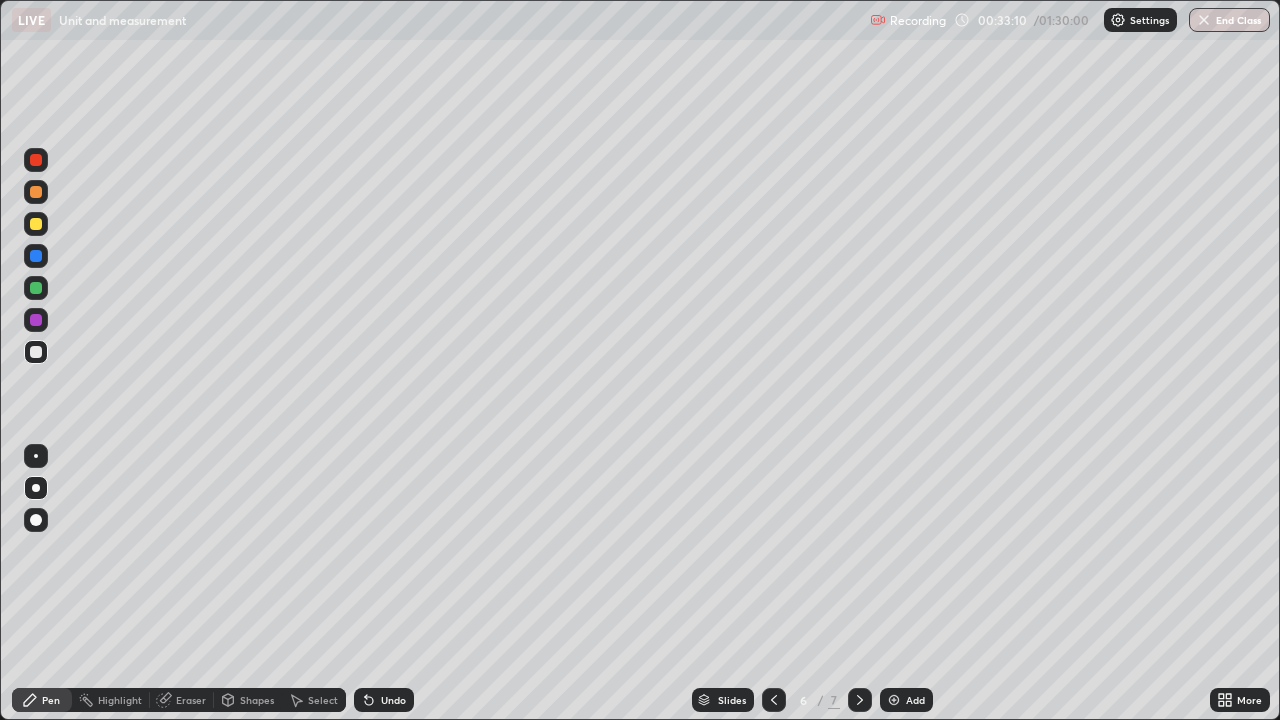 click on "Select" at bounding box center [323, 700] 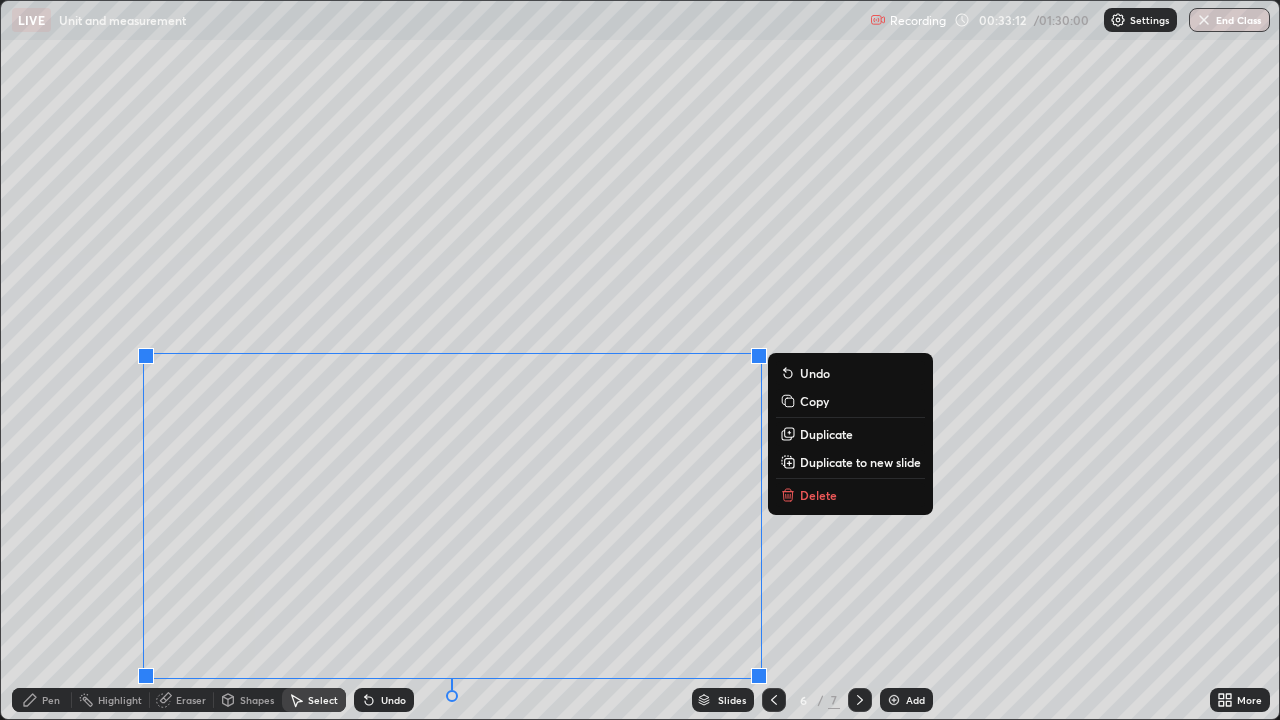 click on "Delete" at bounding box center (818, 495) 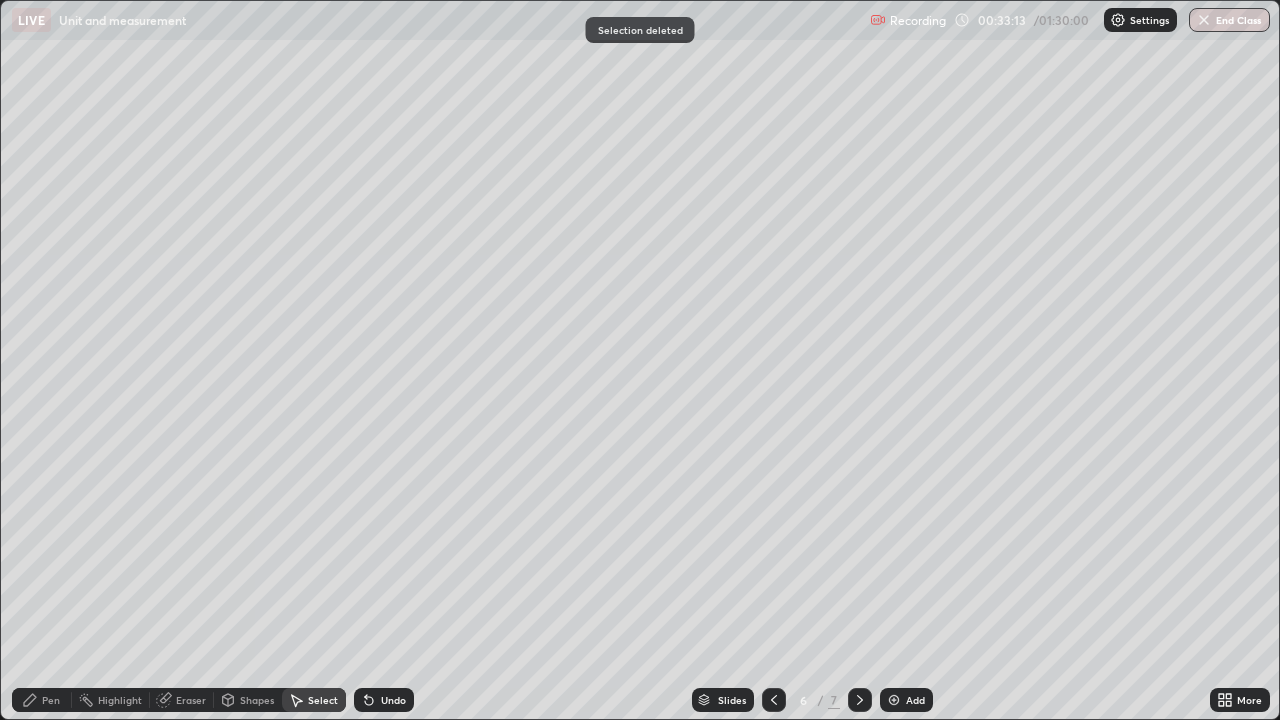 click on "Pen" at bounding box center [42, 700] 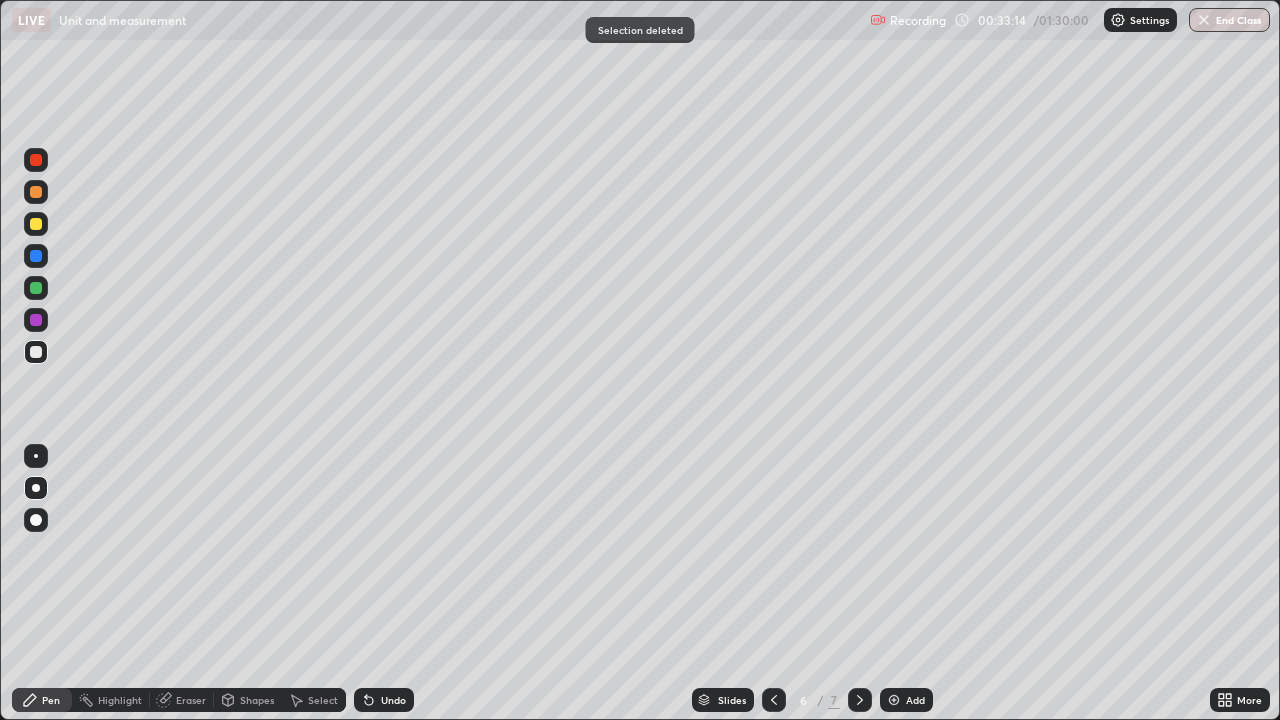 click at bounding box center (860, 700) 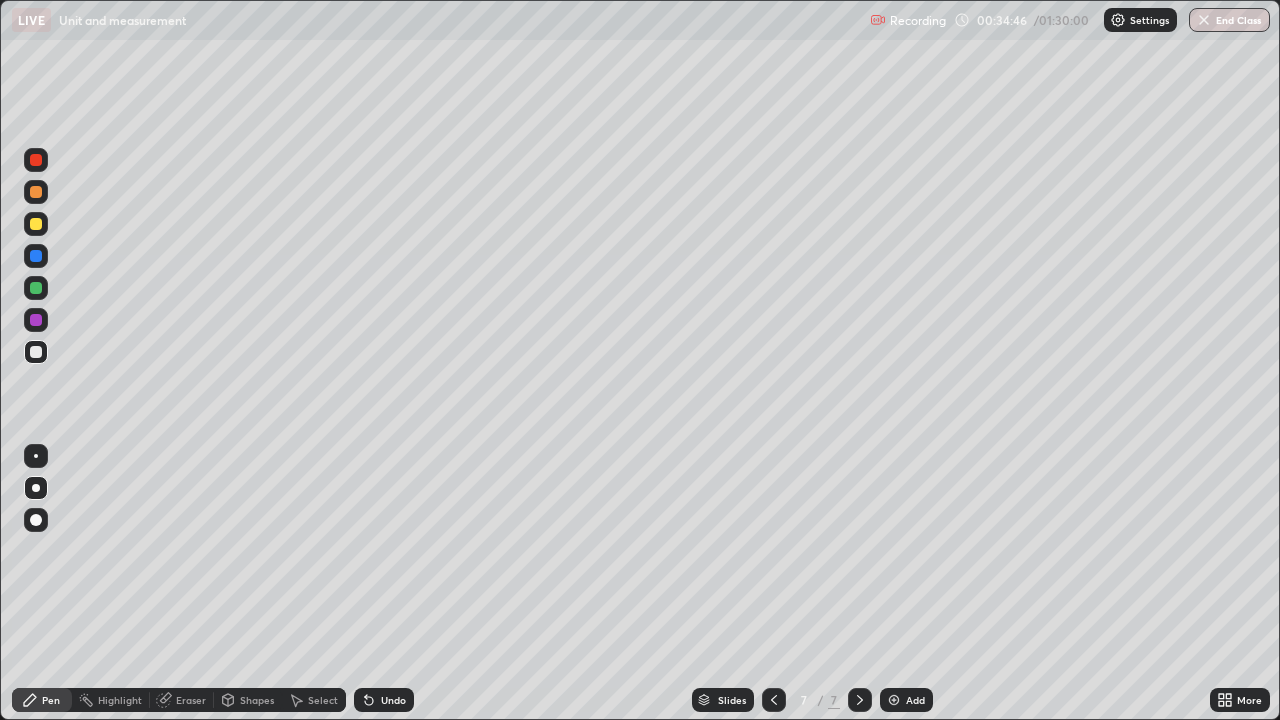 click on "Shapes" at bounding box center (257, 700) 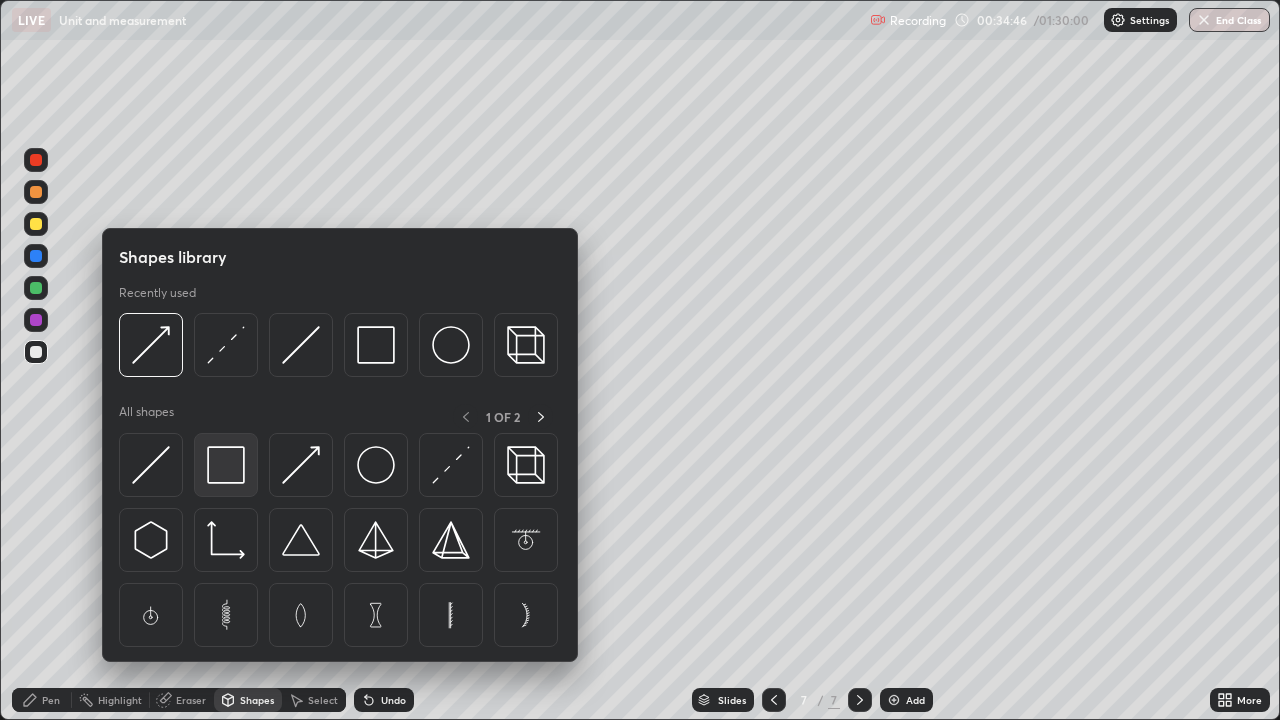 click at bounding box center [226, 465] 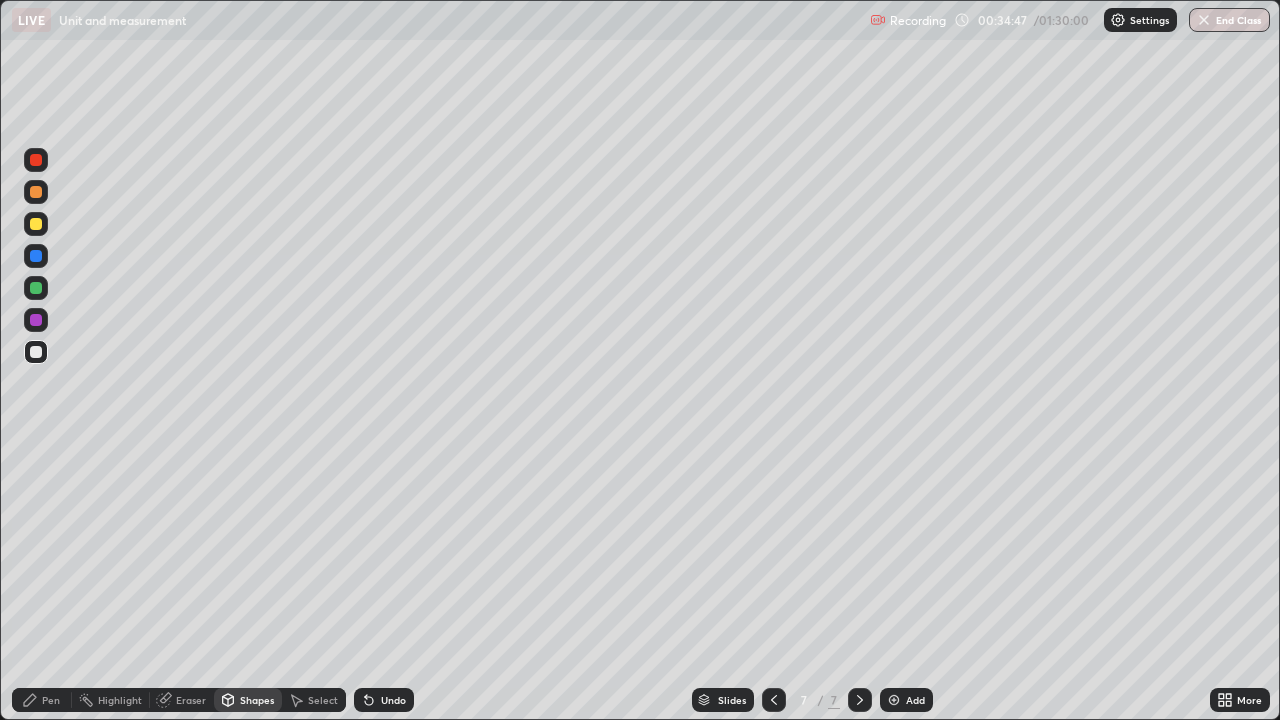 click at bounding box center (36, 224) 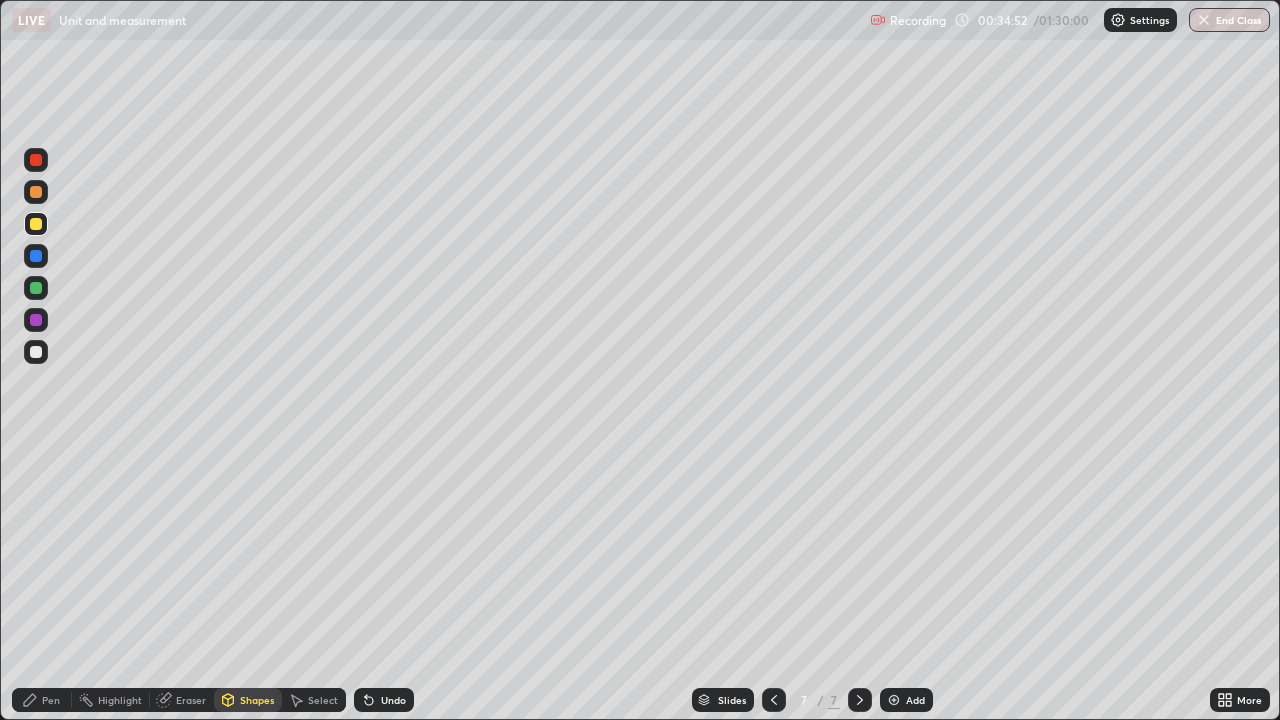 click on "Shapes" at bounding box center [257, 700] 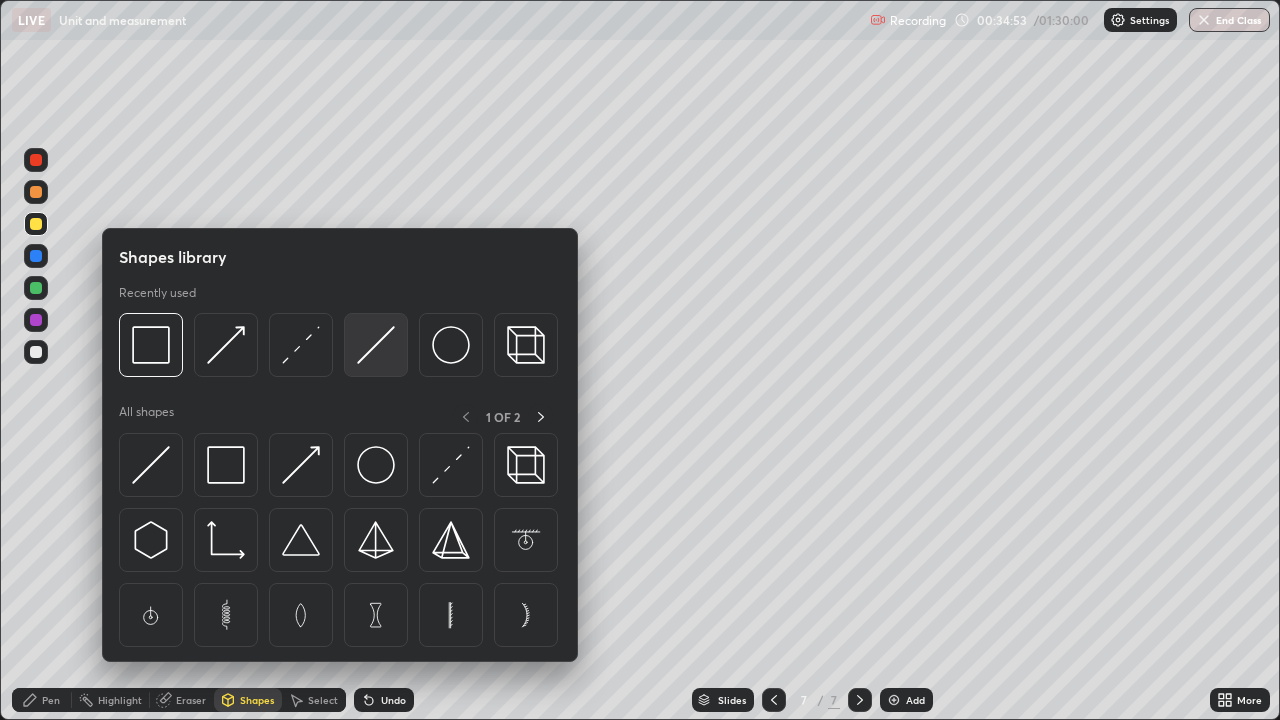 click at bounding box center [376, 345] 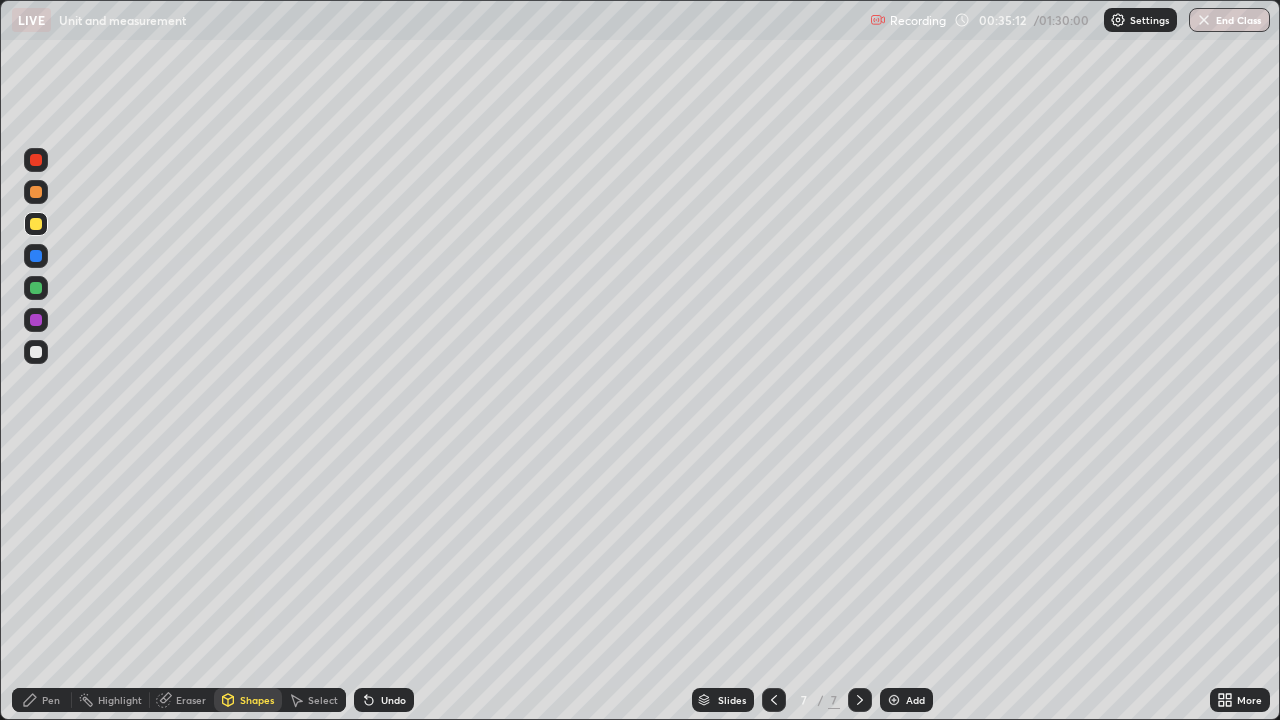 click on "Shapes" at bounding box center [248, 700] 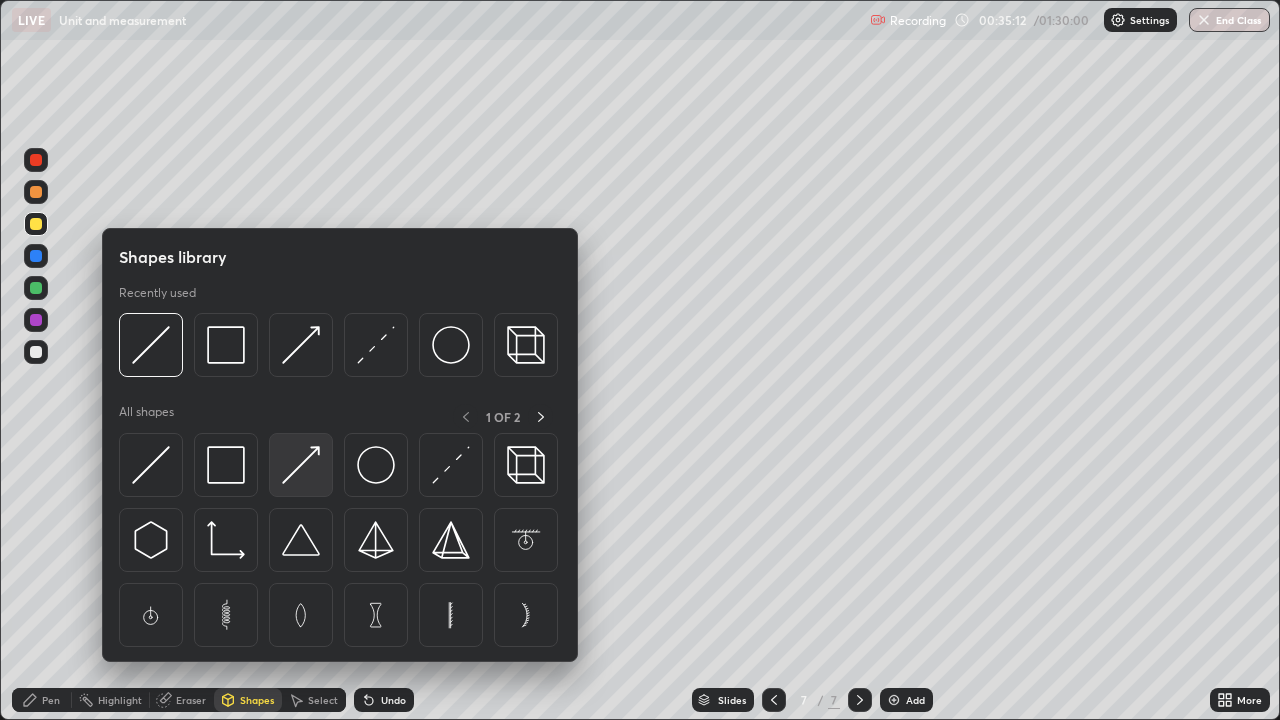 click at bounding box center [301, 465] 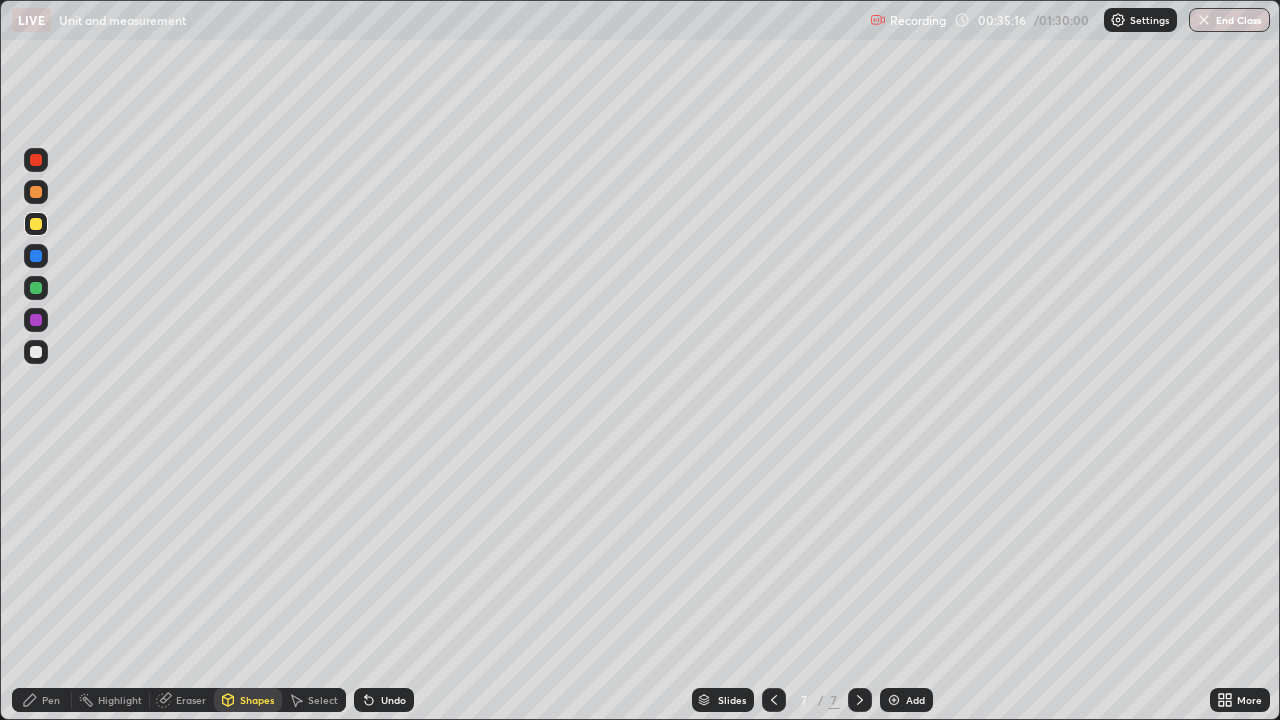 click on "Pen" at bounding box center [51, 700] 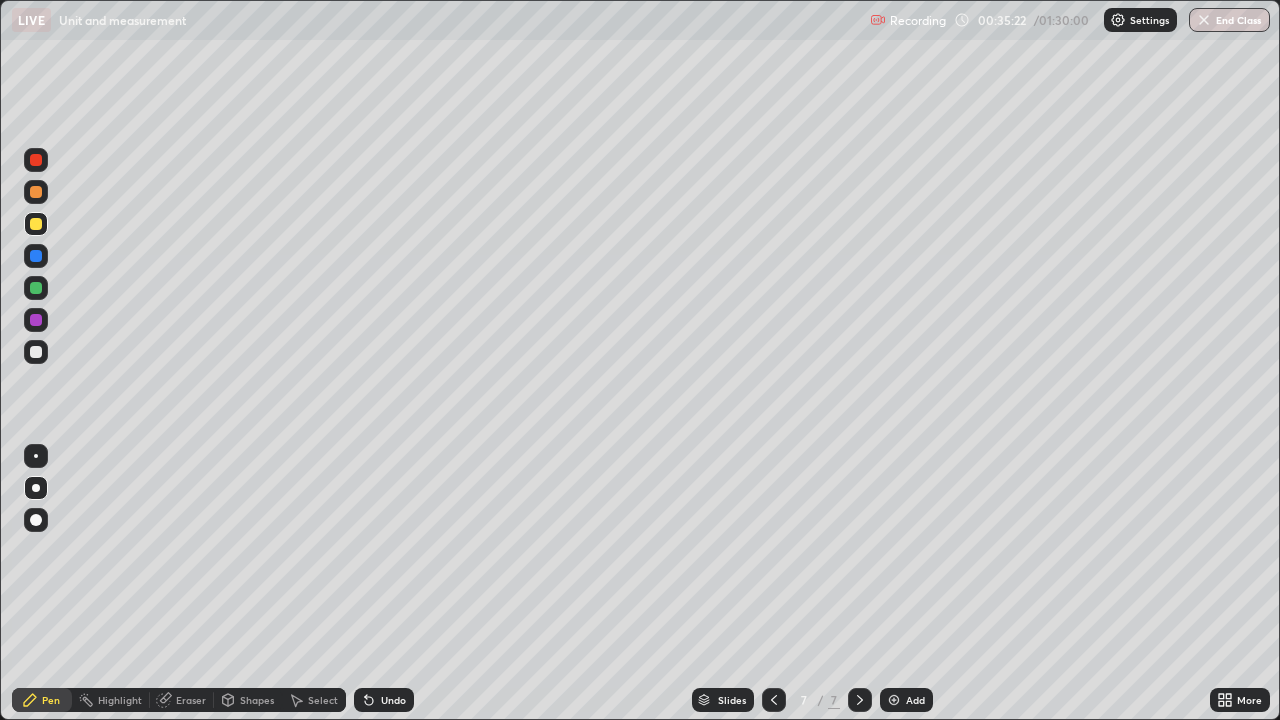 click on "Undo" at bounding box center (393, 700) 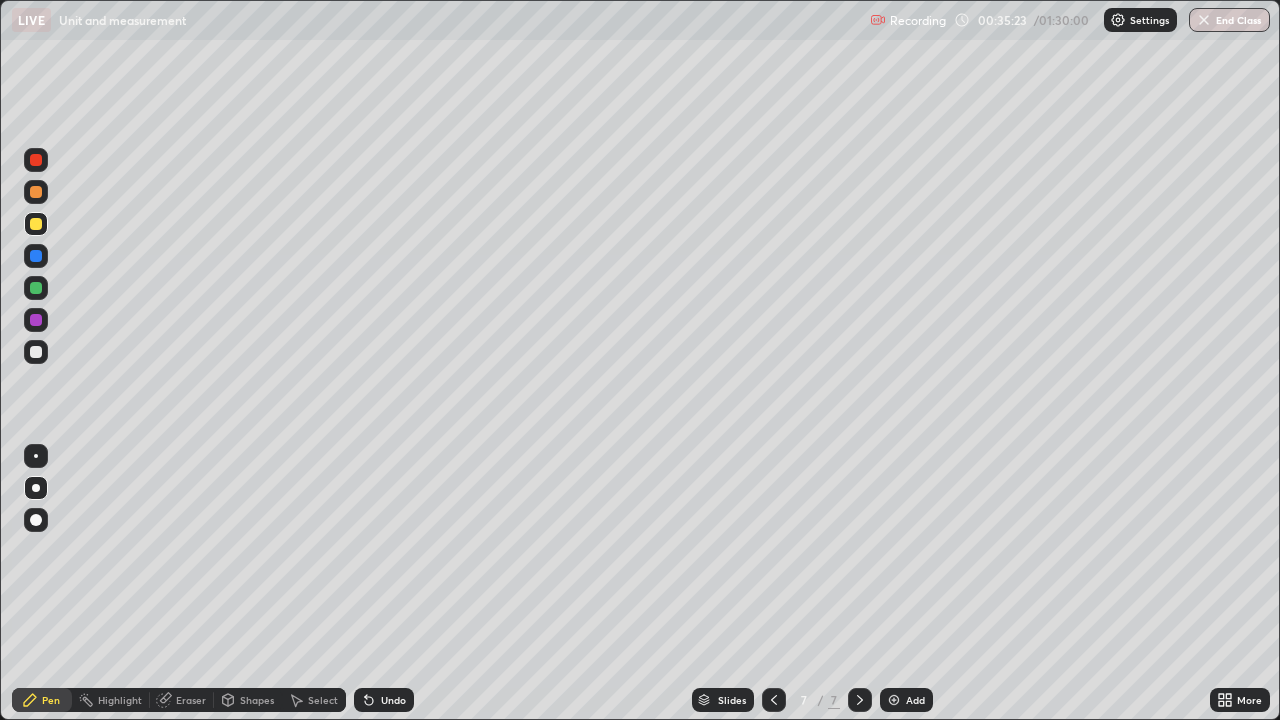 click on "Undo" at bounding box center (384, 700) 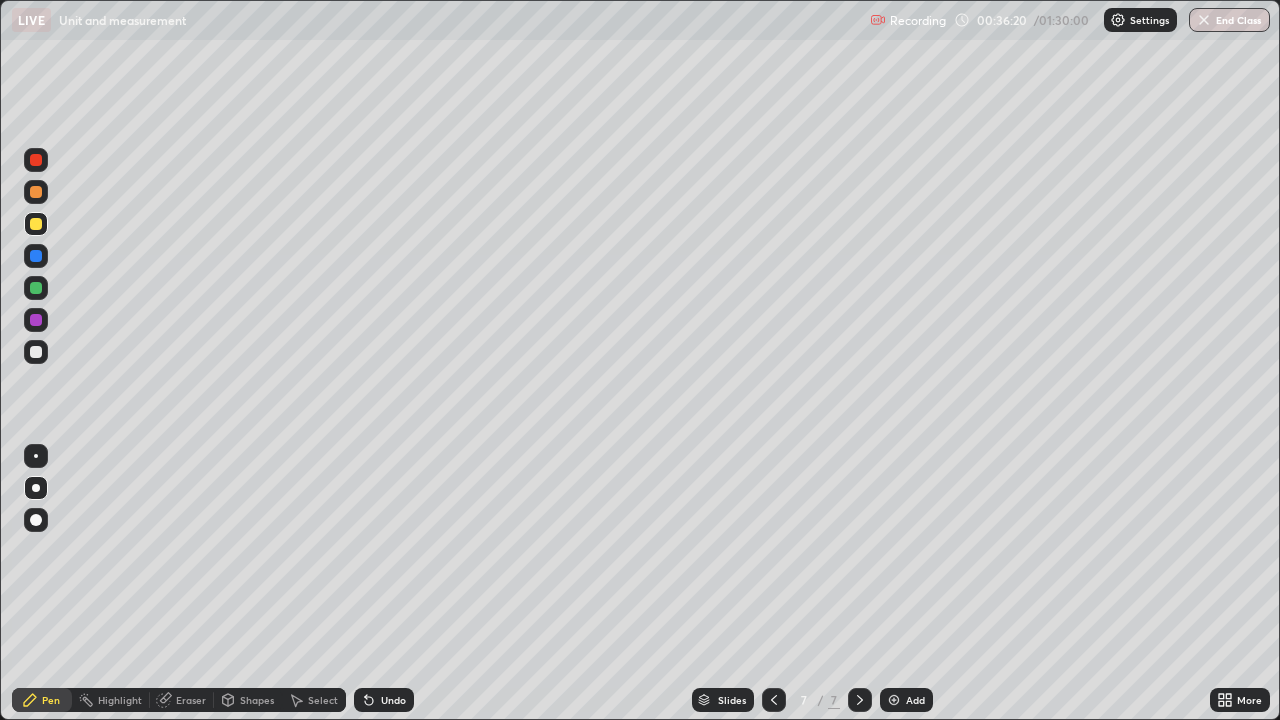 click on "Shapes" at bounding box center (257, 700) 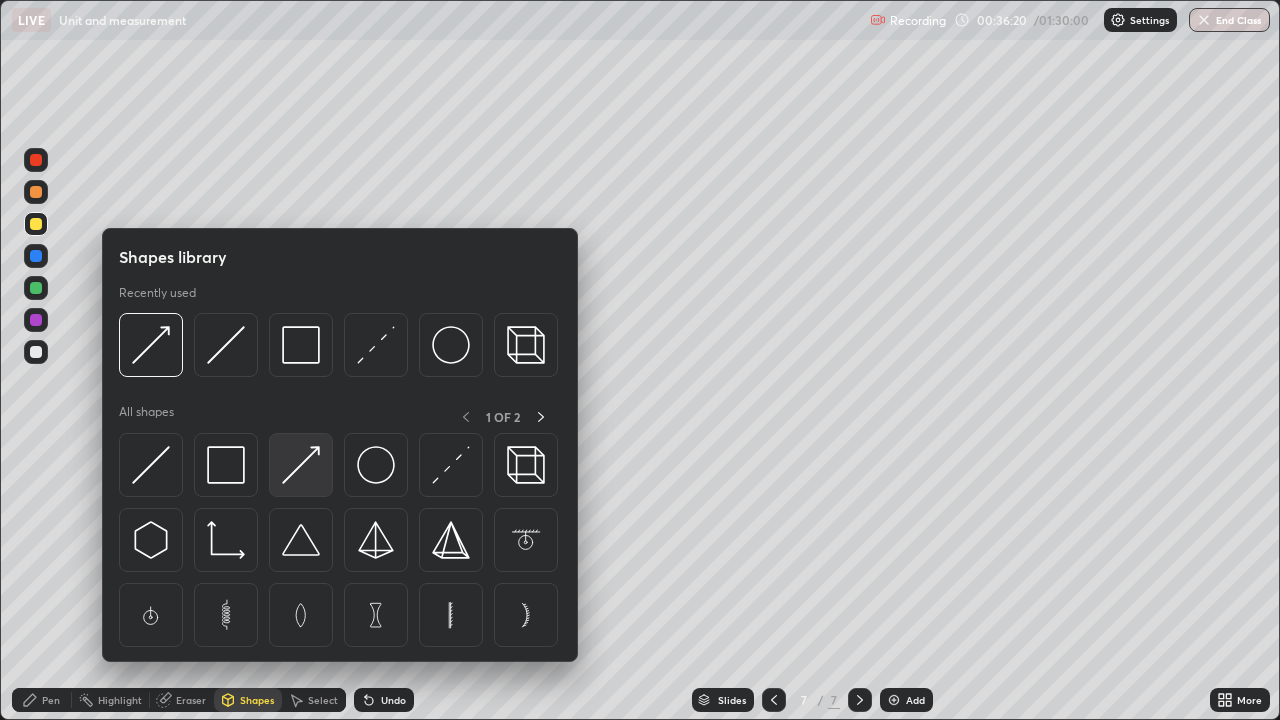 click at bounding box center (301, 465) 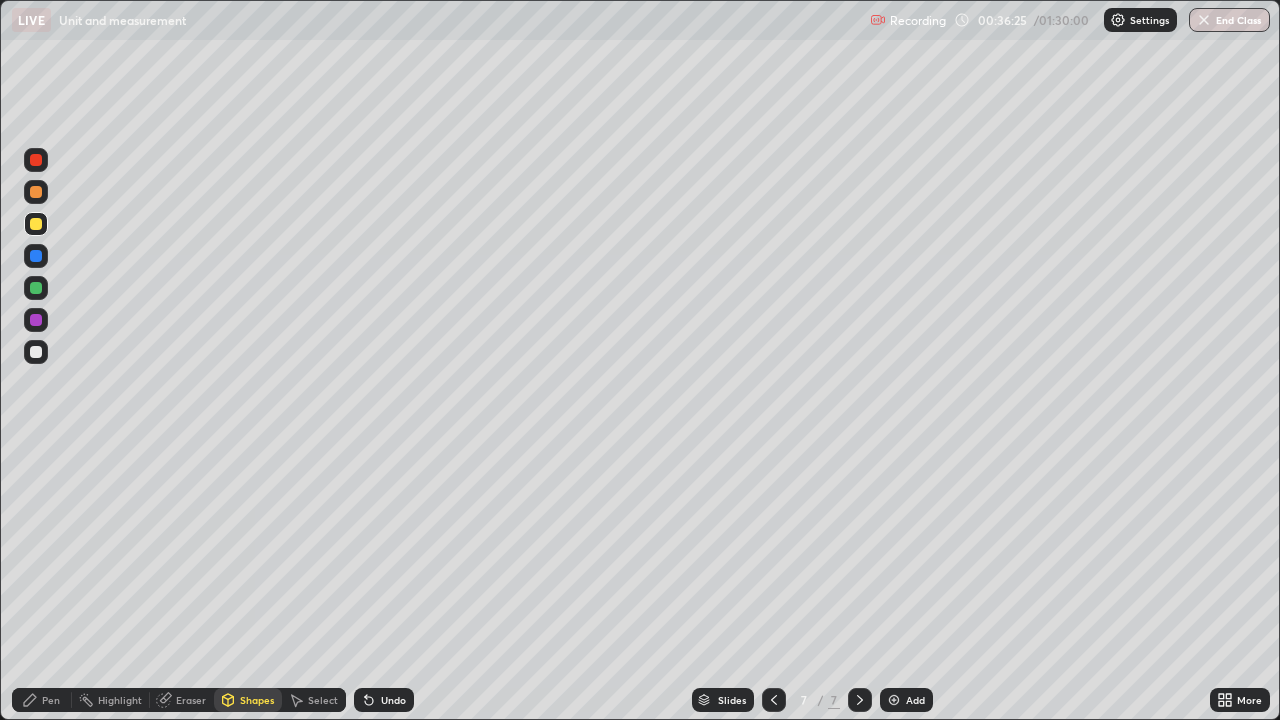 click on "Pen" at bounding box center (51, 700) 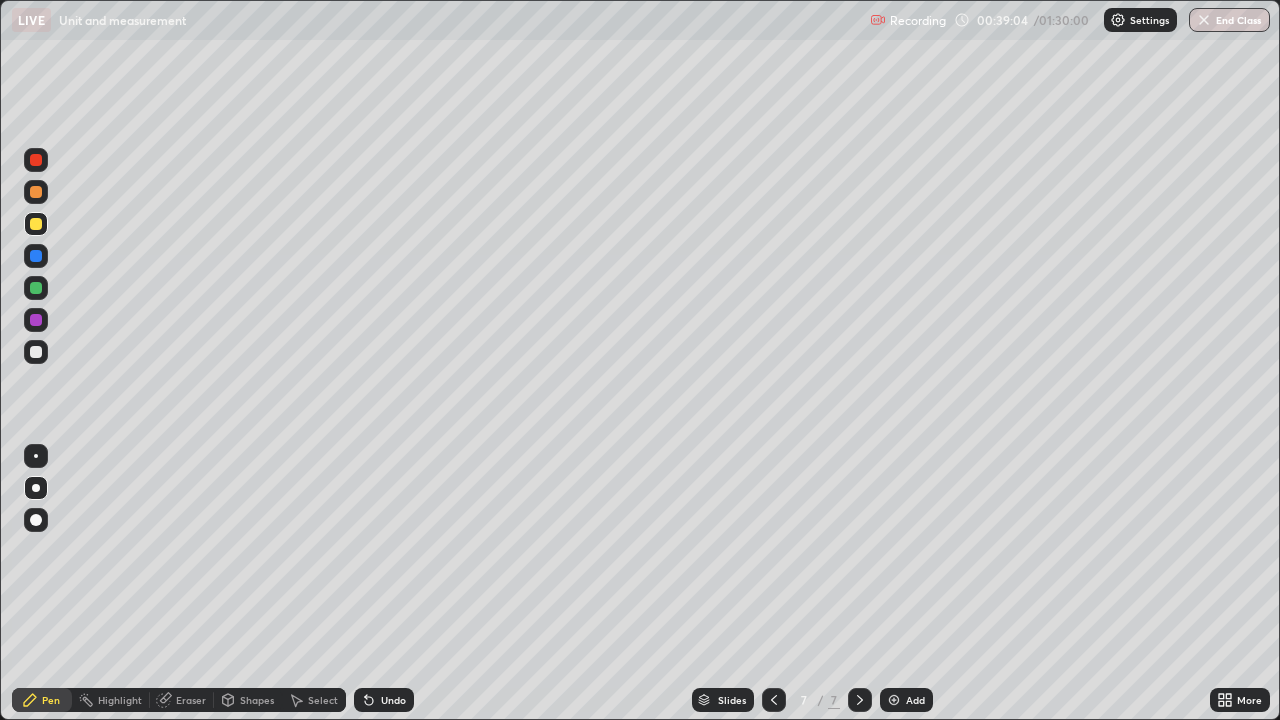 click 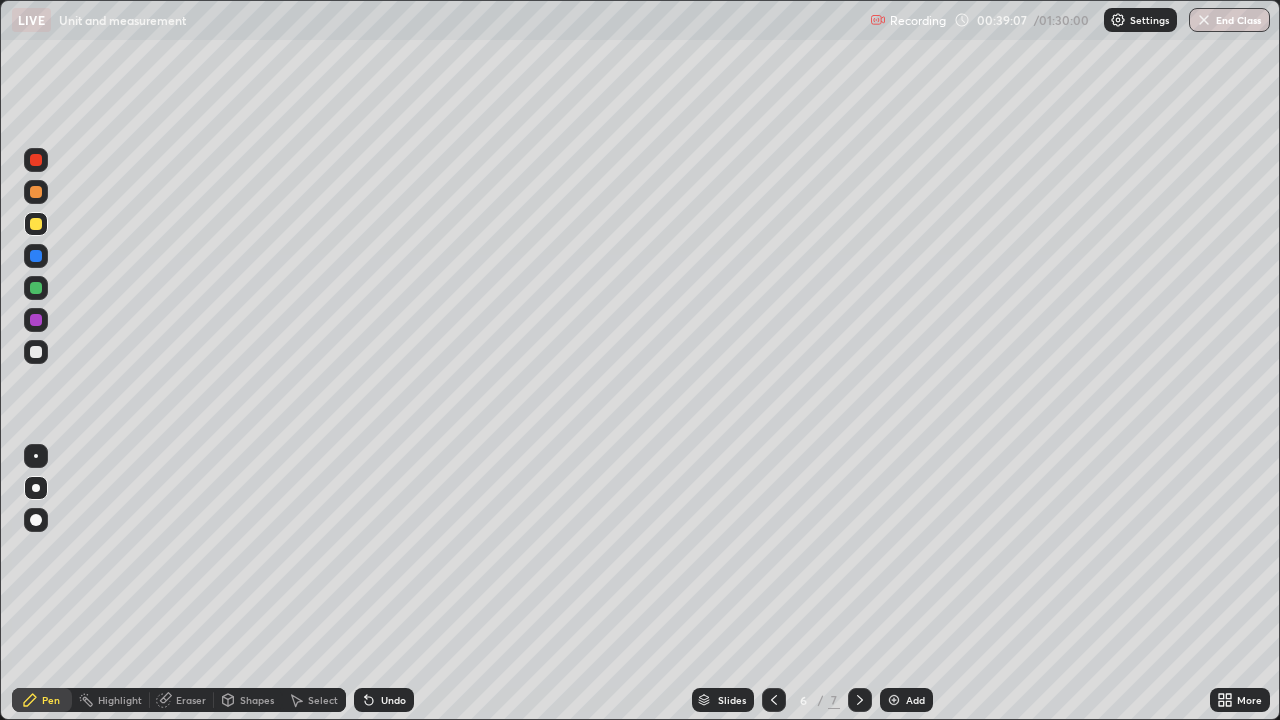 click on "Eraser" at bounding box center (191, 700) 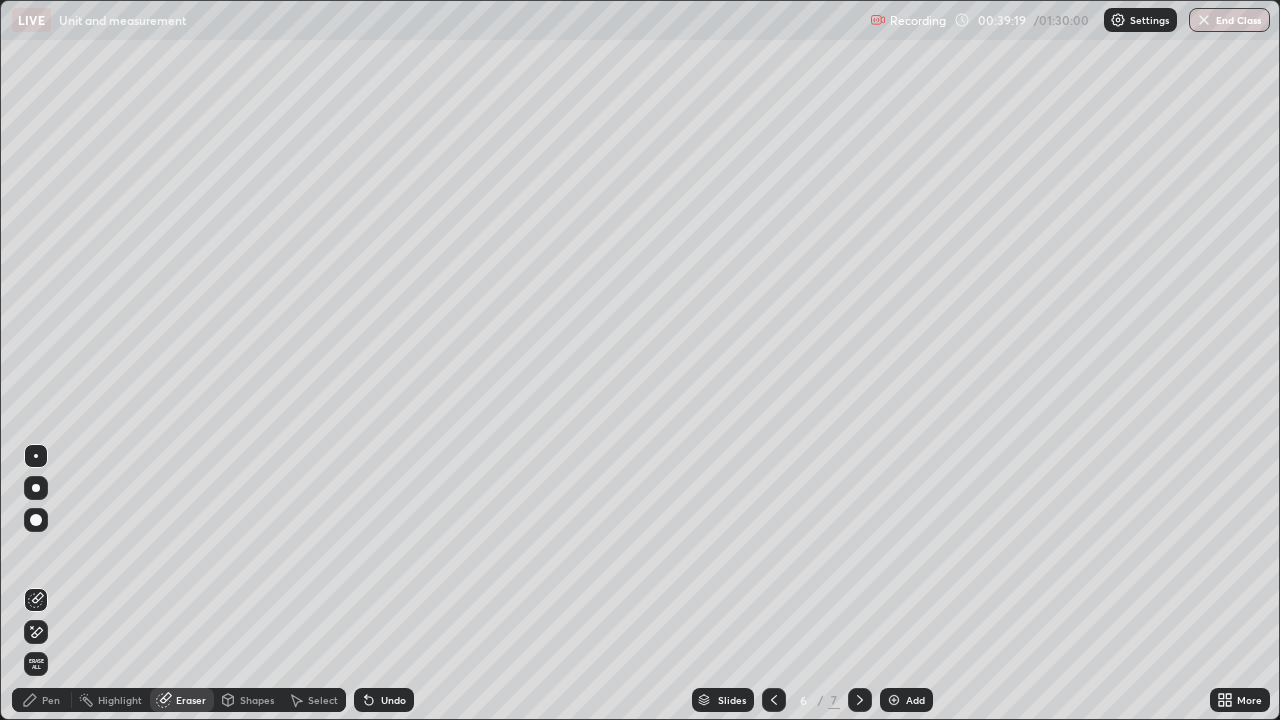 click on "Shapes" at bounding box center [257, 700] 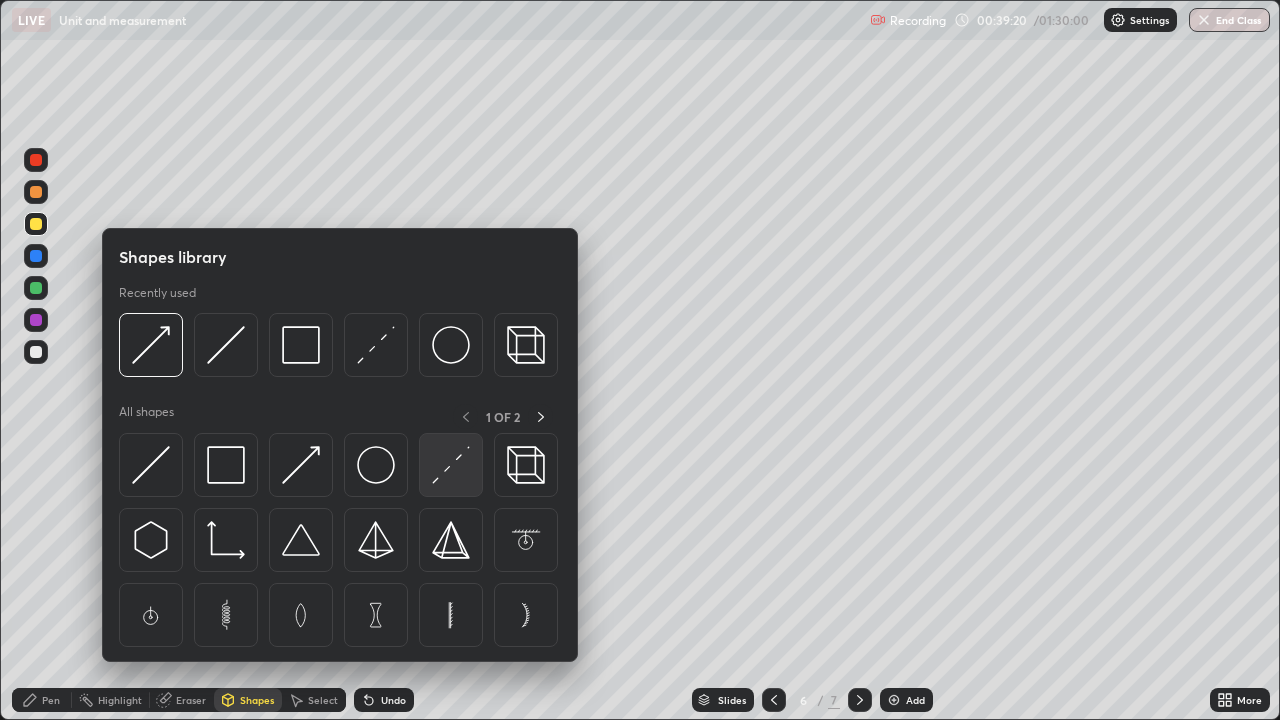 click at bounding box center [451, 465] 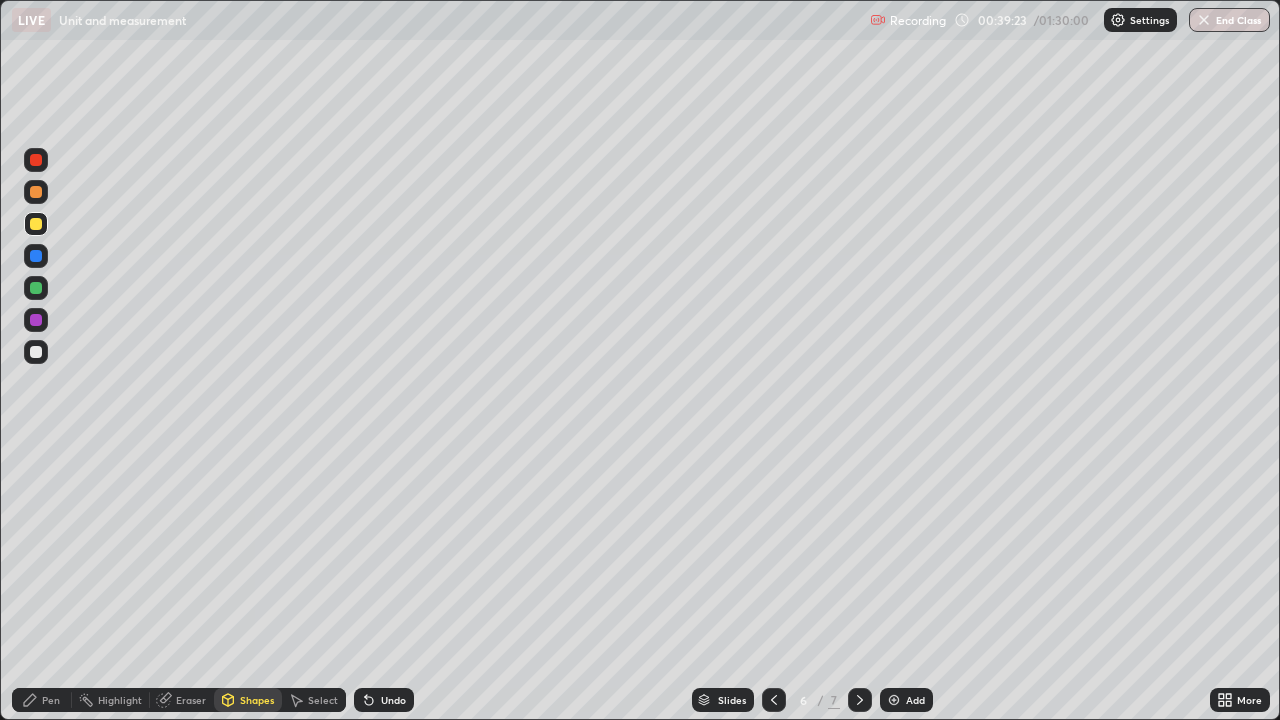 click on "Shapes" at bounding box center [257, 700] 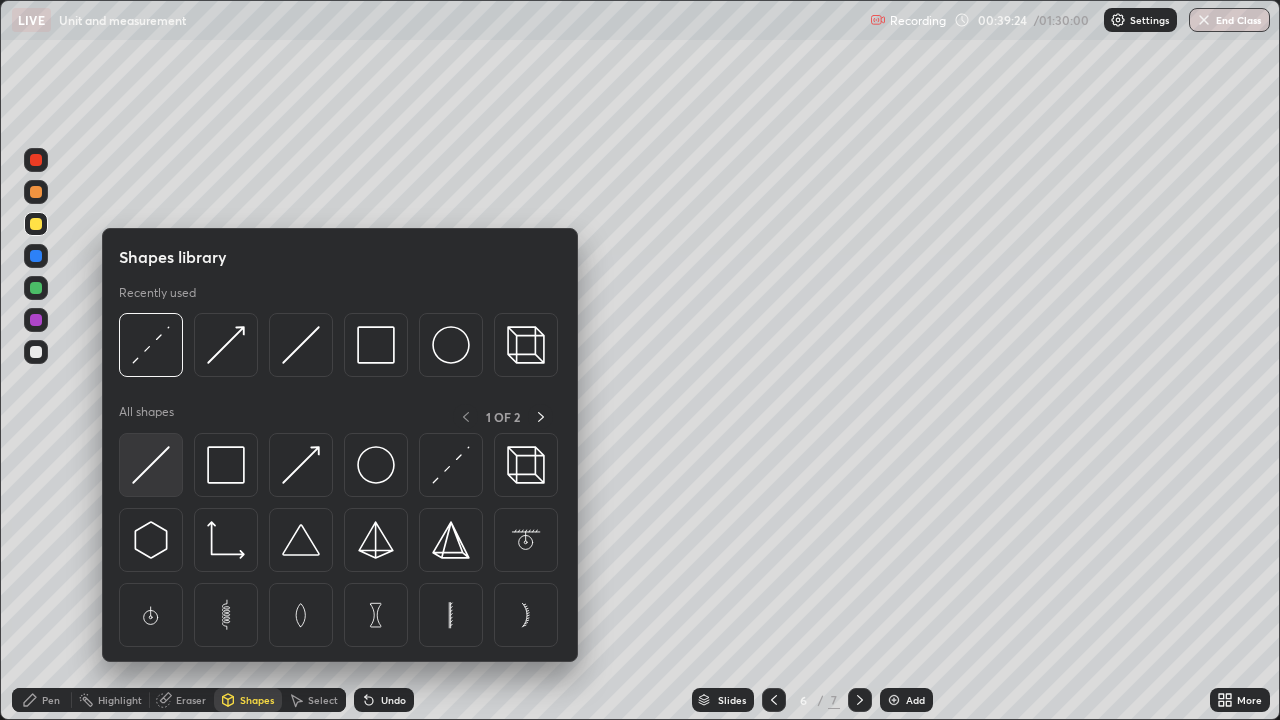 click at bounding box center [151, 465] 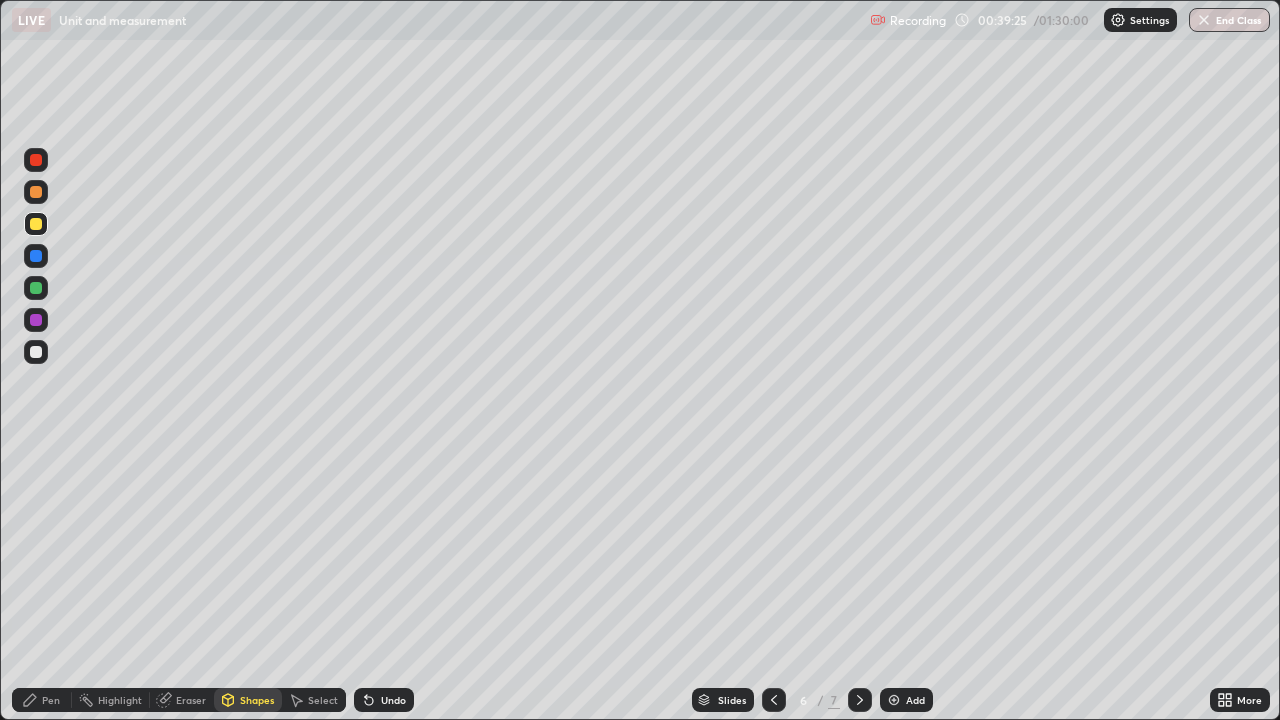 click at bounding box center (36, 352) 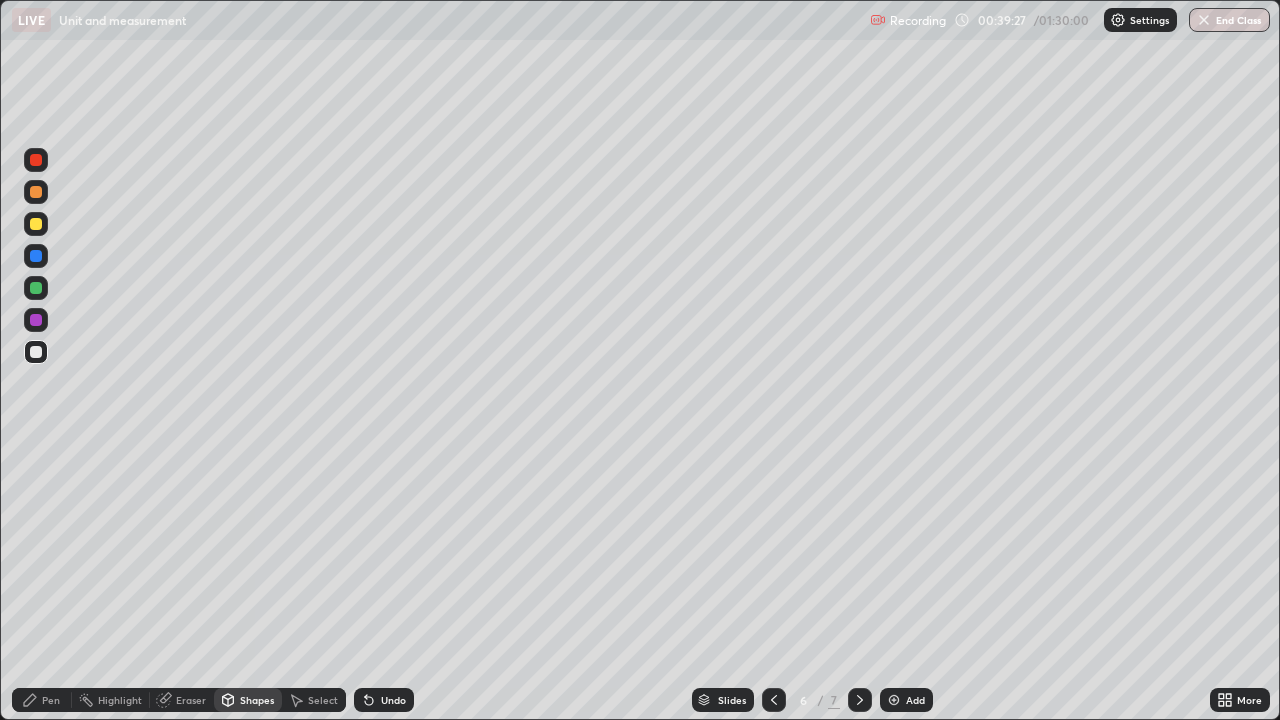 click on "Shapes" at bounding box center [257, 700] 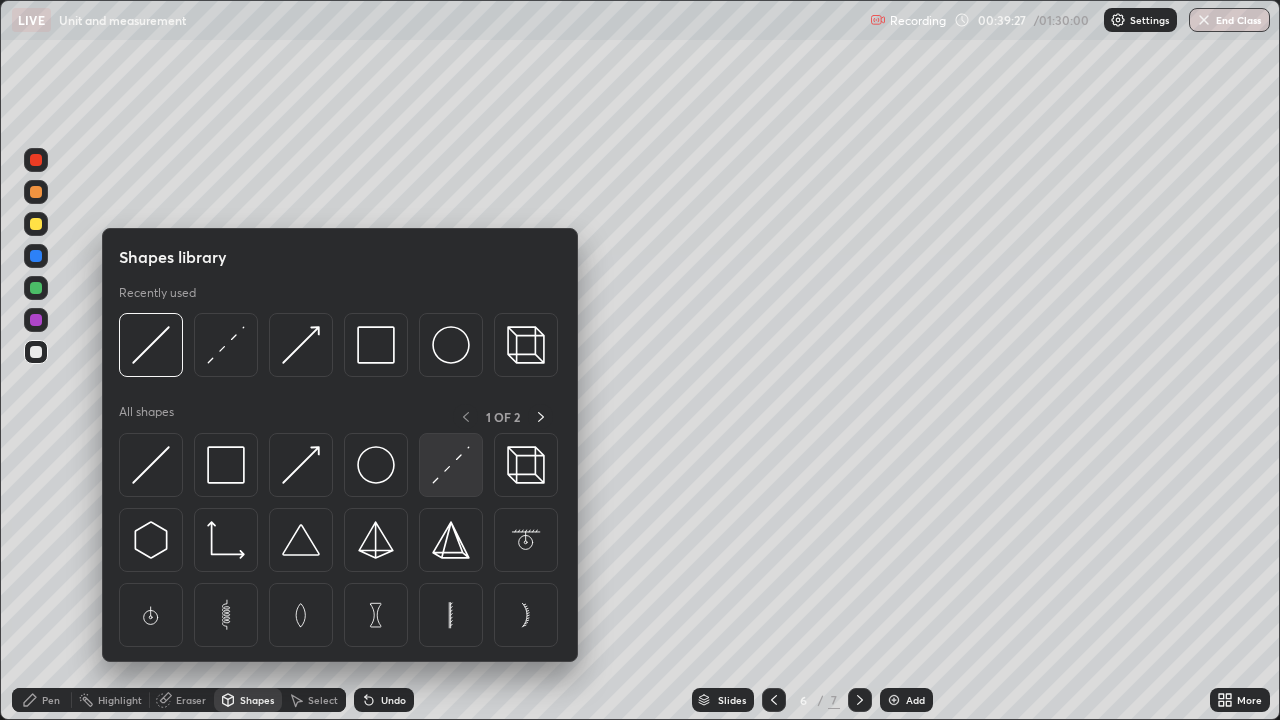 click at bounding box center (451, 465) 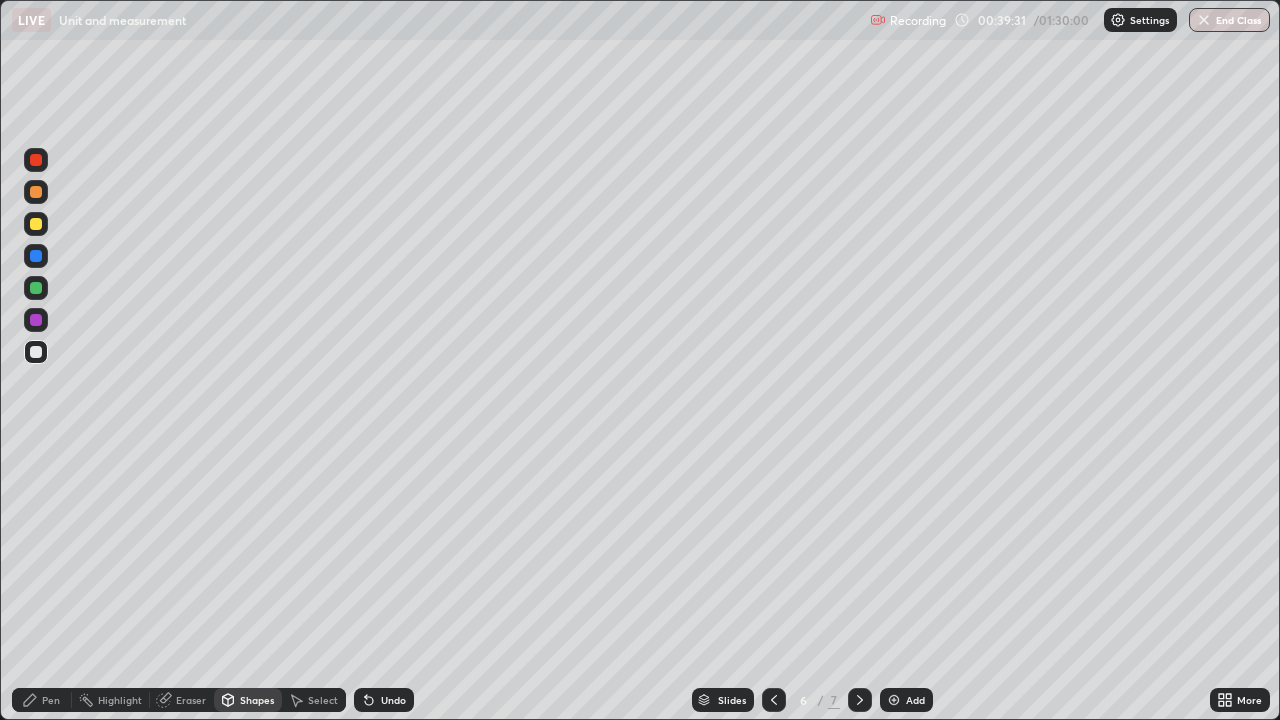 click on "Shapes" at bounding box center [257, 700] 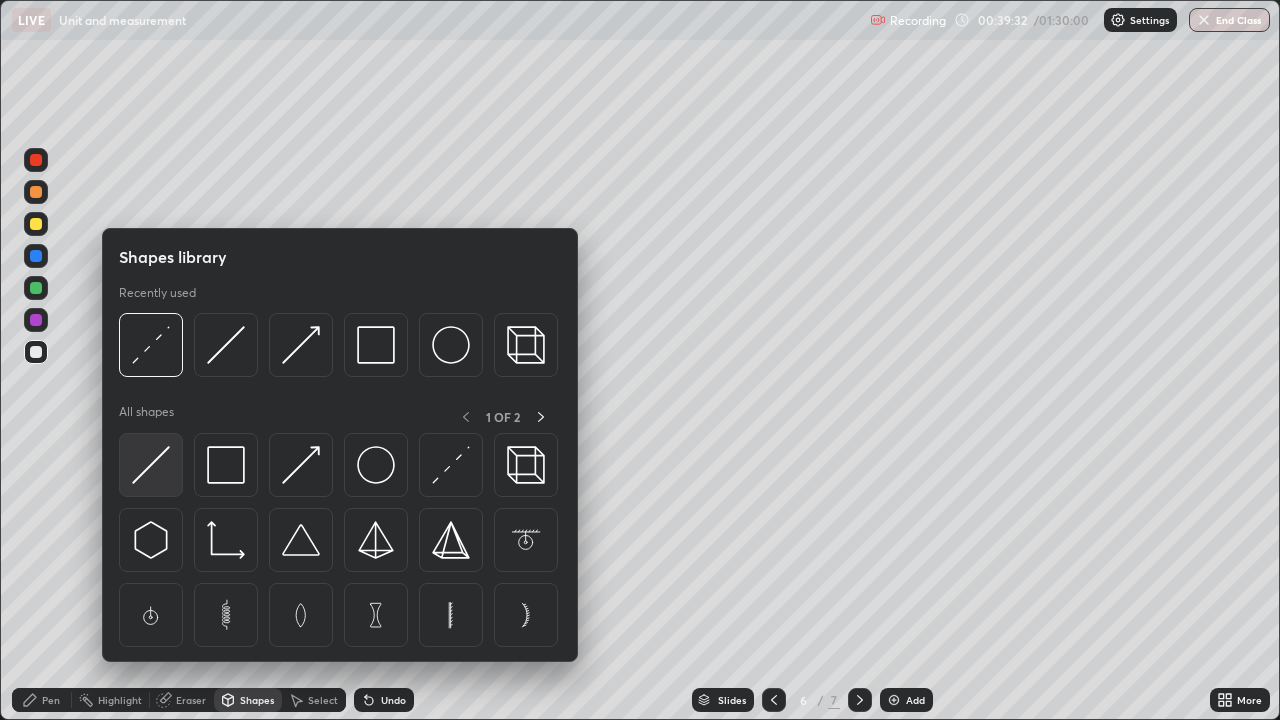 click at bounding box center (151, 465) 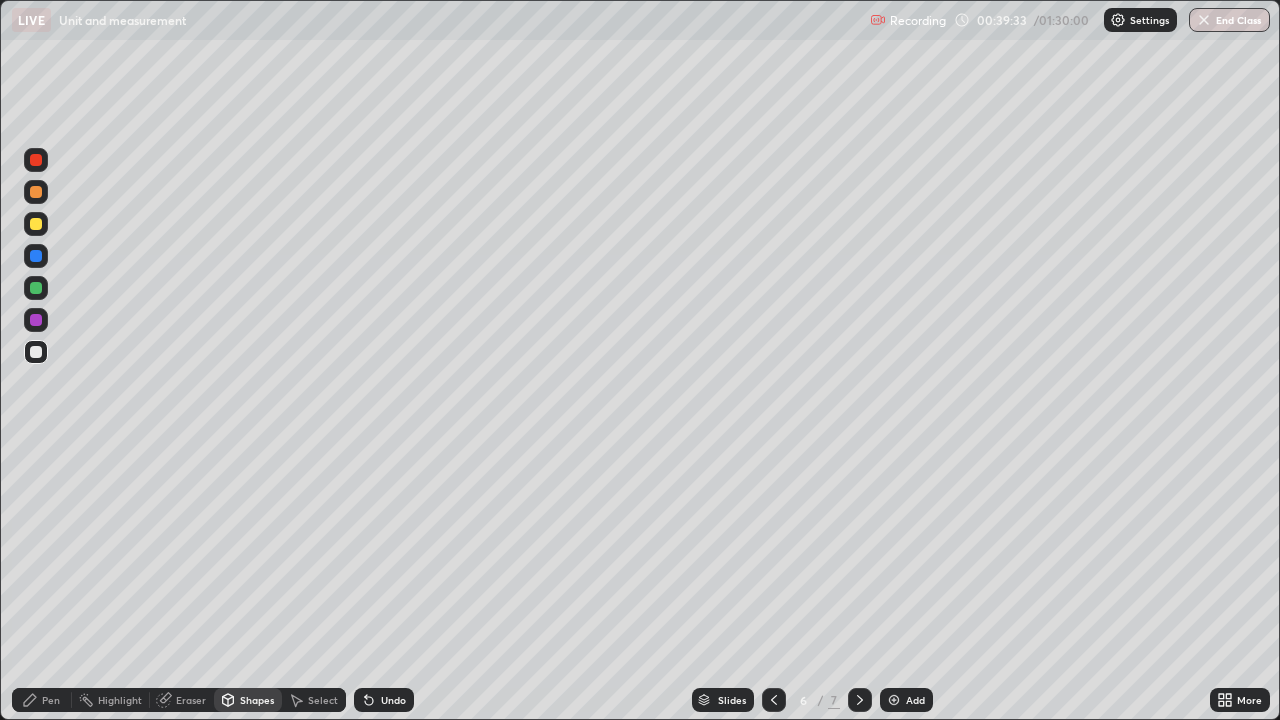 click at bounding box center (36, 288) 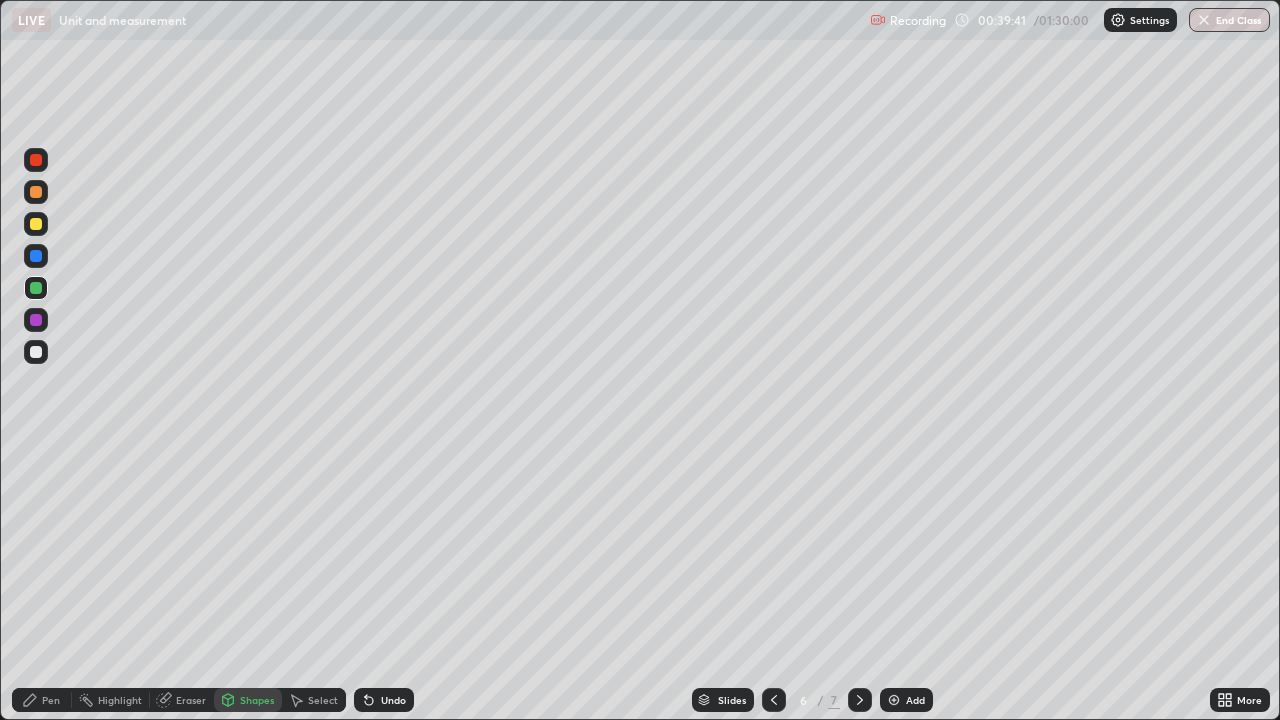 click on "Pen" at bounding box center [42, 700] 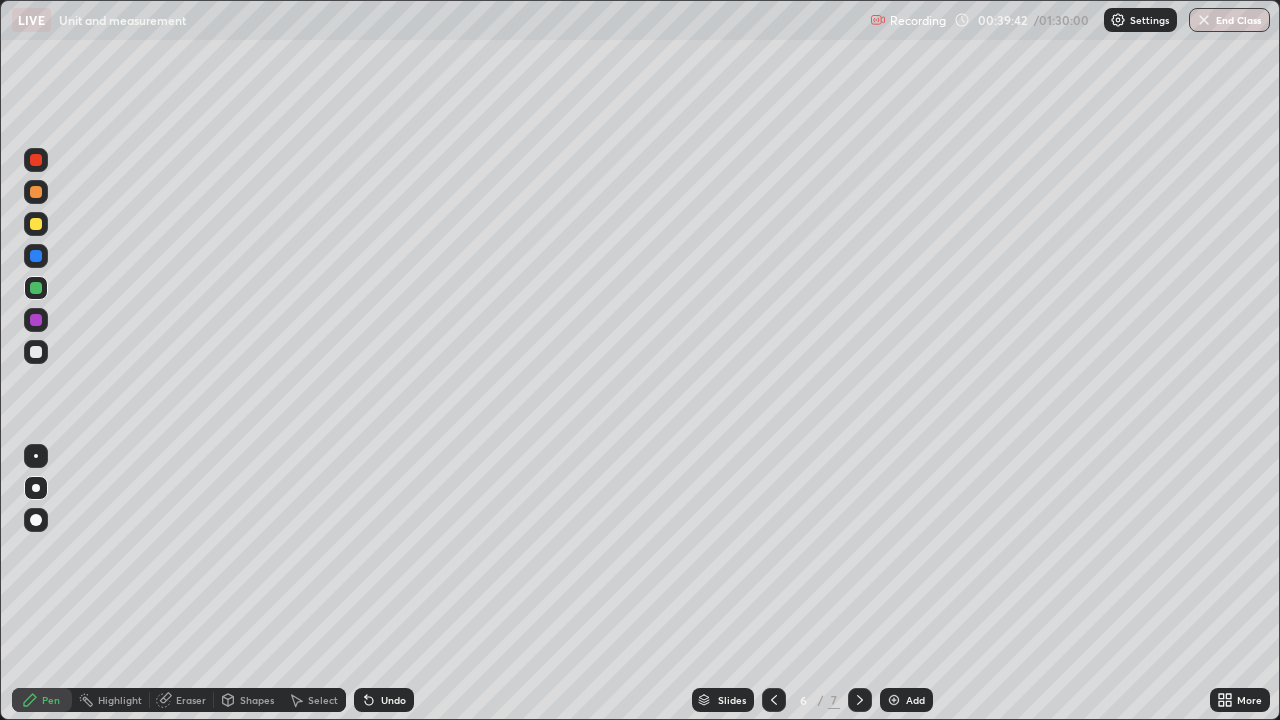 click at bounding box center [36, 352] 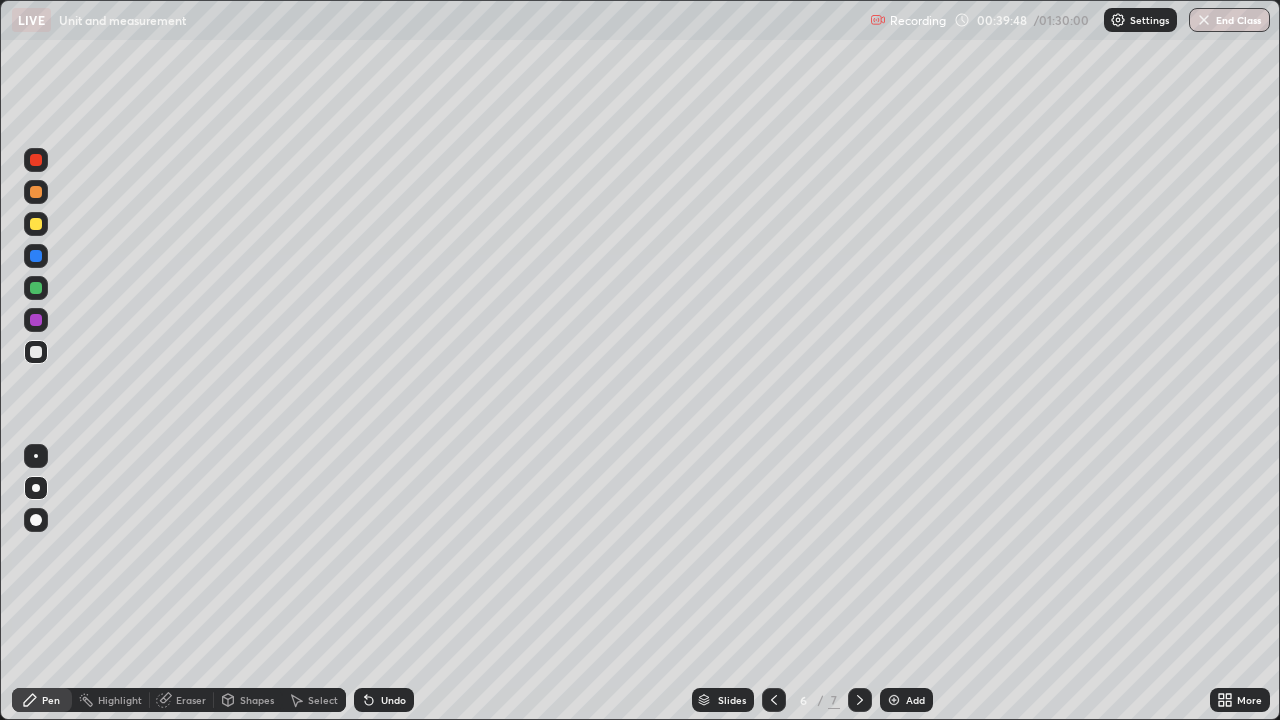 click on "Shapes" at bounding box center [257, 700] 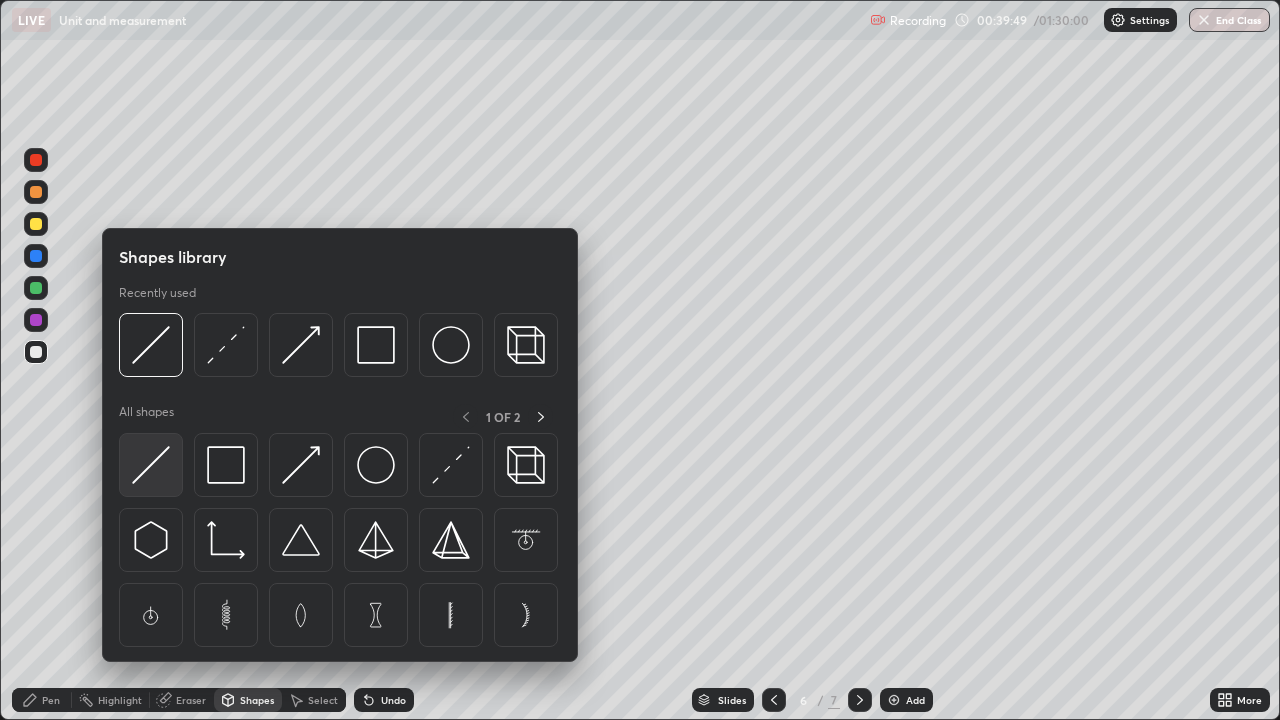 click at bounding box center (151, 465) 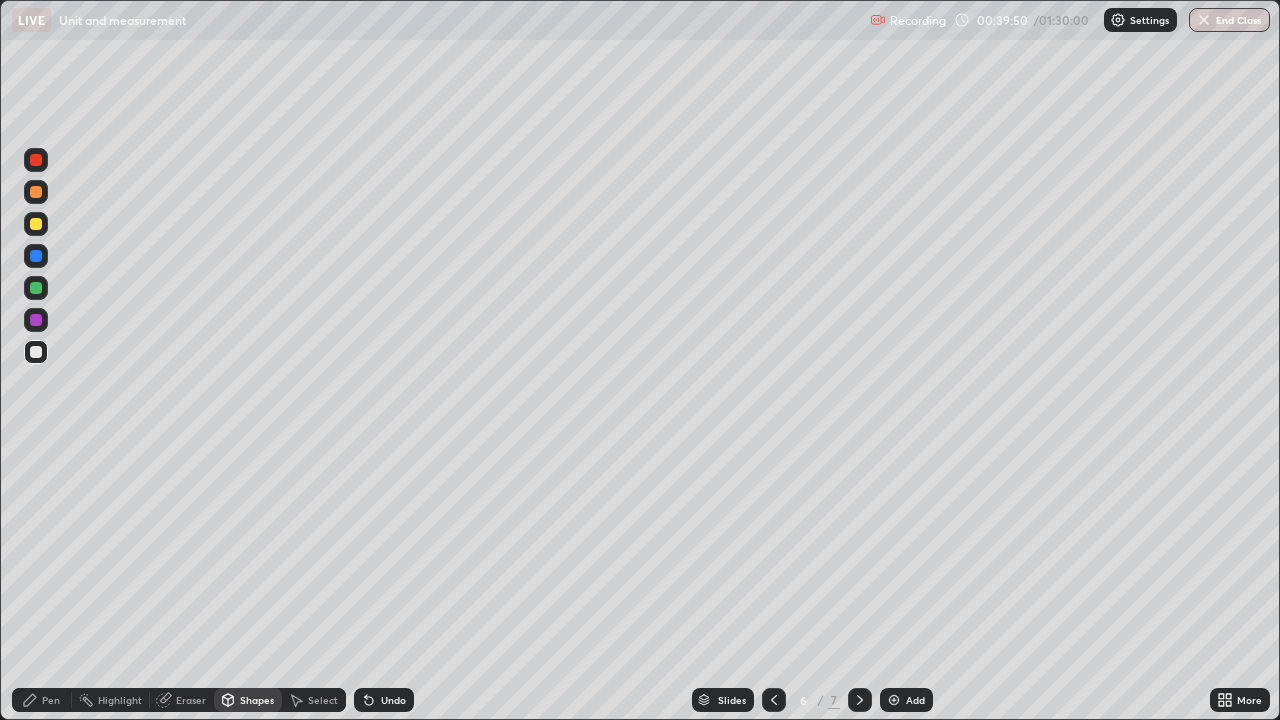 click at bounding box center (36, 224) 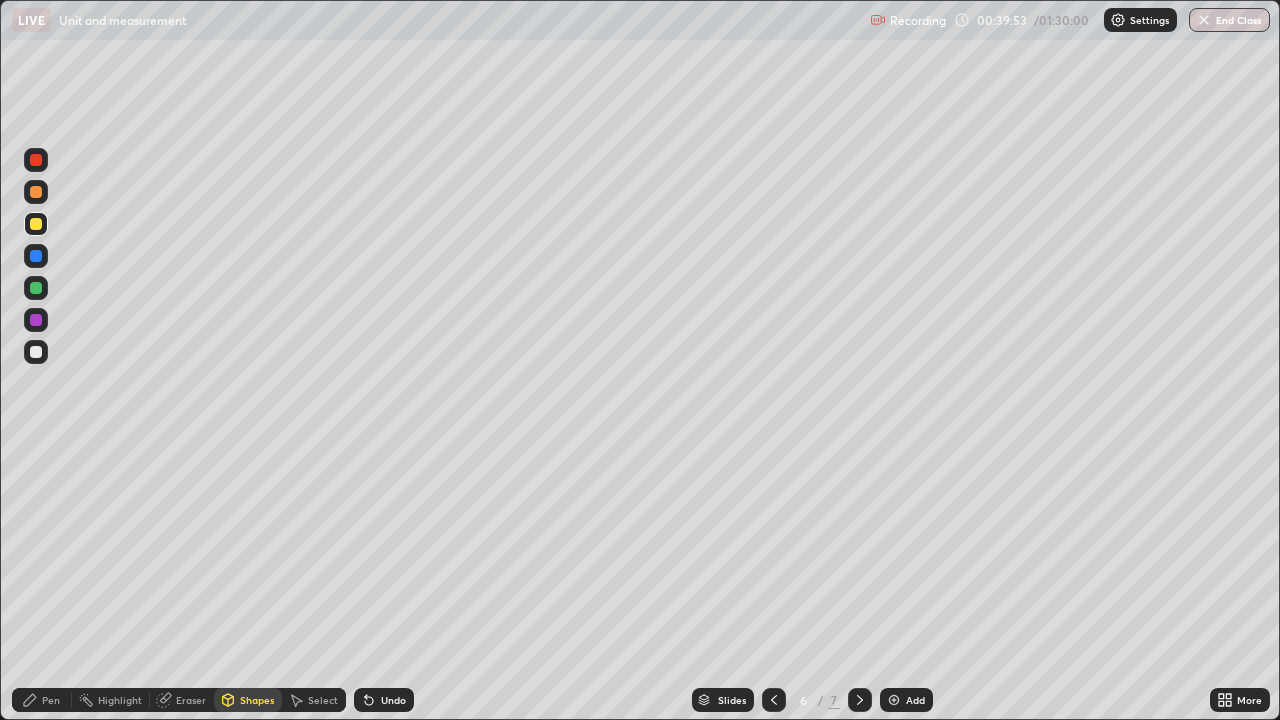 click 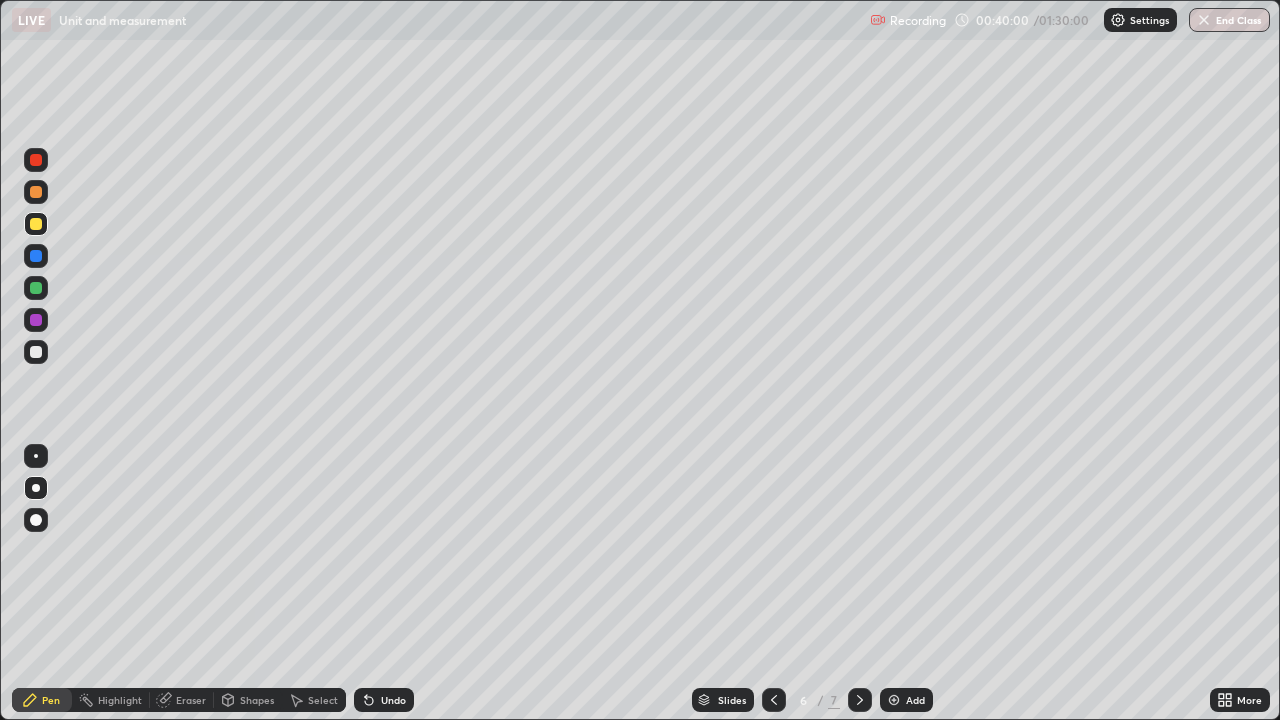 click on "Shapes" at bounding box center [257, 700] 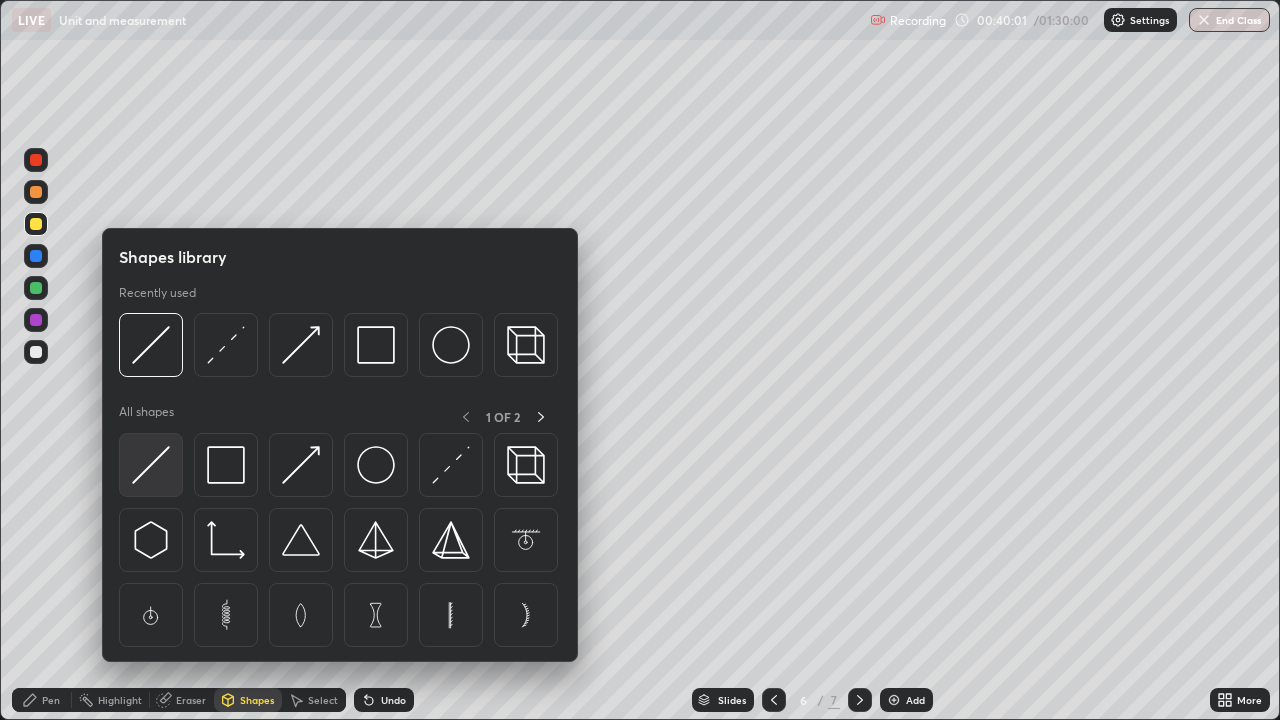 click at bounding box center [151, 465] 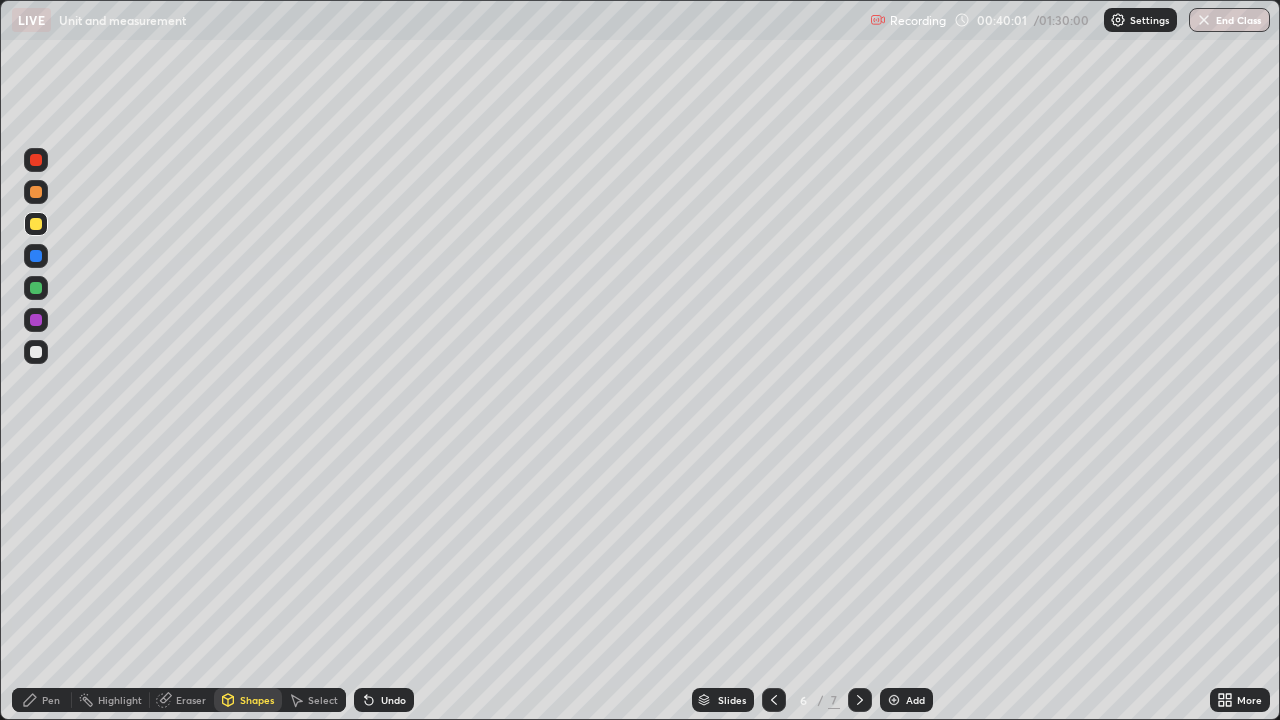 click at bounding box center (36, 288) 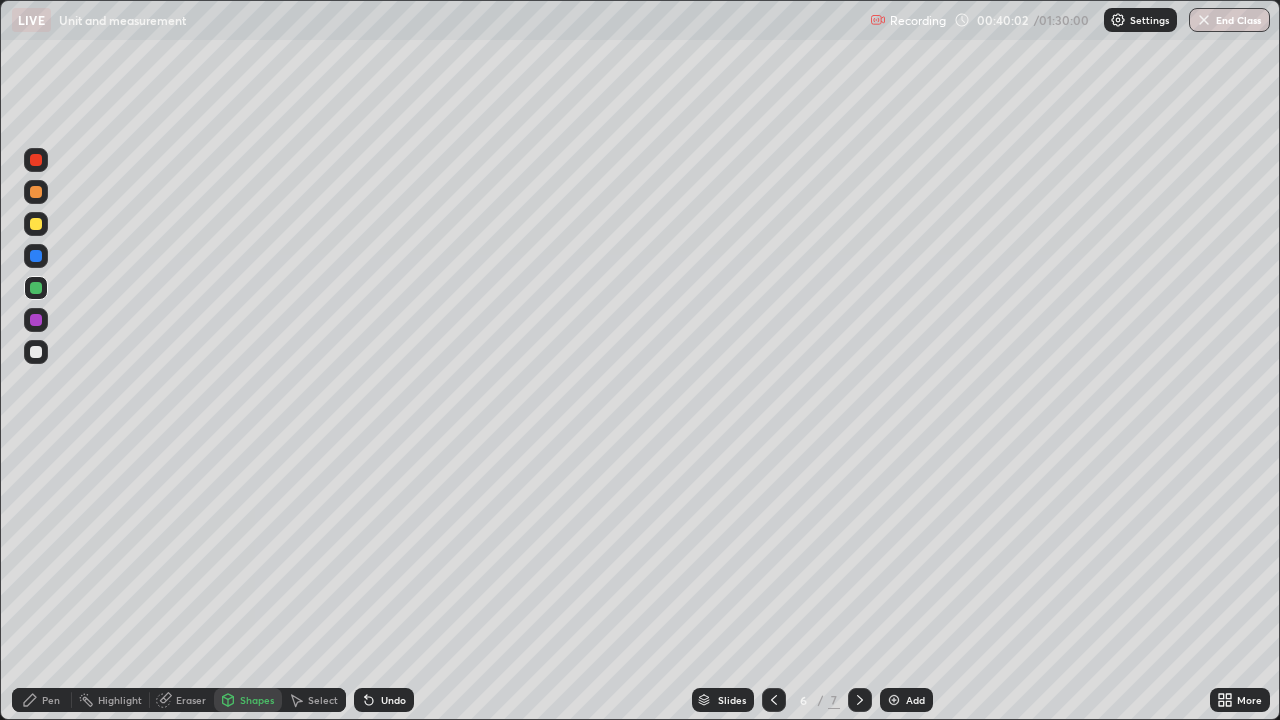 click at bounding box center (36, 320) 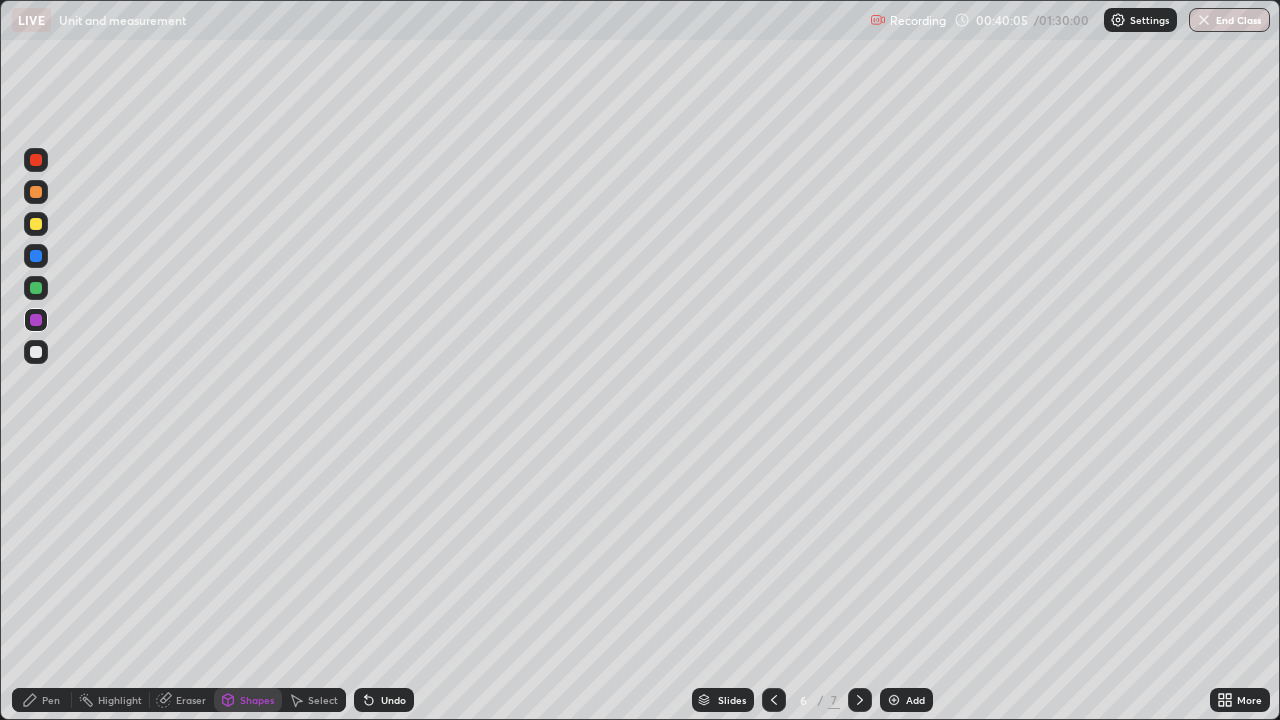 click on "Pen" at bounding box center (51, 700) 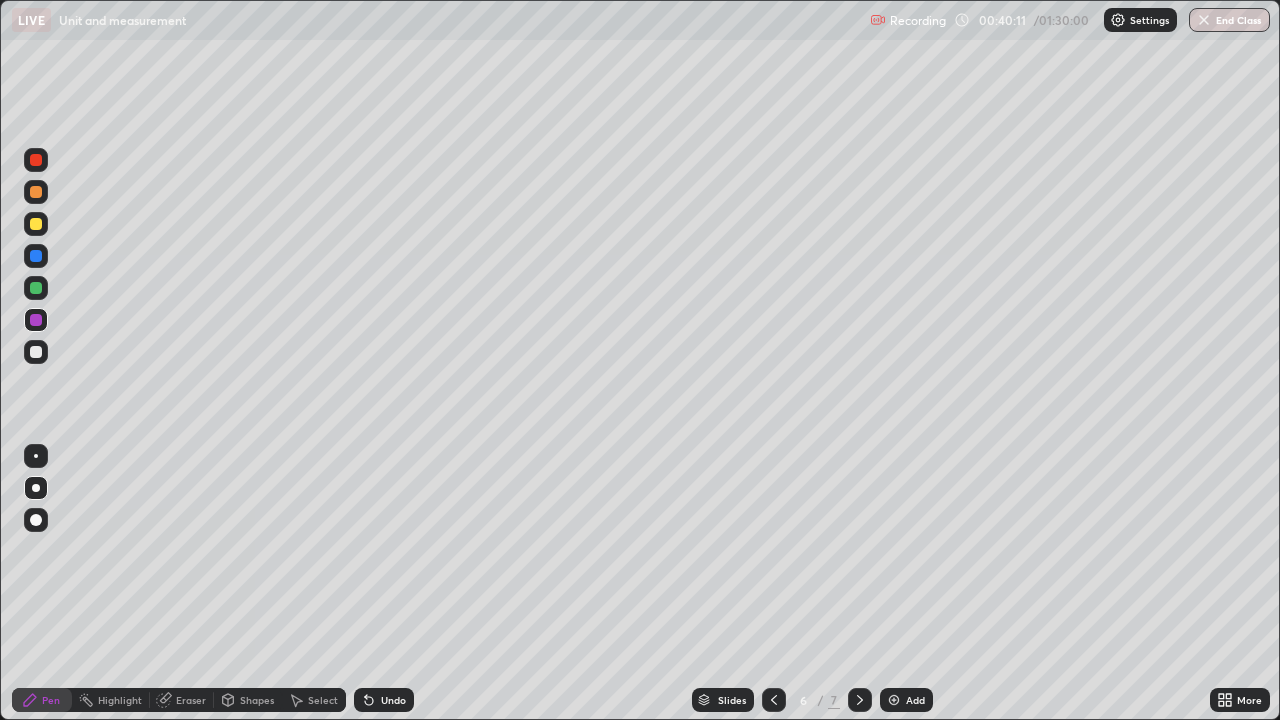 click at bounding box center [36, 352] 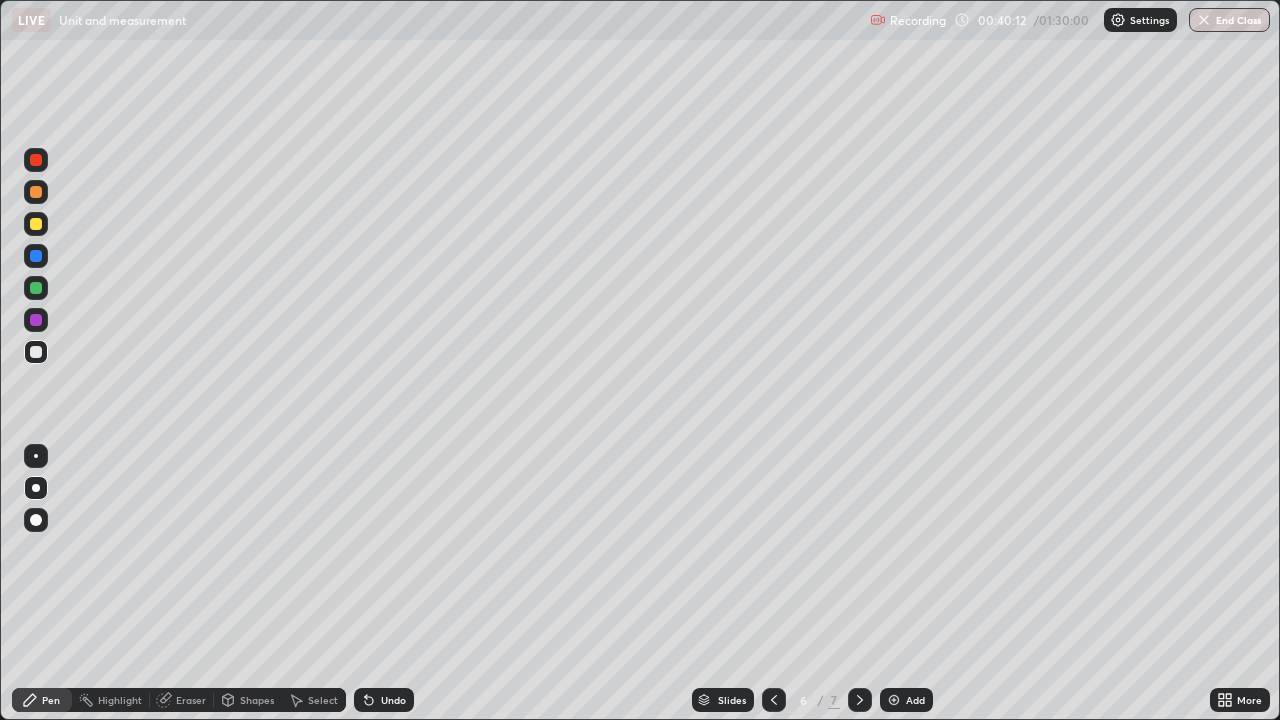 click at bounding box center [36, 224] 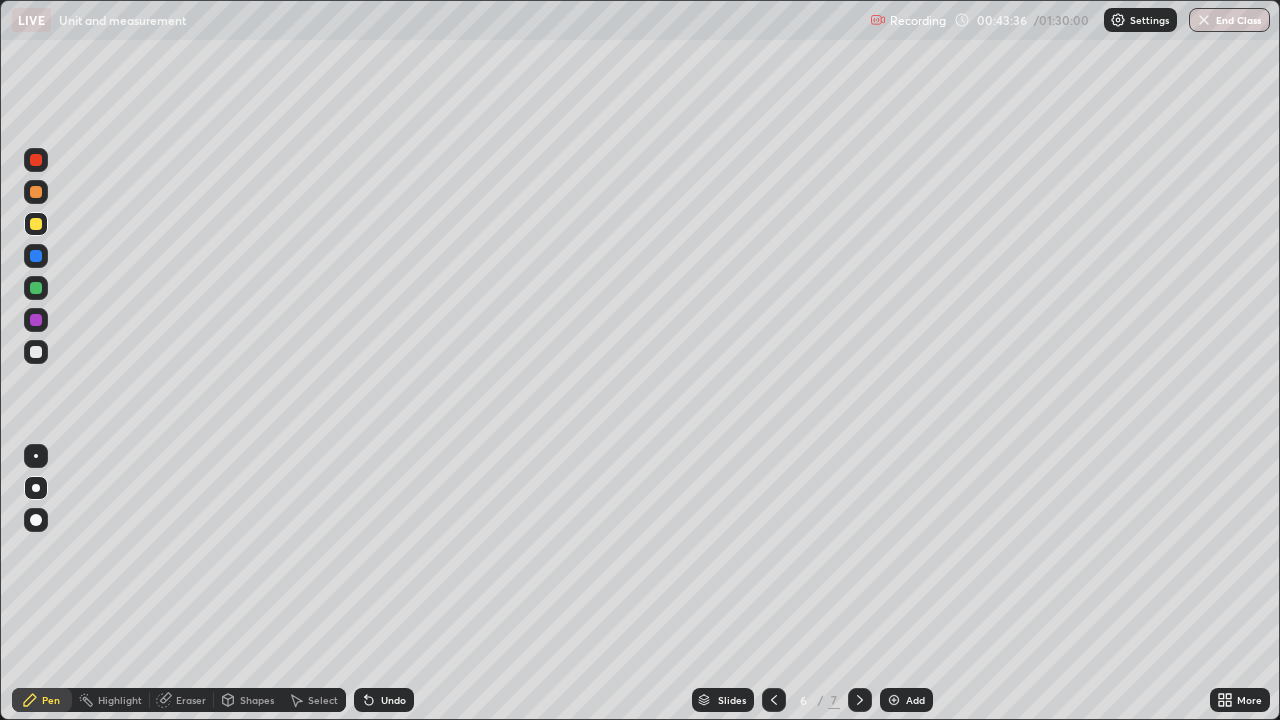 click 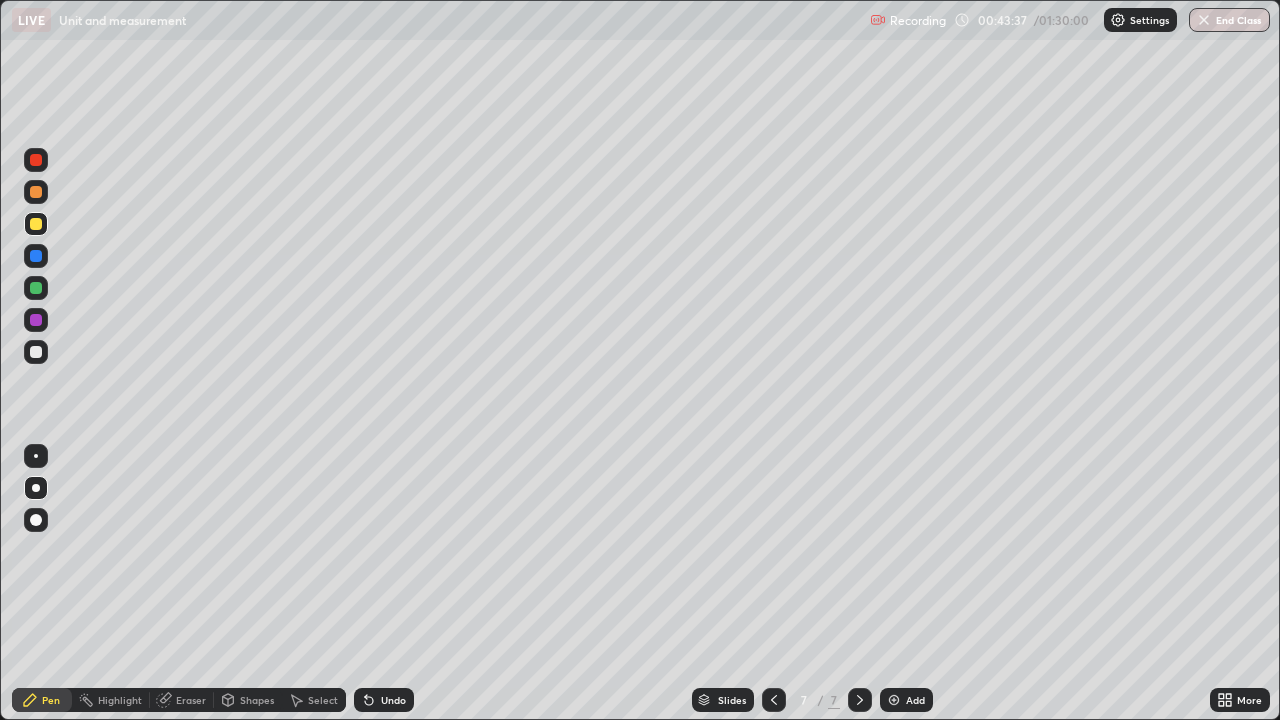click on "Shapes" at bounding box center (248, 700) 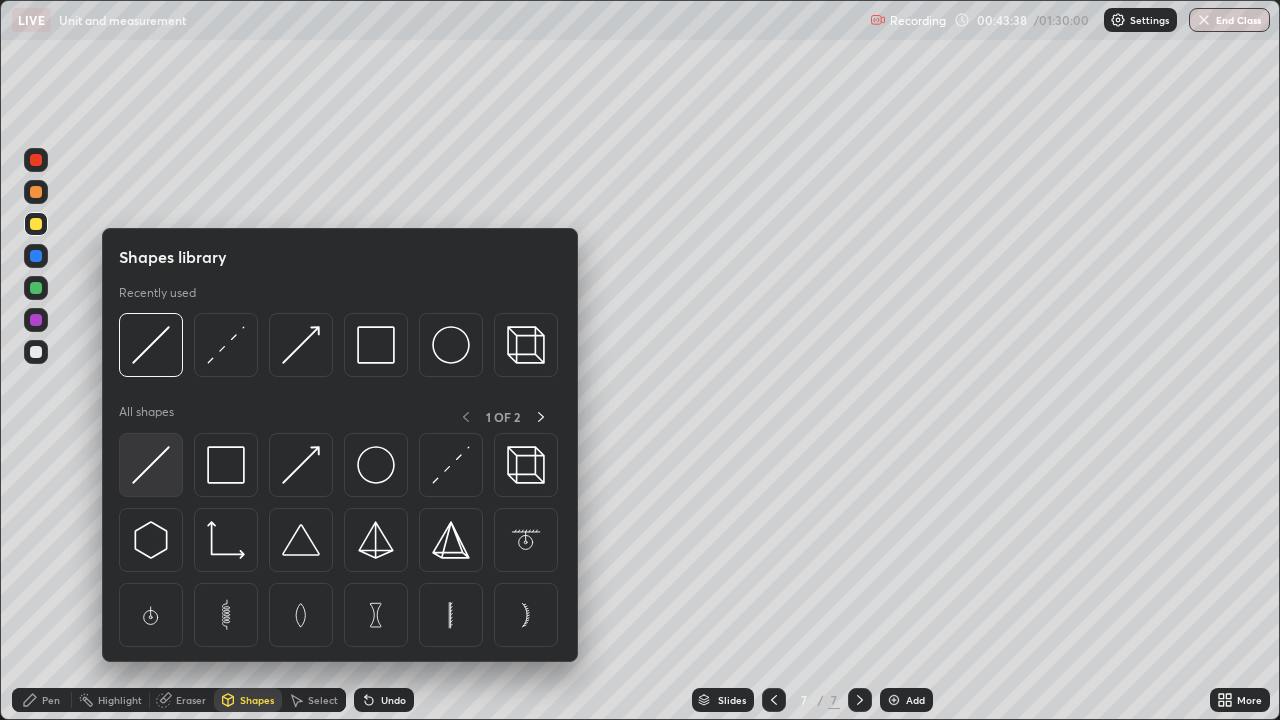 click at bounding box center (151, 465) 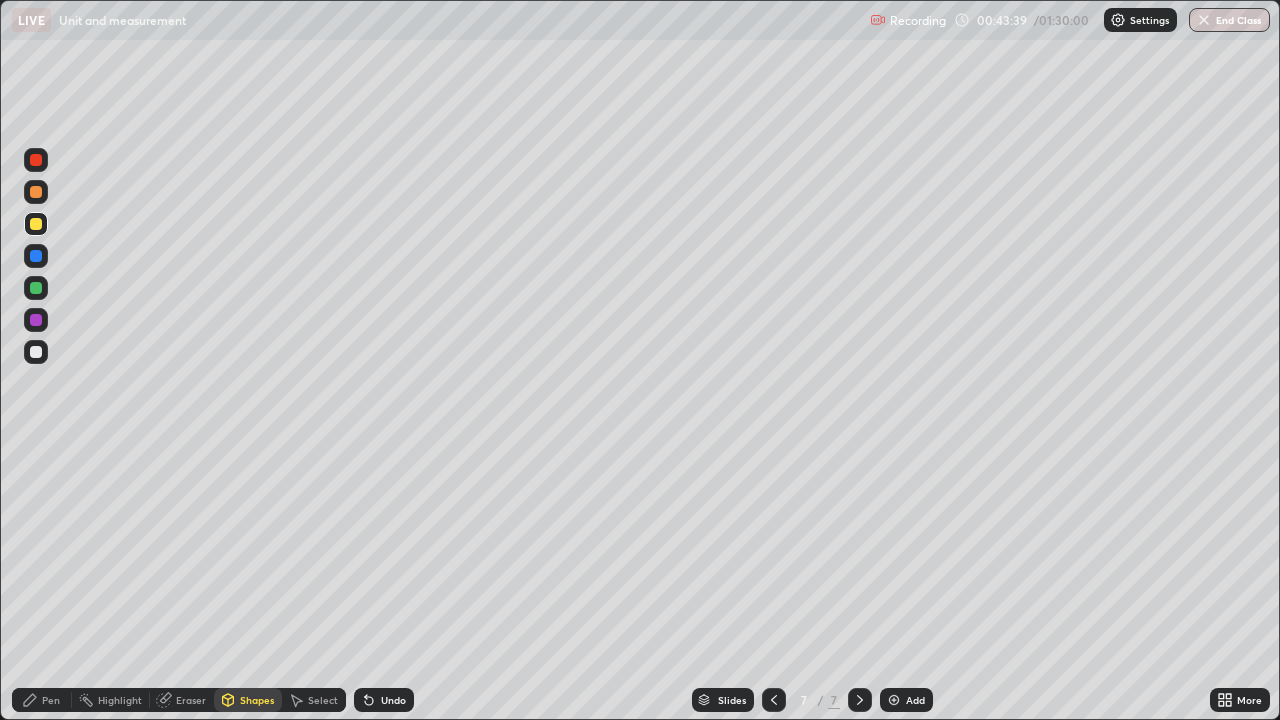click at bounding box center [36, 288] 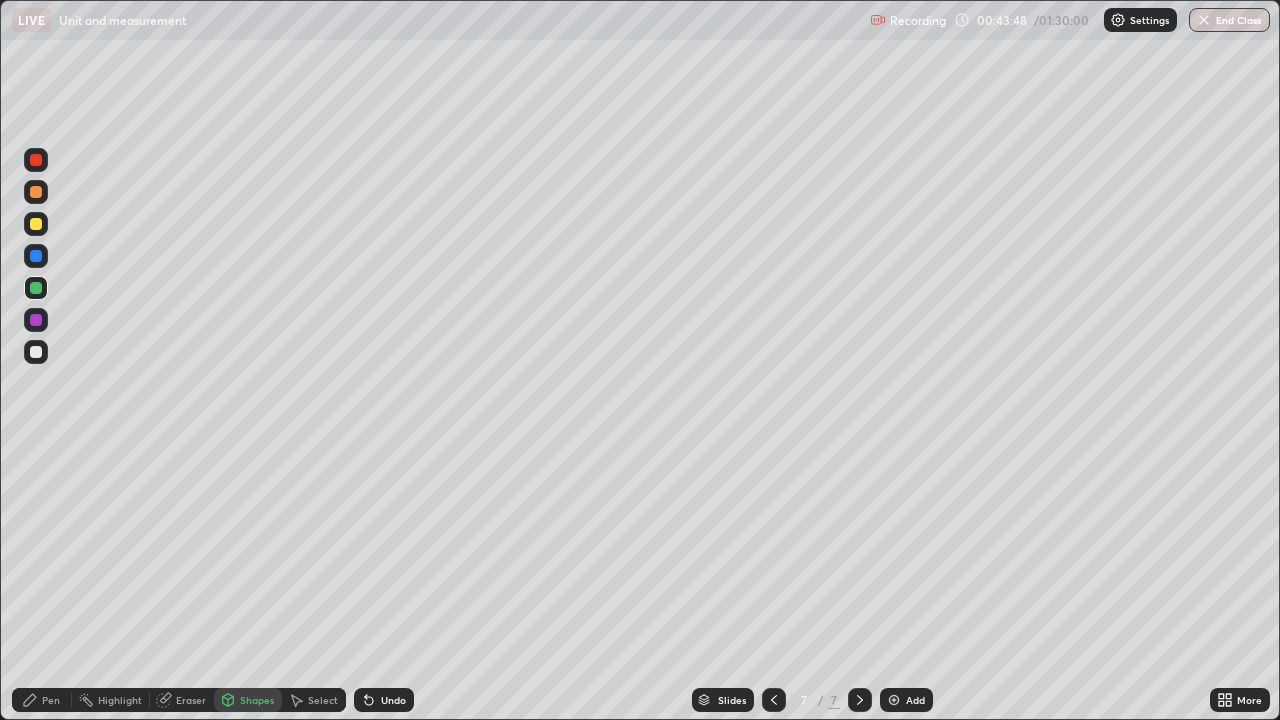 click 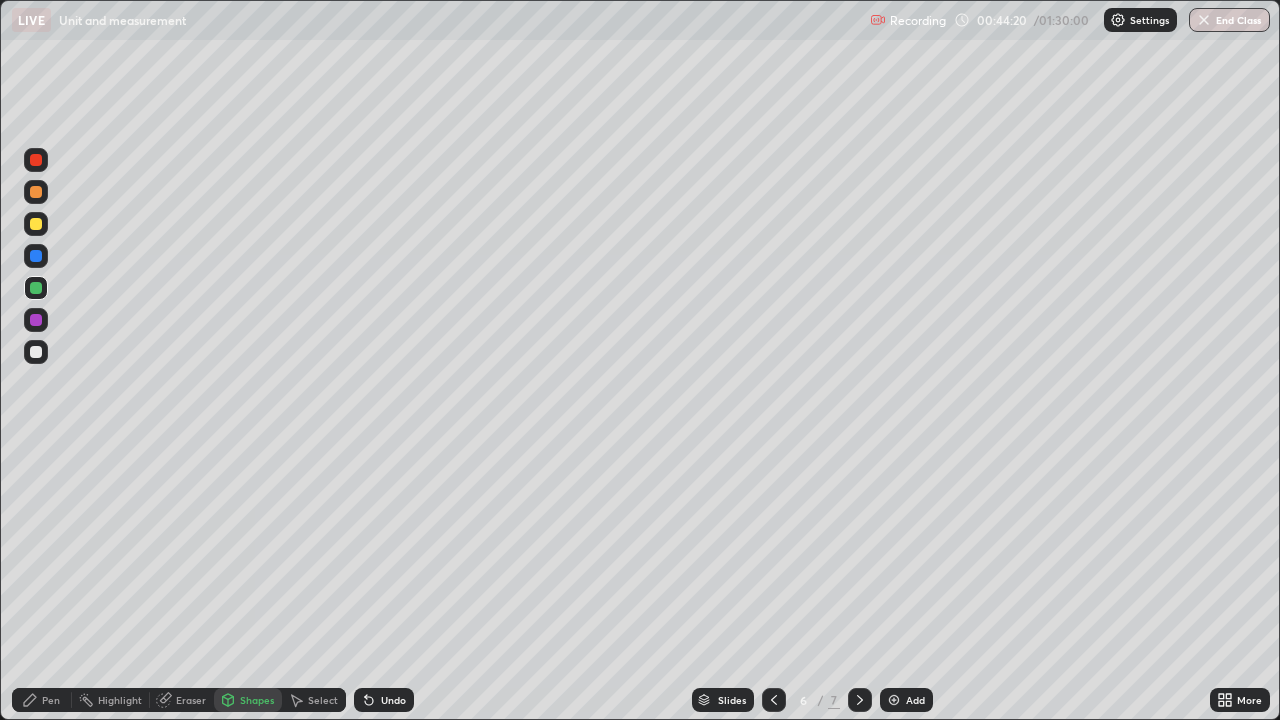 click 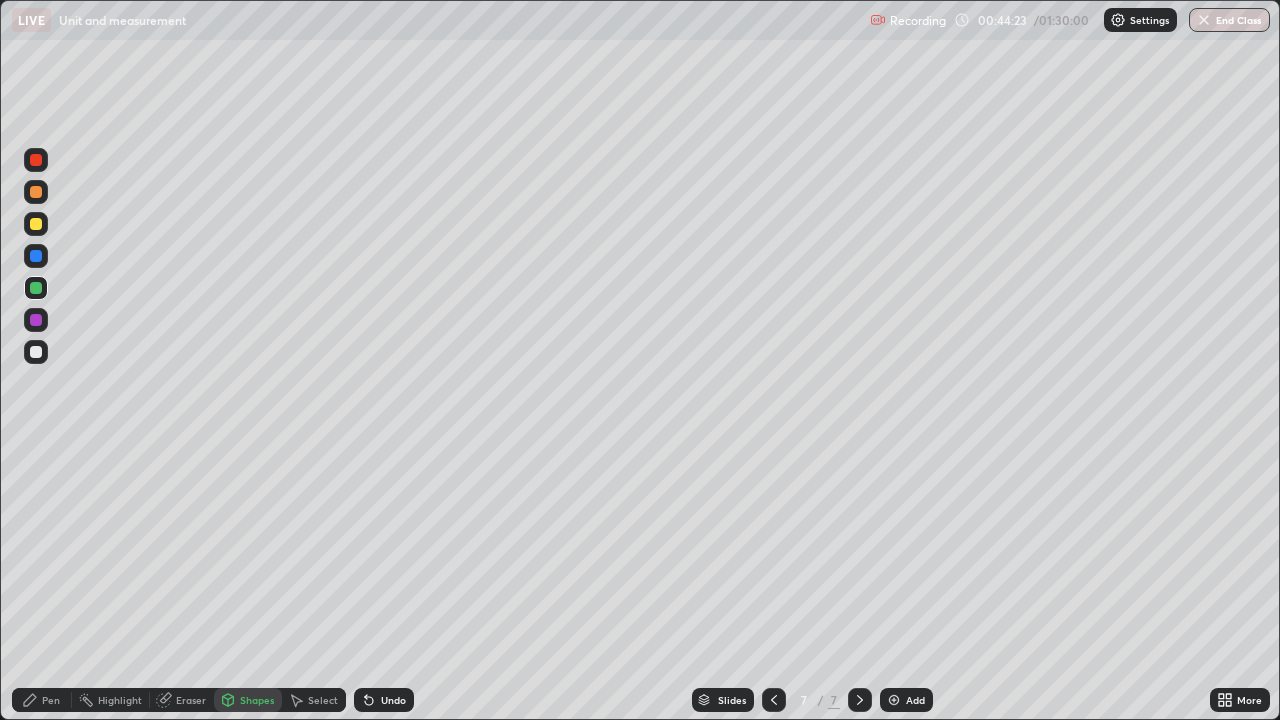 click on "Shapes" at bounding box center (257, 700) 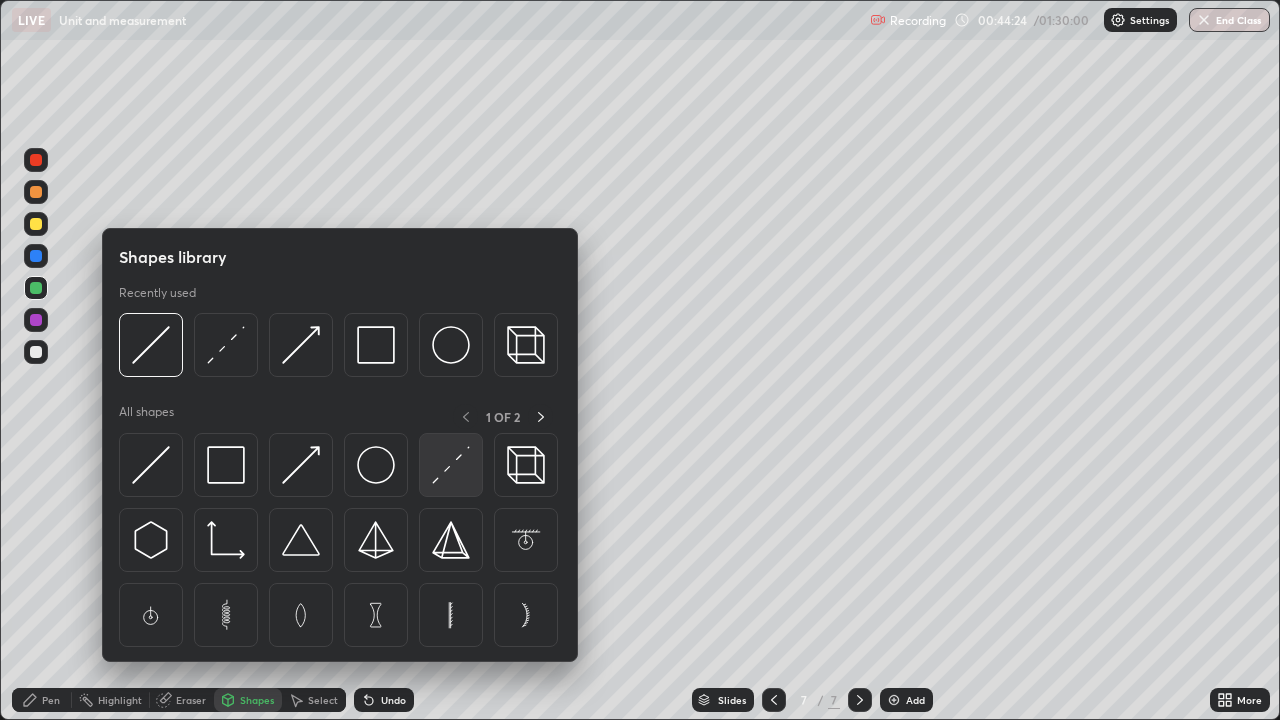 click at bounding box center (451, 465) 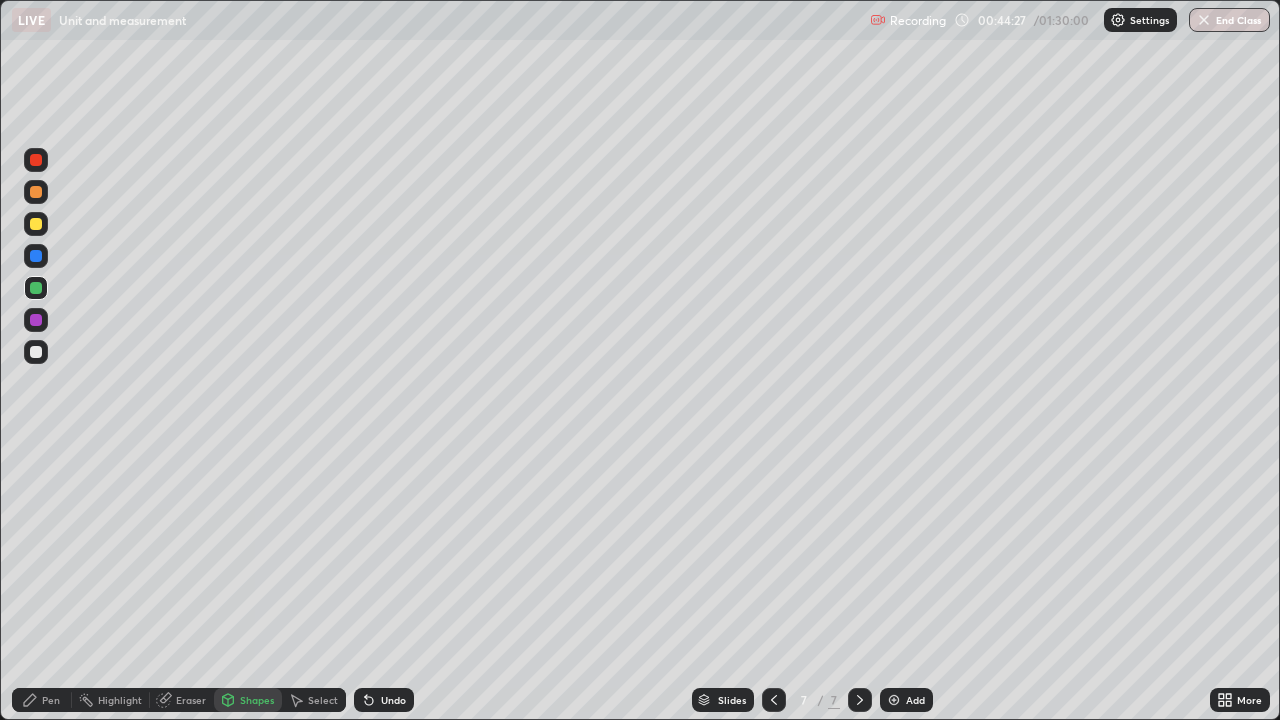 click on "Shapes" at bounding box center (248, 700) 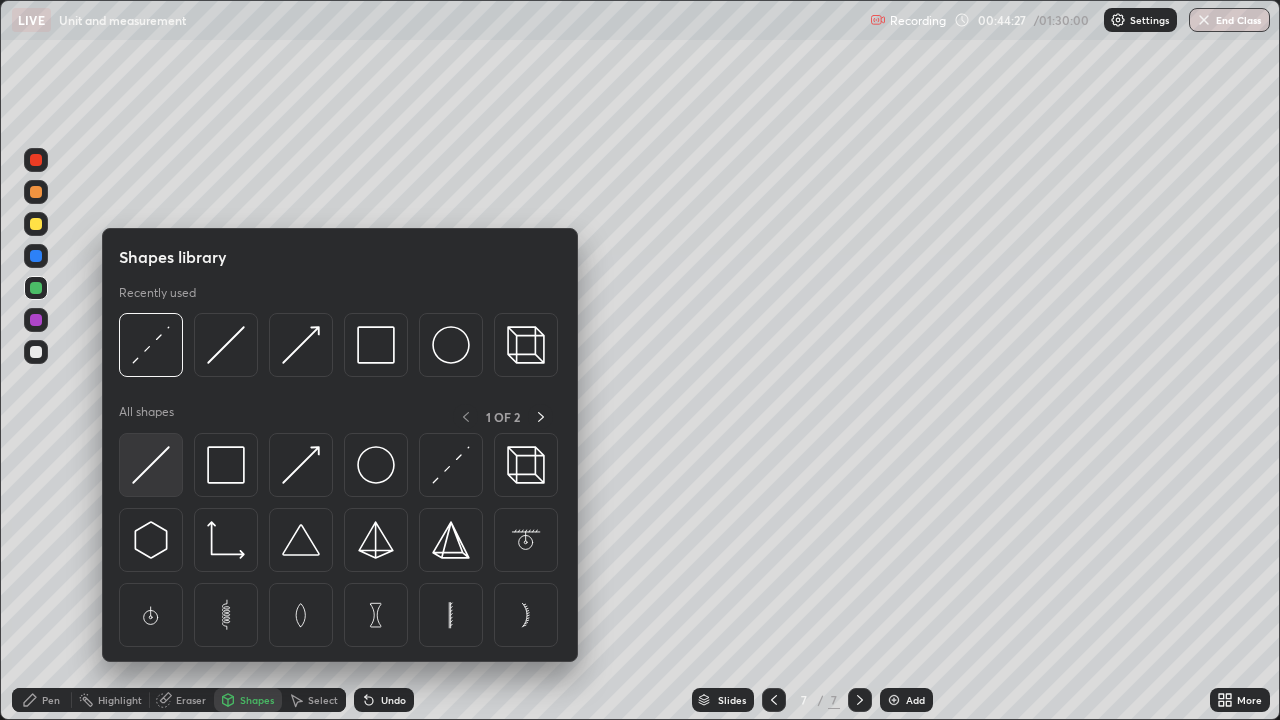 click at bounding box center [151, 465] 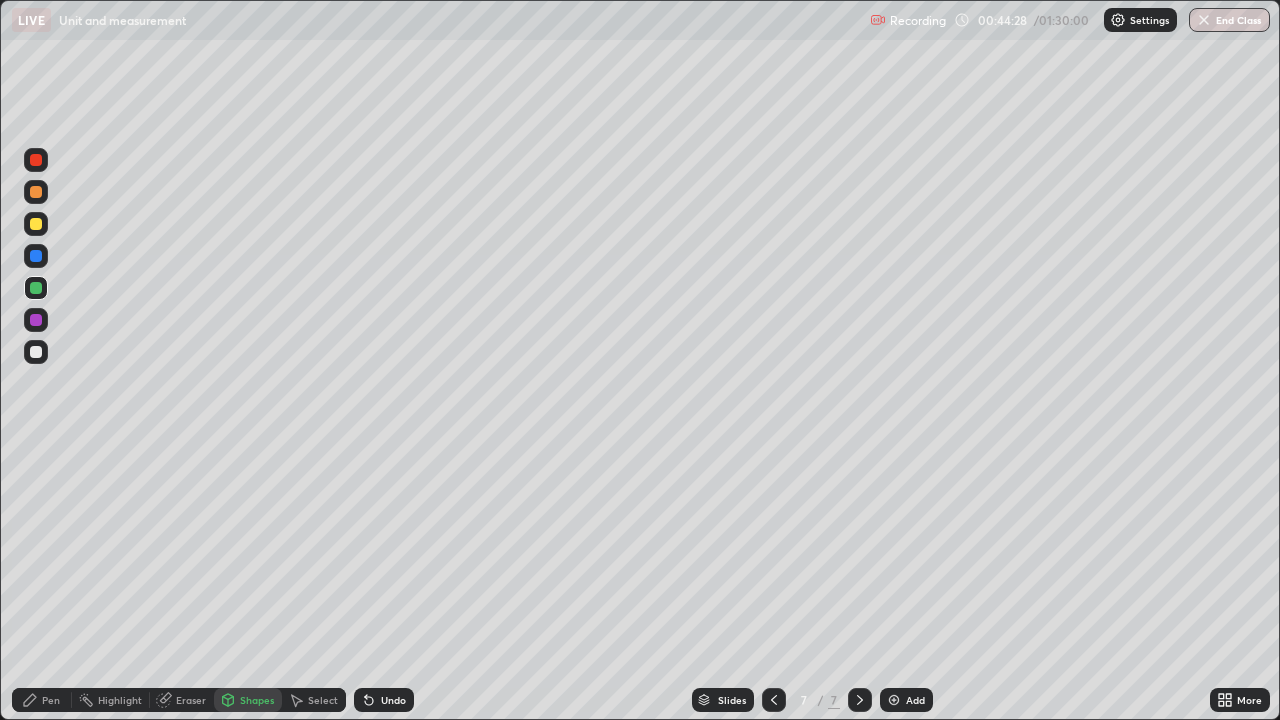 click at bounding box center (36, 352) 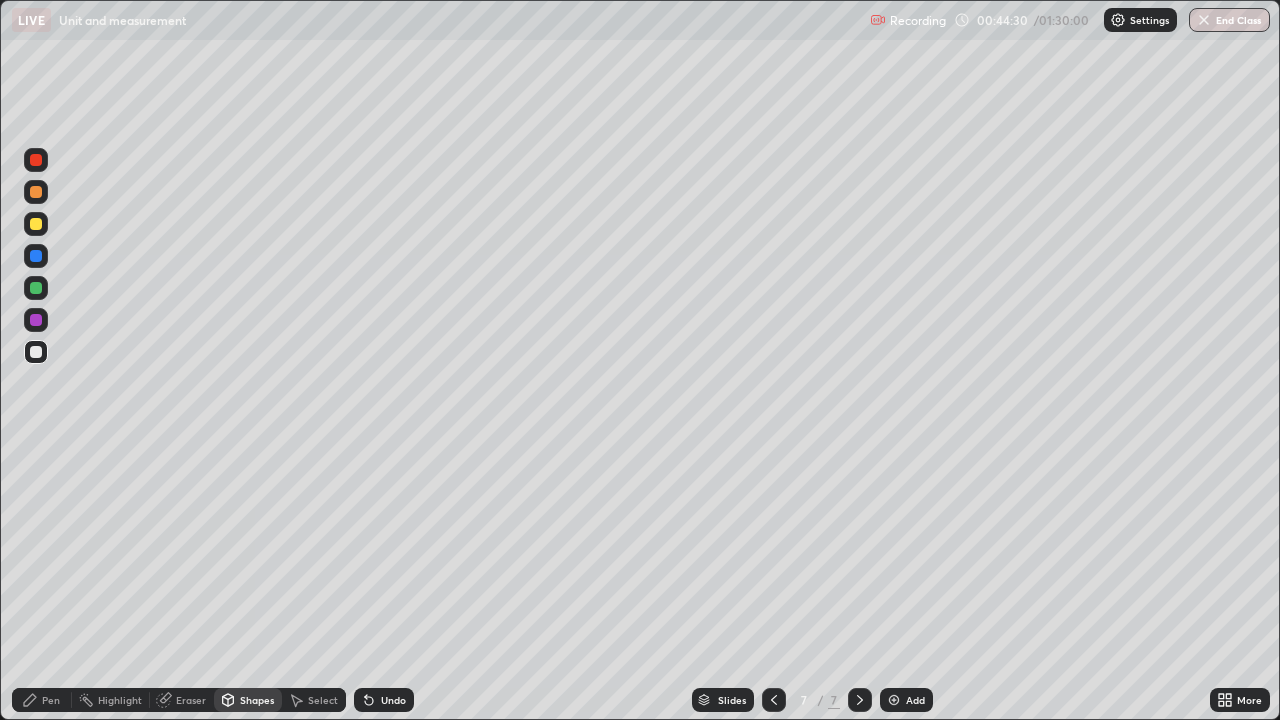 click on "Shapes" at bounding box center [248, 700] 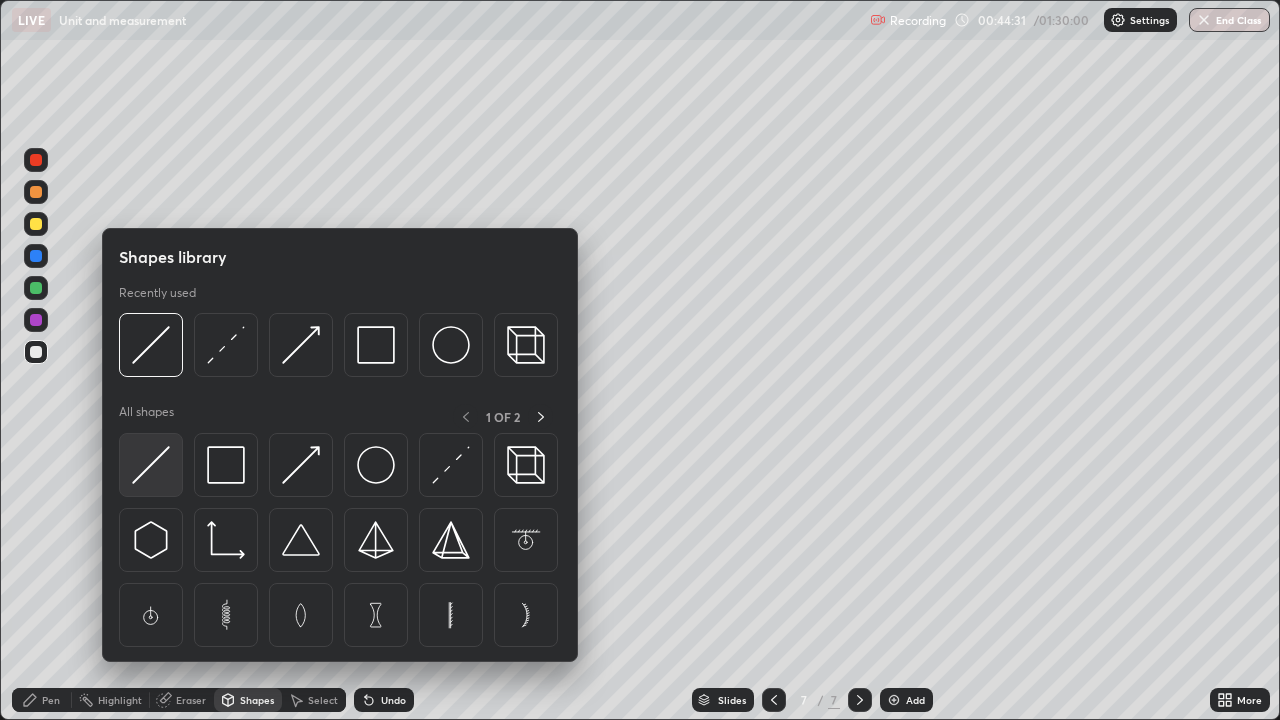 click at bounding box center (151, 465) 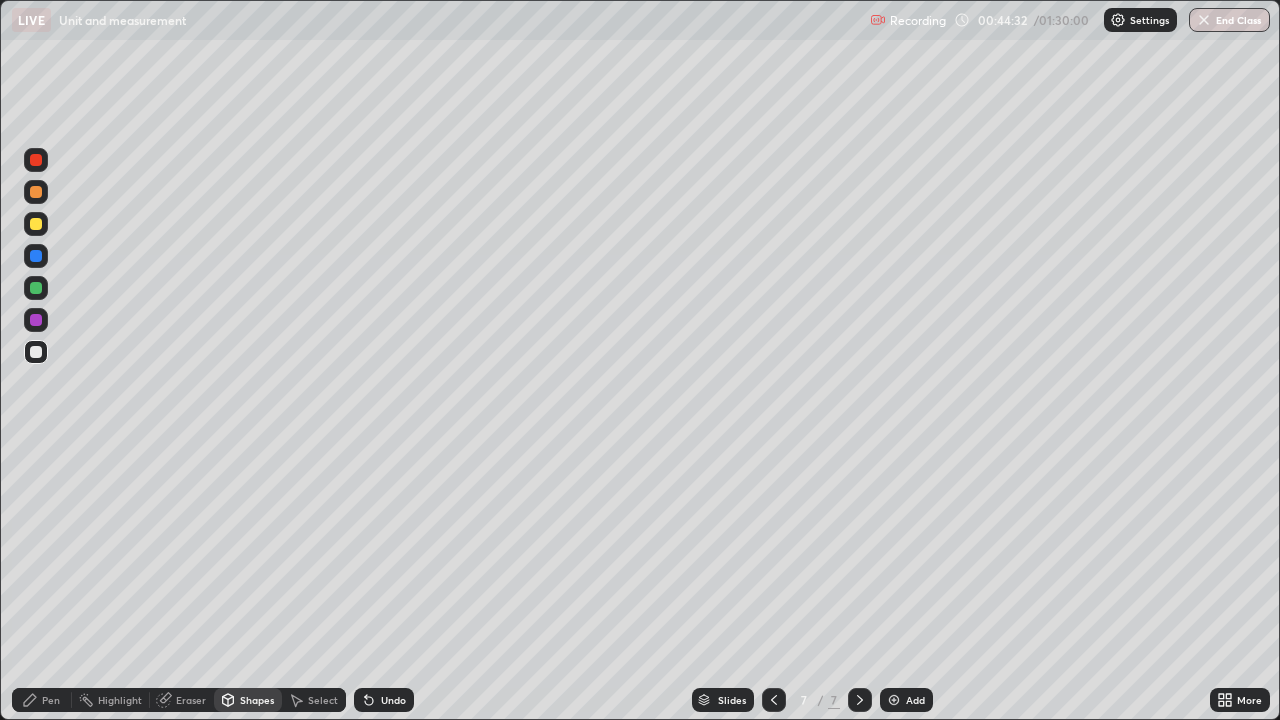 click at bounding box center (36, 224) 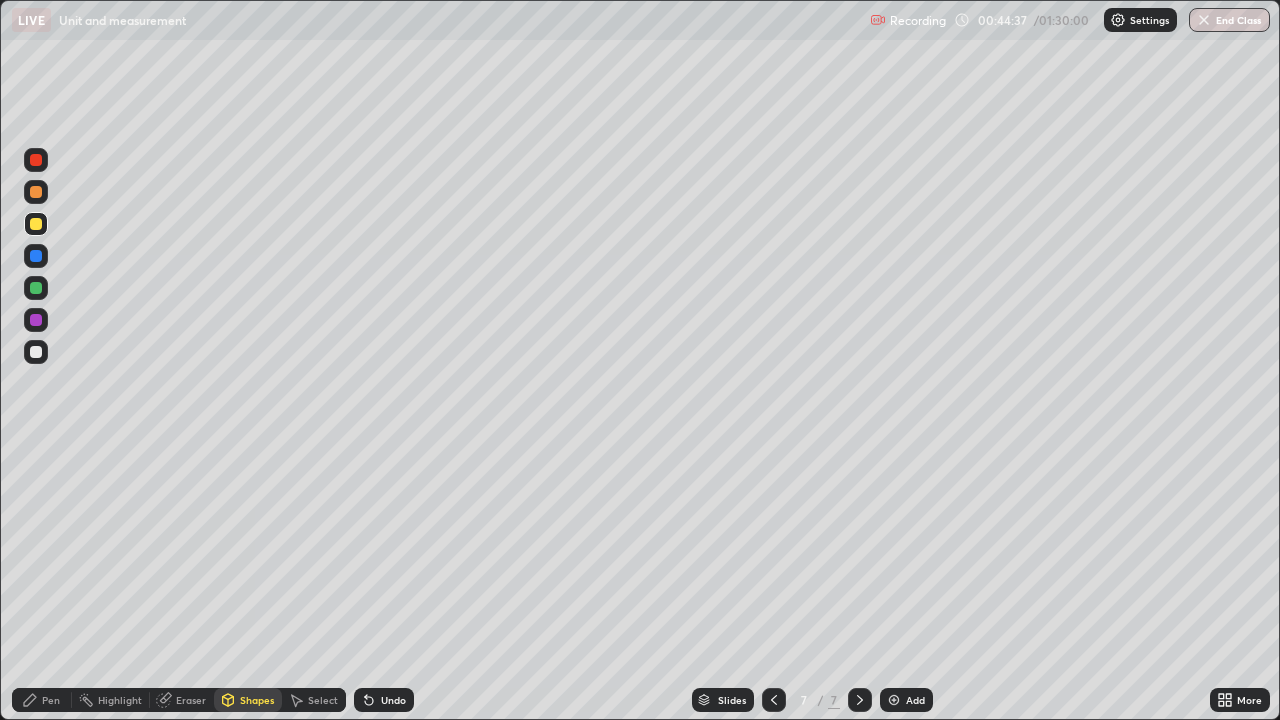 click on "Pen" at bounding box center (42, 700) 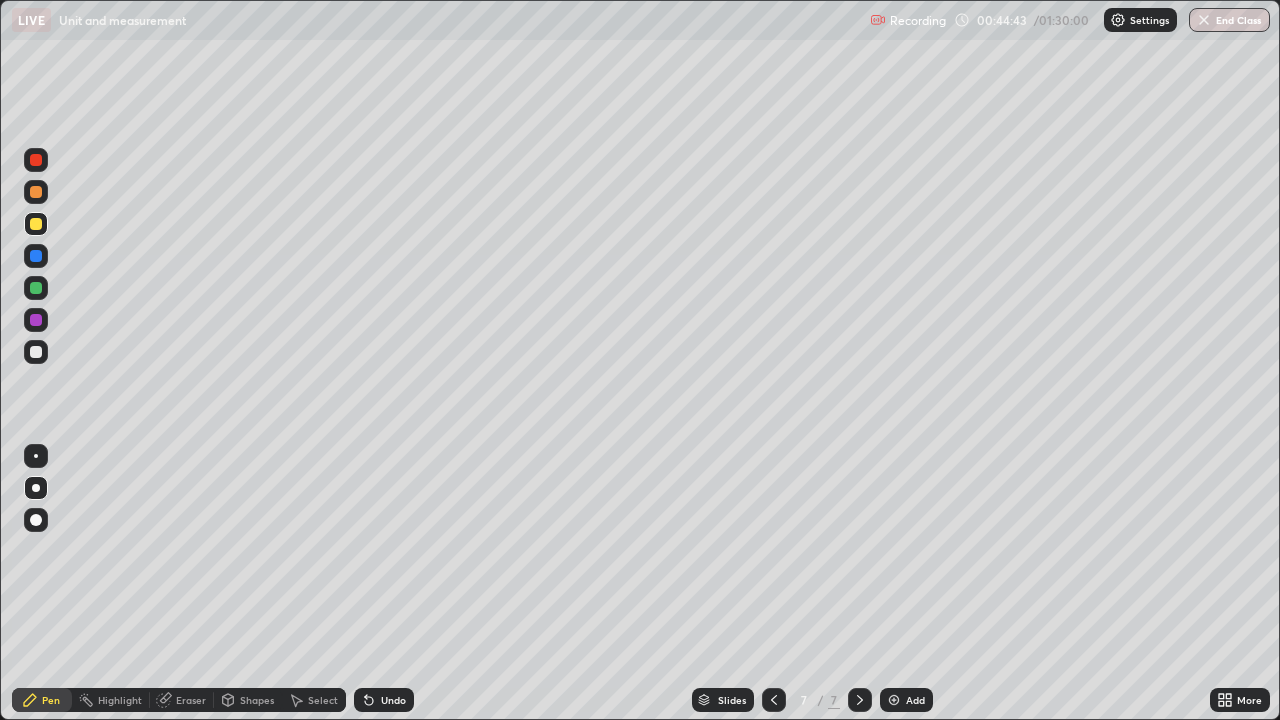 click on "Shapes" at bounding box center [257, 700] 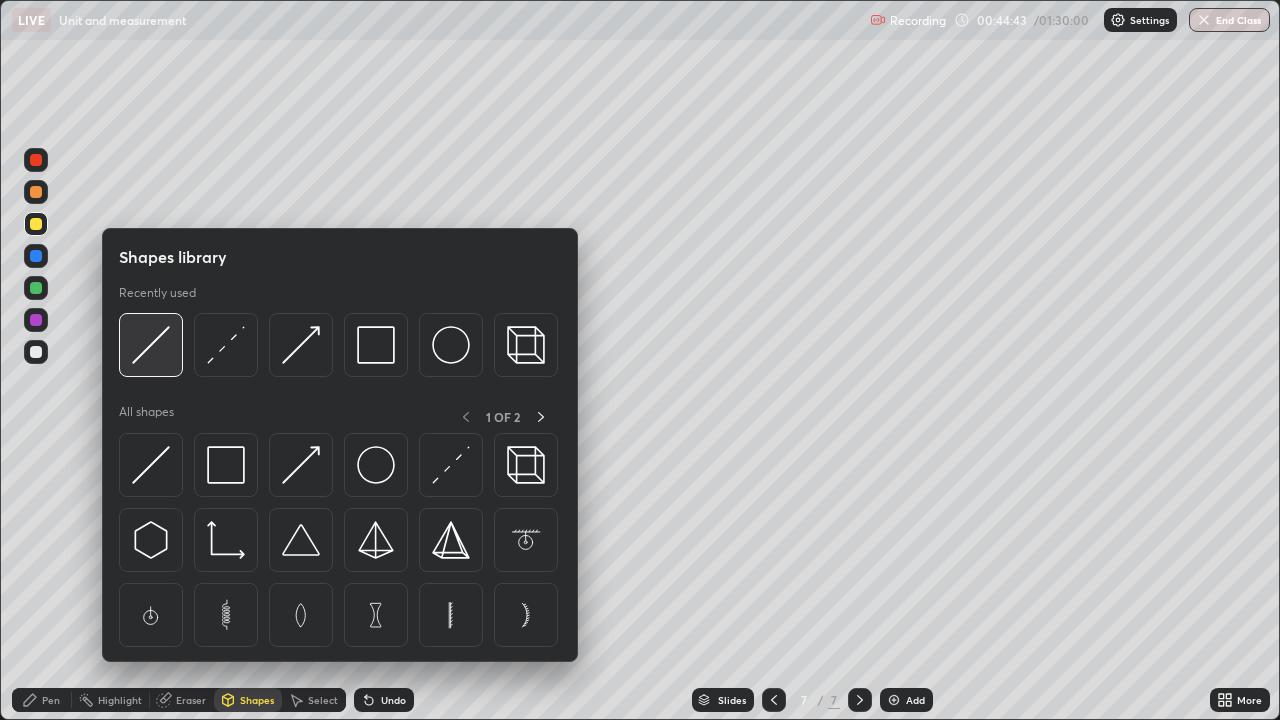 click at bounding box center [151, 345] 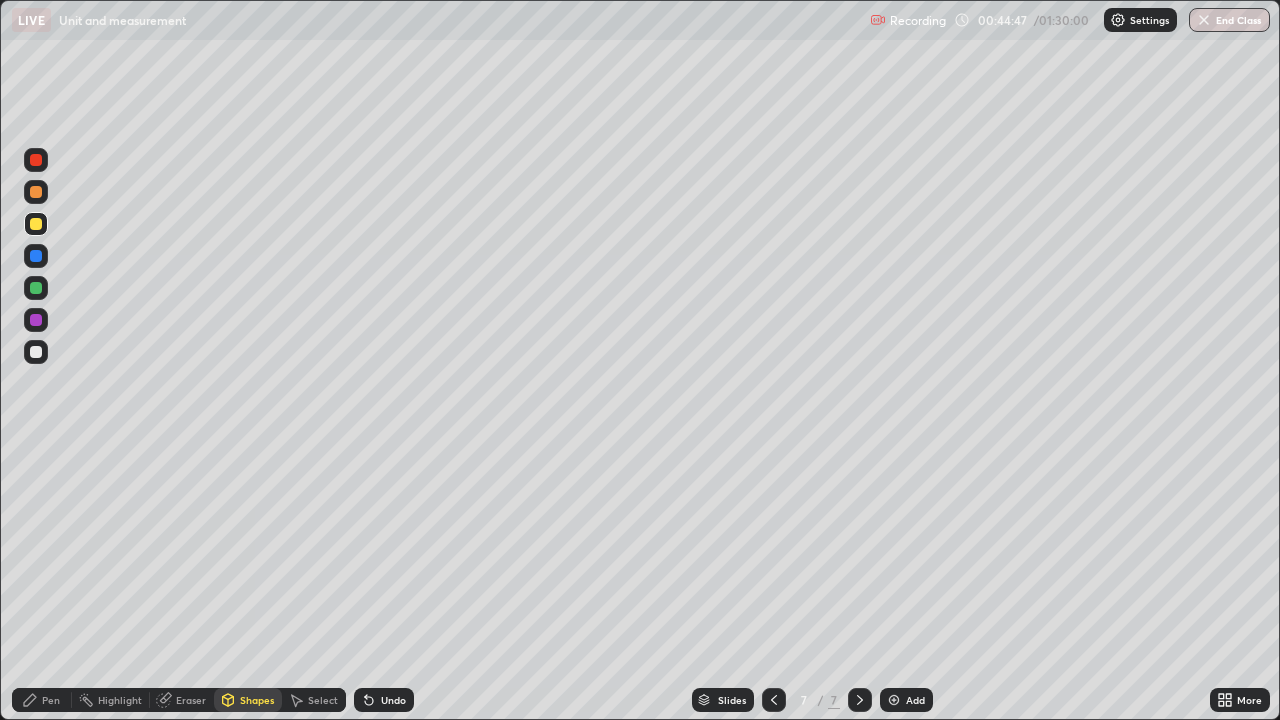 click on "Pen" at bounding box center [51, 700] 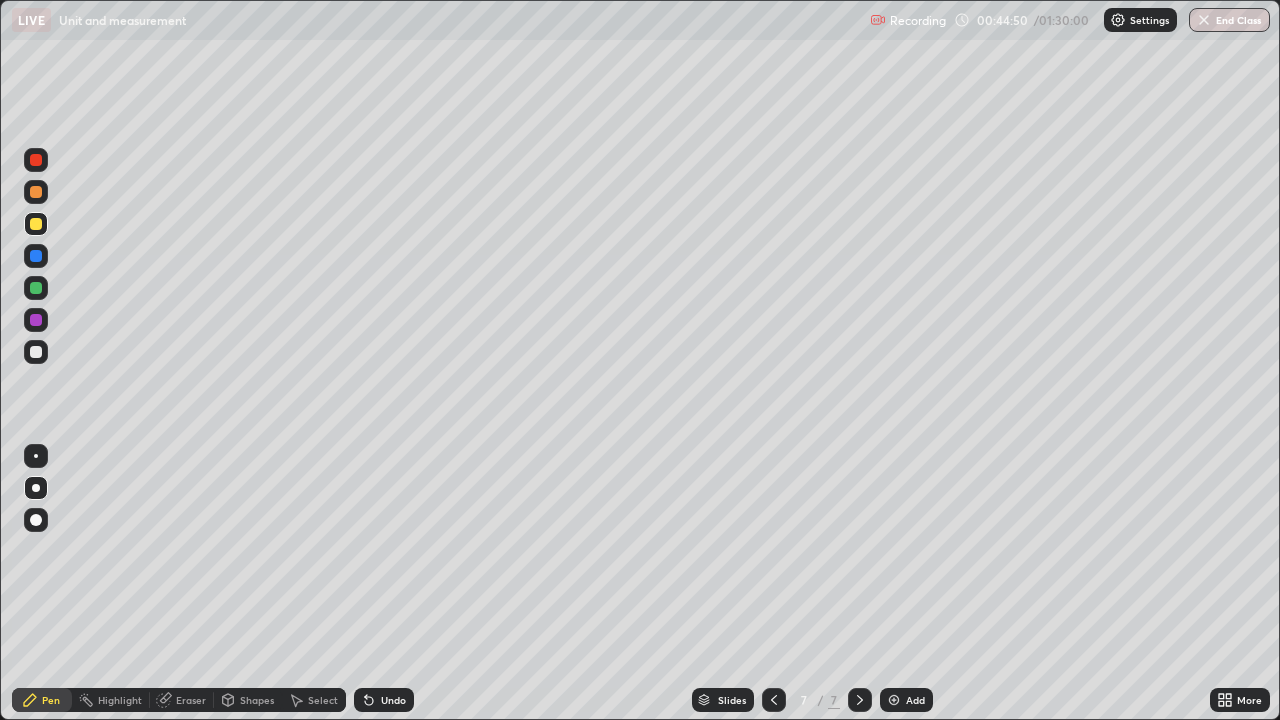 click on "Shapes" at bounding box center [257, 700] 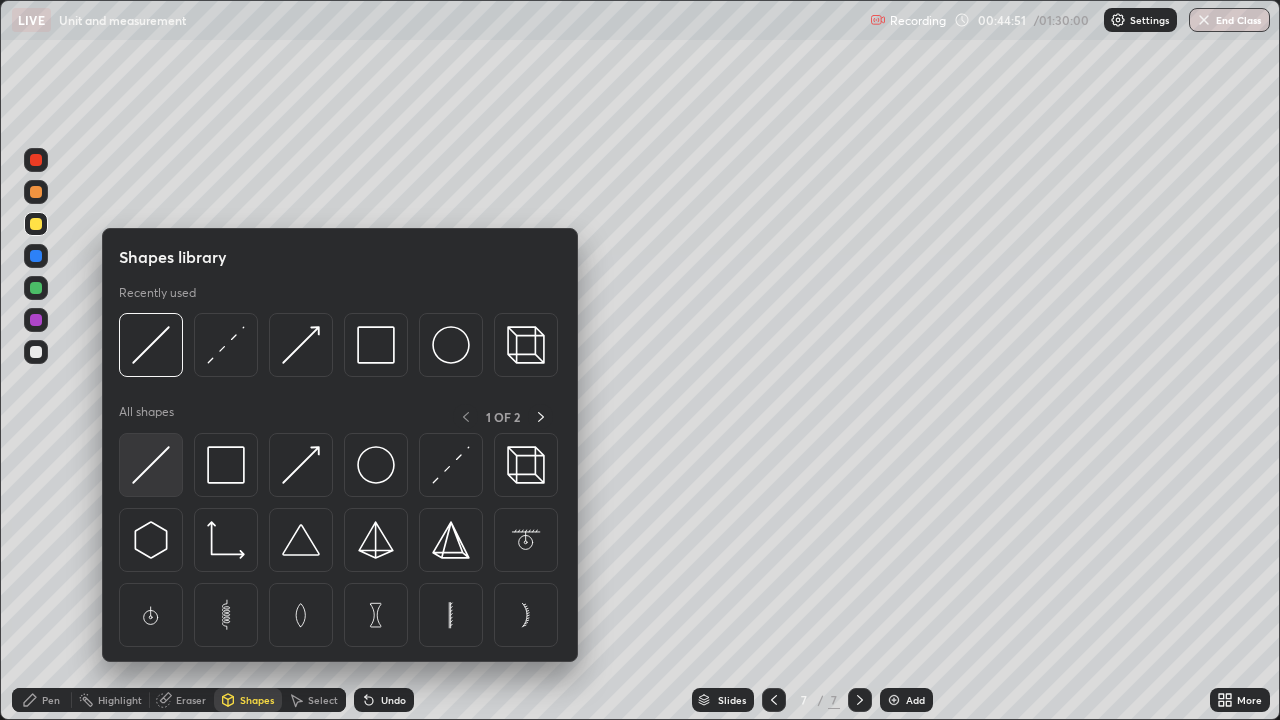 click at bounding box center (151, 465) 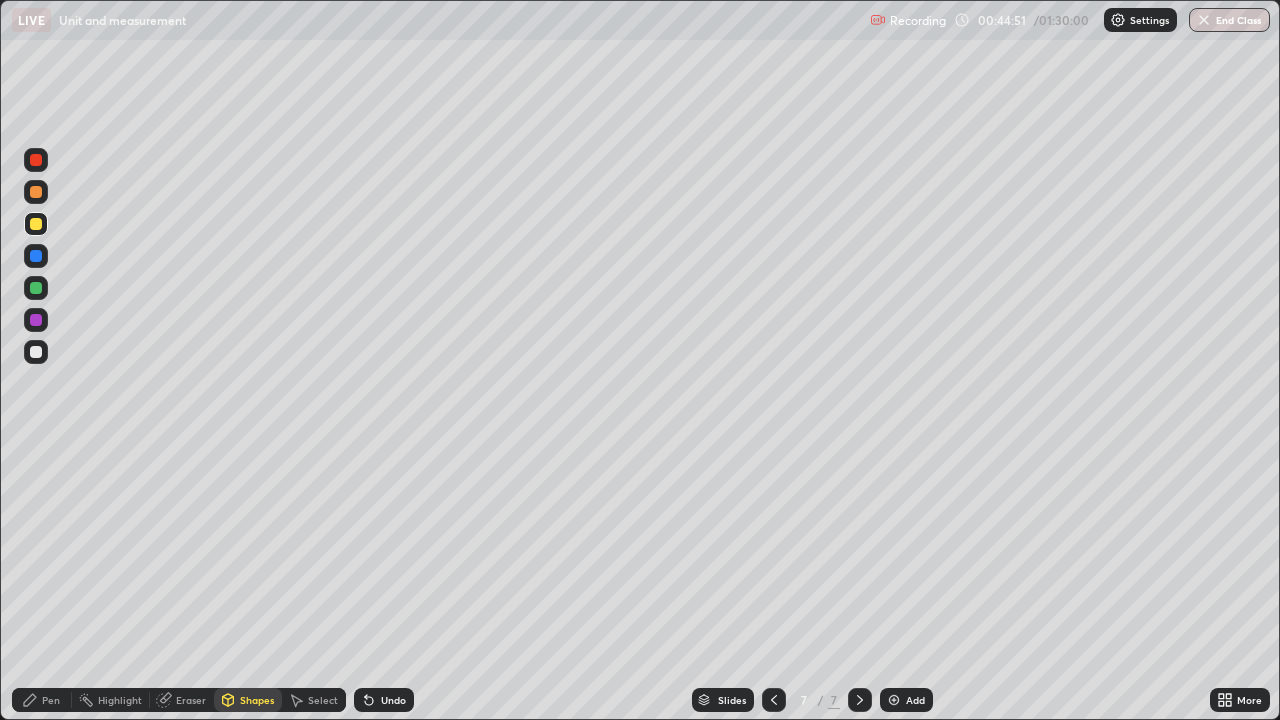click at bounding box center (36, 288) 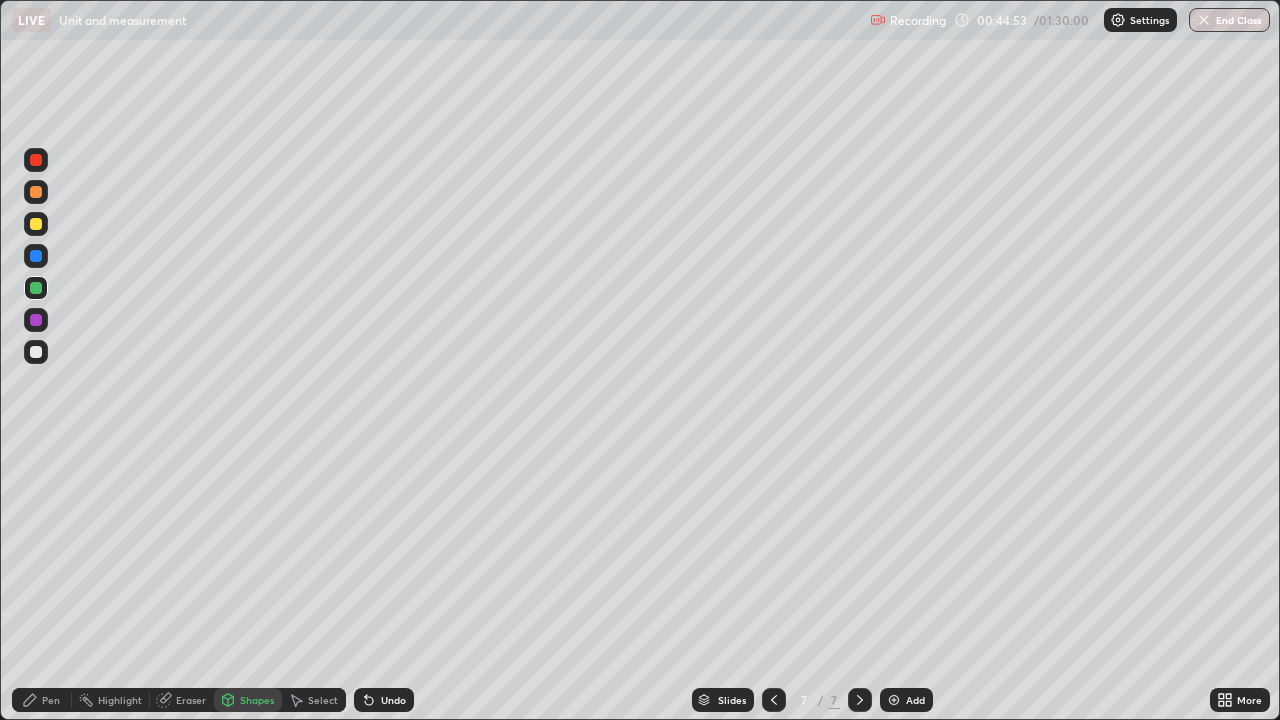 click at bounding box center [36, 320] 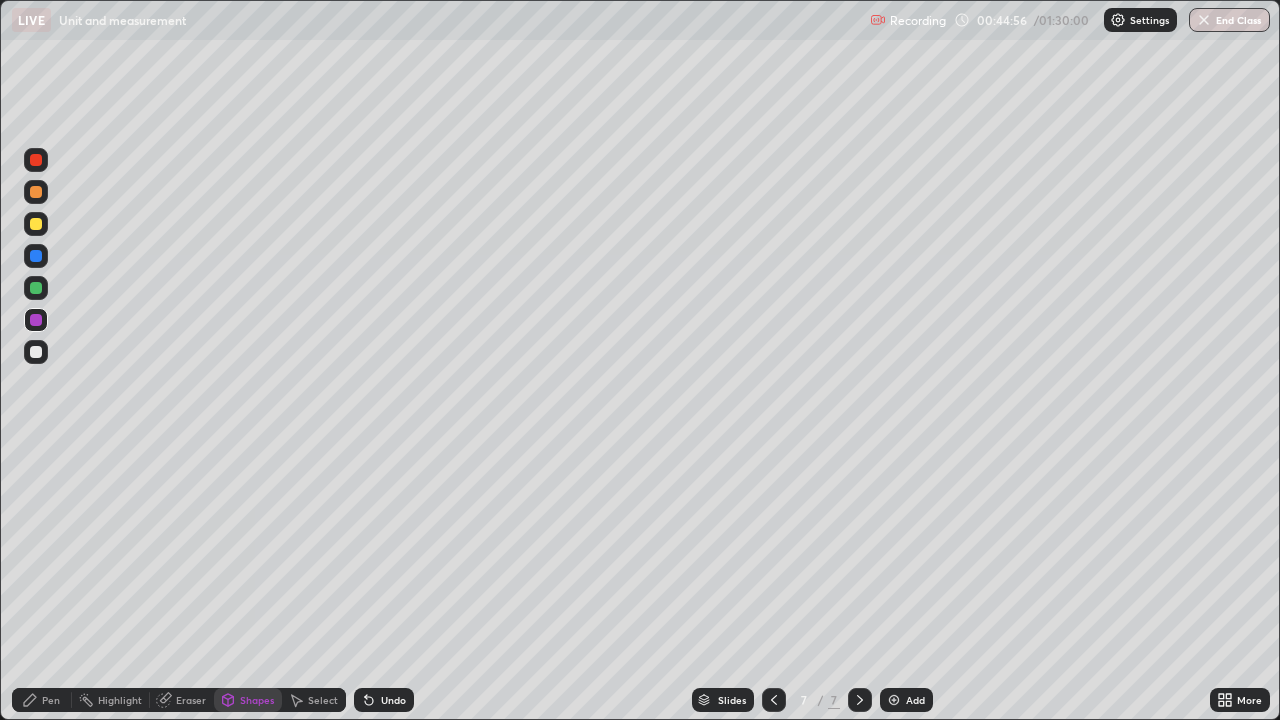 click on "Pen" at bounding box center (42, 700) 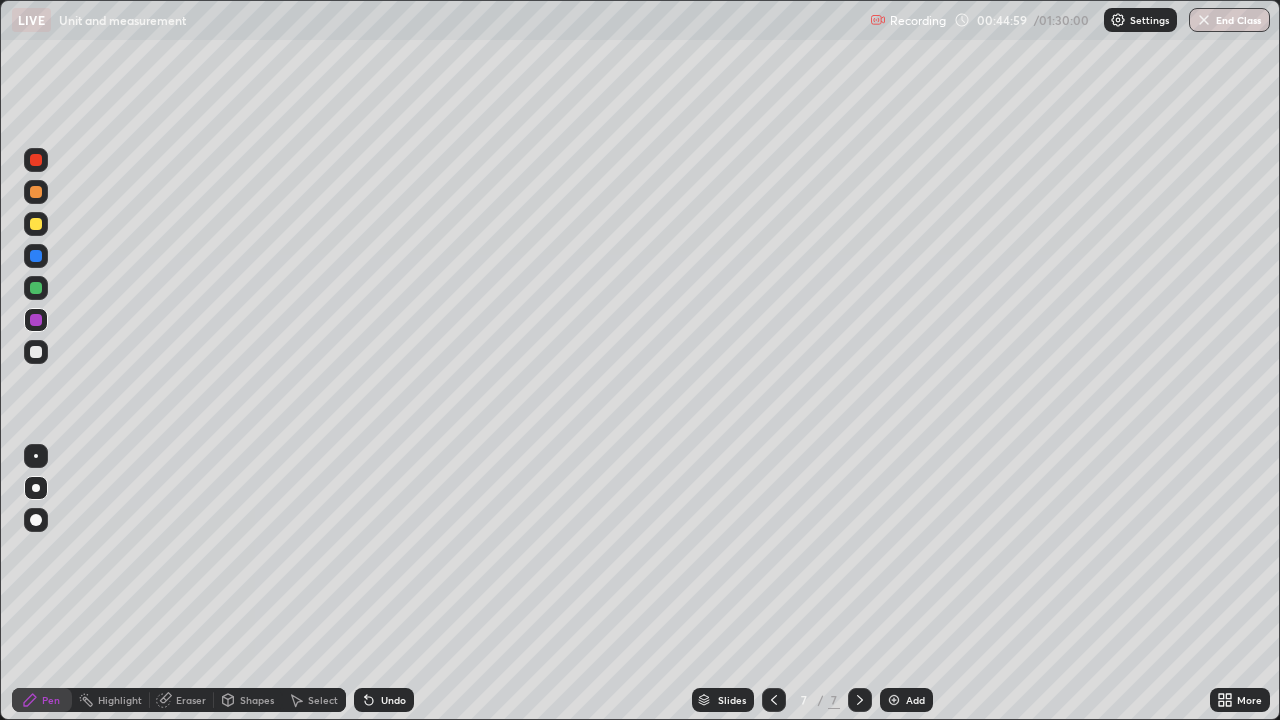 click on "Shapes" at bounding box center (257, 700) 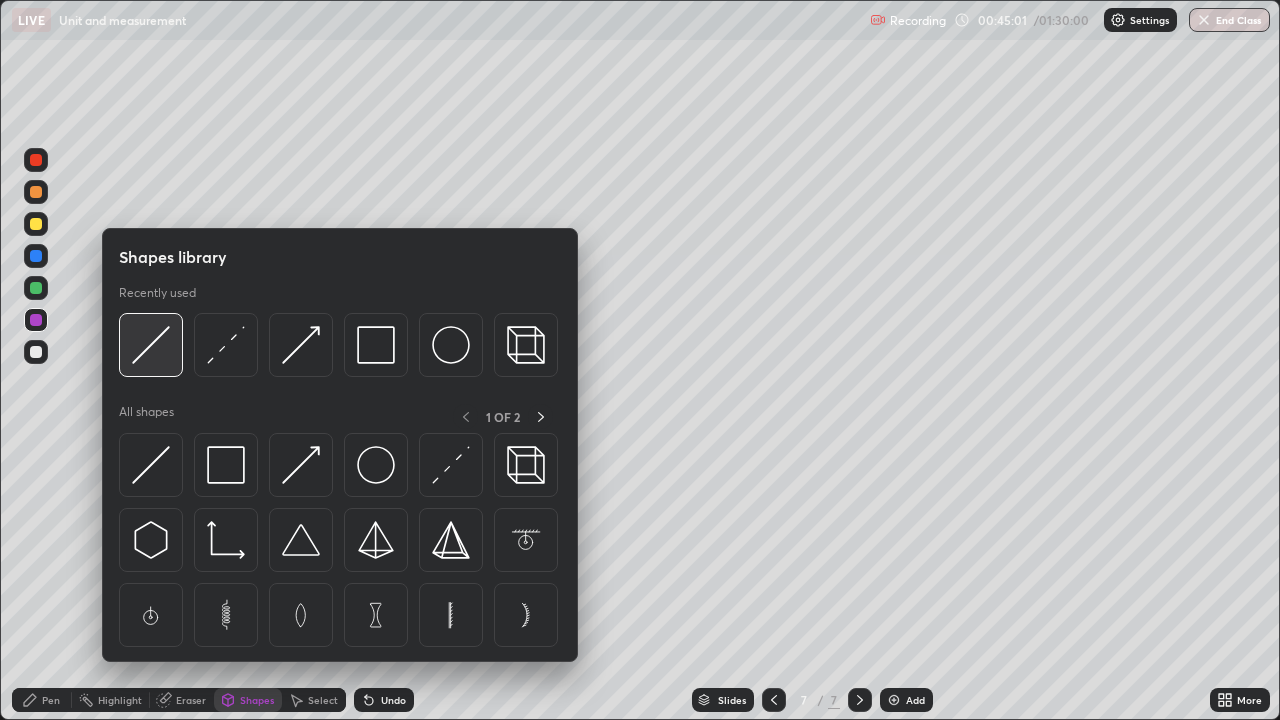 click at bounding box center [151, 345] 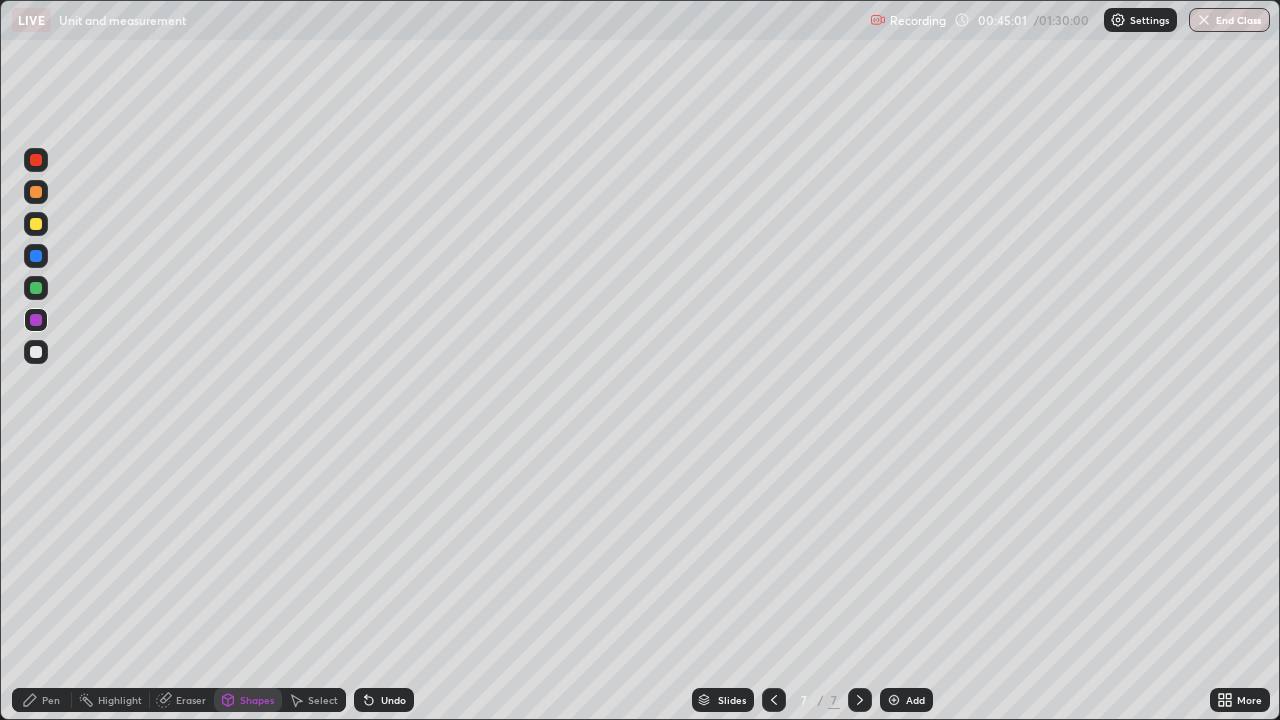 click at bounding box center (36, 256) 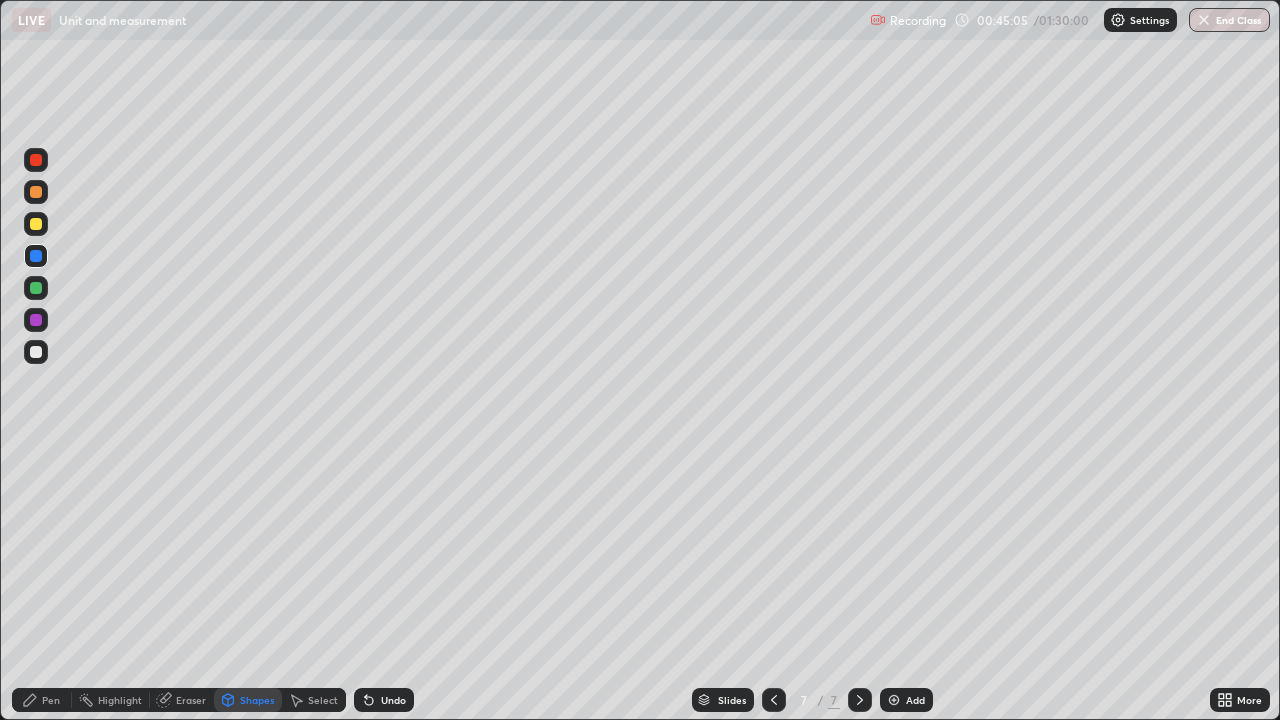 click on "Pen" at bounding box center [51, 700] 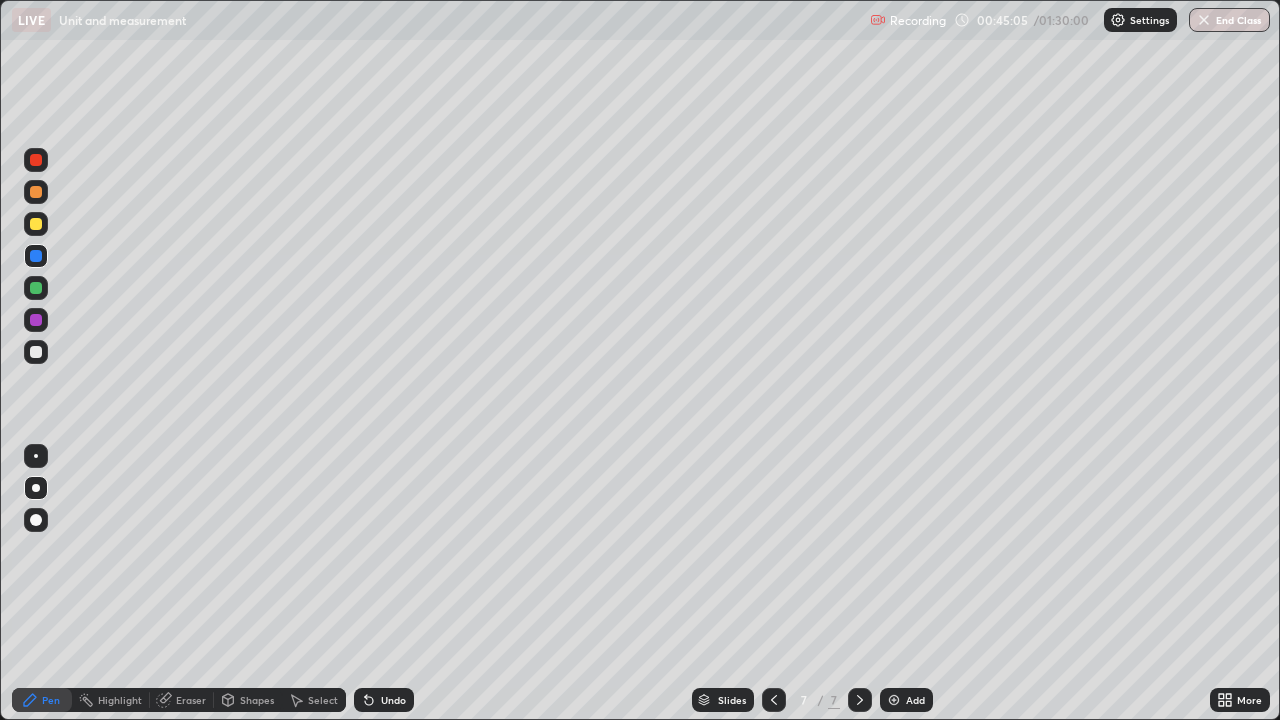 click at bounding box center [36, 352] 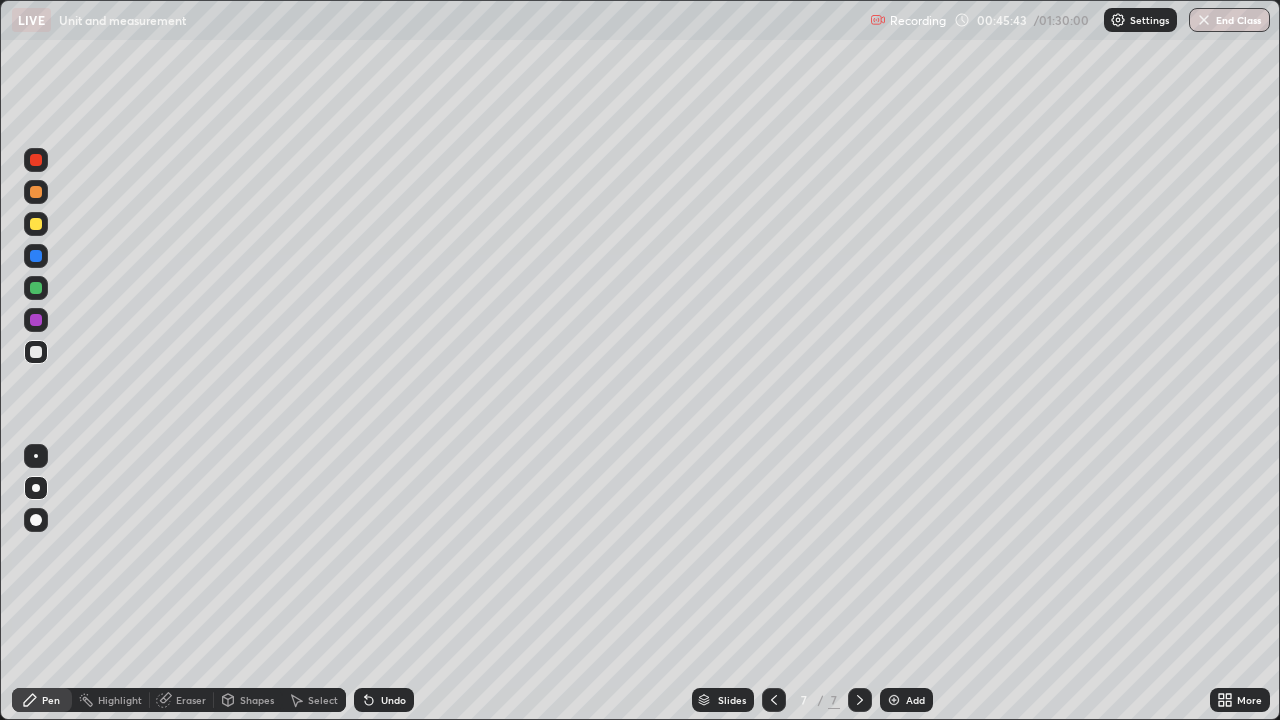 click on "Undo" at bounding box center [384, 700] 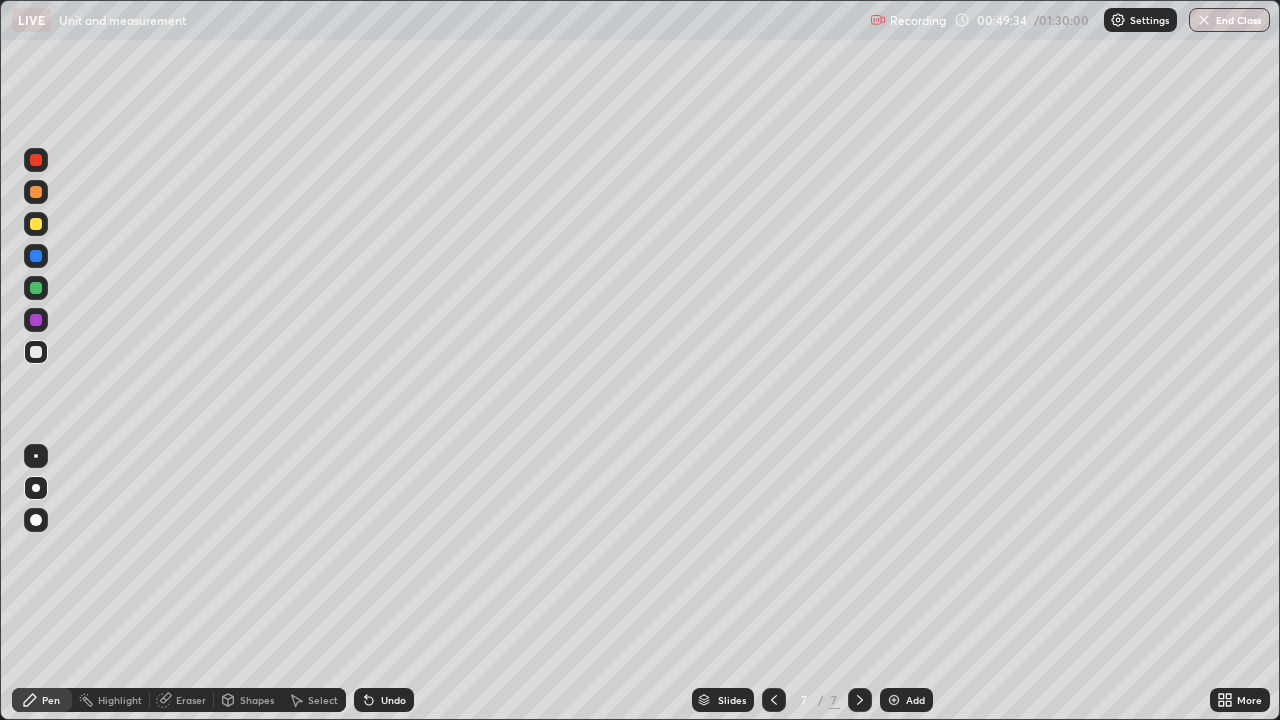 click on "Add" at bounding box center [906, 700] 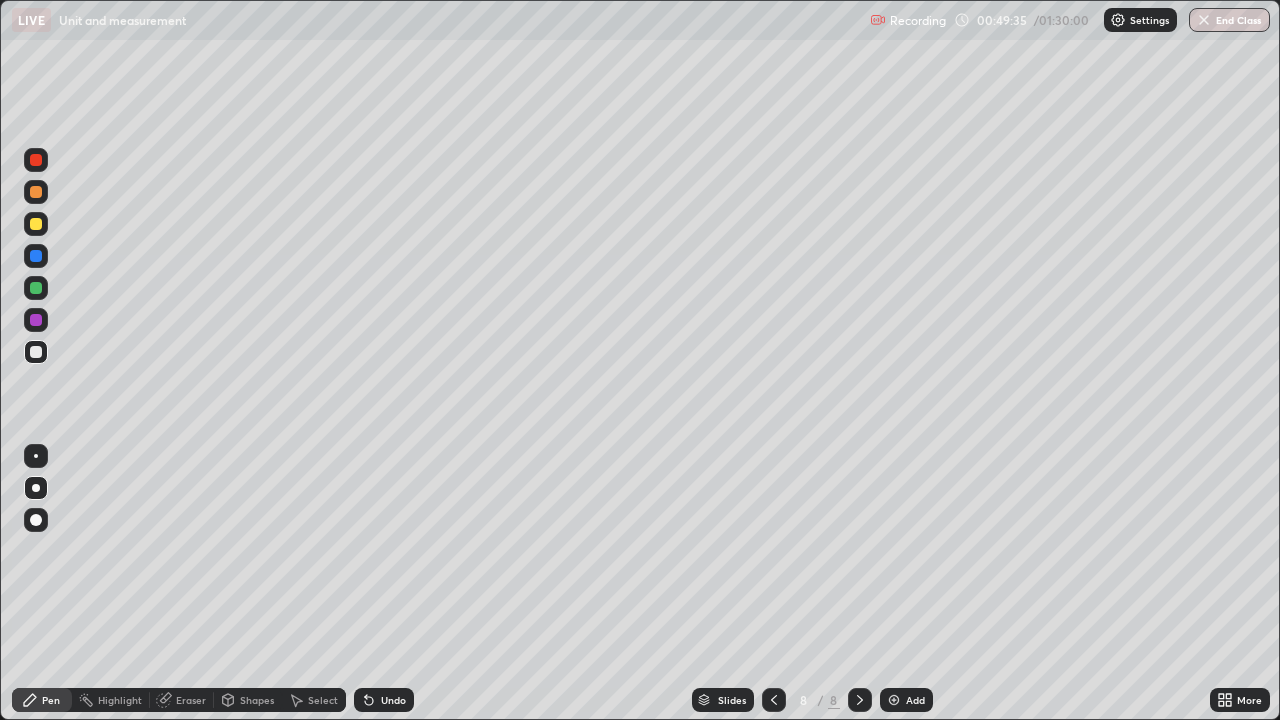 click on "Shapes" at bounding box center [257, 700] 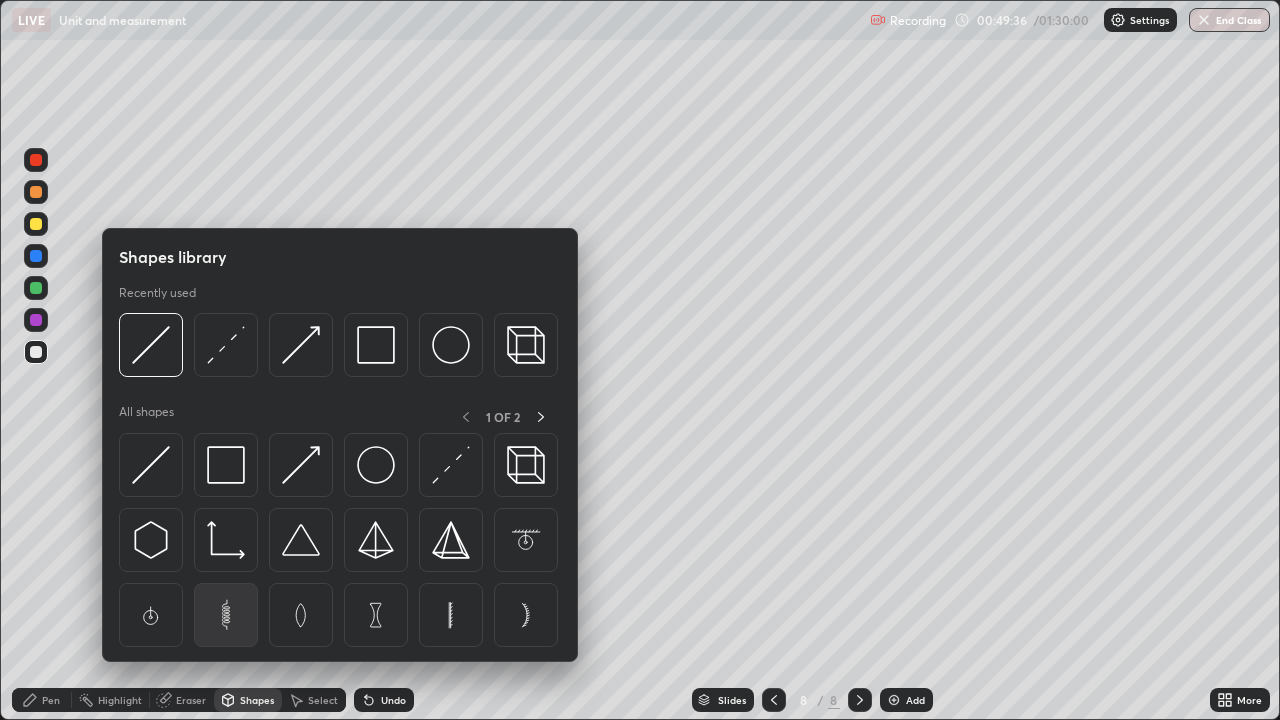 click at bounding box center [226, 615] 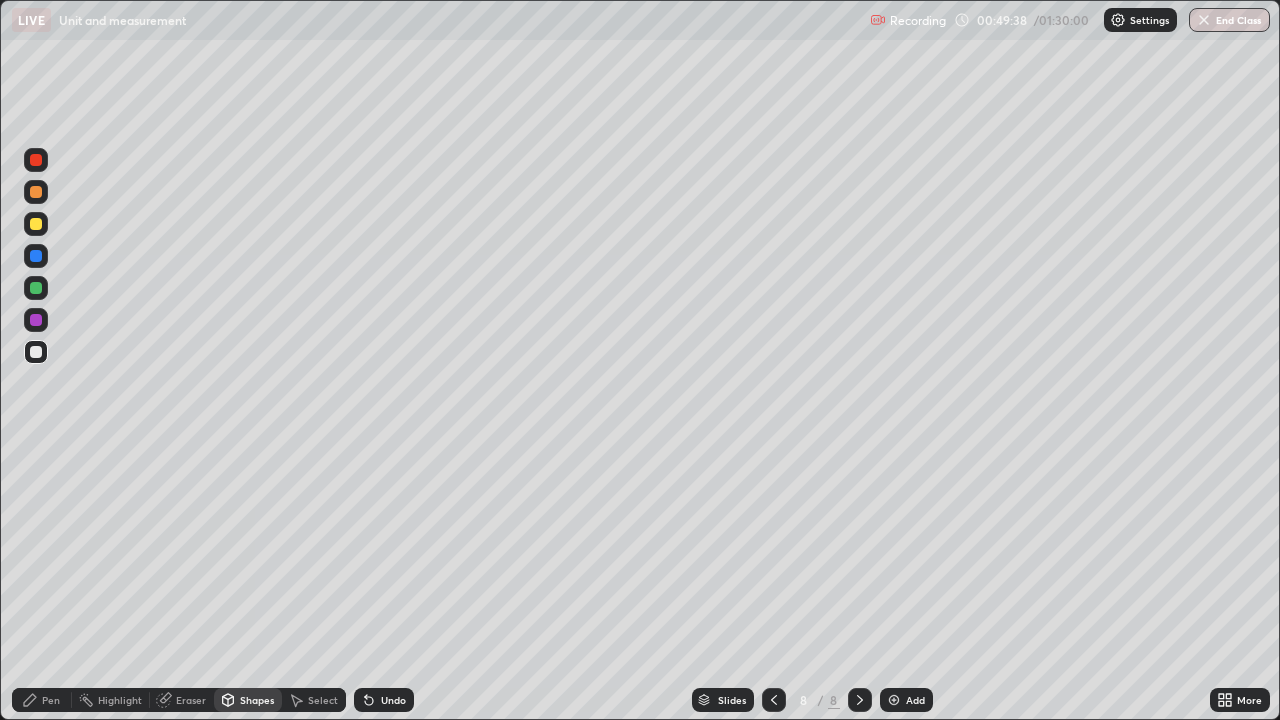 click on "Shapes" at bounding box center (248, 700) 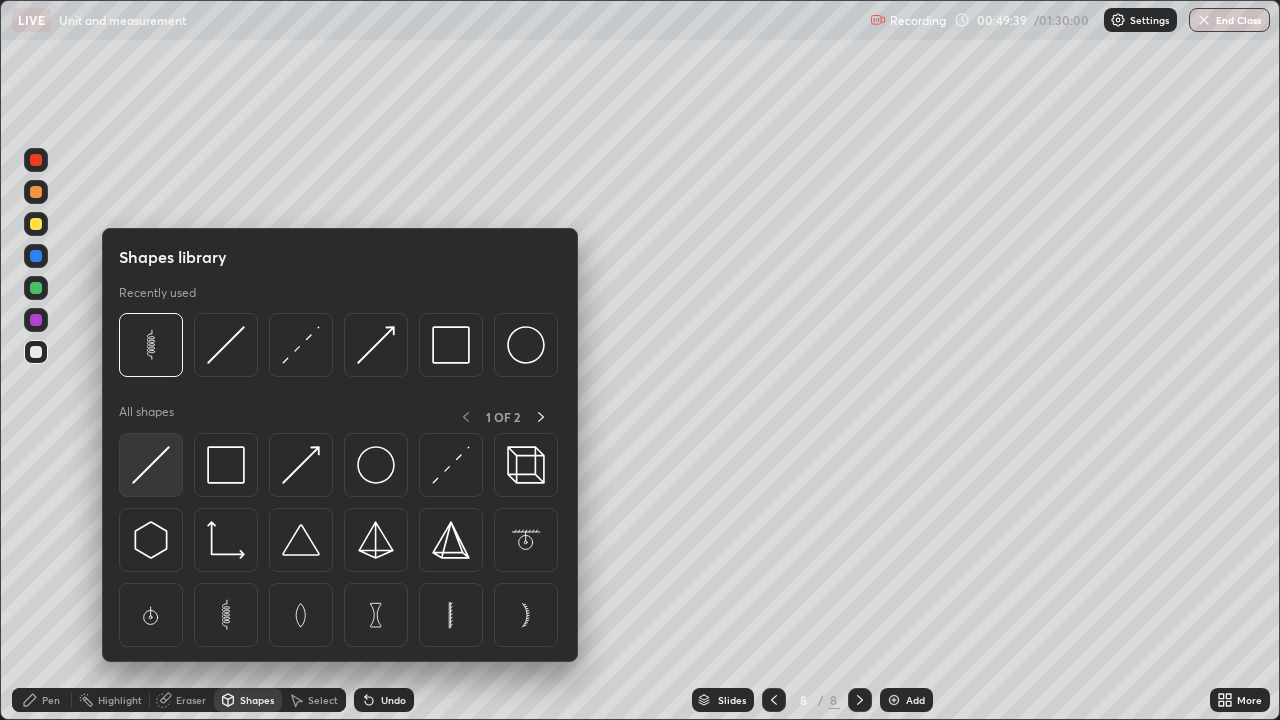 click at bounding box center [151, 465] 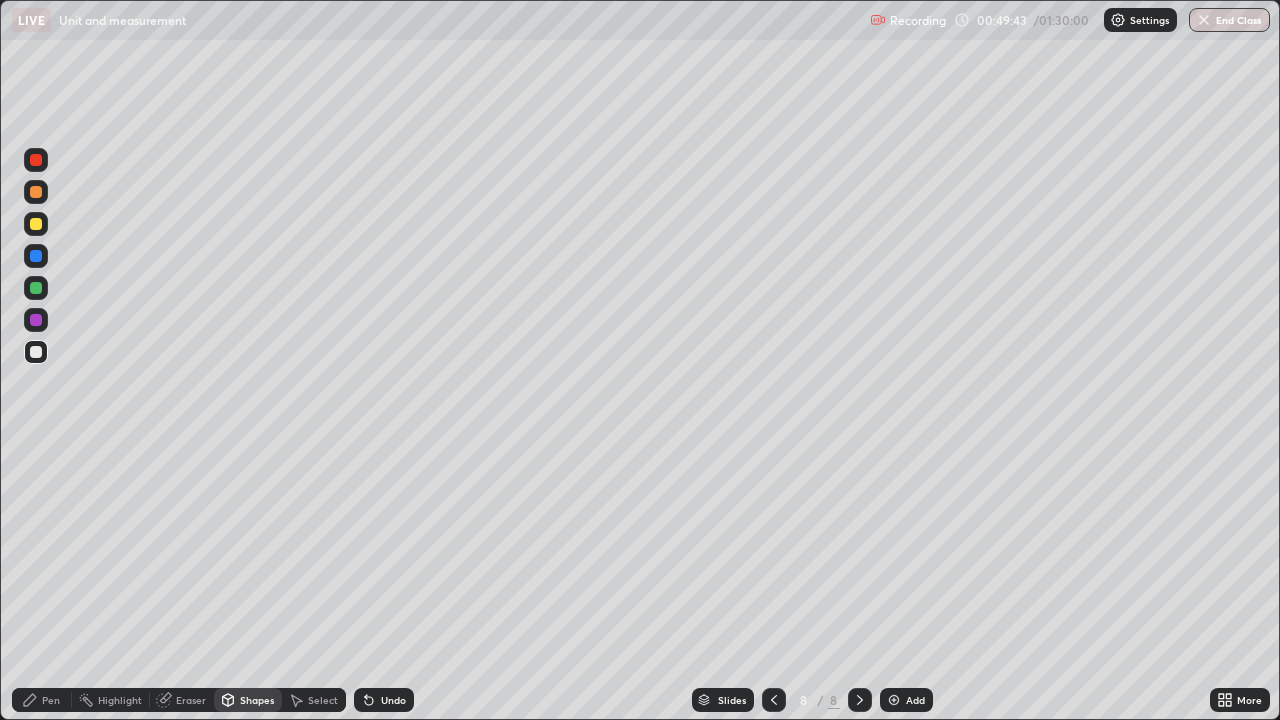 click 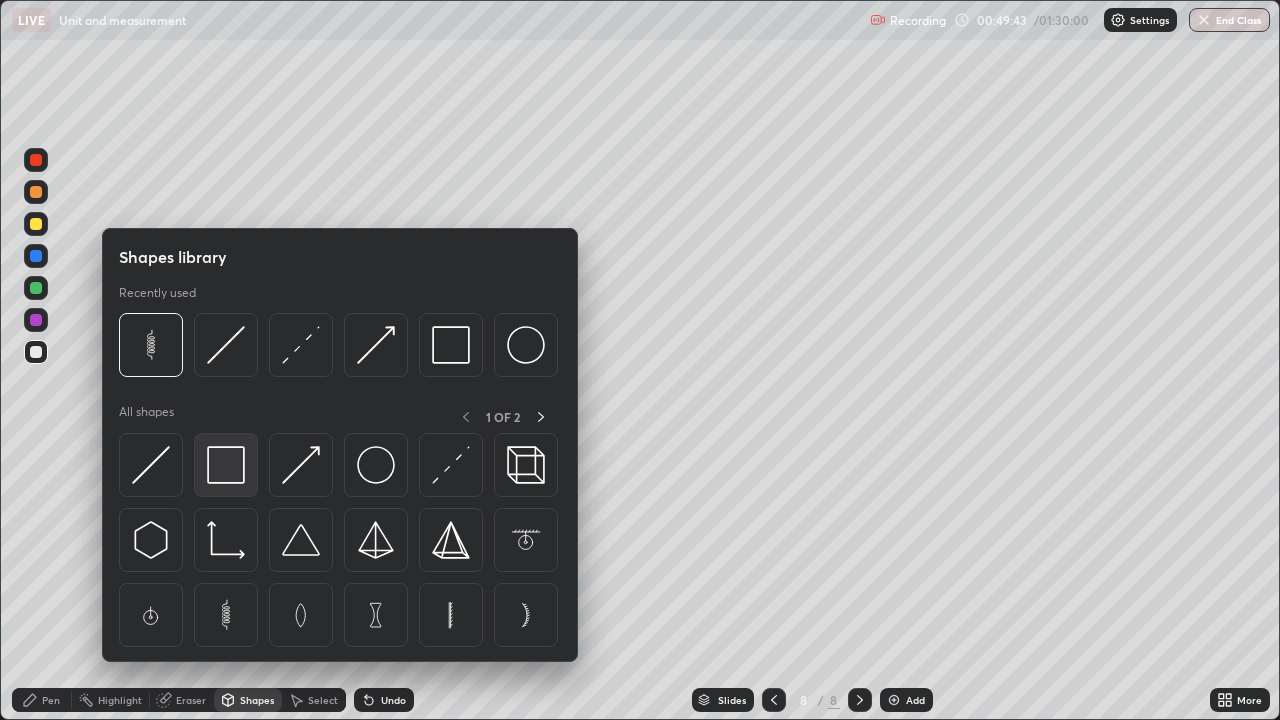 click at bounding box center [226, 465] 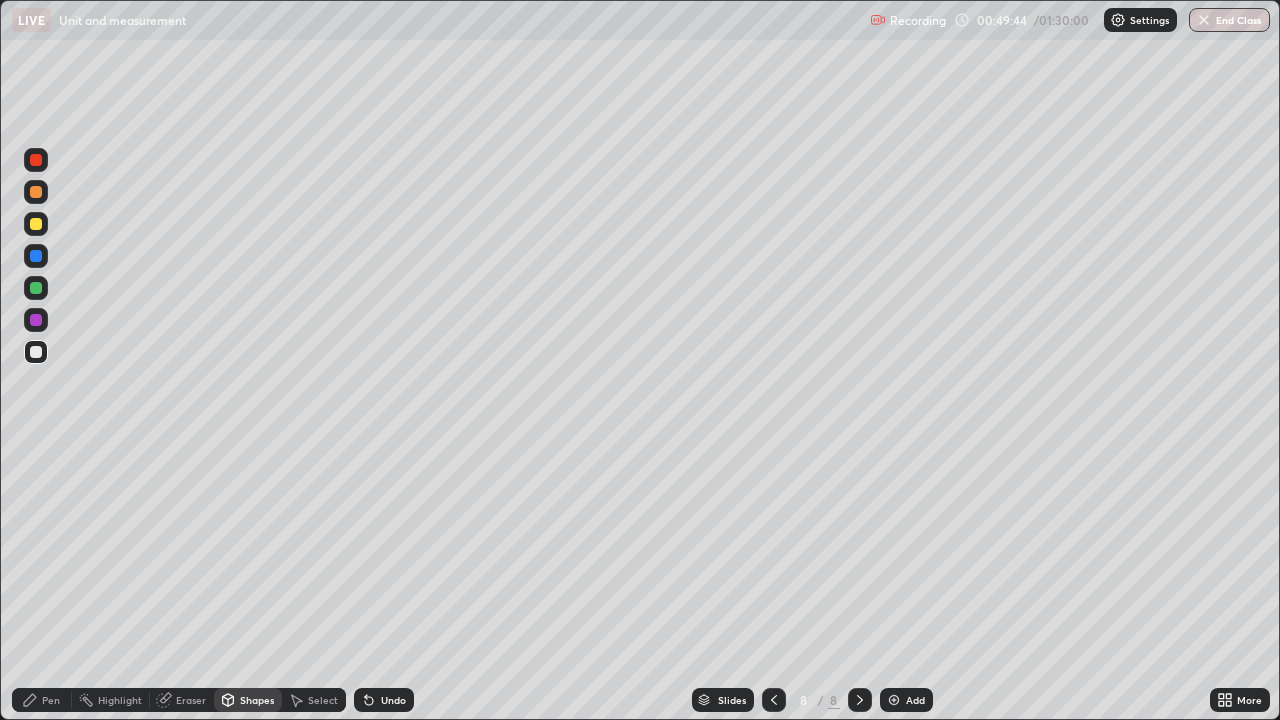 click at bounding box center [36, 288] 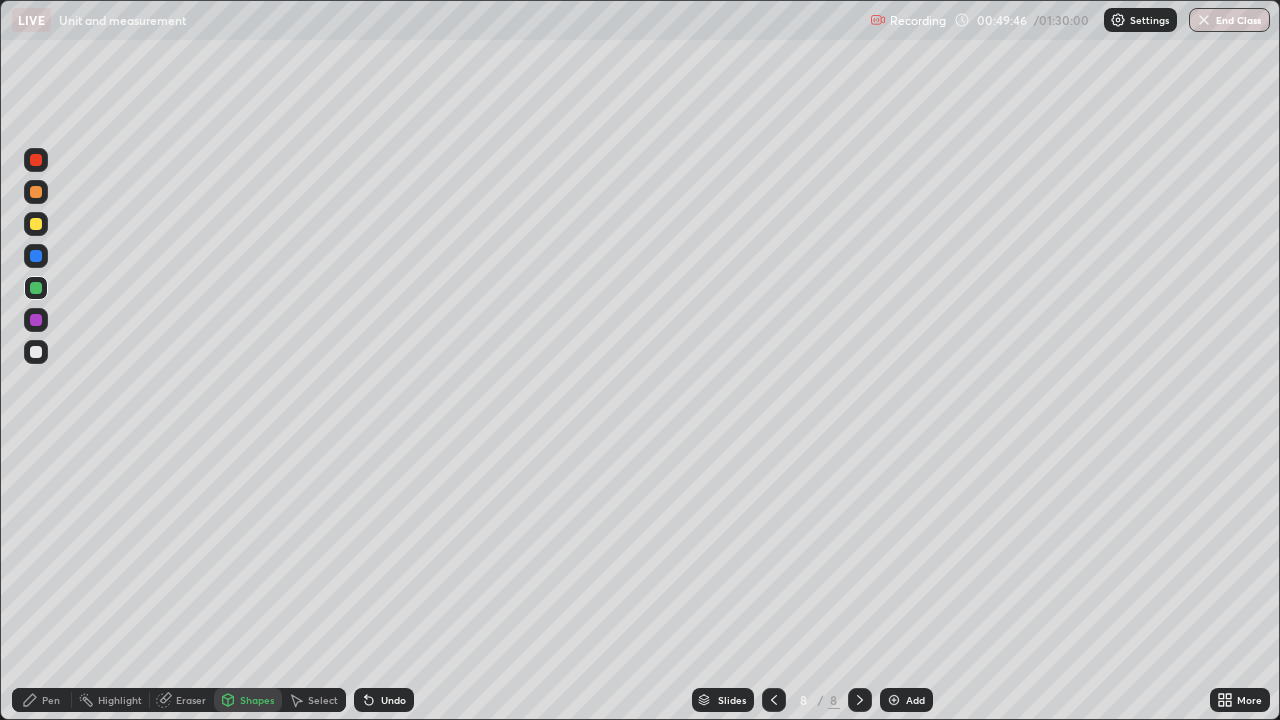 click 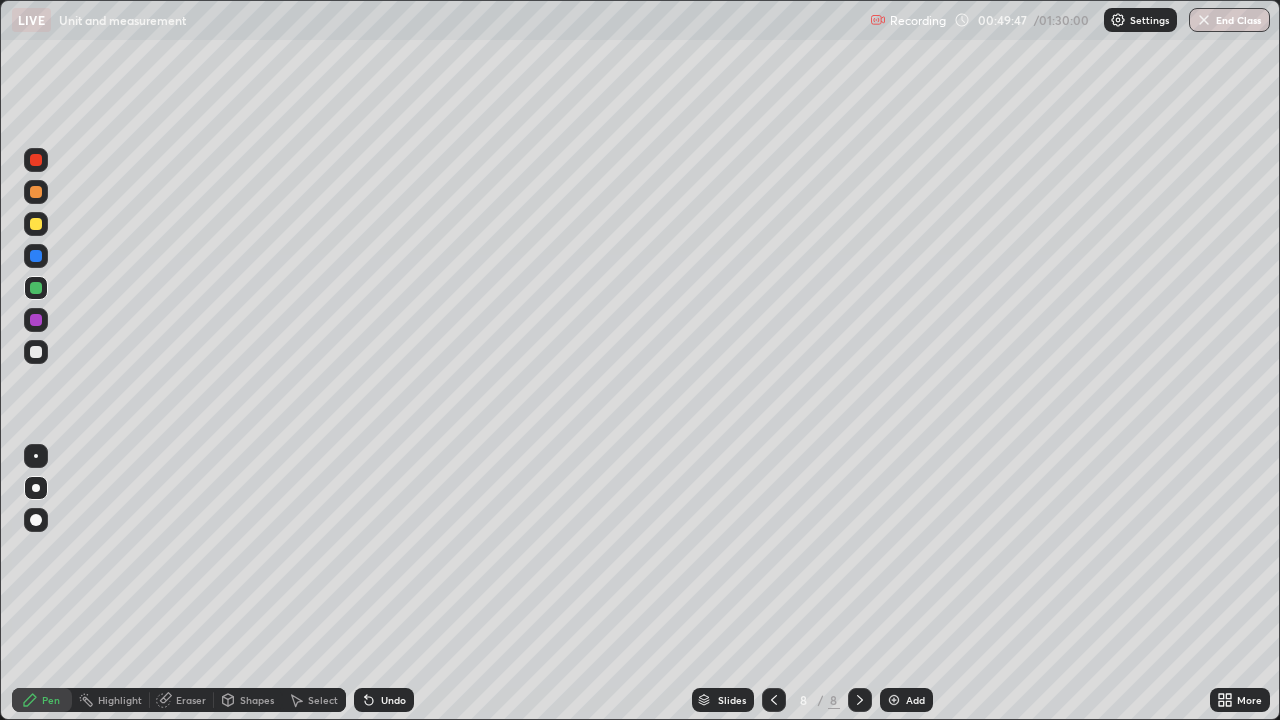 click at bounding box center (36, 352) 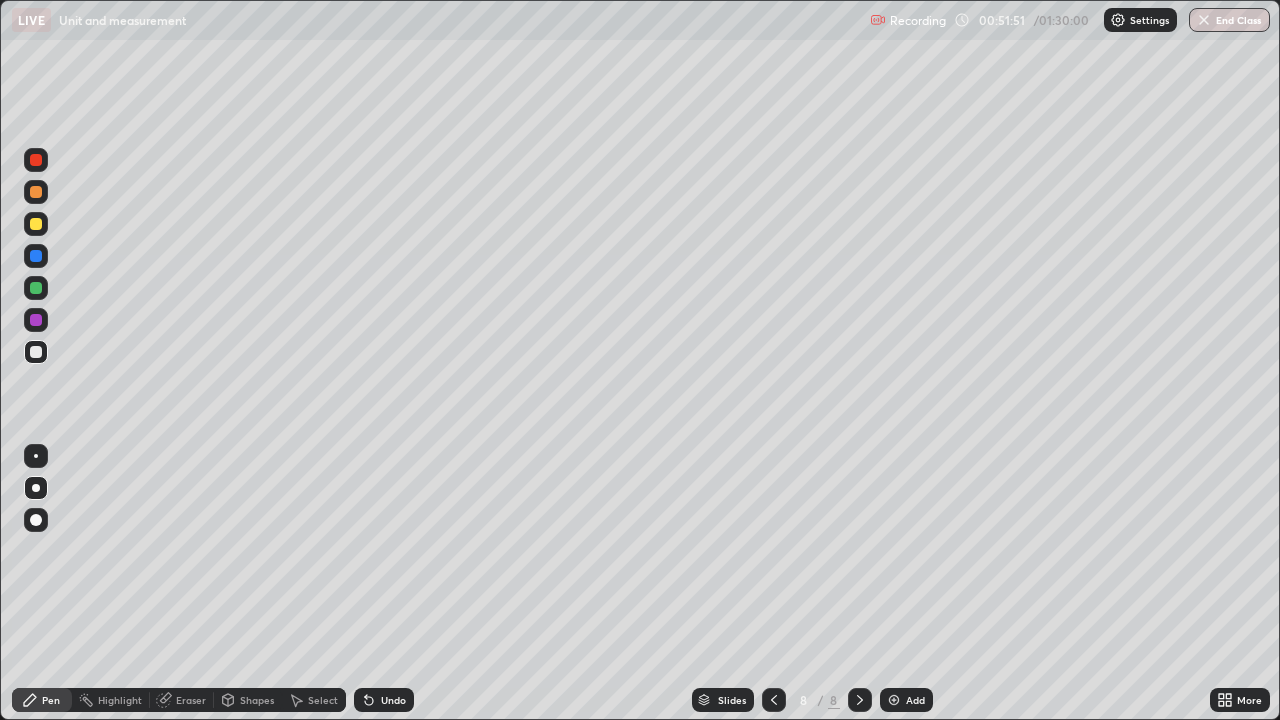 click on "Shapes" at bounding box center [257, 700] 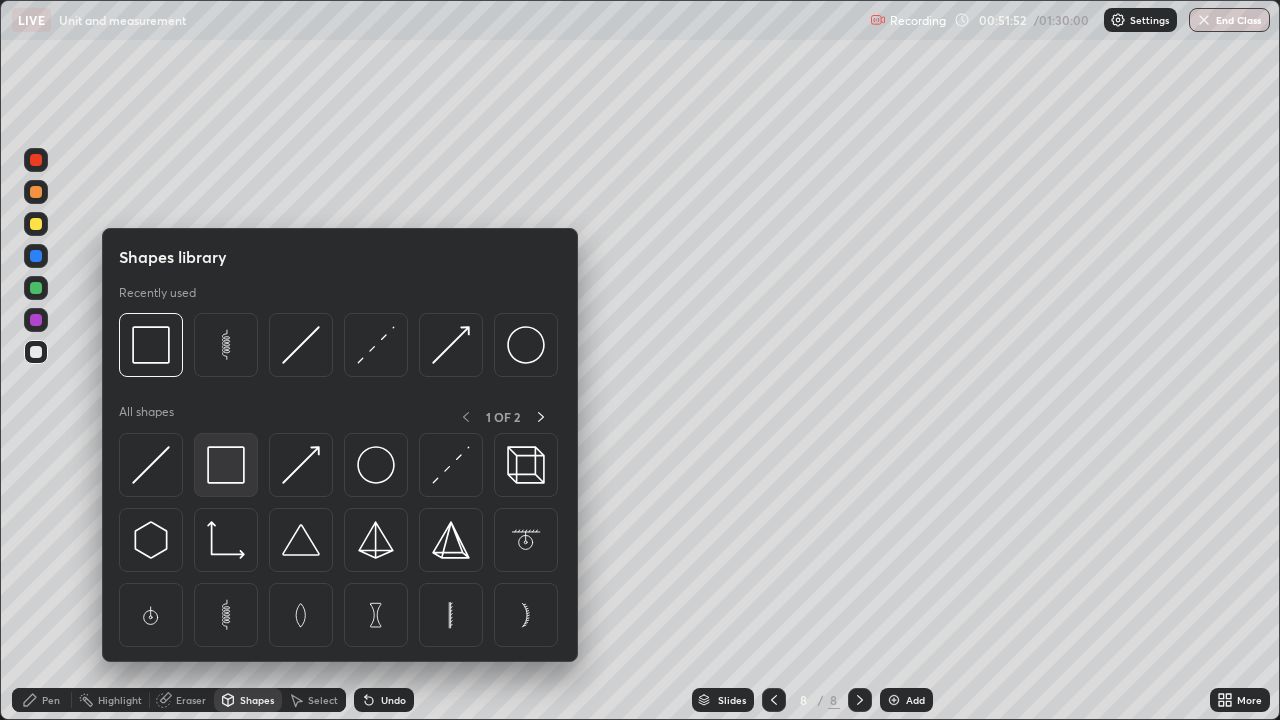 click at bounding box center (226, 465) 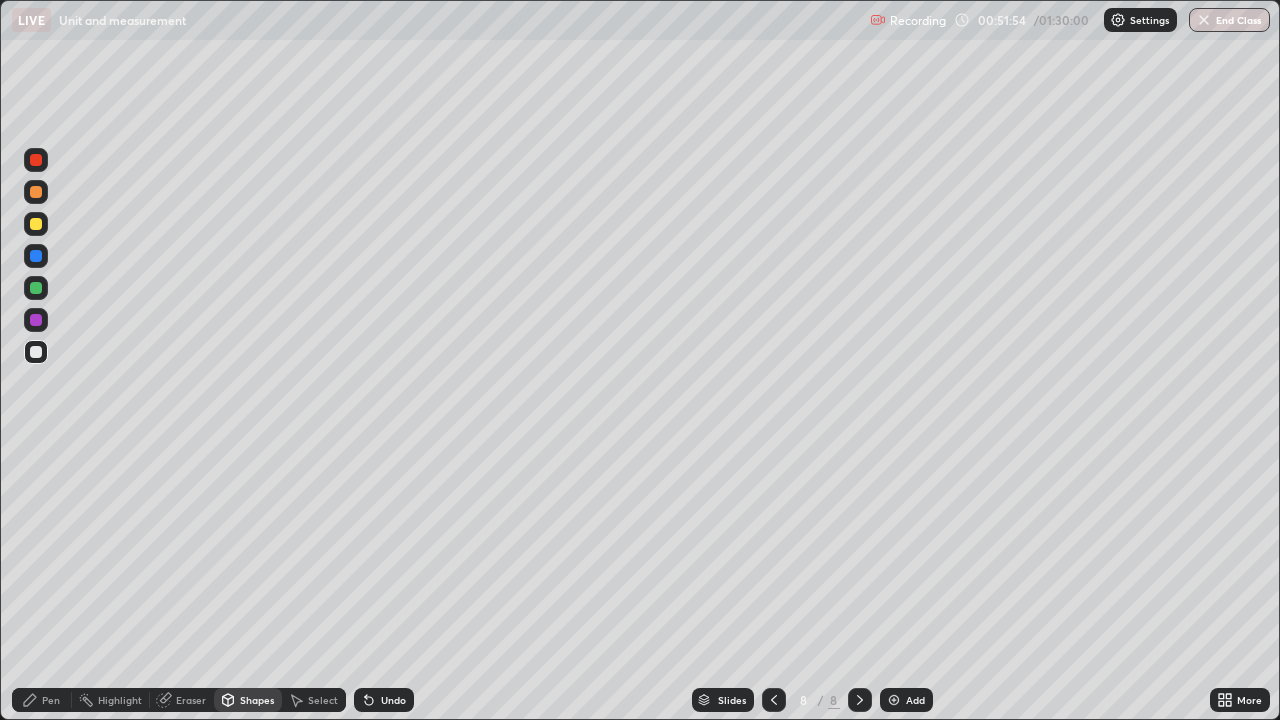 click on "Pen" at bounding box center [51, 700] 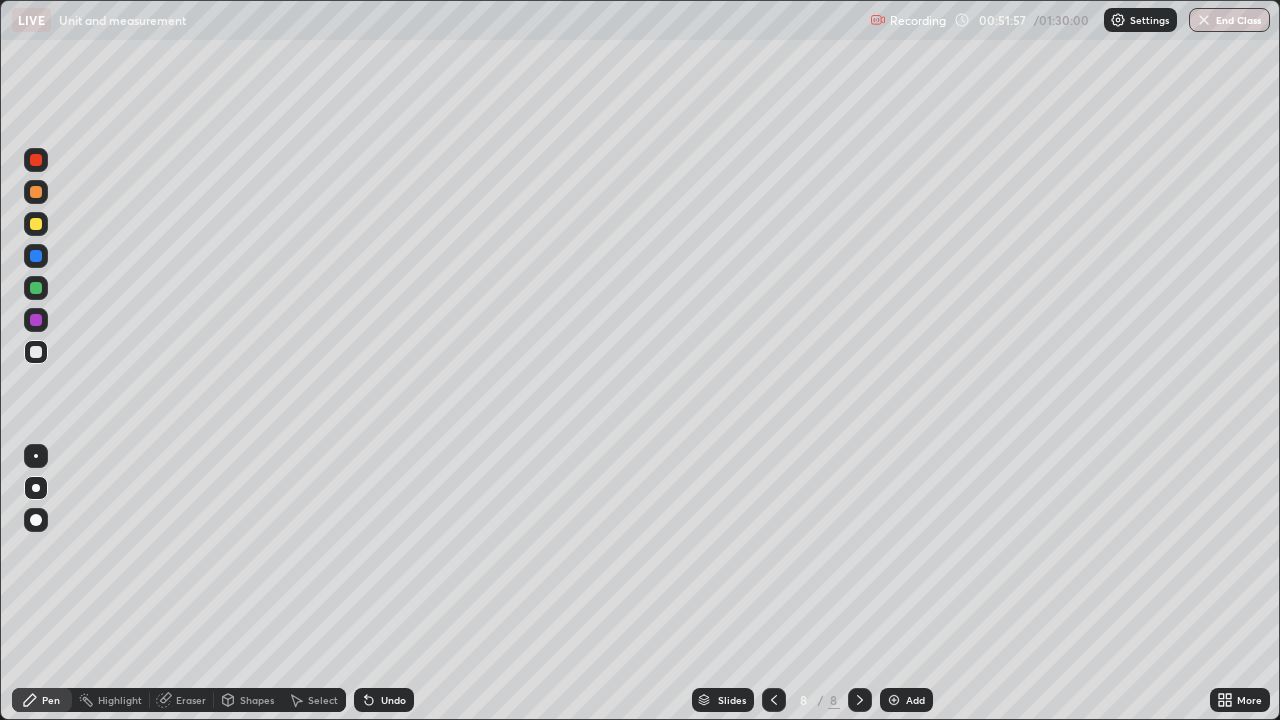 click on "Shapes" at bounding box center [257, 700] 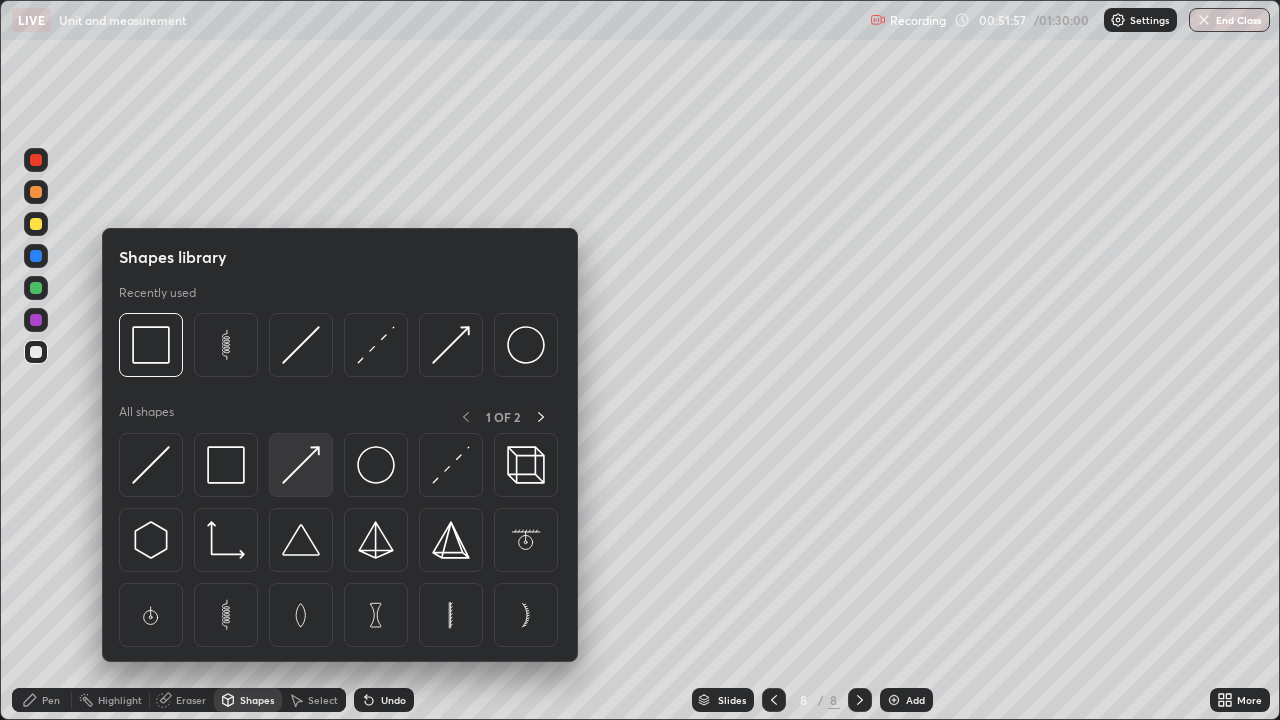 click at bounding box center [301, 465] 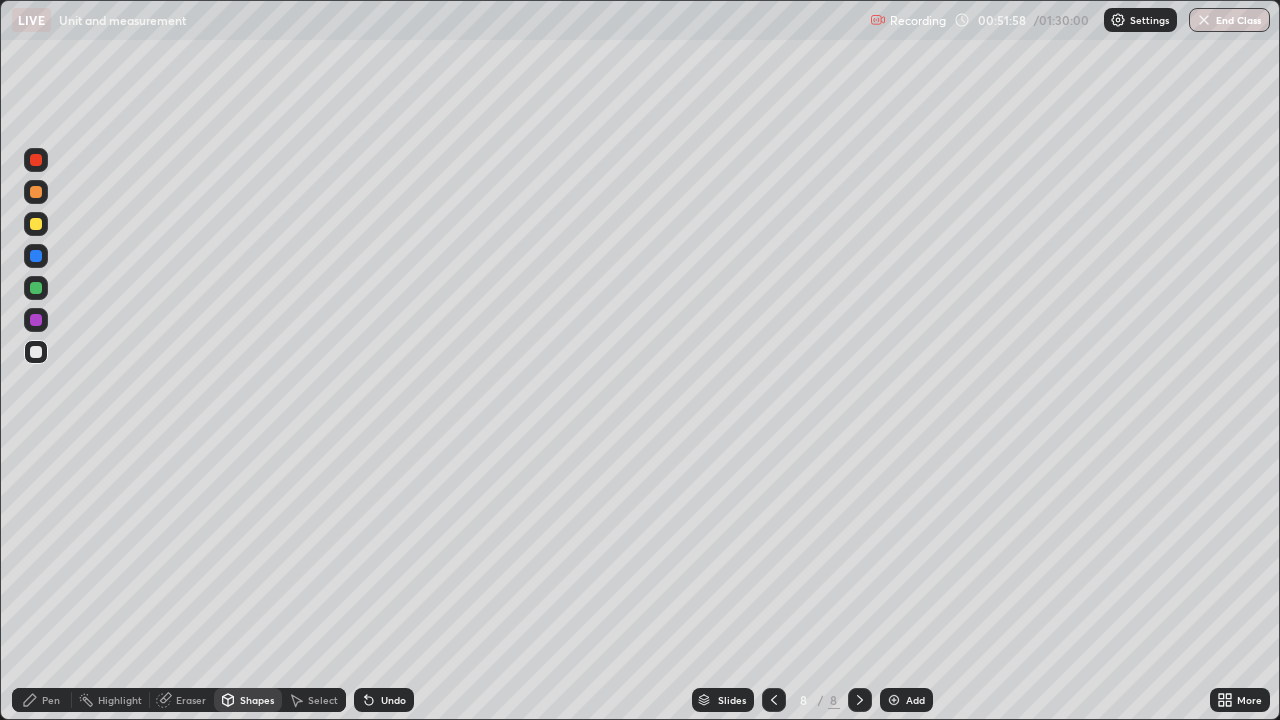 click at bounding box center [36, 224] 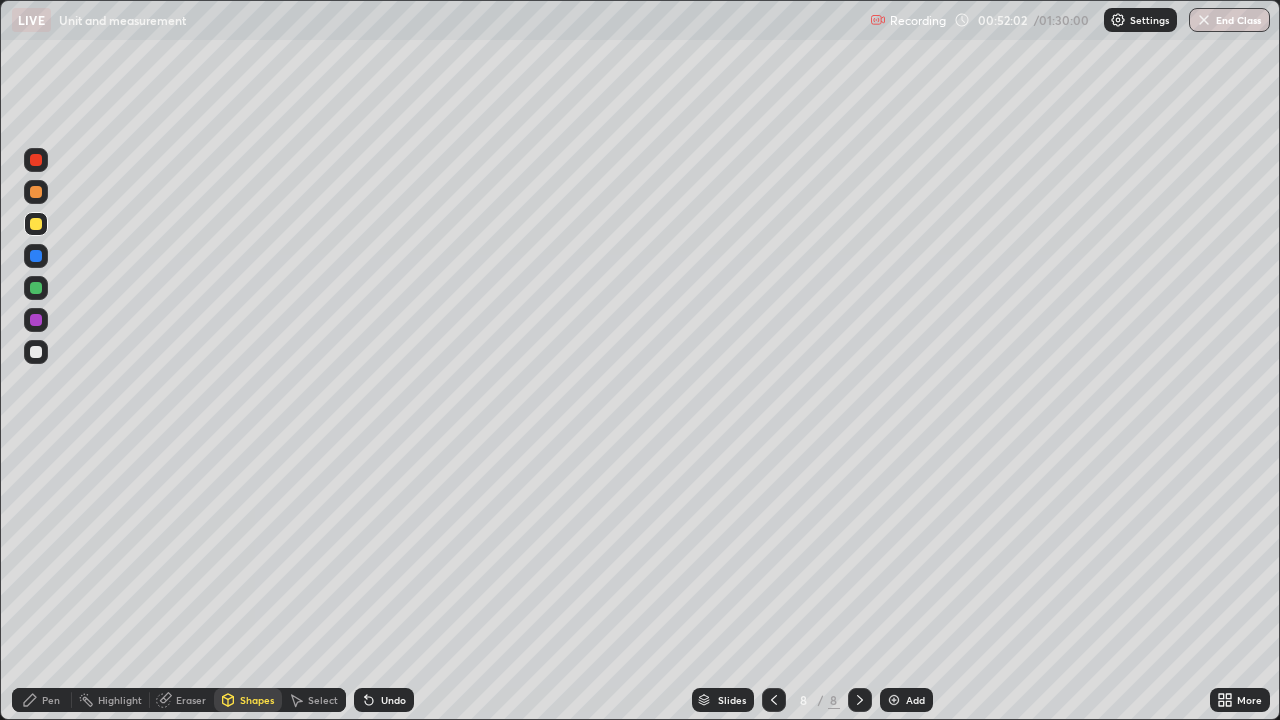click on "Pen" at bounding box center [51, 700] 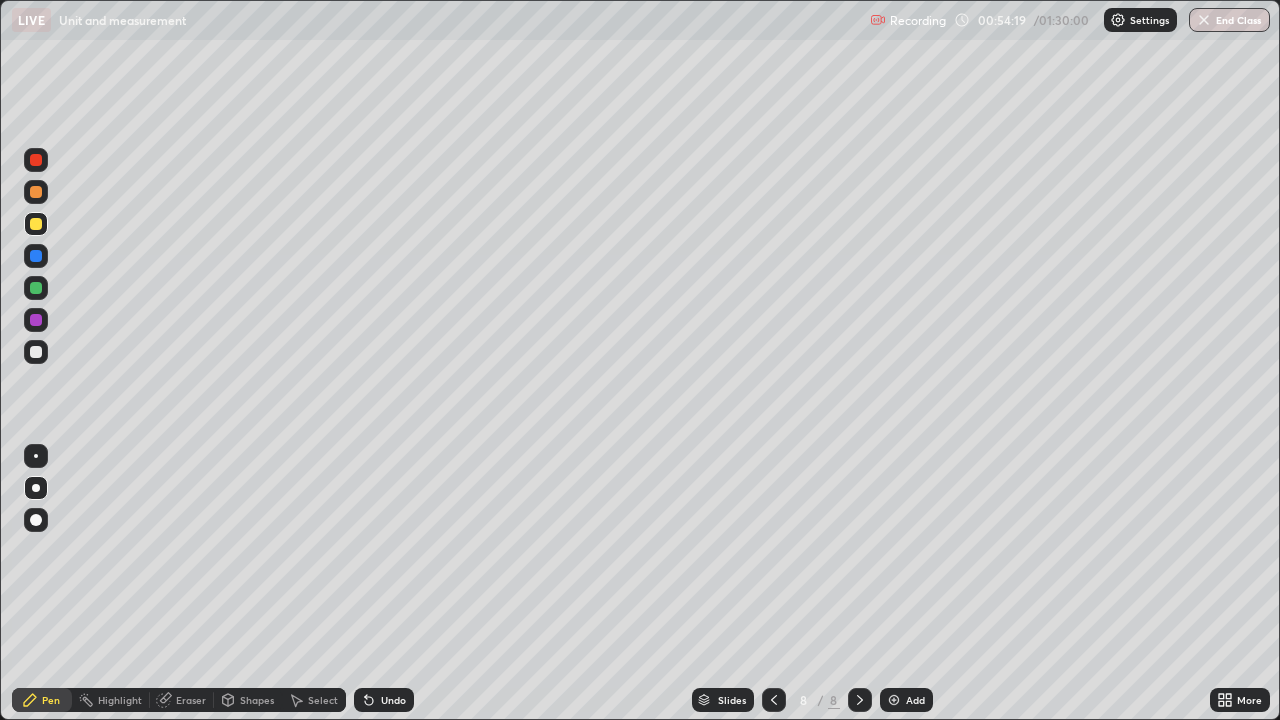 click on "Add" at bounding box center [915, 700] 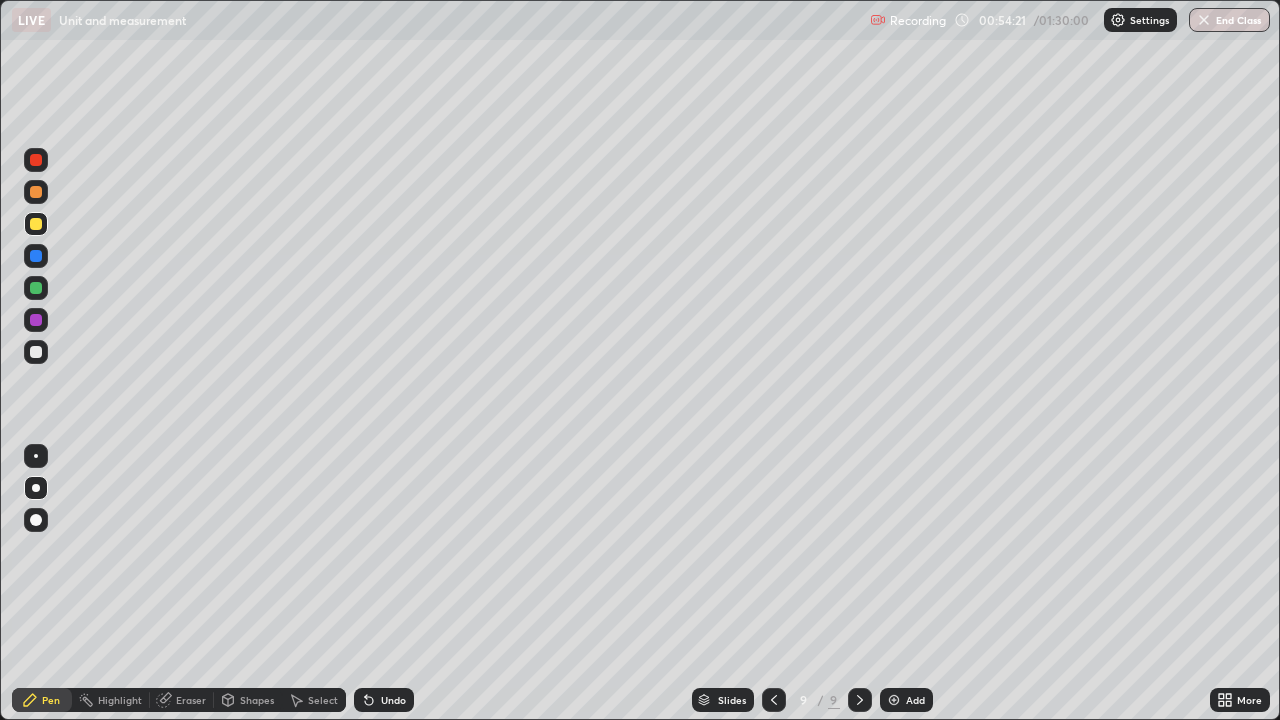 click on "Shapes" at bounding box center [248, 700] 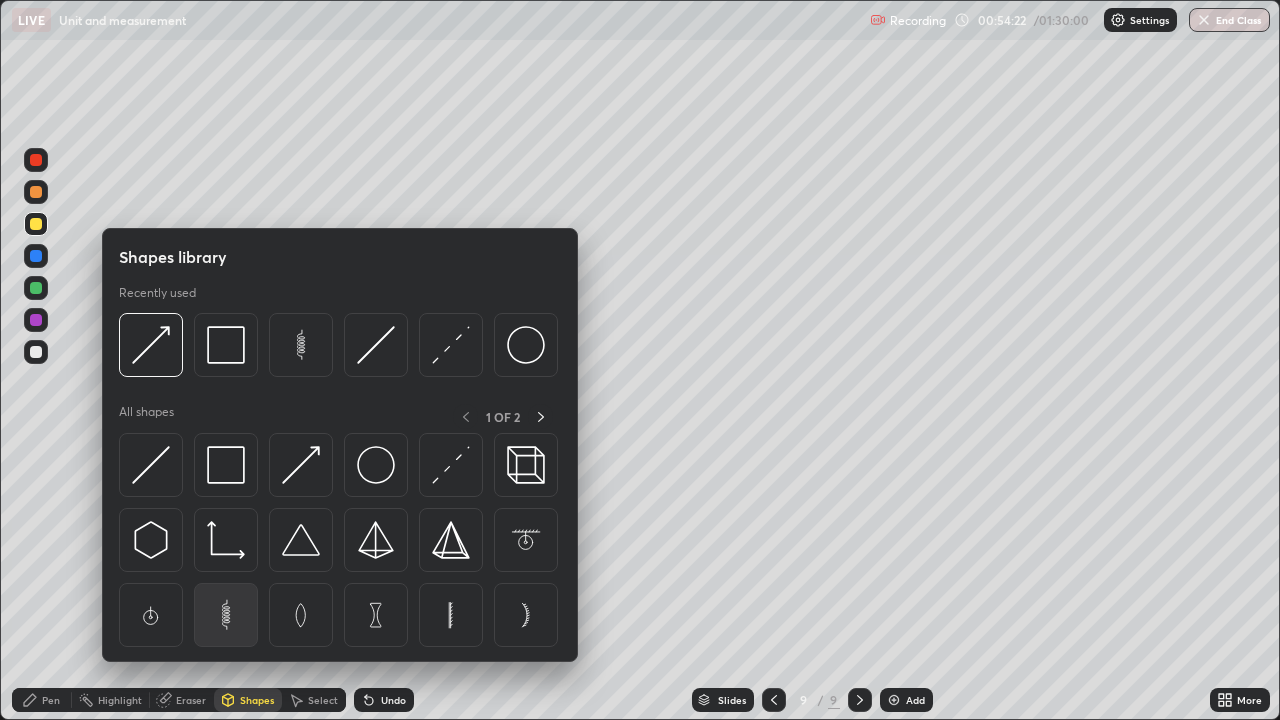 click at bounding box center (226, 615) 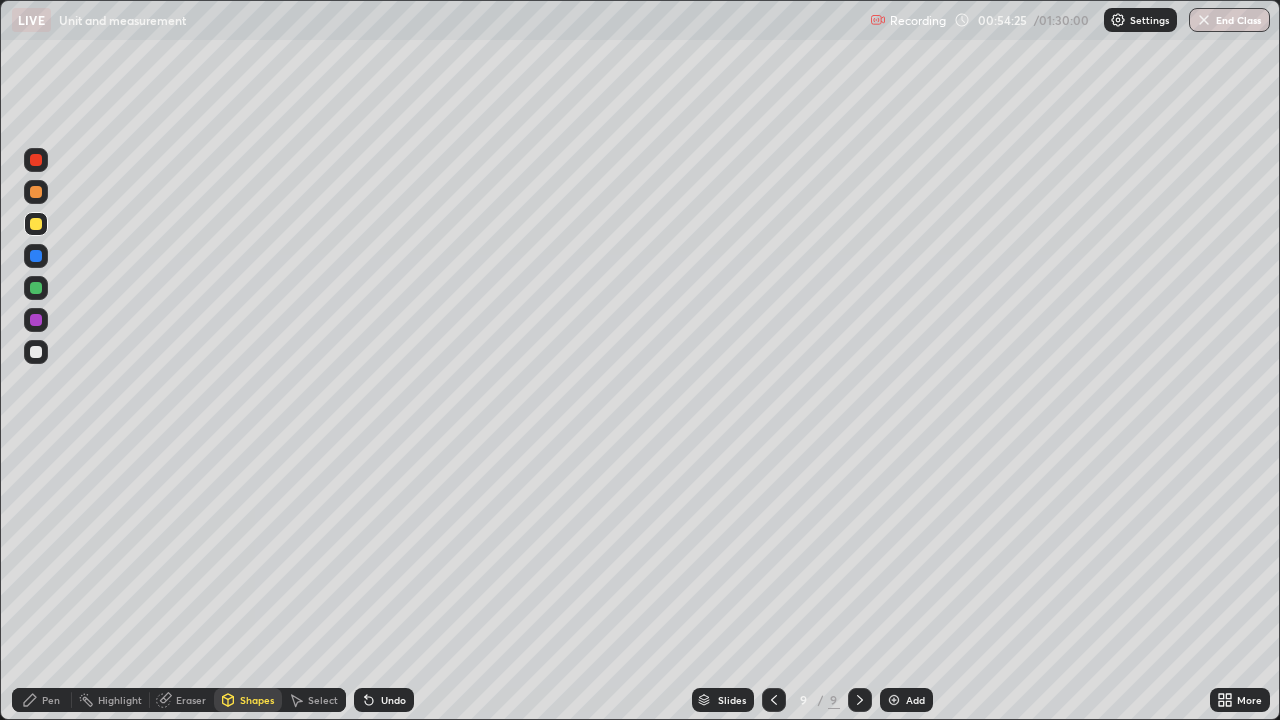 click on "Shapes" at bounding box center [257, 700] 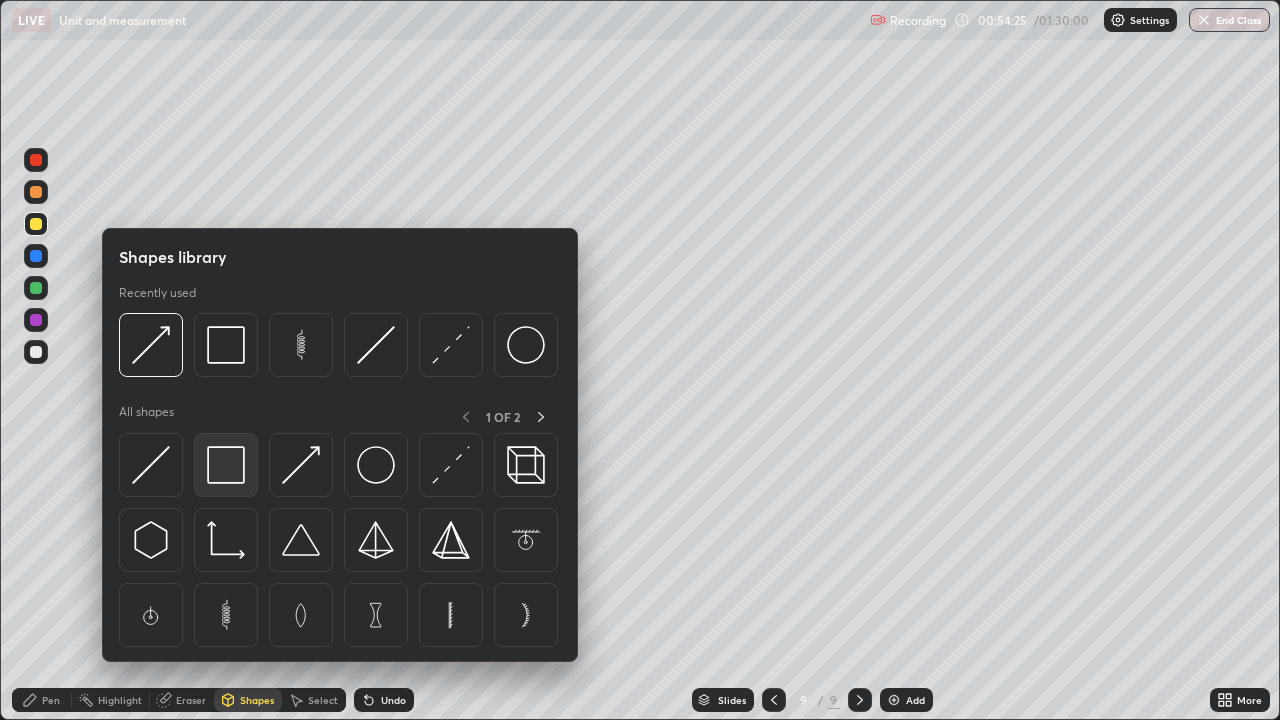 click at bounding box center (226, 465) 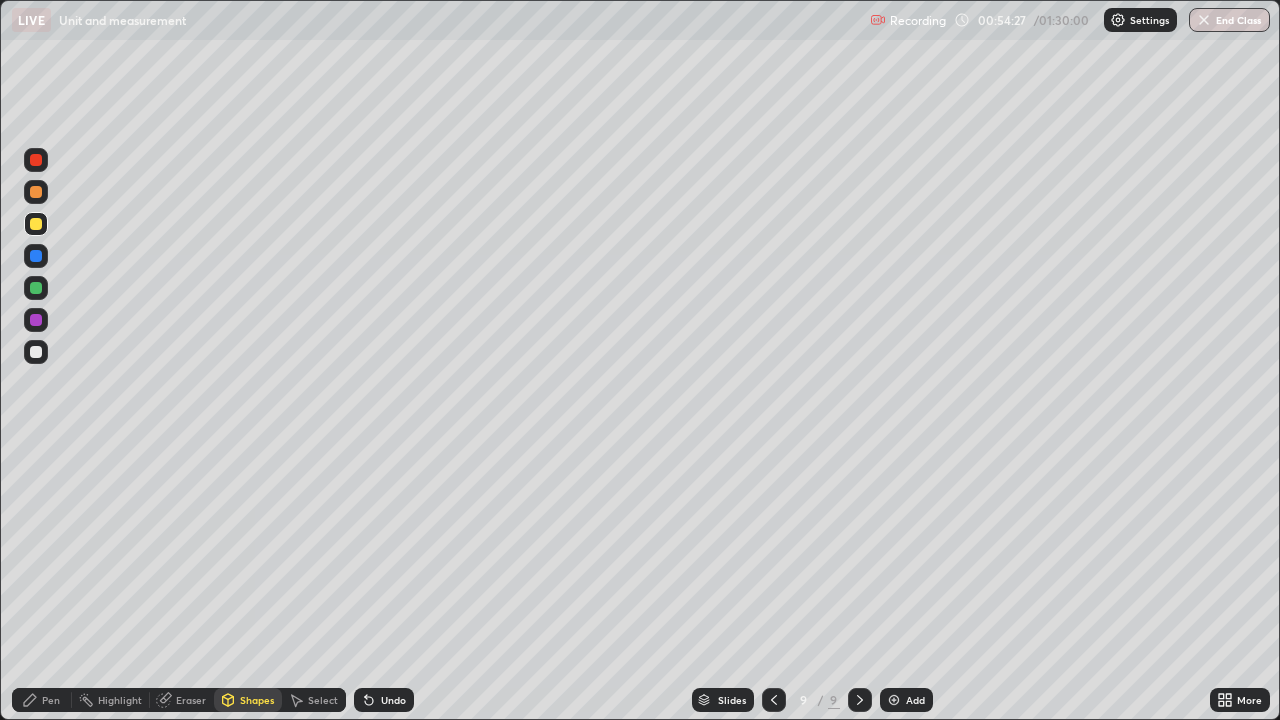click on "Shapes" at bounding box center [257, 700] 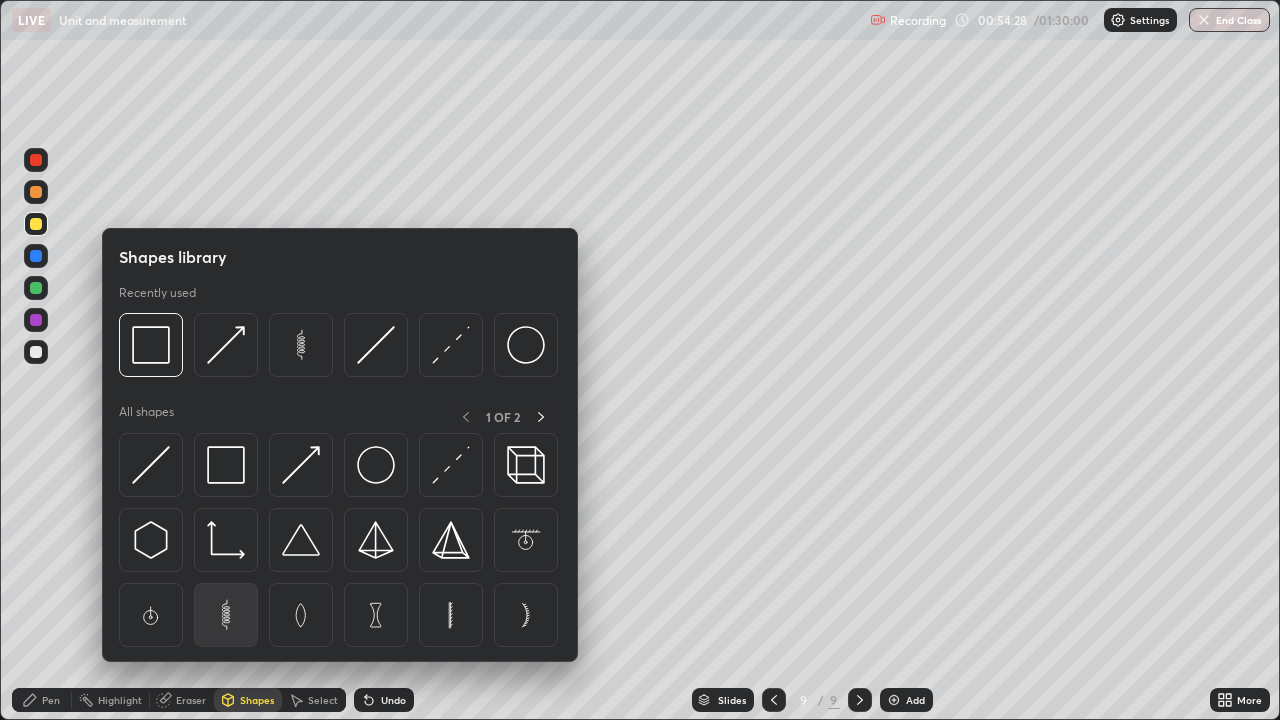 click at bounding box center [226, 615] 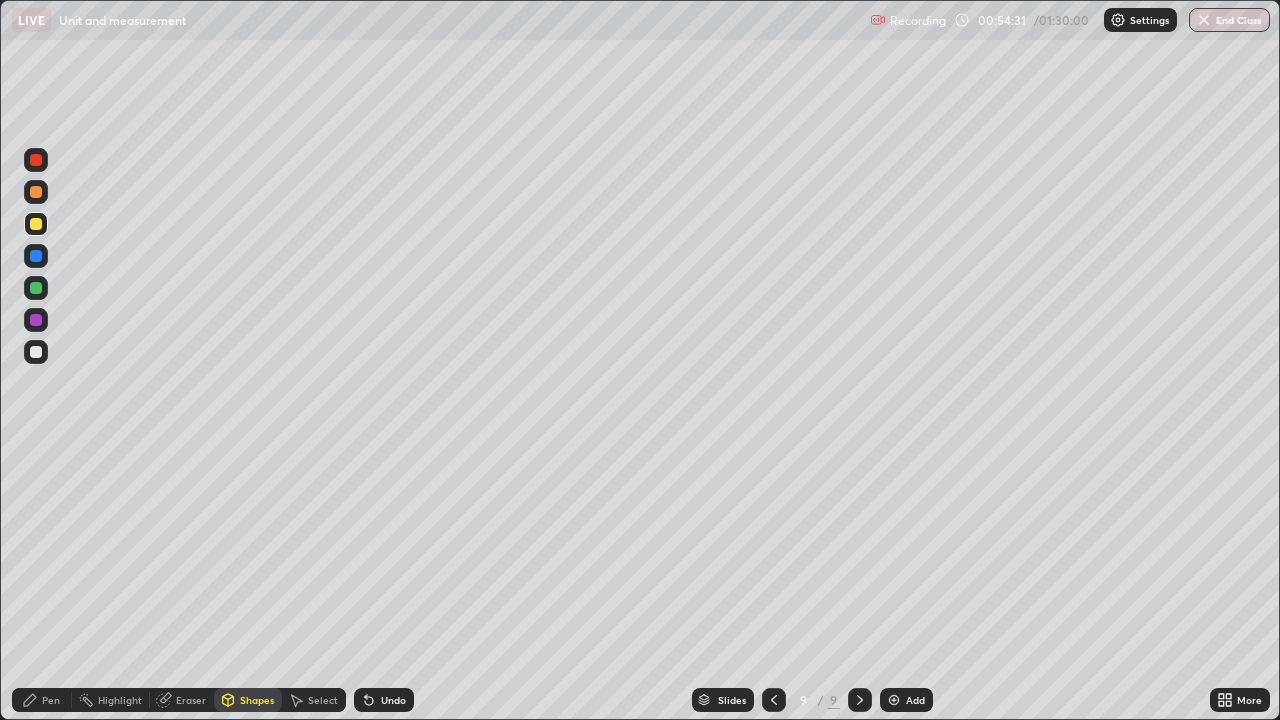click on "Undo" at bounding box center [393, 700] 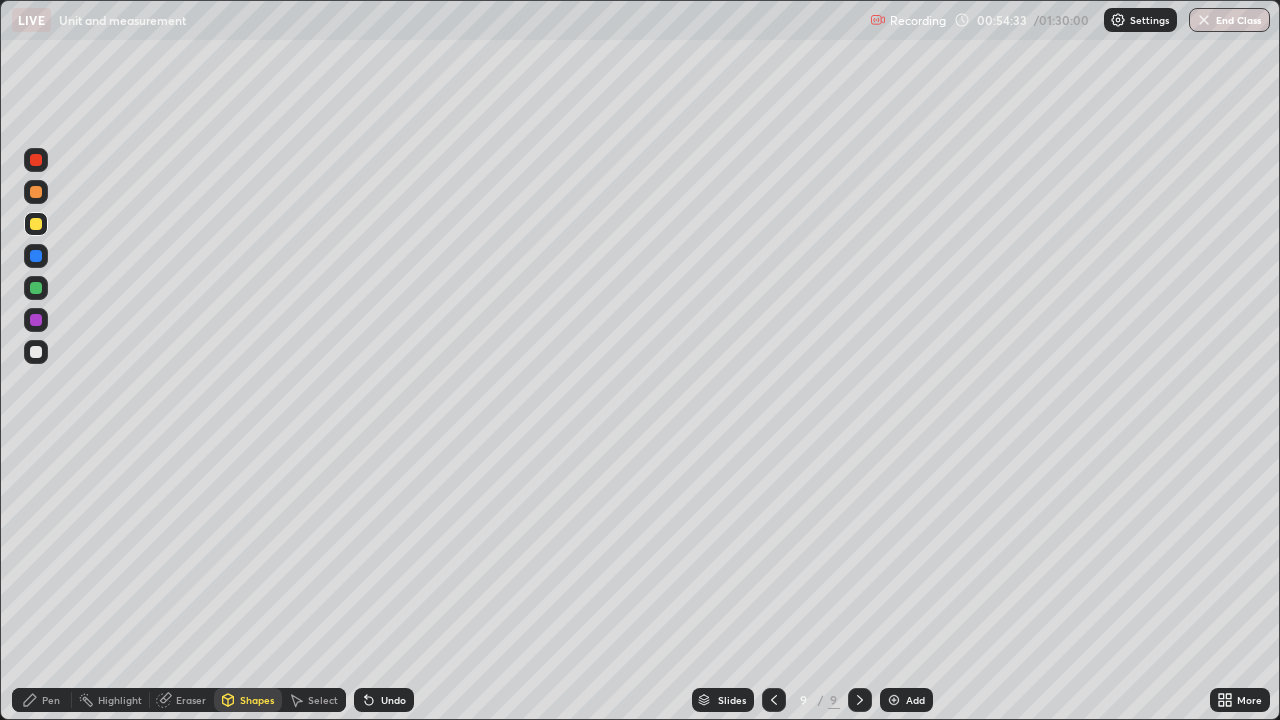 click on "Shapes" at bounding box center (248, 700) 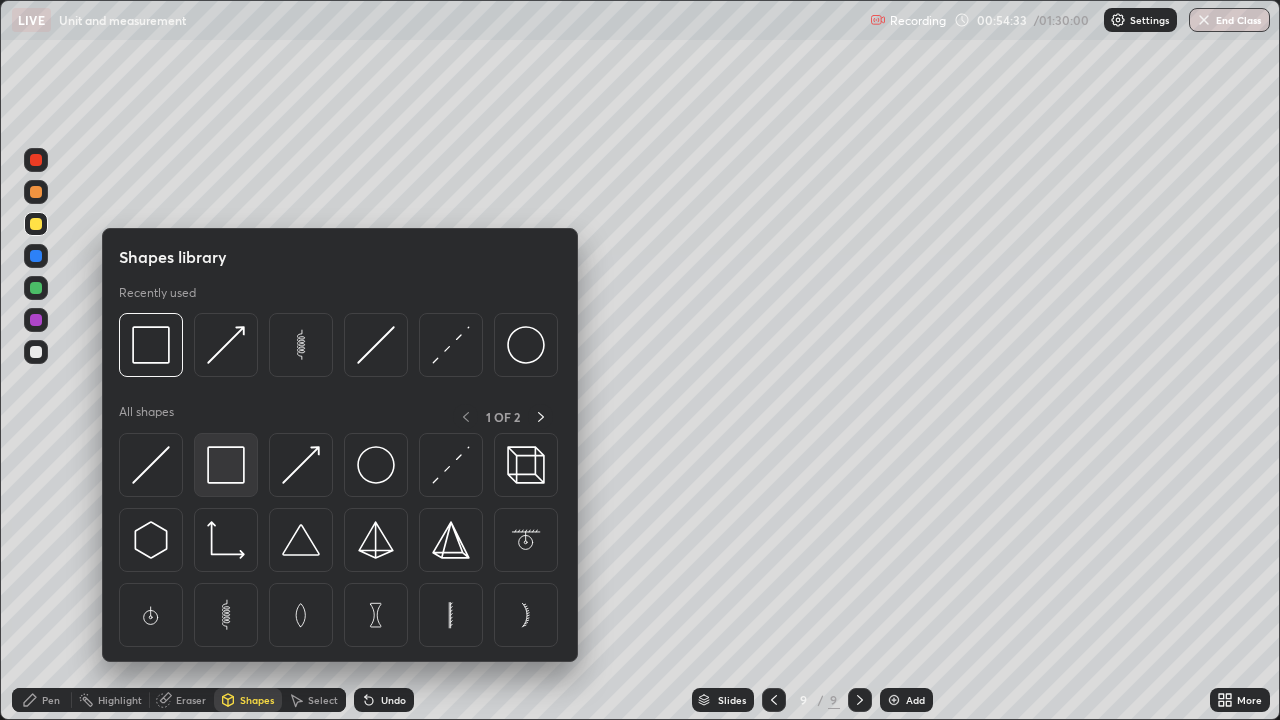 click at bounding box center (226, 465) 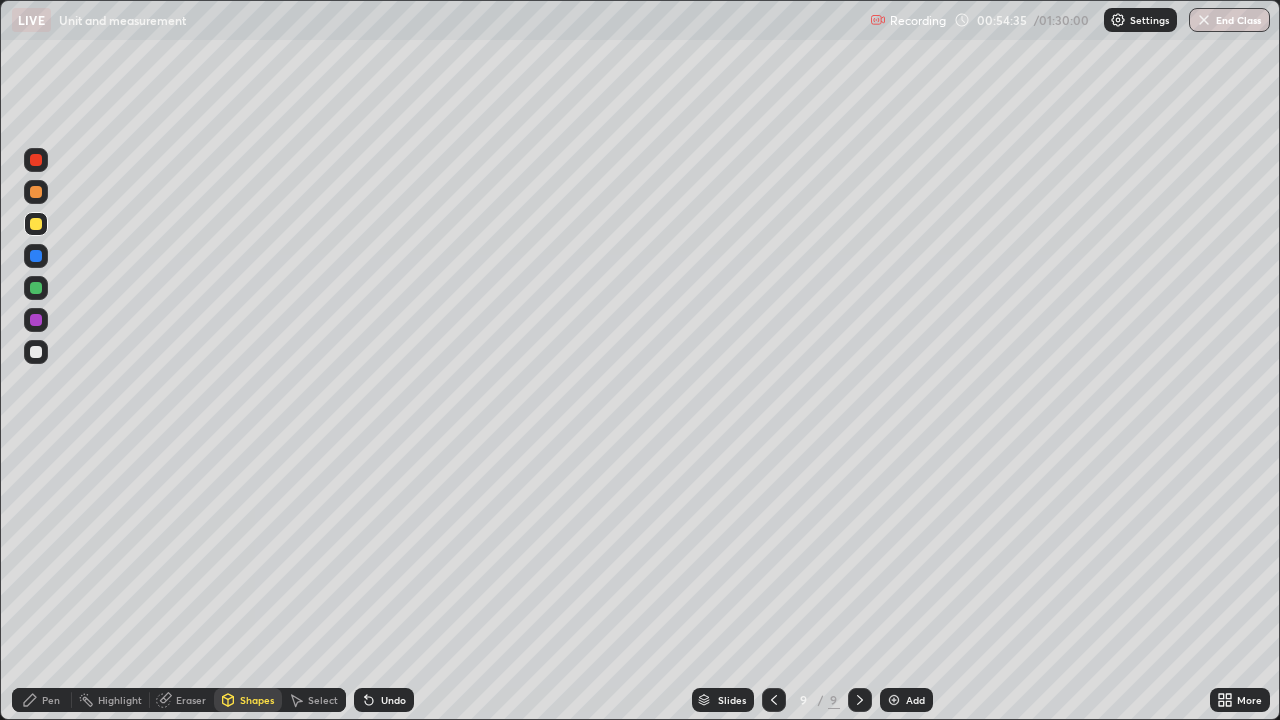 click on "Pen" at bounding box center (42, 700) 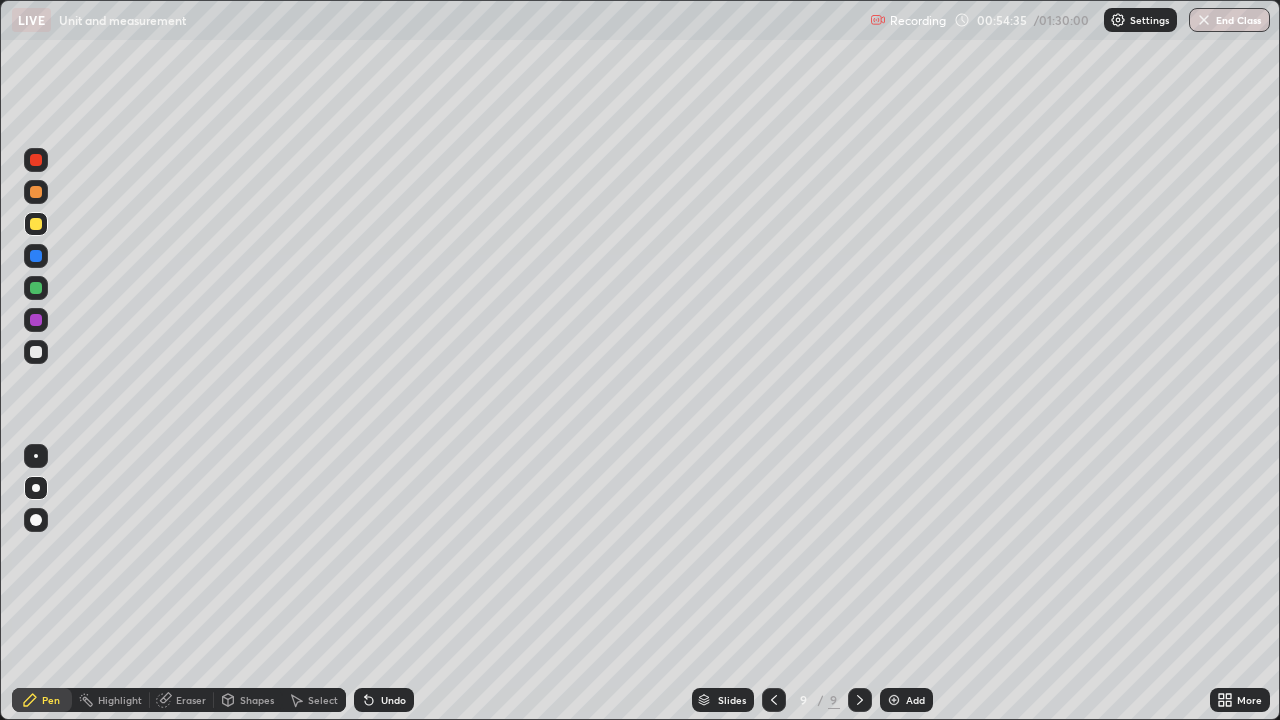 click at bounding box center (36, 352) 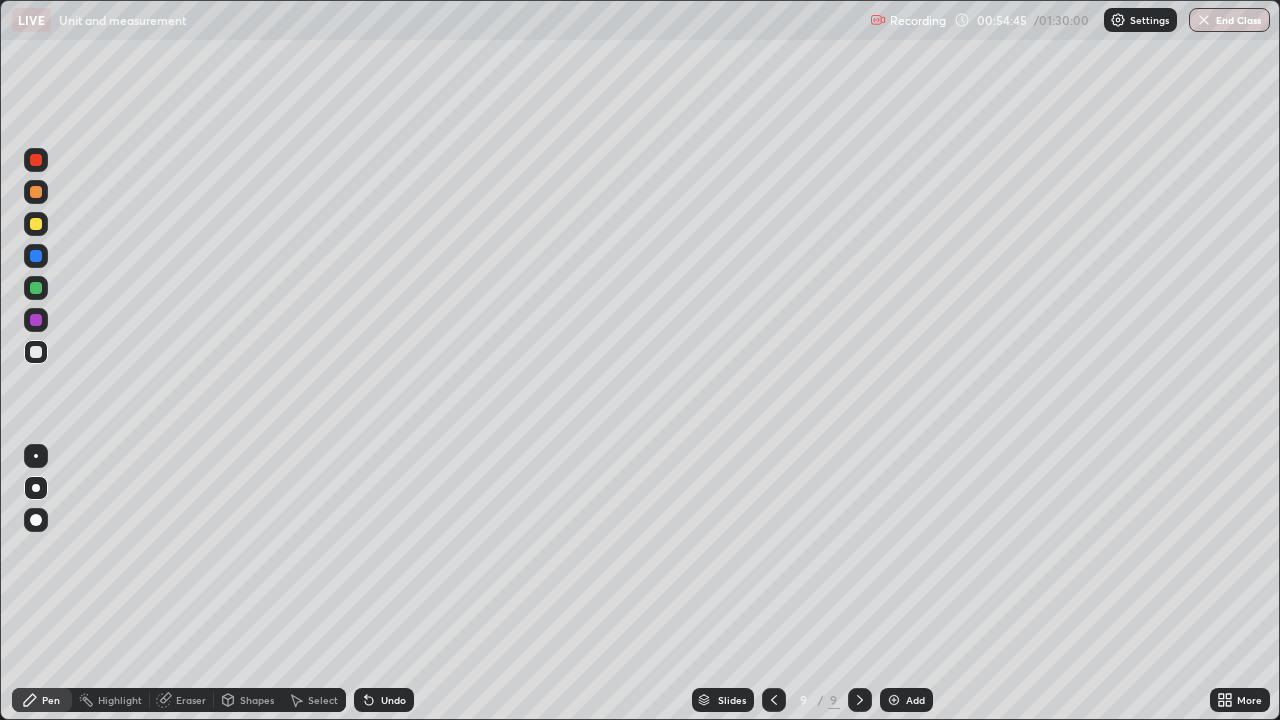 click on "Shapes" at bounding box center (257, 700) 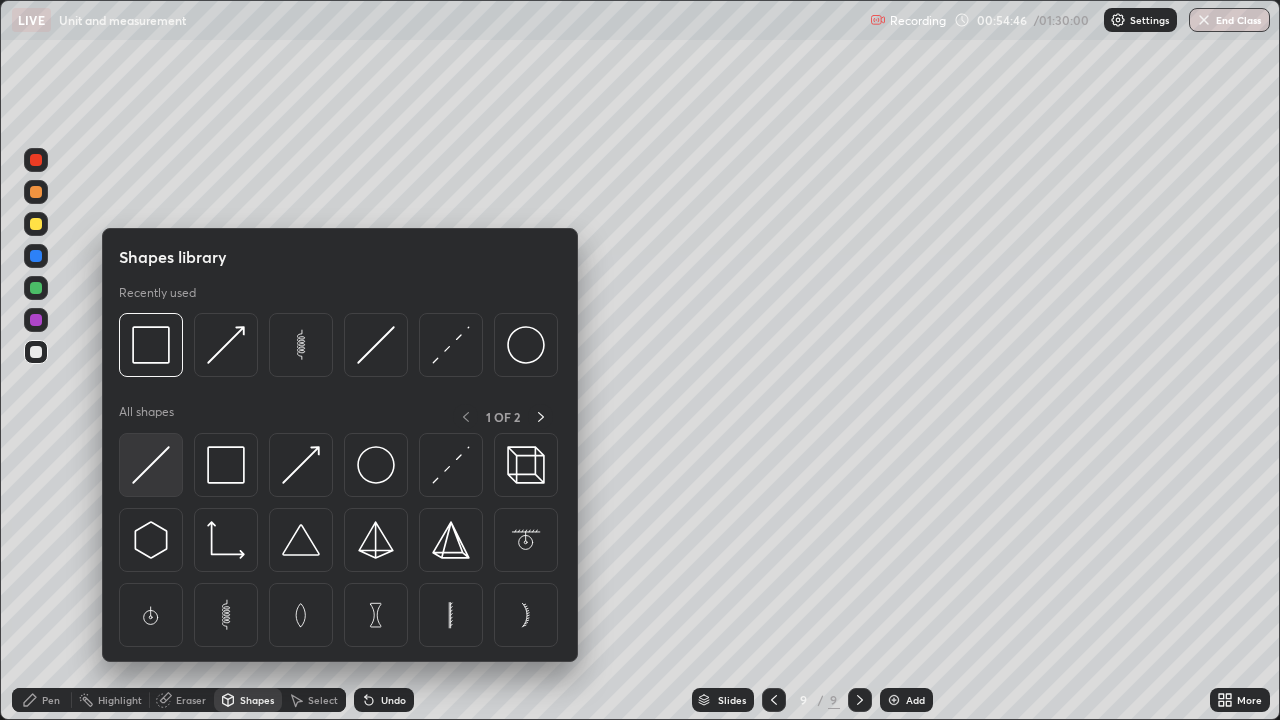 click at bounding box center (151, 465) 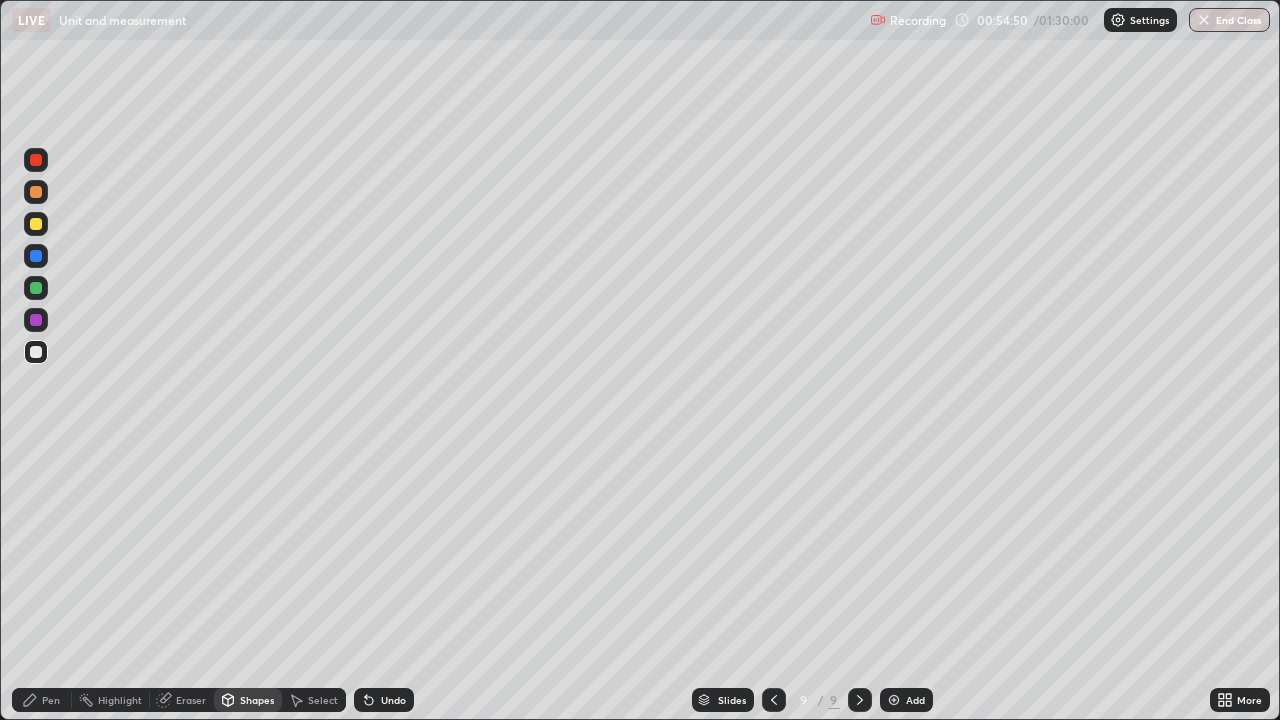 click on "Pen" at bounding box center (42, 700) 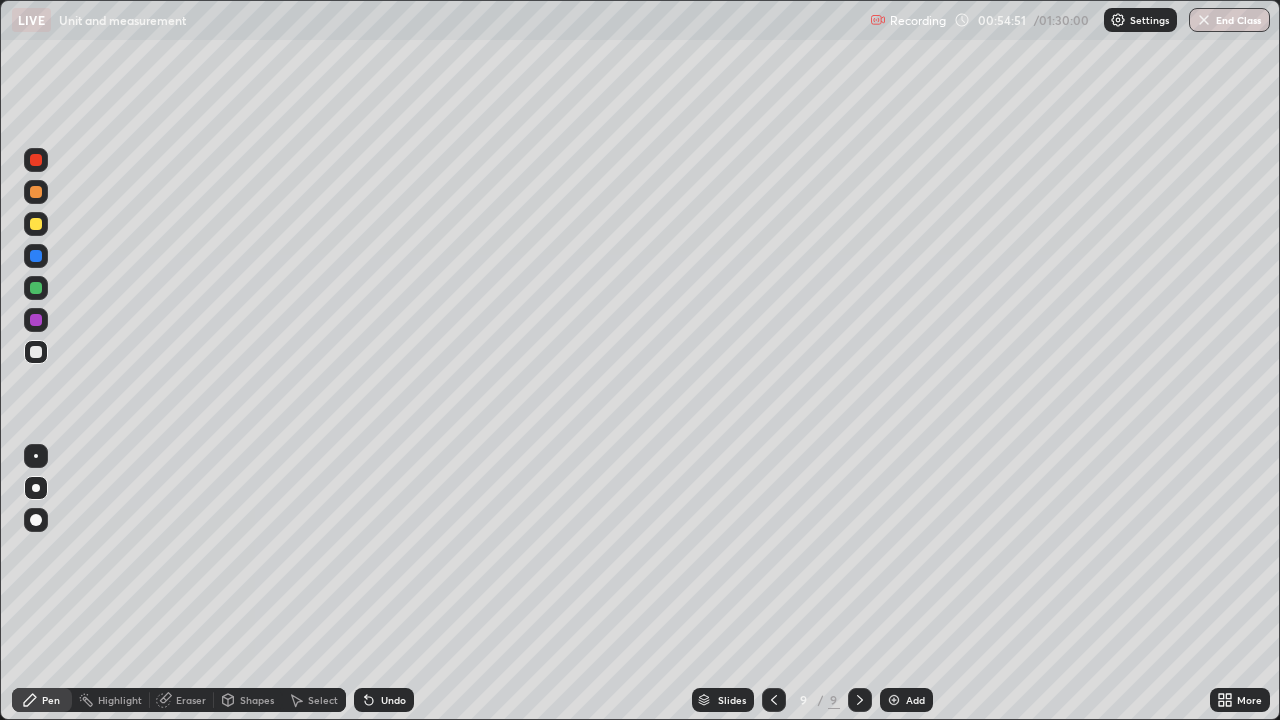 click at bounding box center [36, 192] 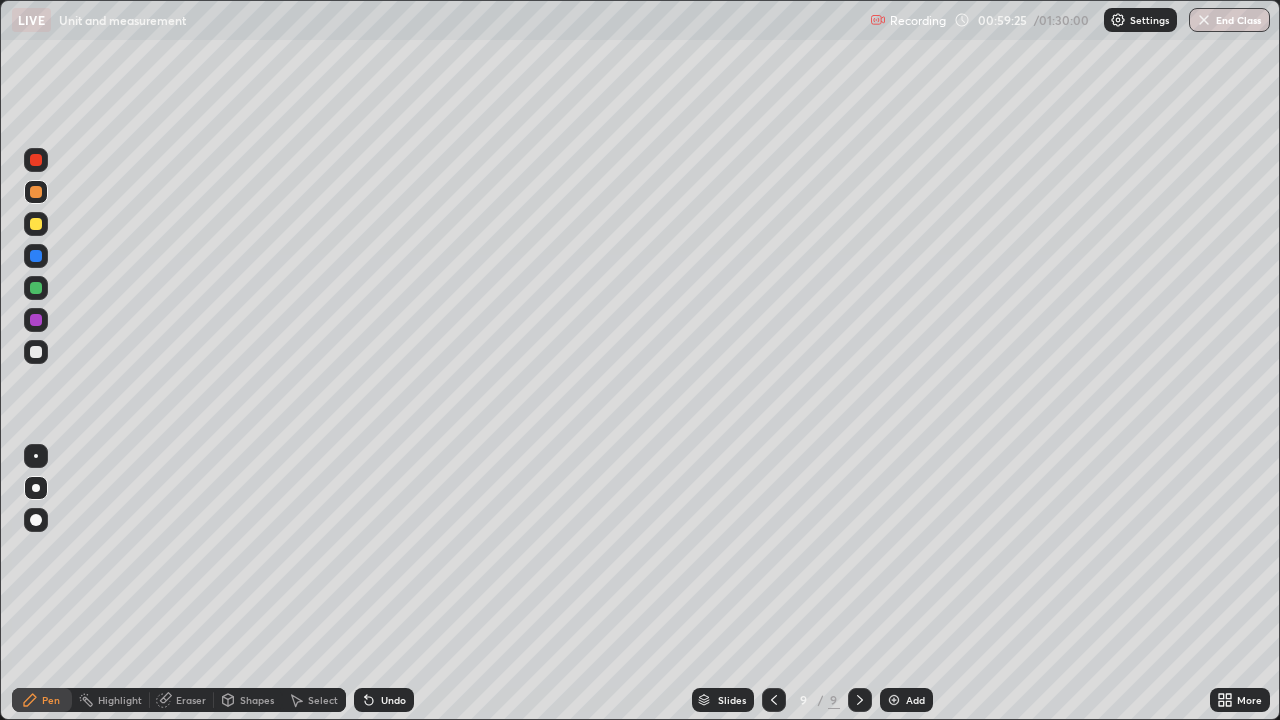 click on "Shapes" at bounding box center (257, 700) 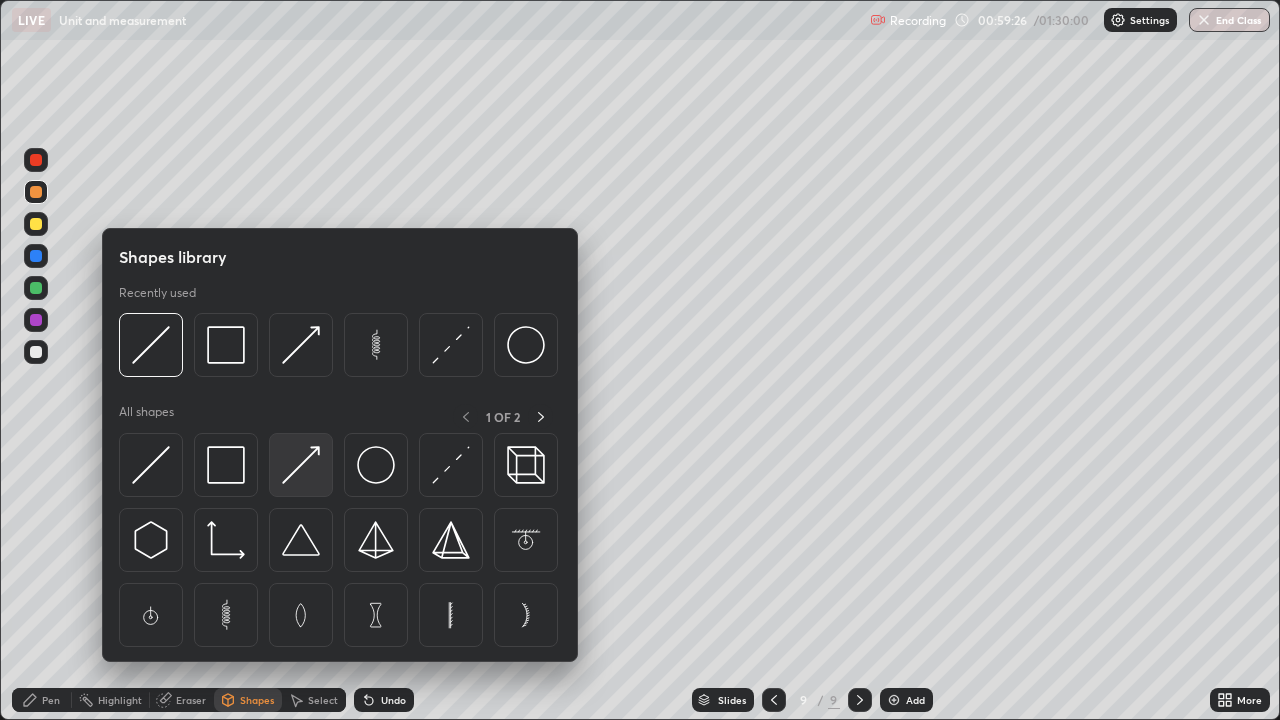 click at bounding box center (301, 465) 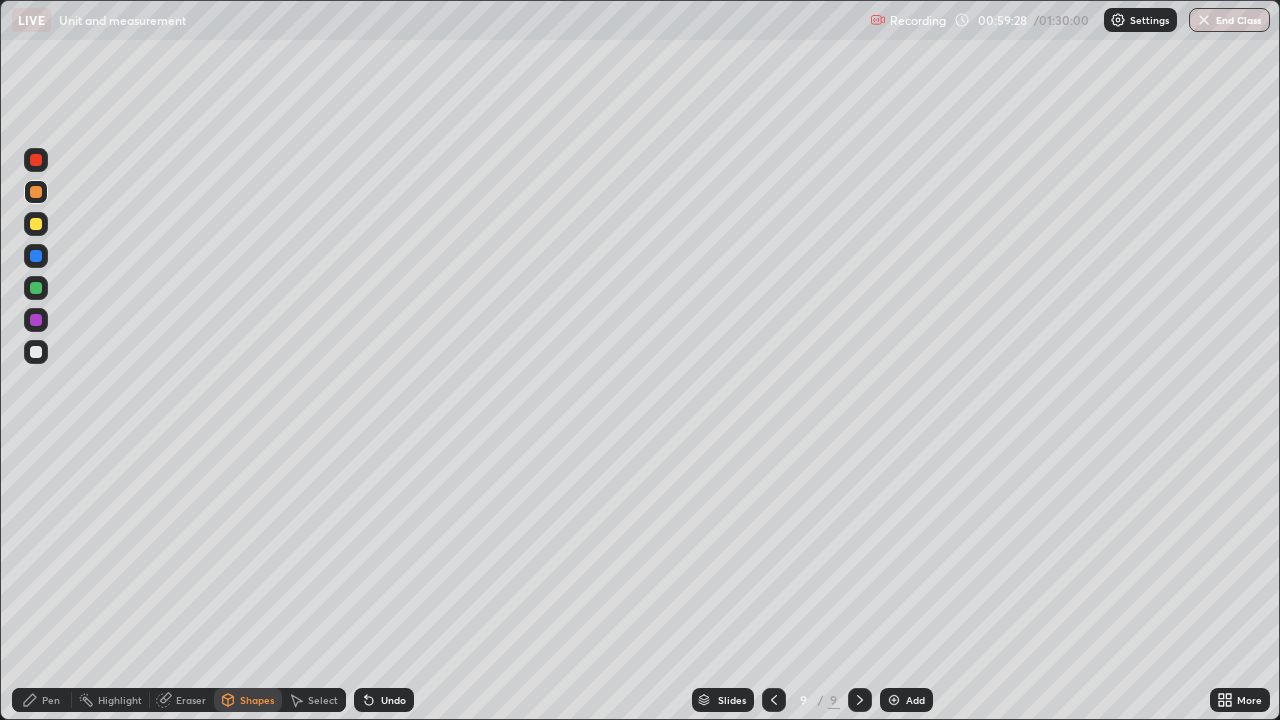 click at bounding box center (36, 224) 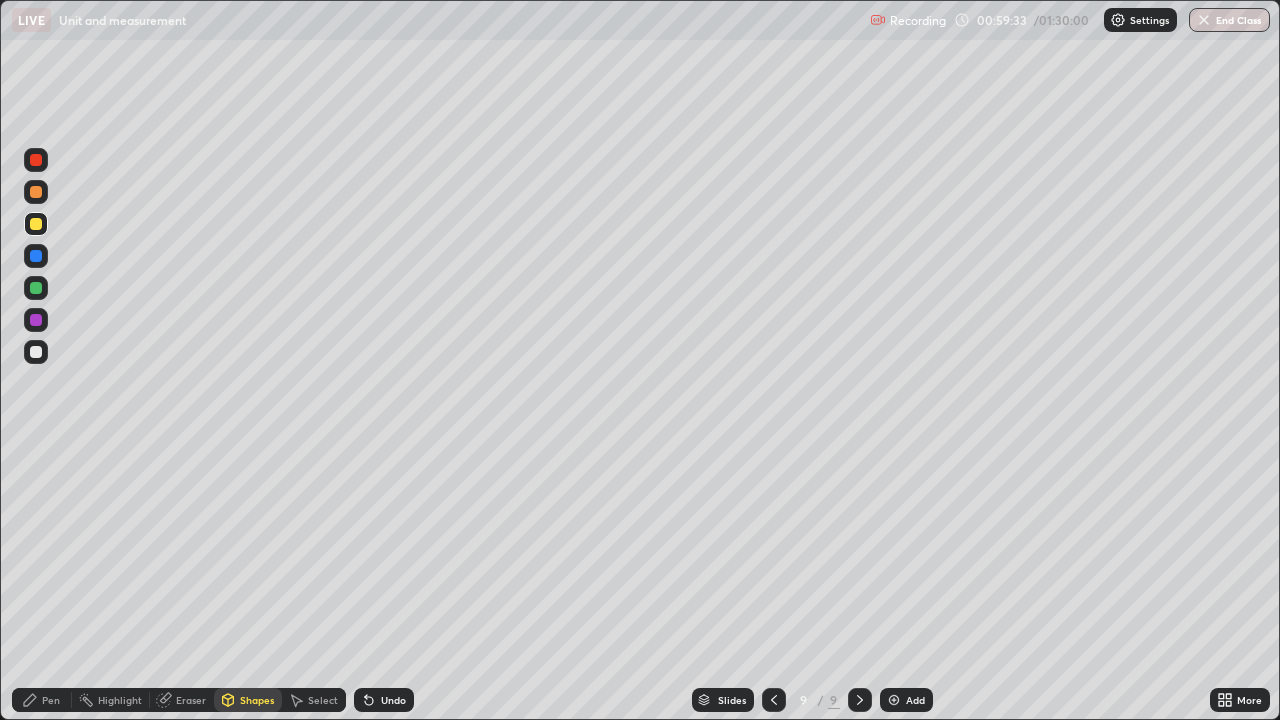 click at bounding box center (36, 352) 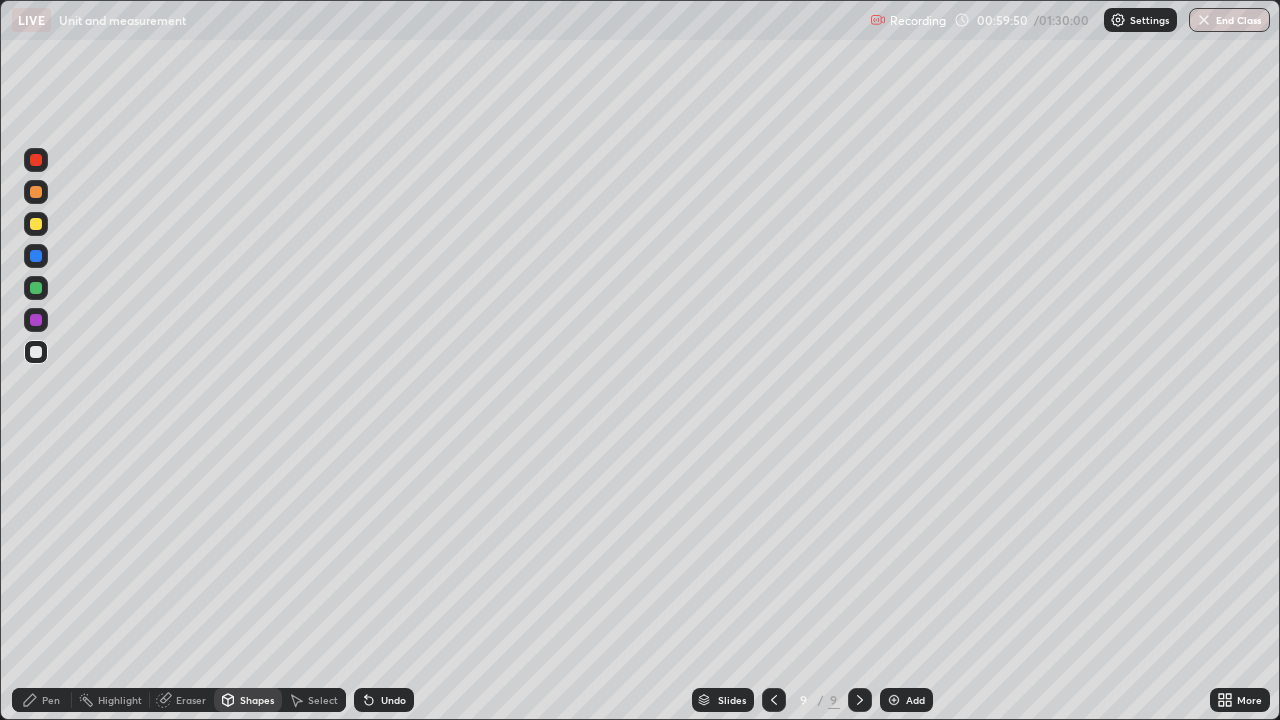 click on "Pen" at bounding box center (51, 700) 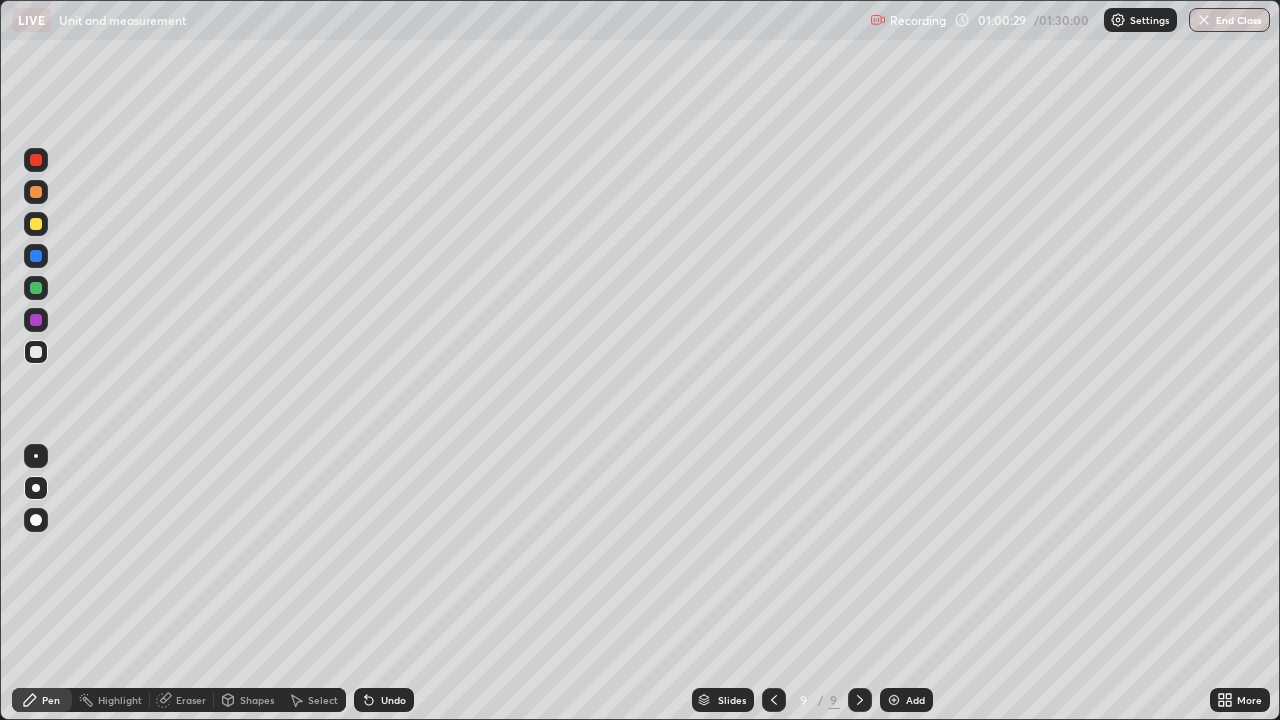 click on "Shapes" at bounding box center [257, 700] 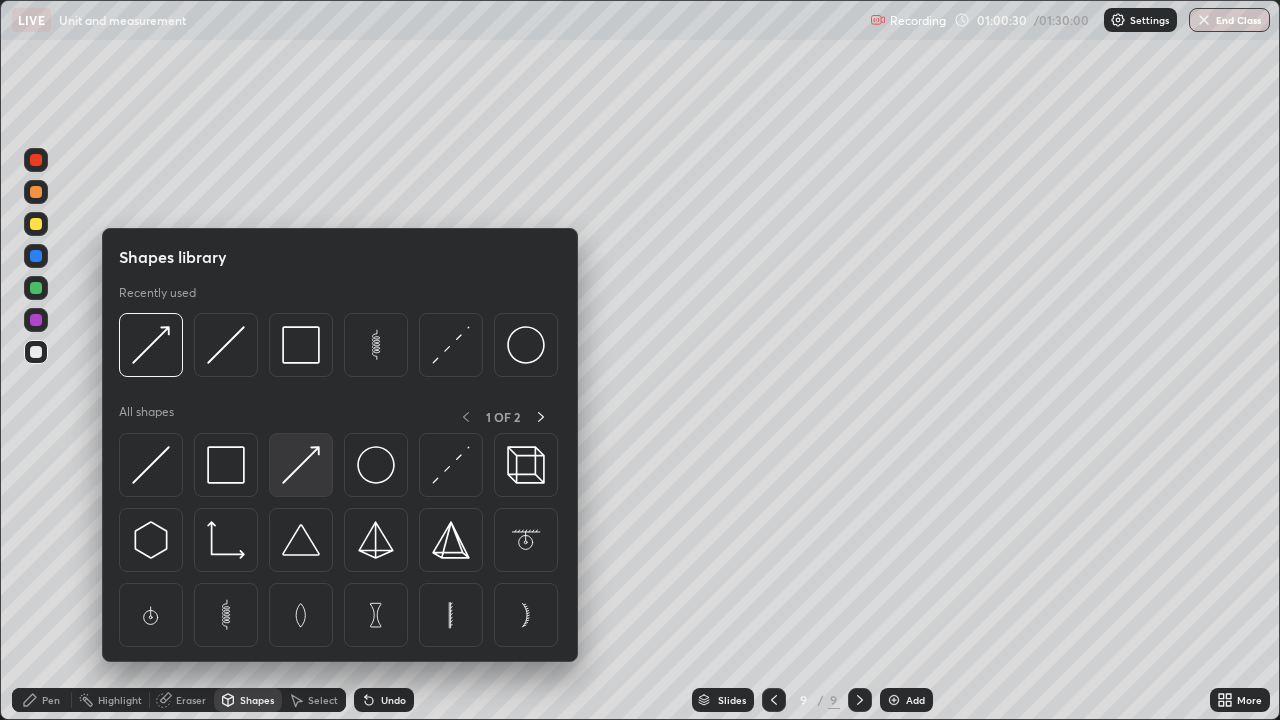 click at bounding box center [301, 465] 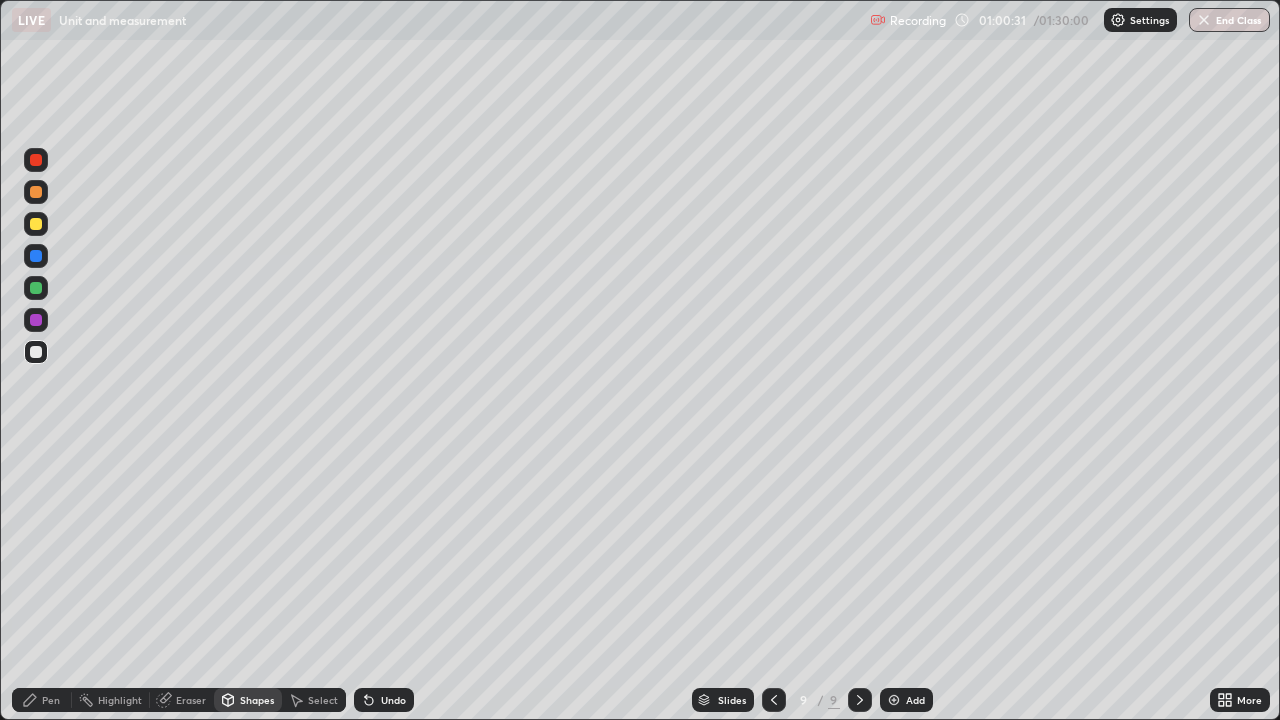 click at bounding box center [36, 288] 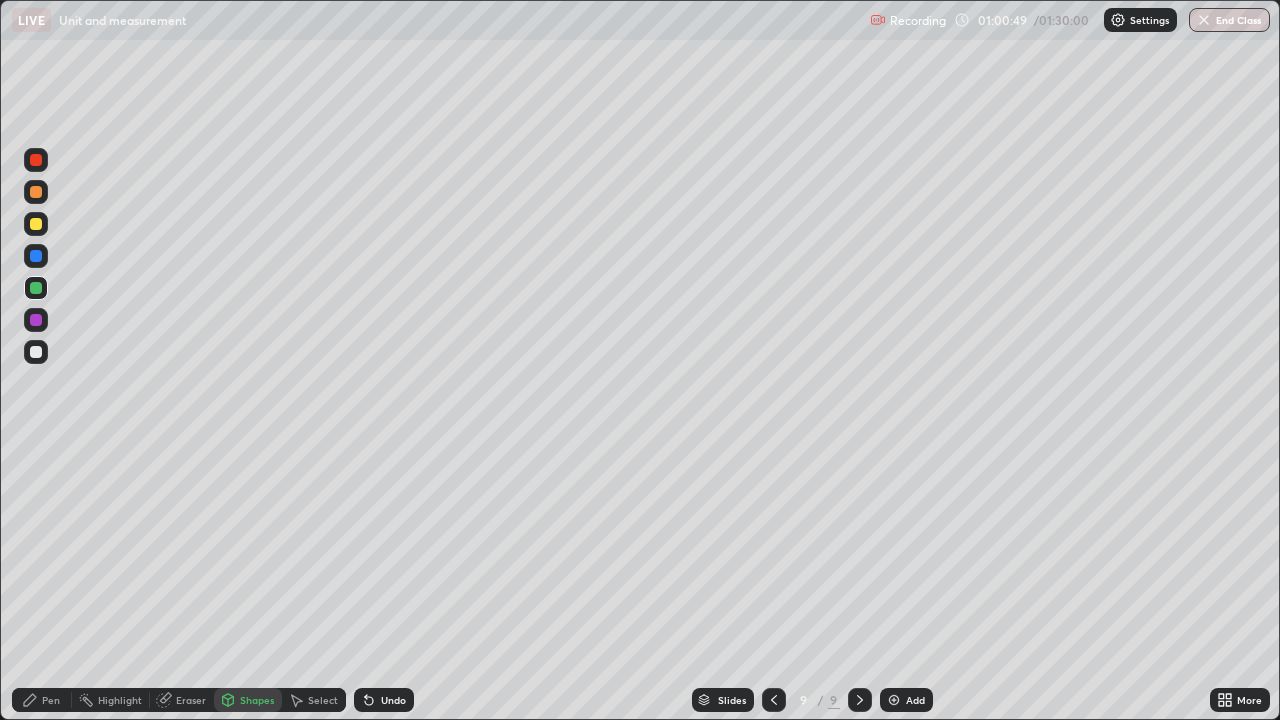 click on "Pen" at bounding box center (51, 700) 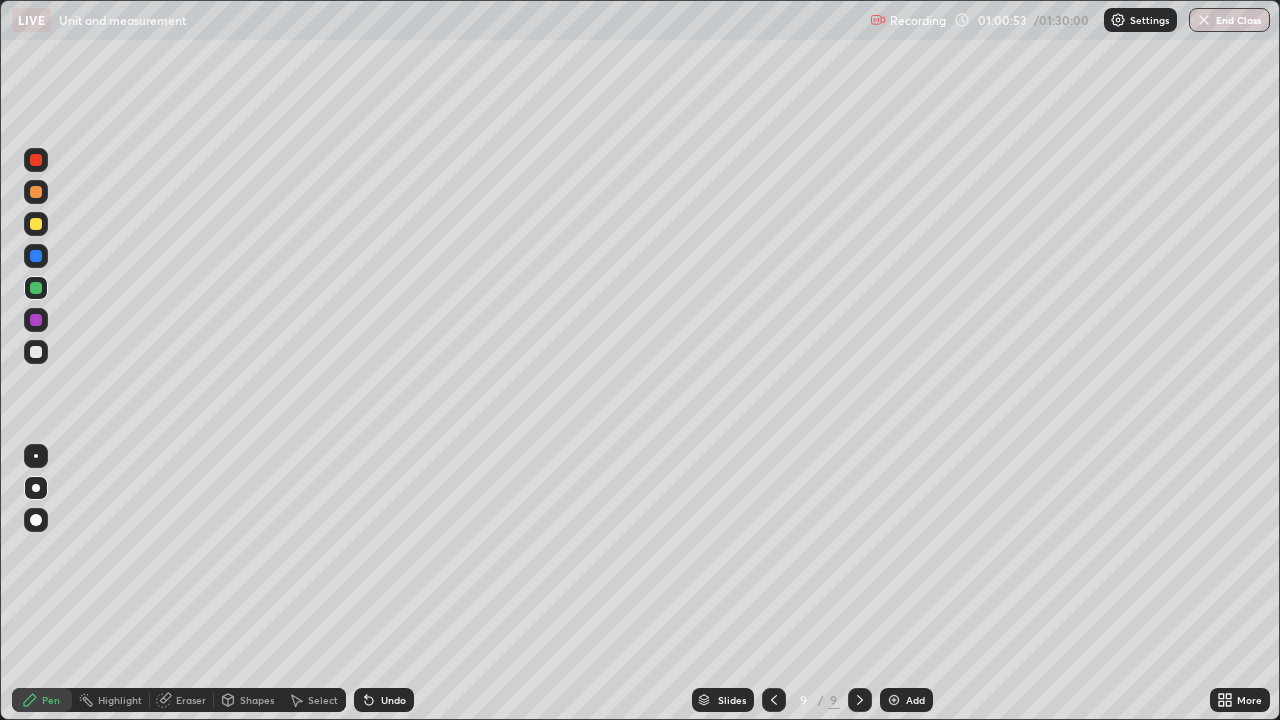 click 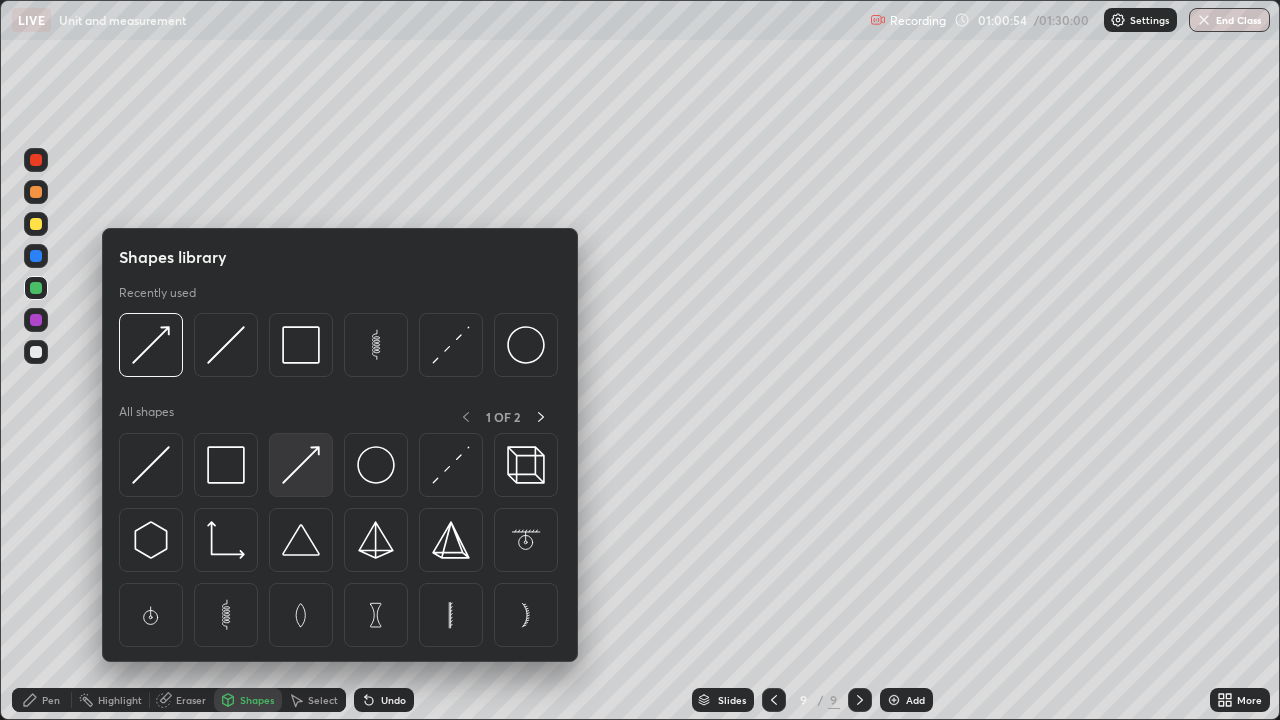 click at bounding box center [301, 465] 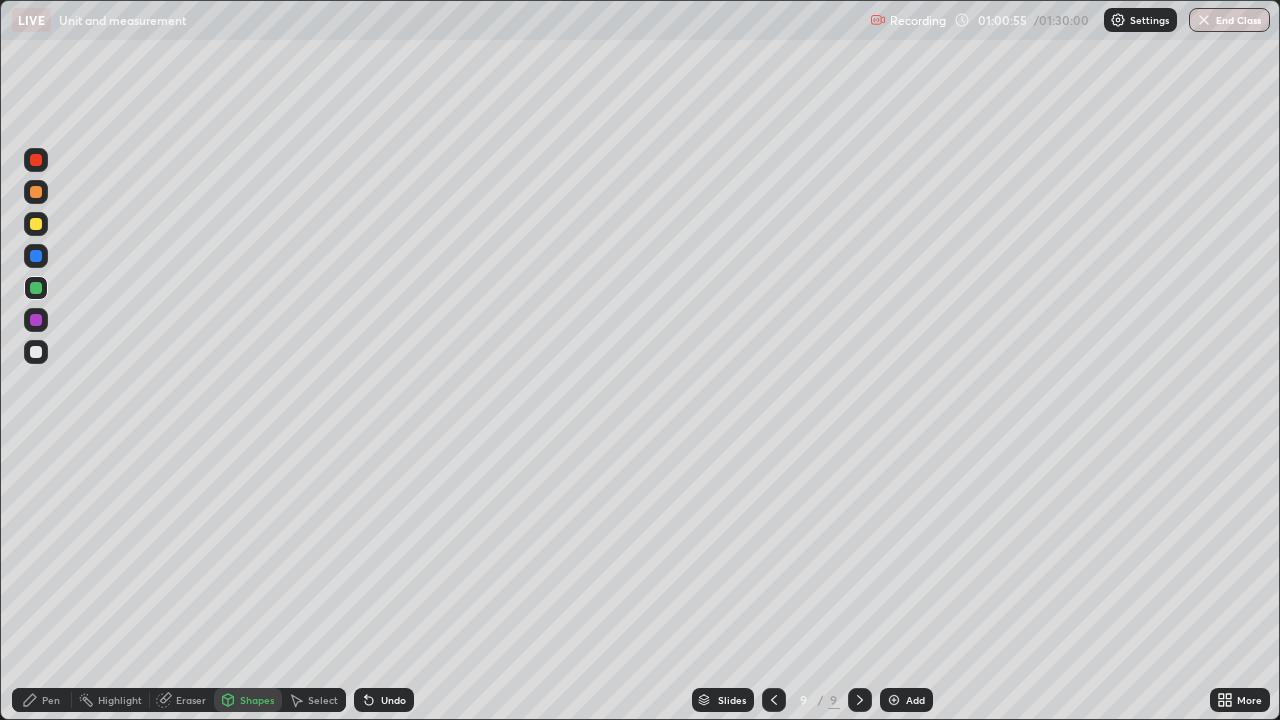 click on "Pen" at bounding box center (51, 700) 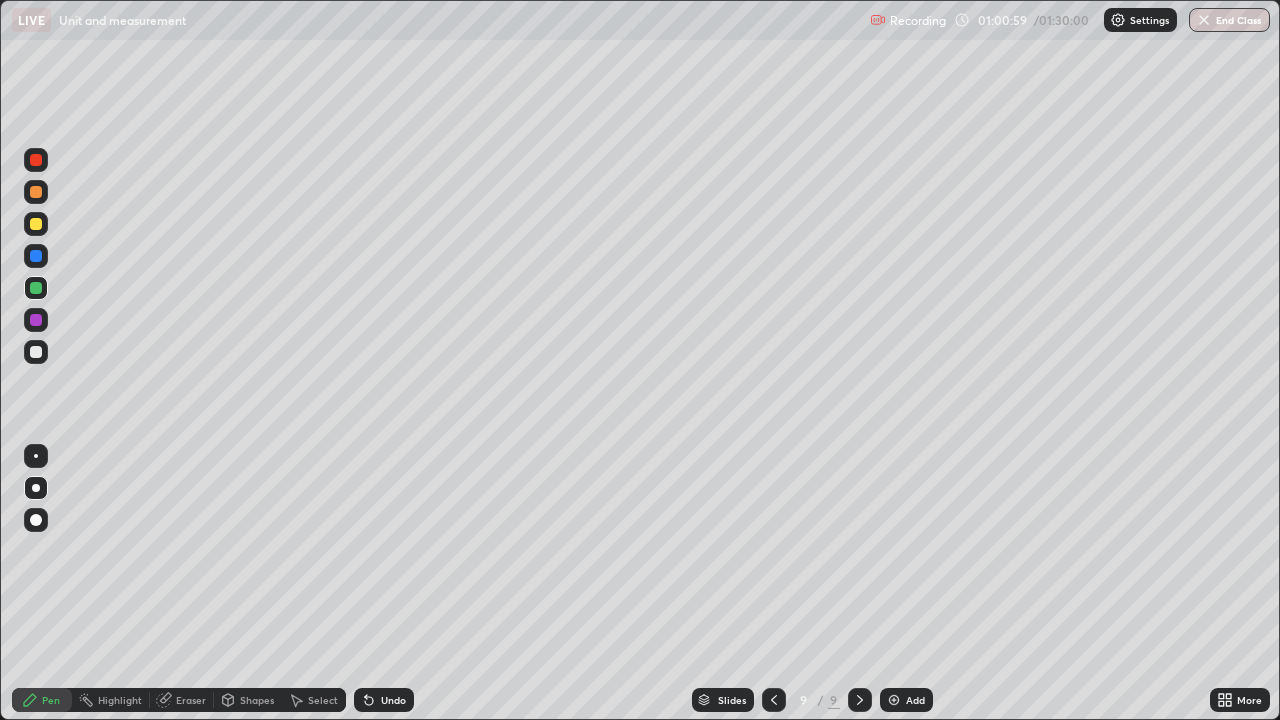 click at bounding box center (36, 352) 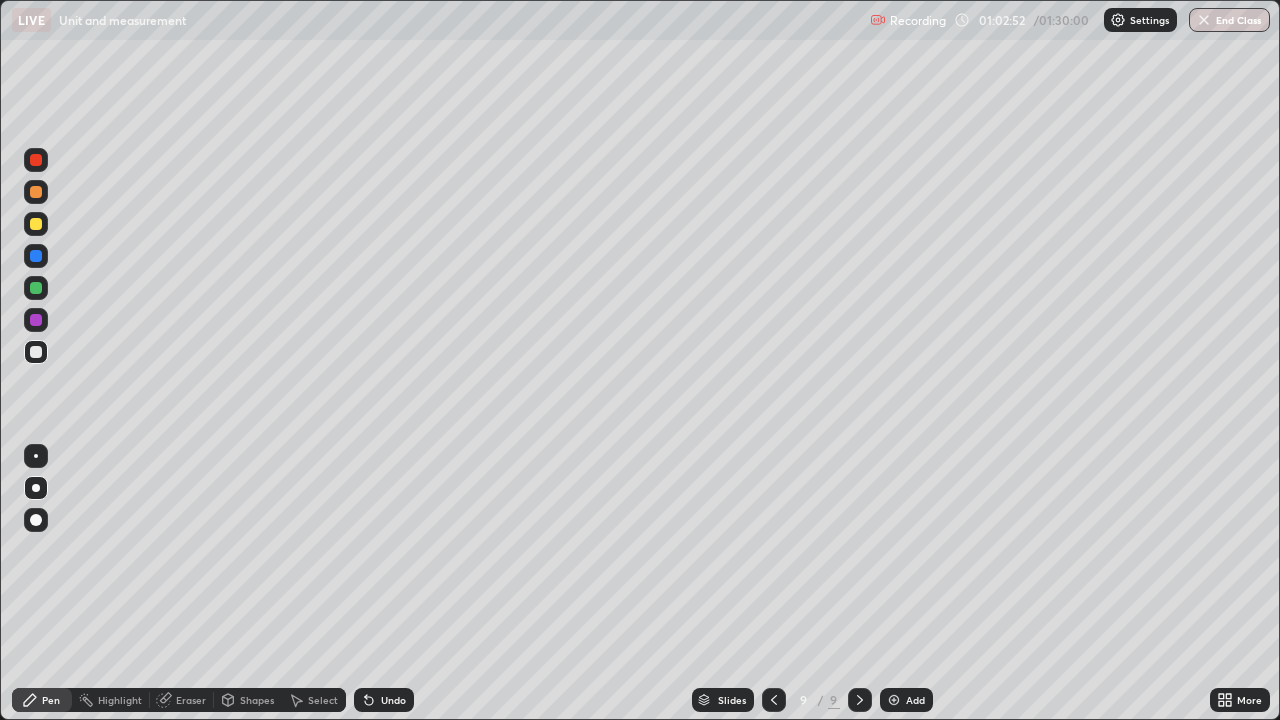 click on "Add" at bounding box center (906, 700) 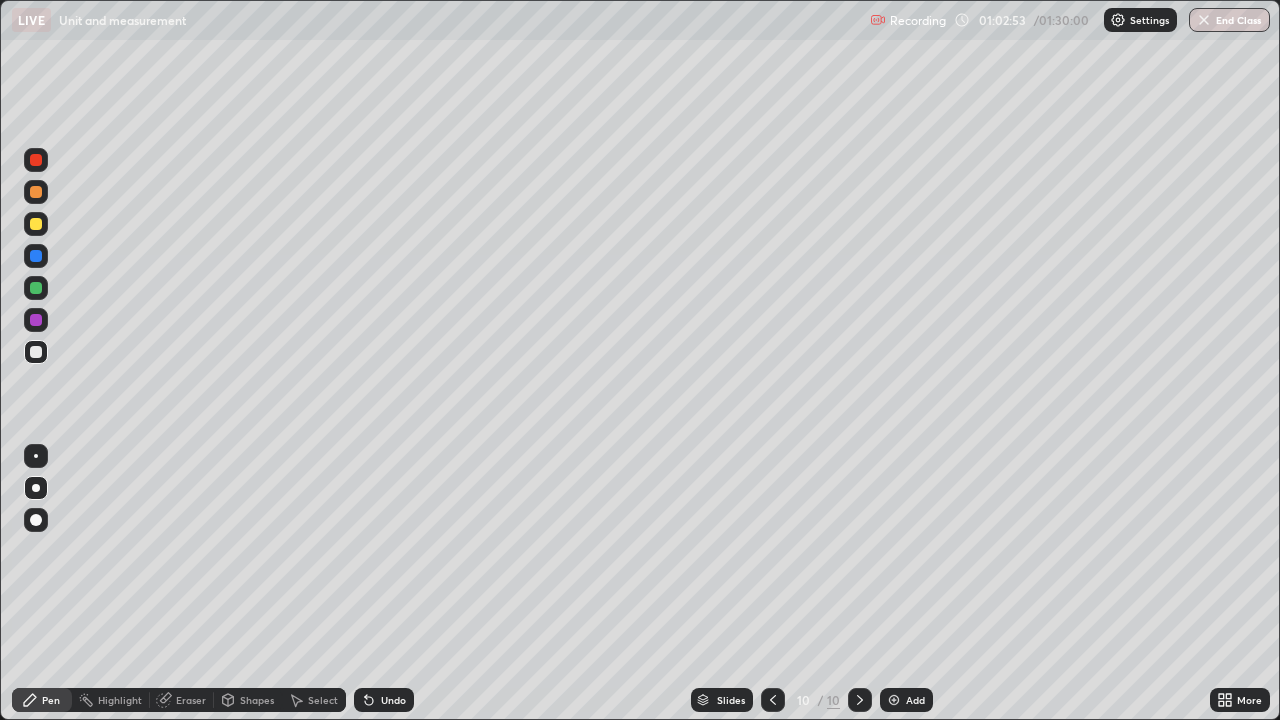 click on "Shapes" at bounding box center (257, 700) 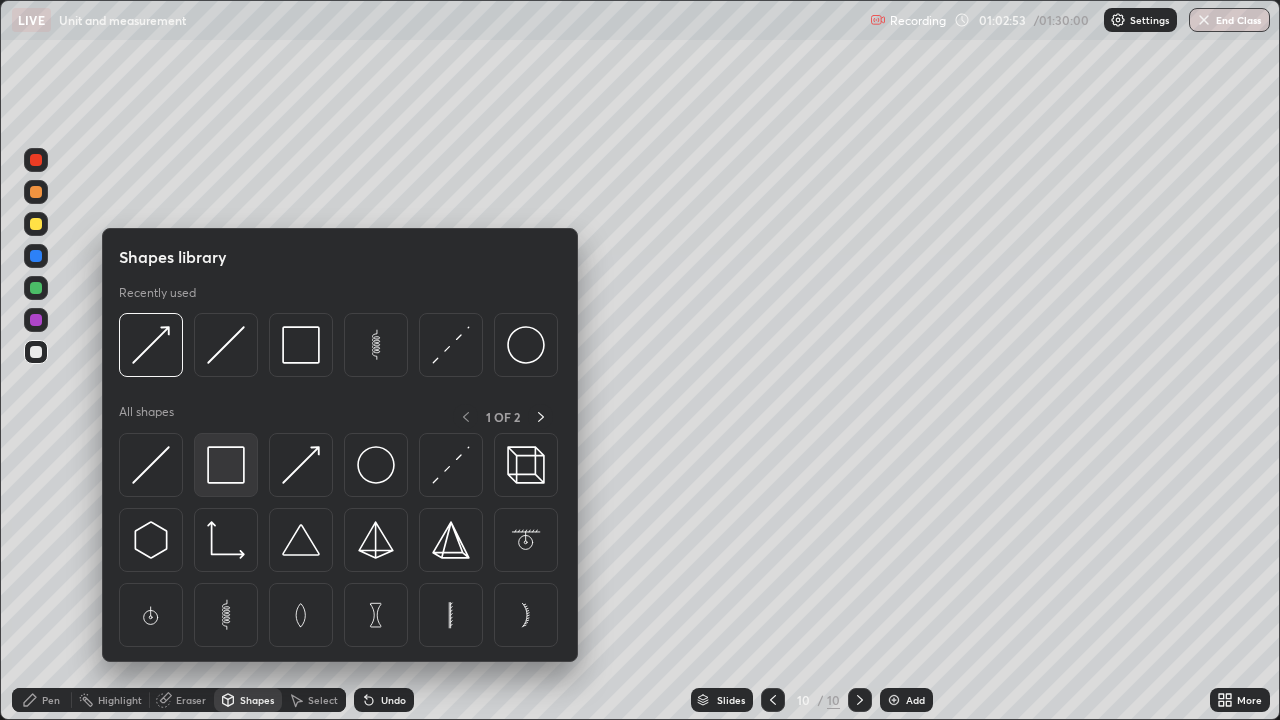 click at bounding box center (226, 465) 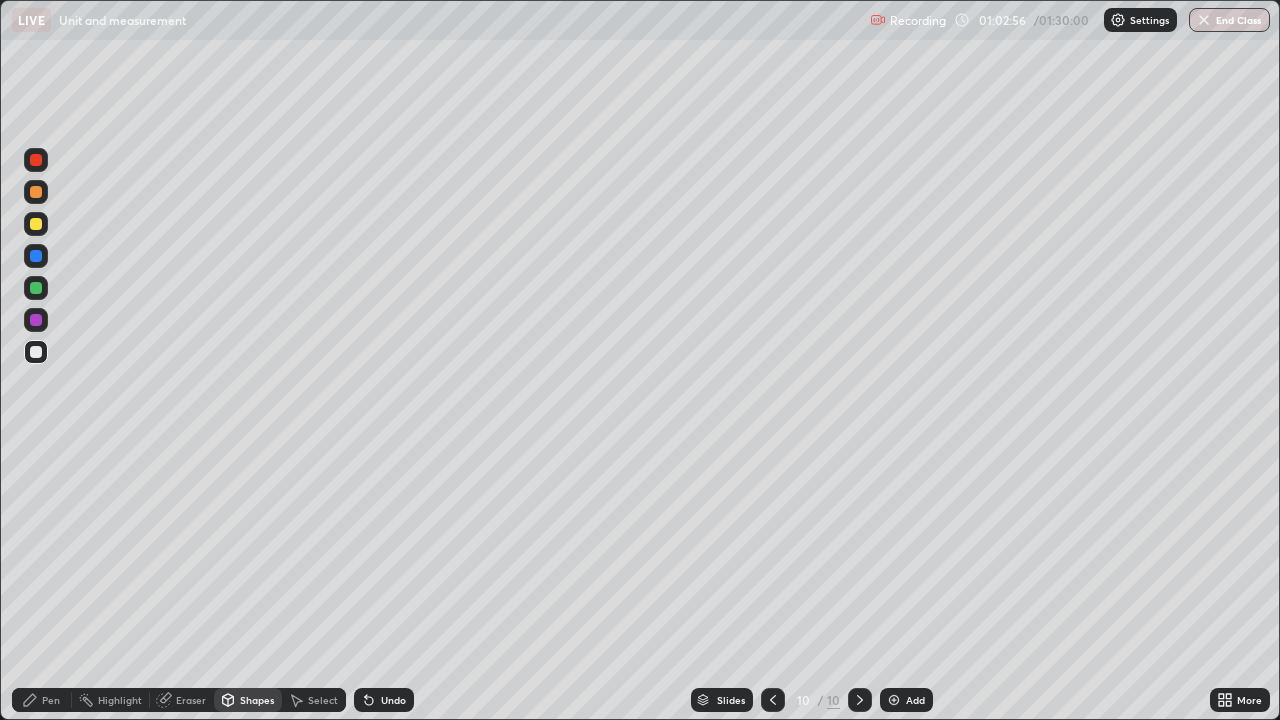 click on "Pen" at bounding box center [51, 700] 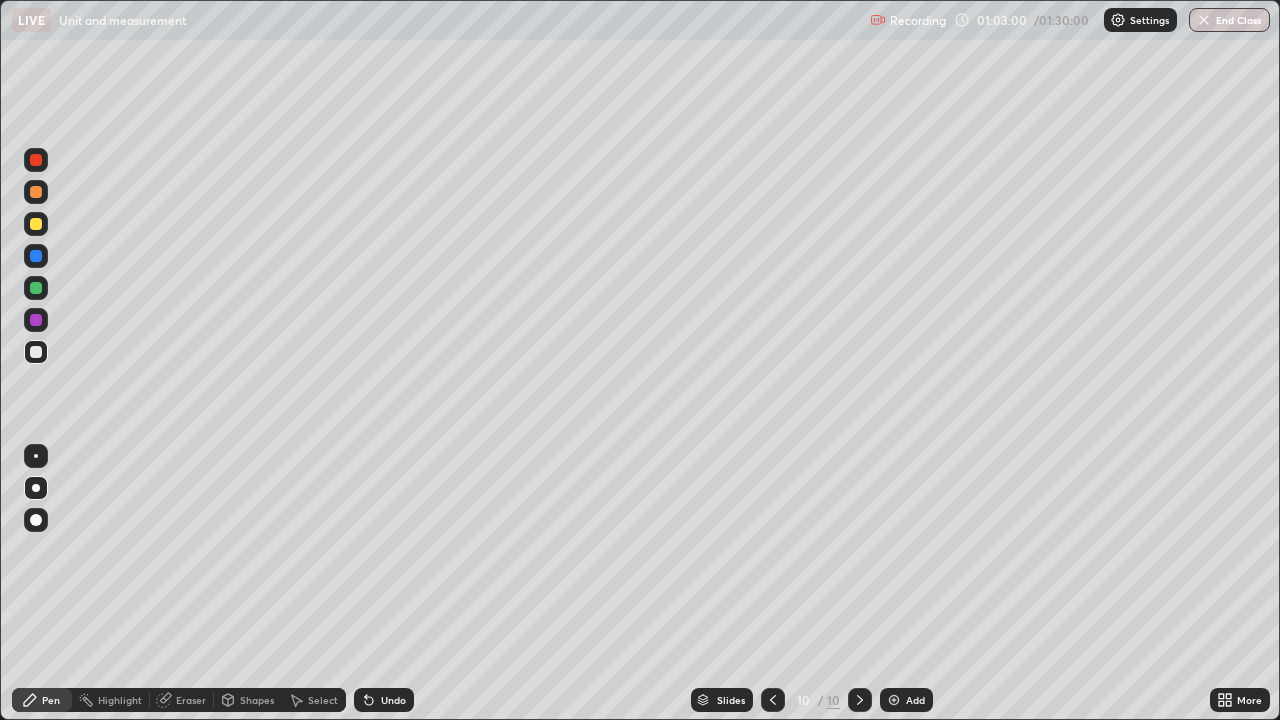 click on "Shapes" at bounding box center [257, 700] 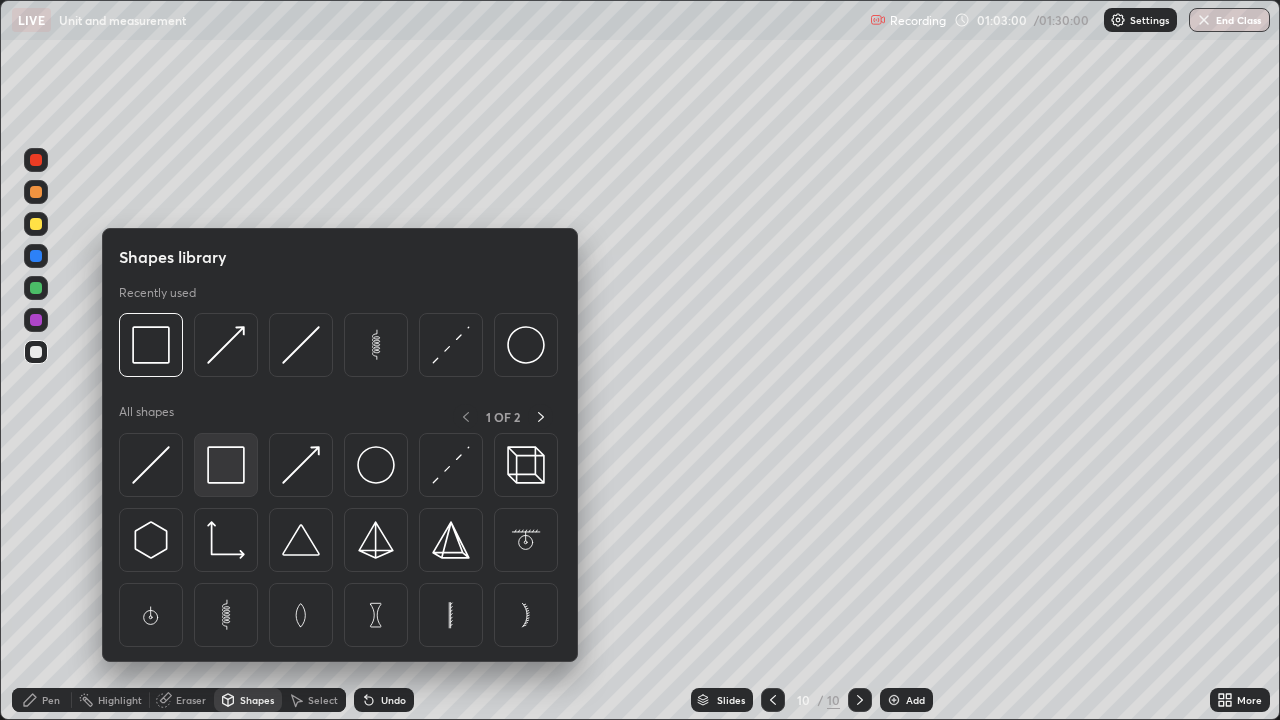 click at bounding box center [226, 465] 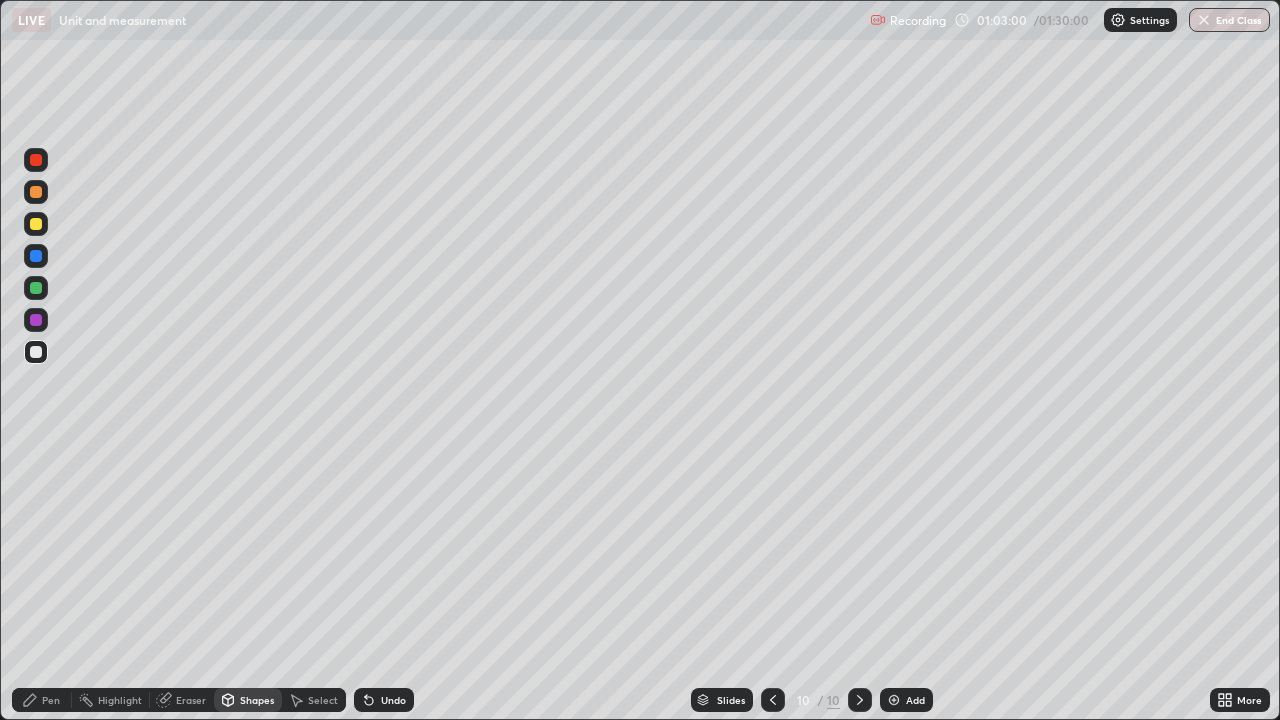 click at bounding box center [36, 288] 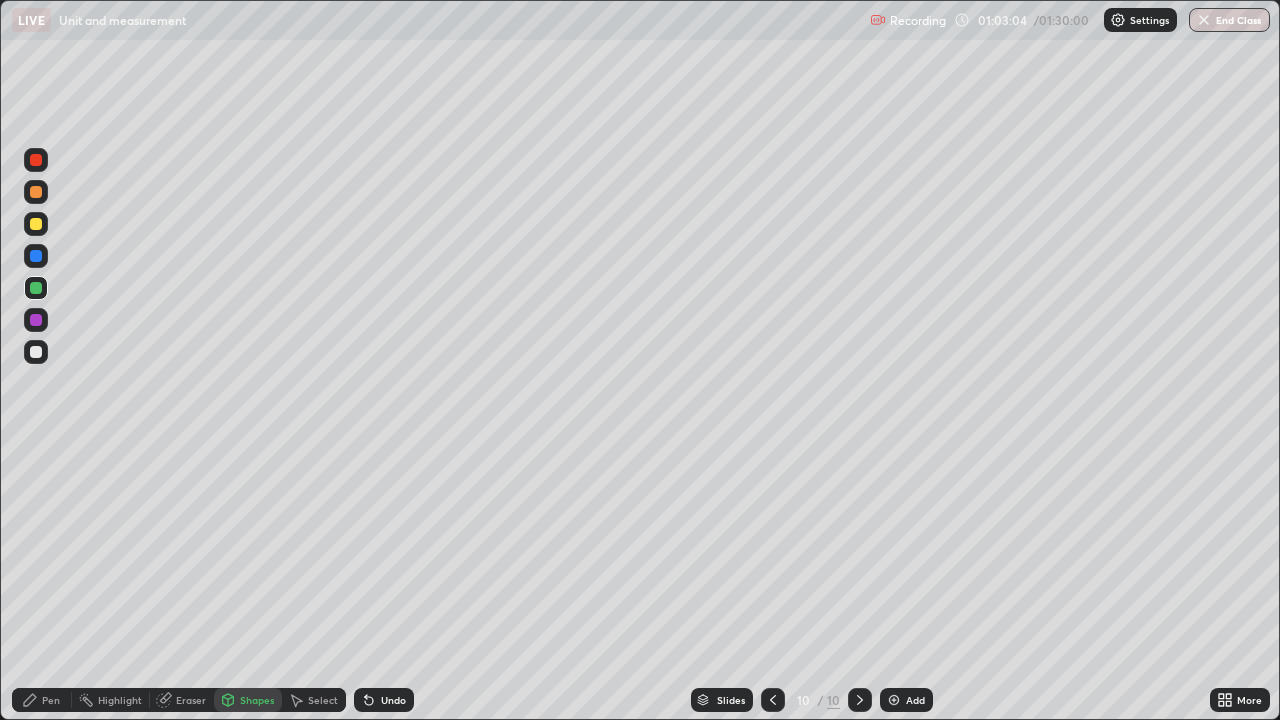 click on "Shapes" at bounding box center (257, 700) 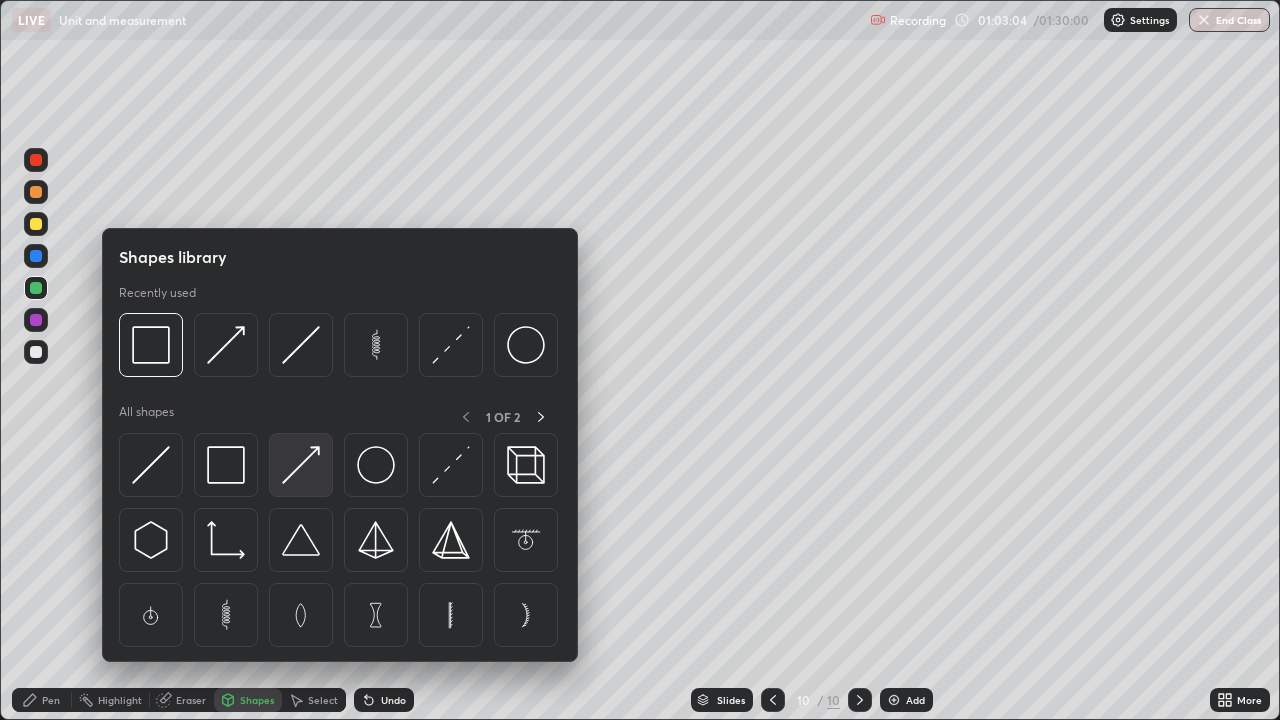 click at bounding box center (301, 465) 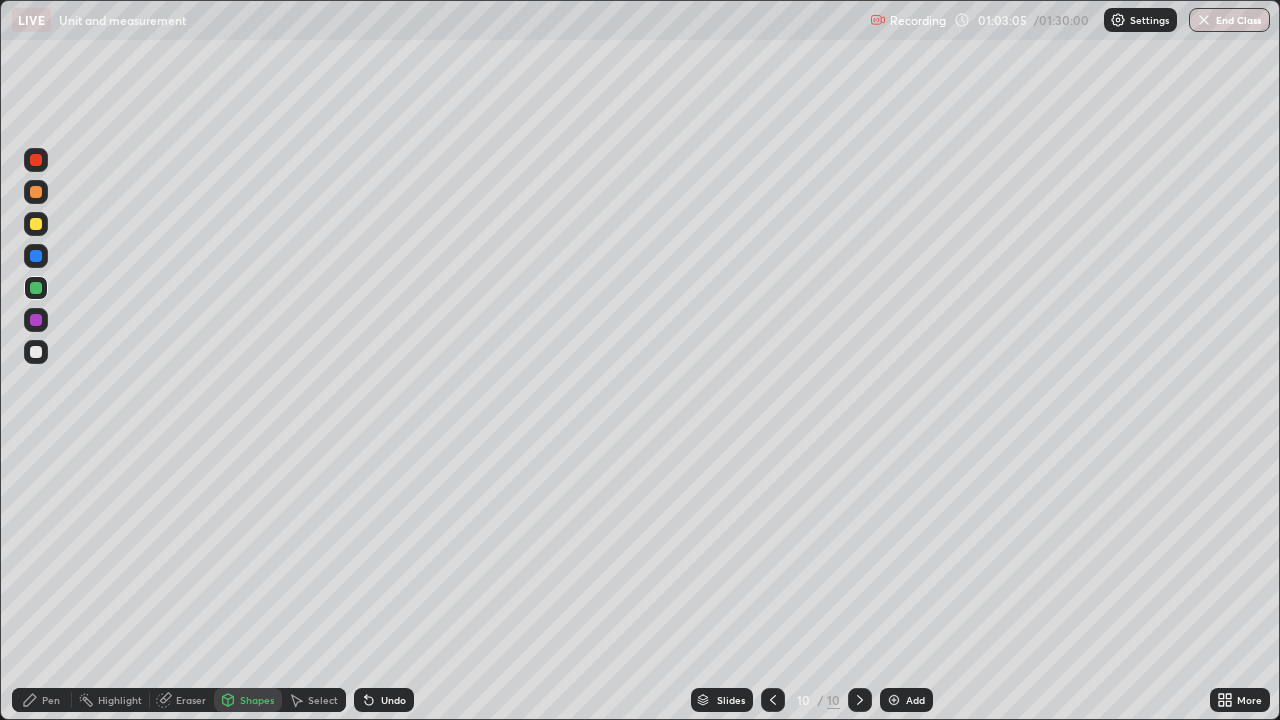 click at bounding box center [36, 224] 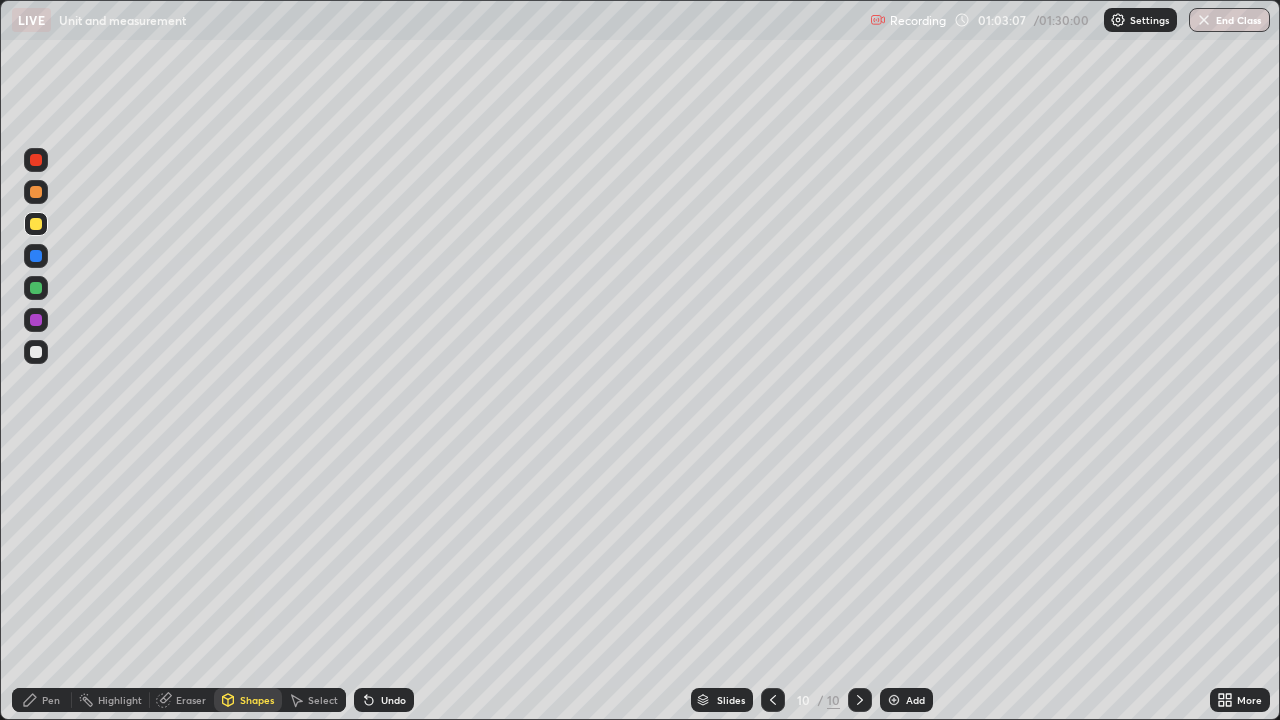 click on "Pen" at bounding box center [51, 700] 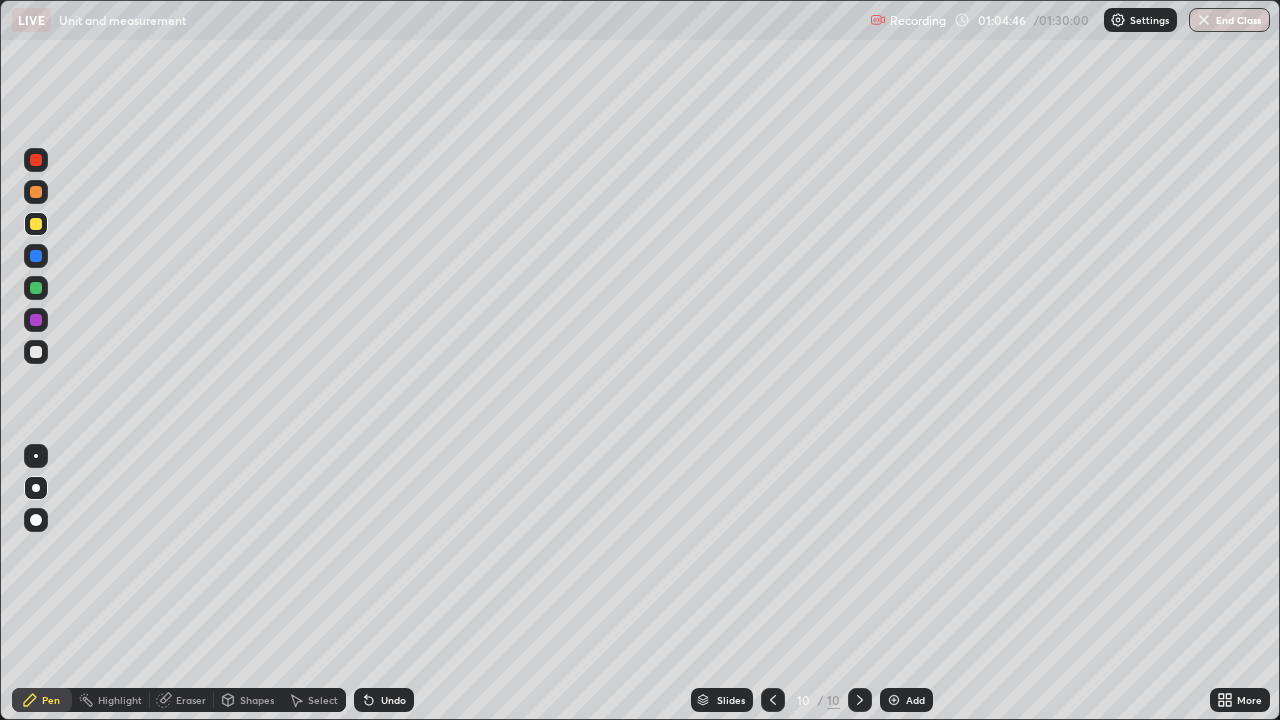 click on "Shapes" at bounding box center (257, 700) 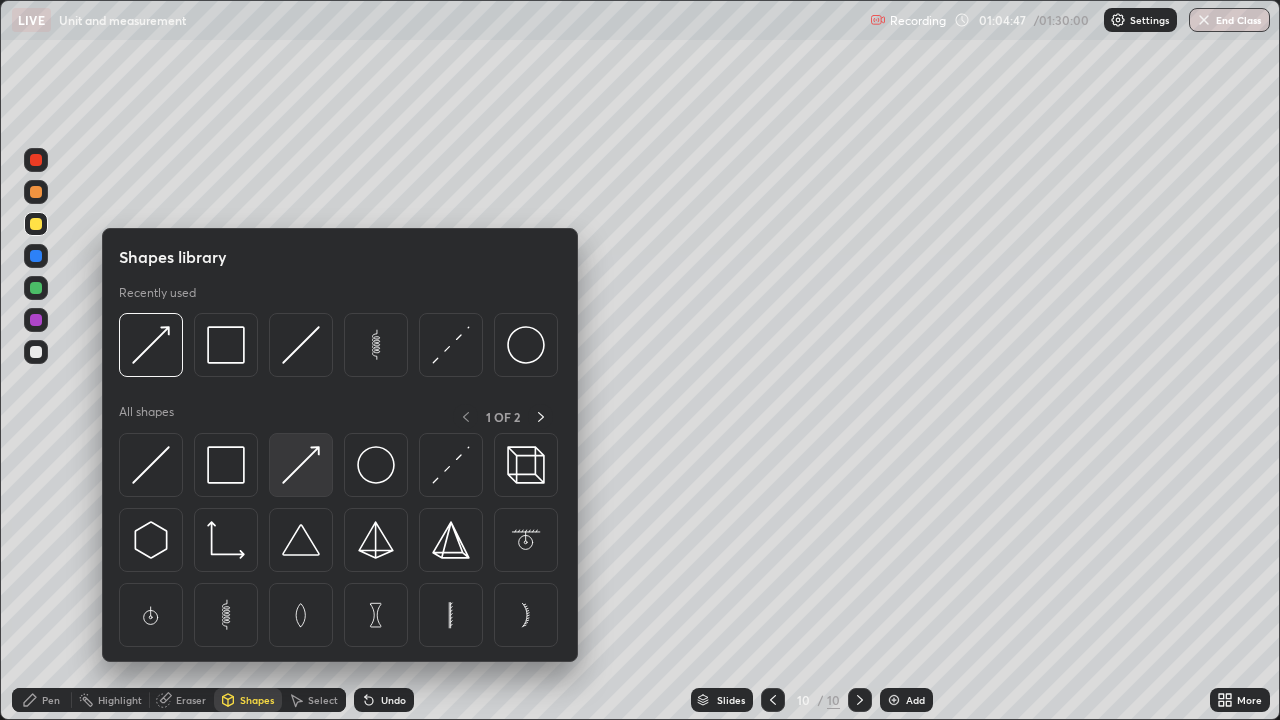 click at bounding box center (301, 465) 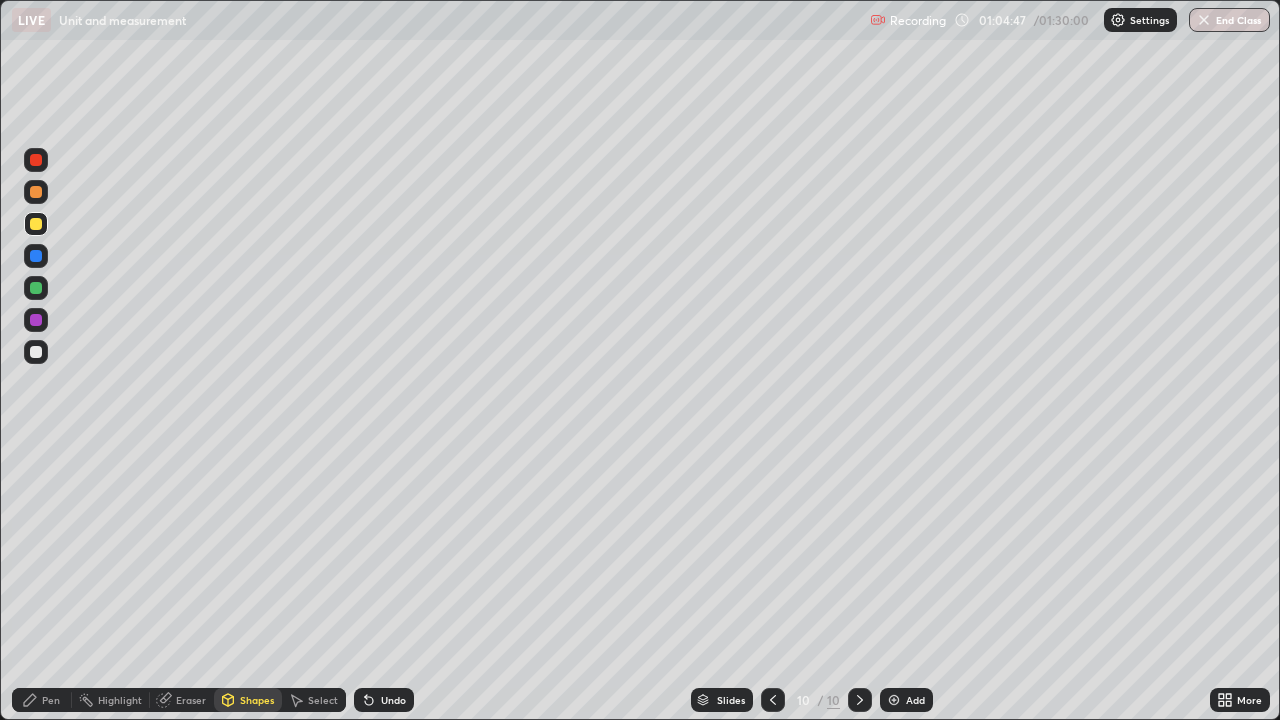 click at bounding box center [36, 352] 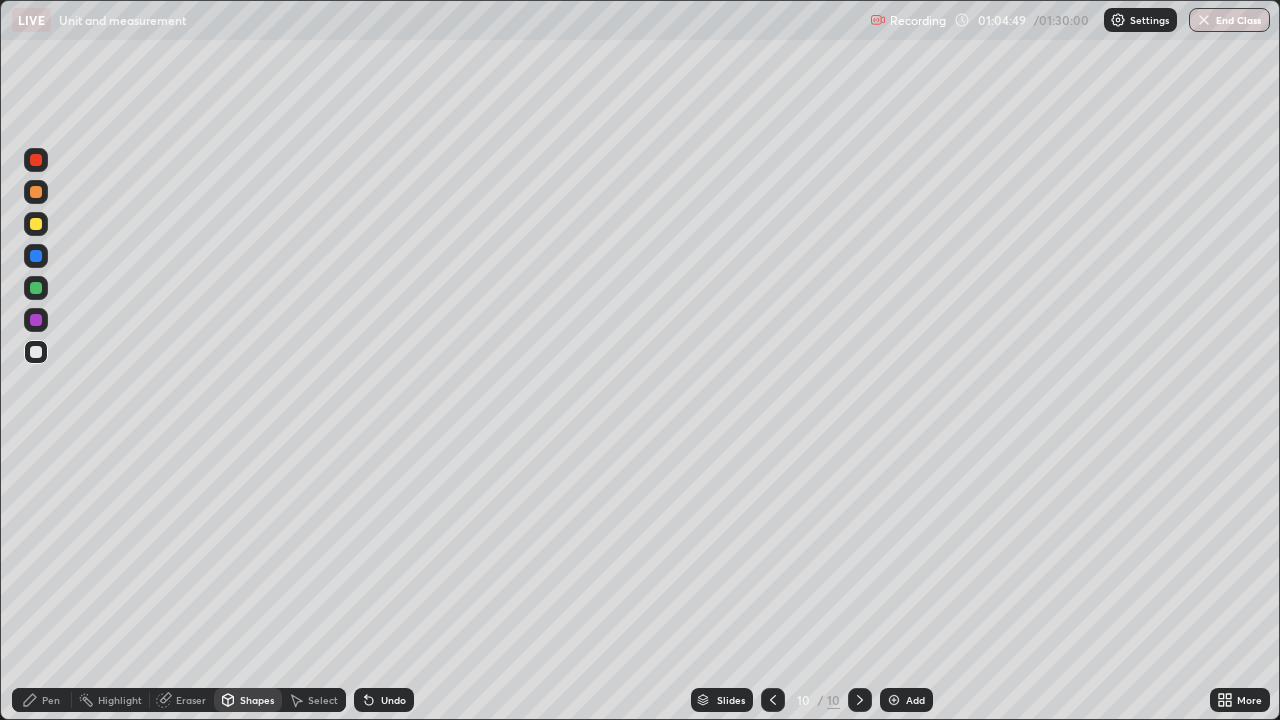 click on "Pen" at bounding box center [51, 700] 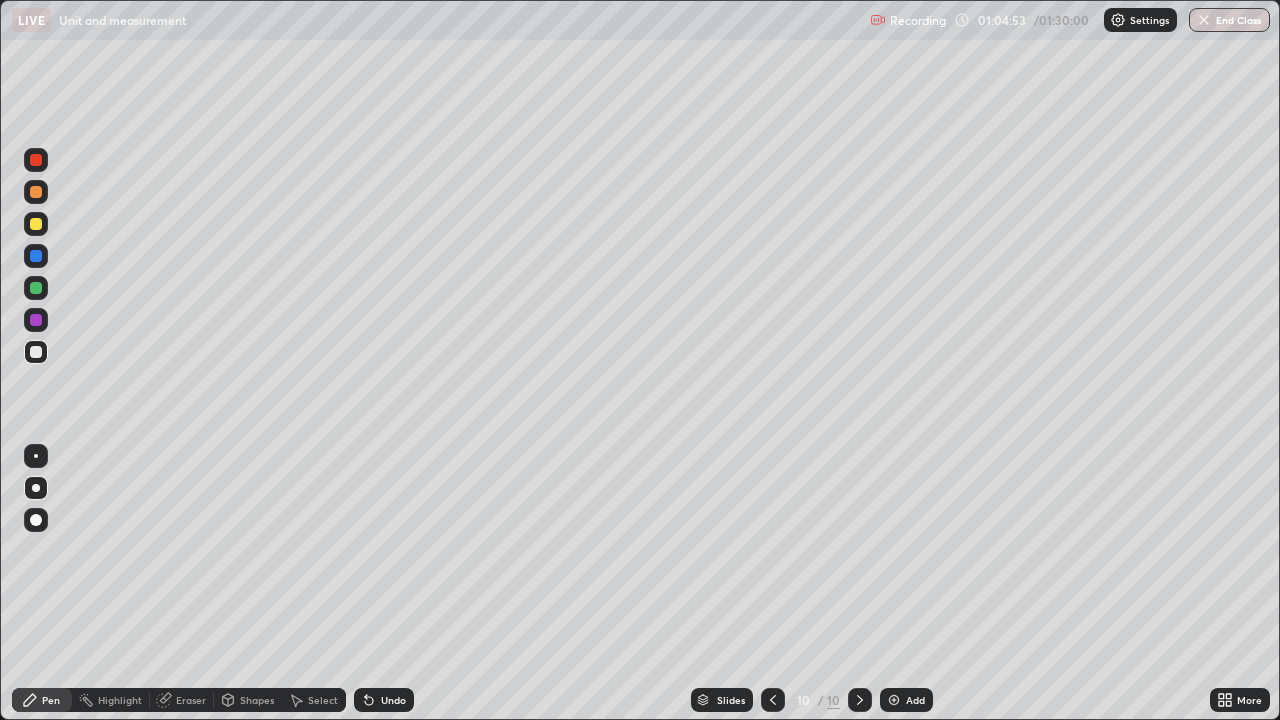 click on "Shapes" at bounding box center (257, 700) 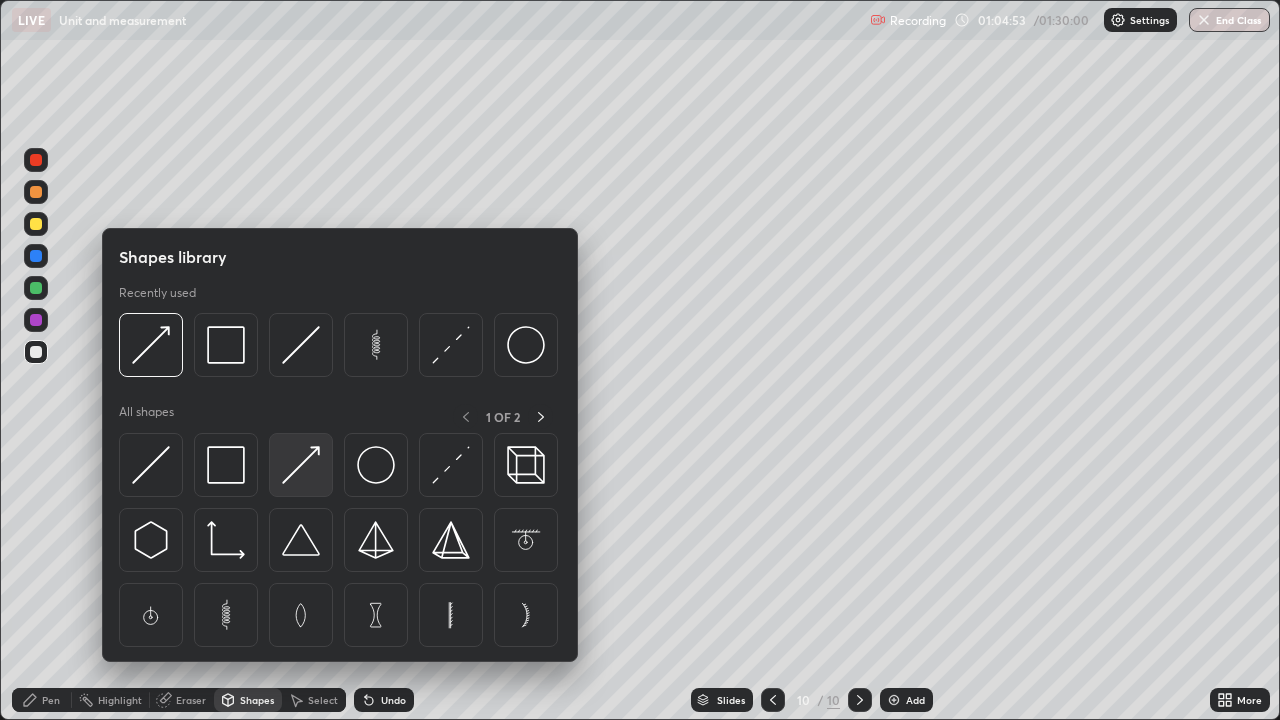 click at bounding box center [301, 465] 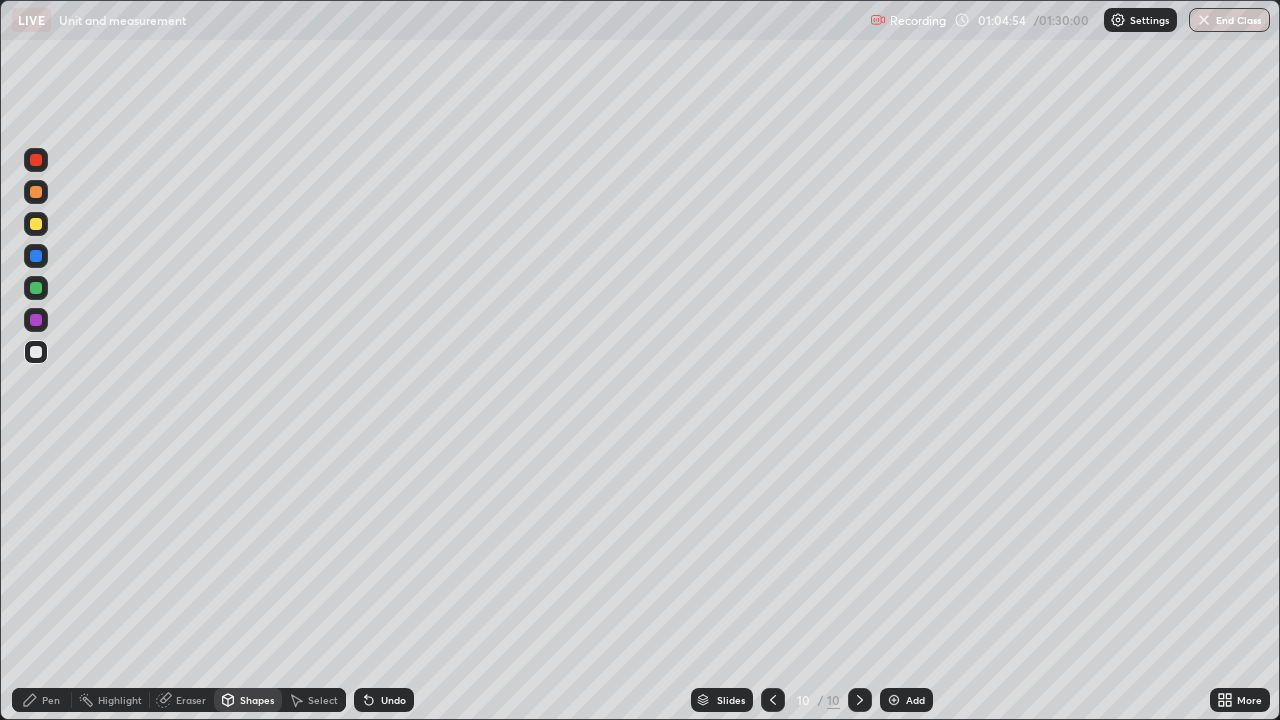 click on "Pen" at bounding box center (42, 700) 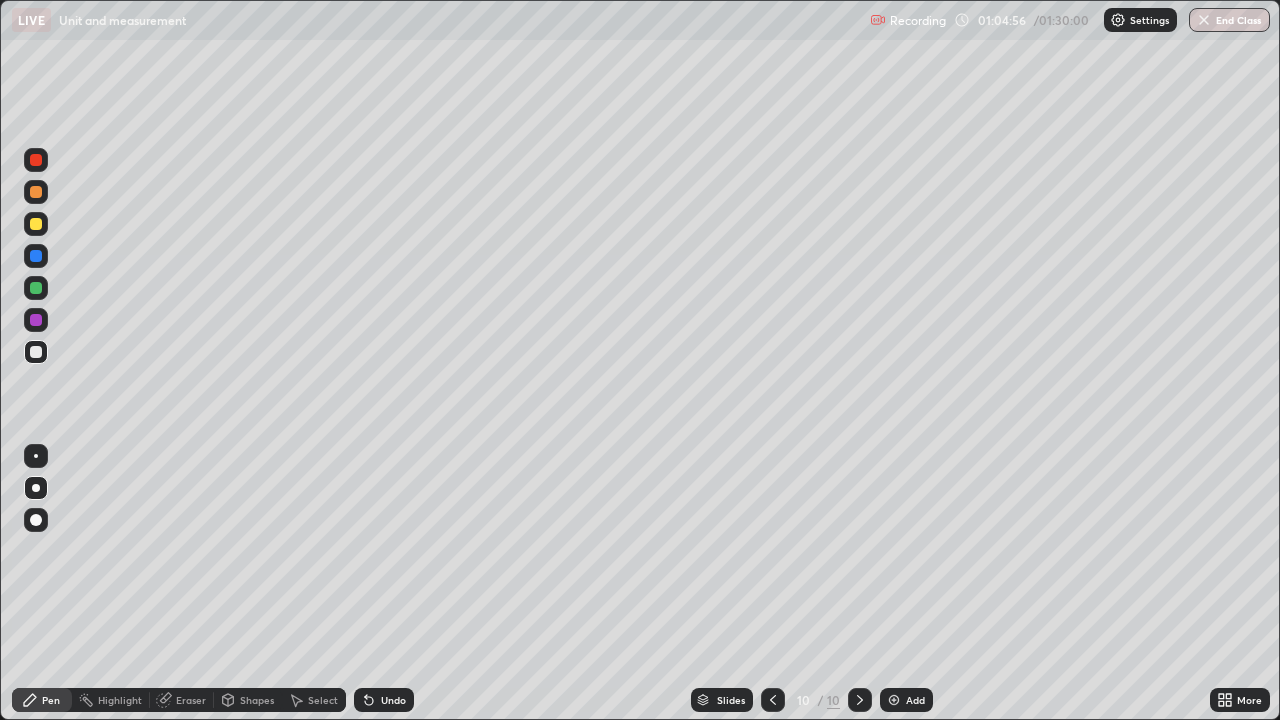 click at bounding box center (36, 224) 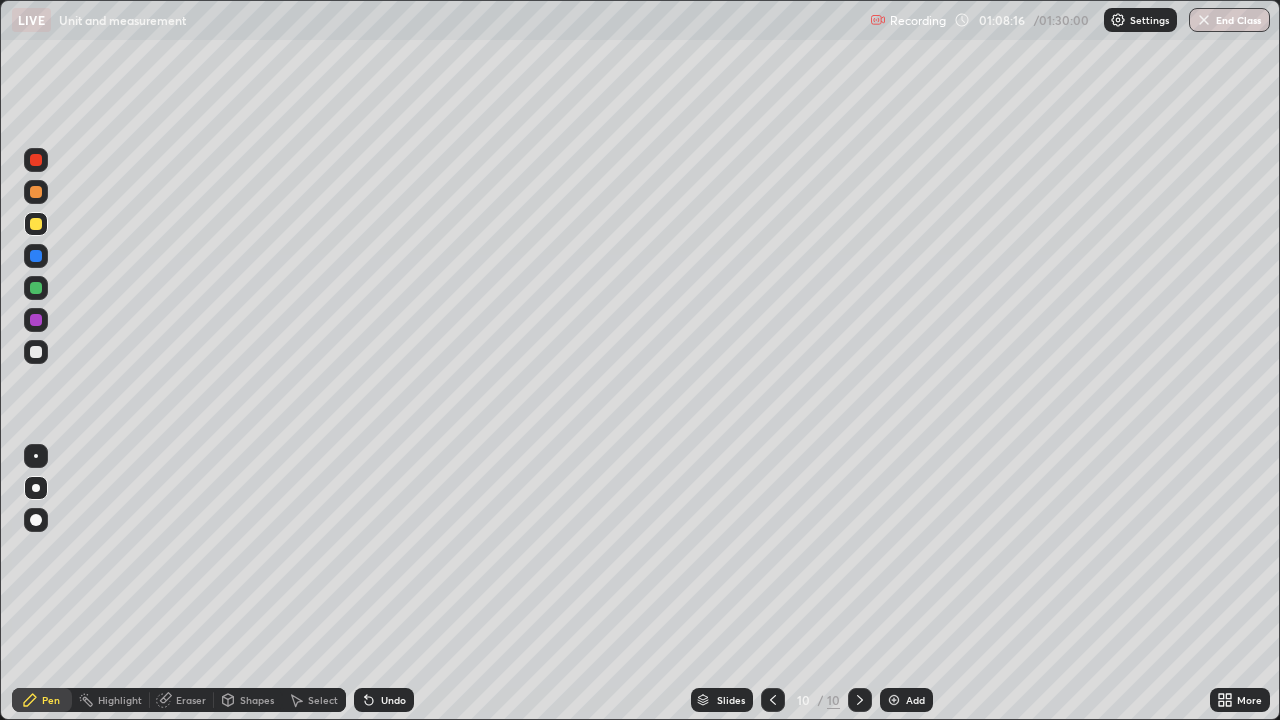 click on "Shapes" at bounding box center [257, 700] 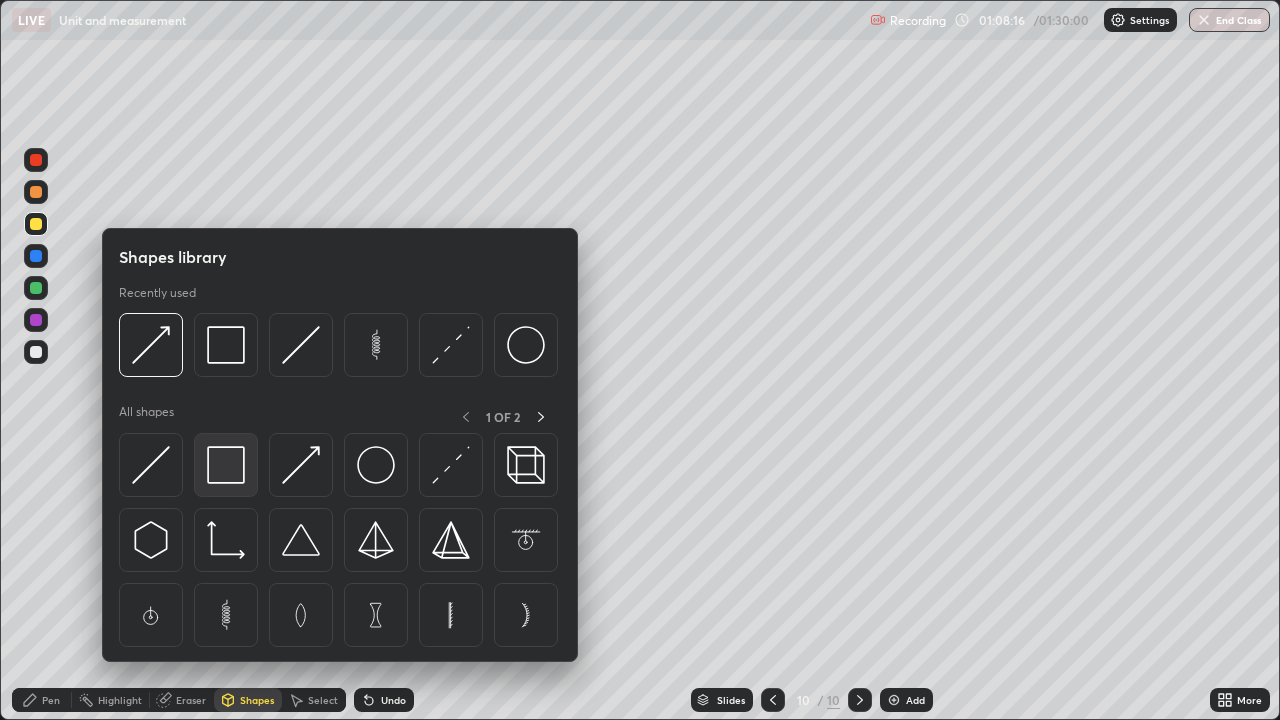 click at bounding box center (226, 465) 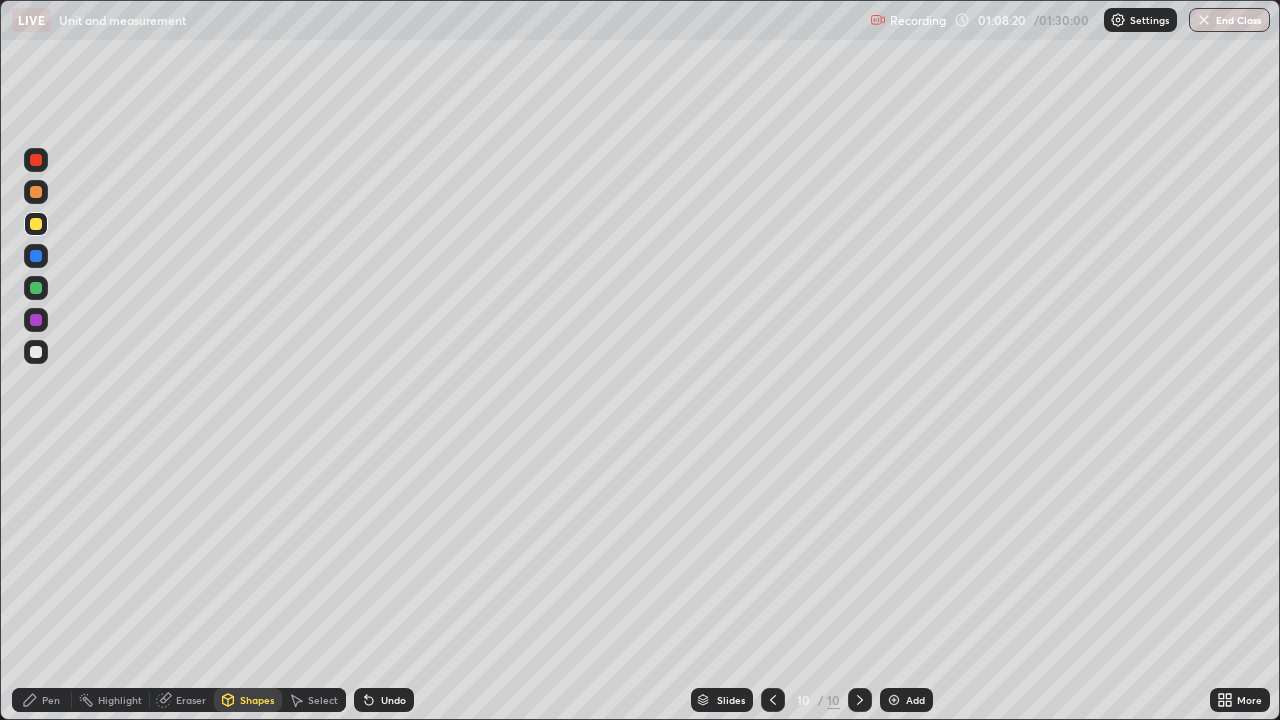 click 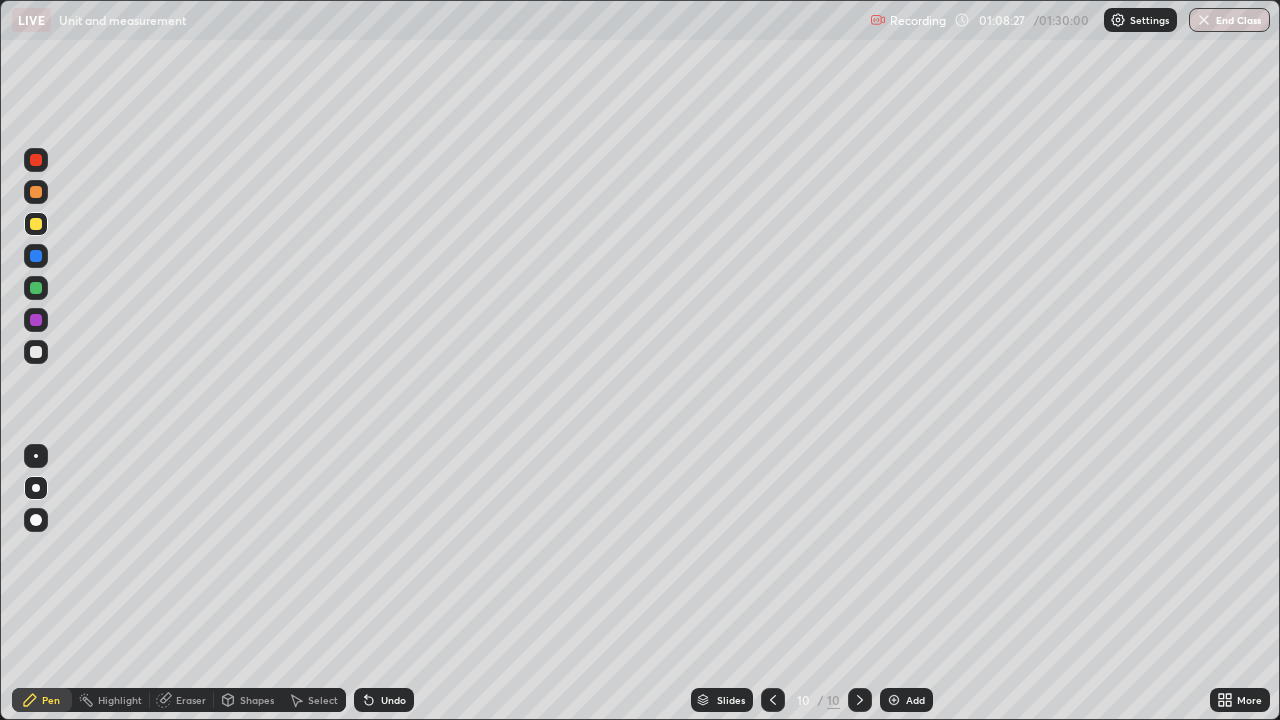click on "Shapes" at bounding box center [257, 700] 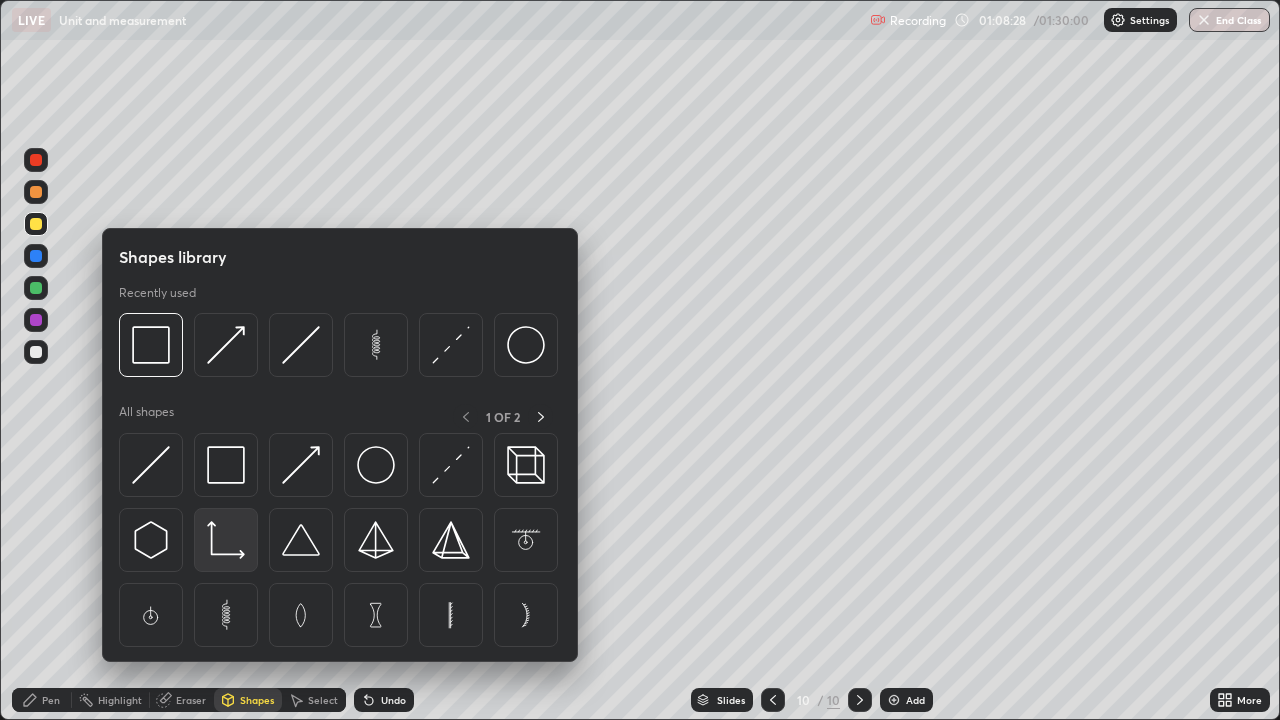 click at bounding box center (226, 540) 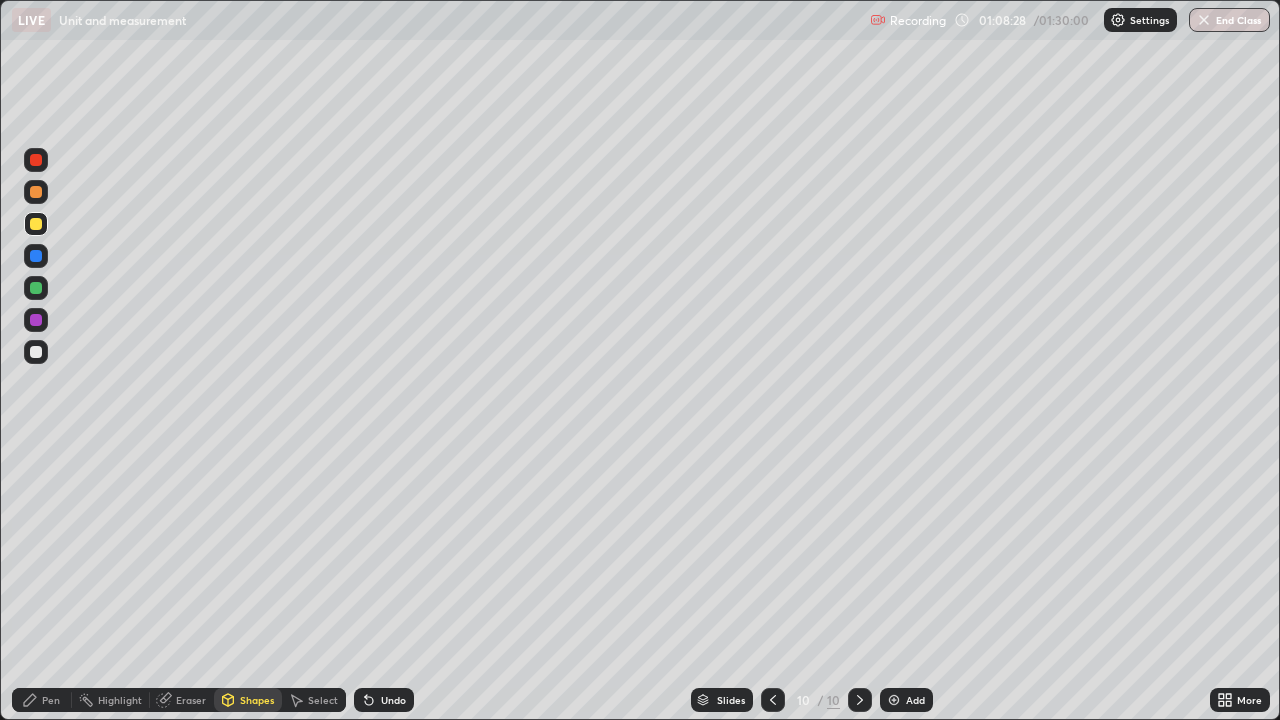 click on "Shapes" at bounding box center [248, 700] 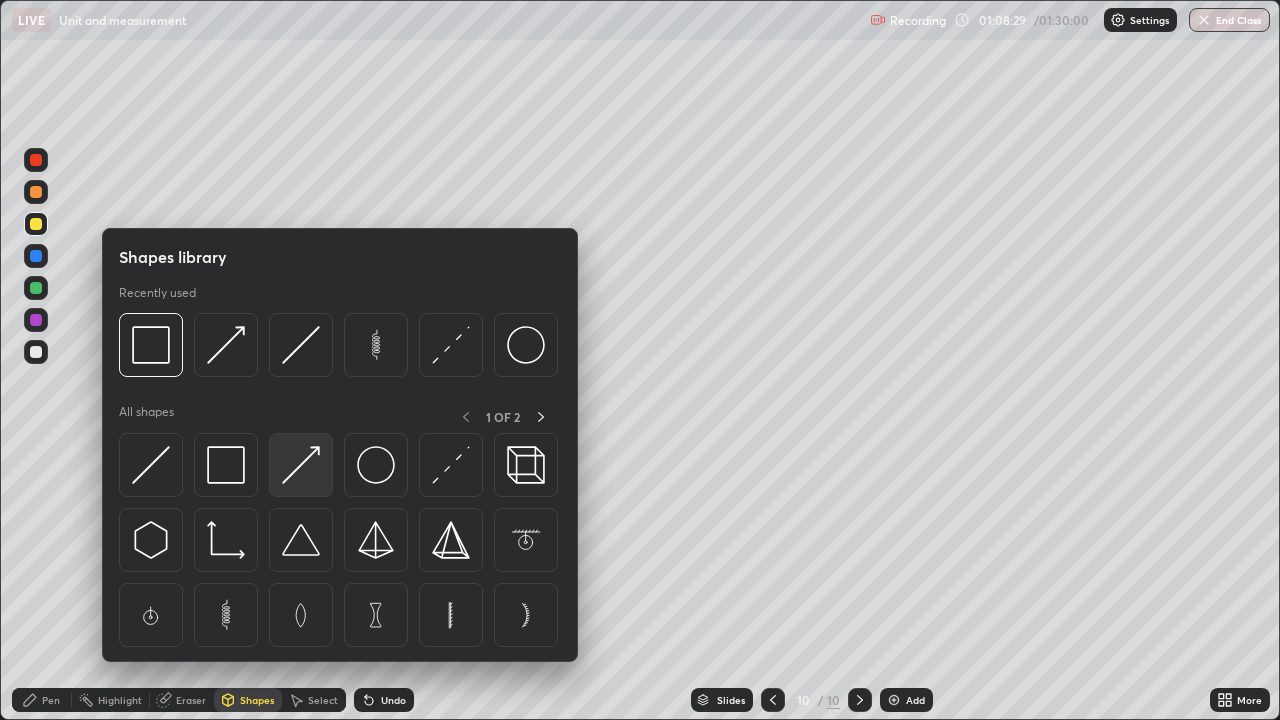click at bounding box center [301, 465] 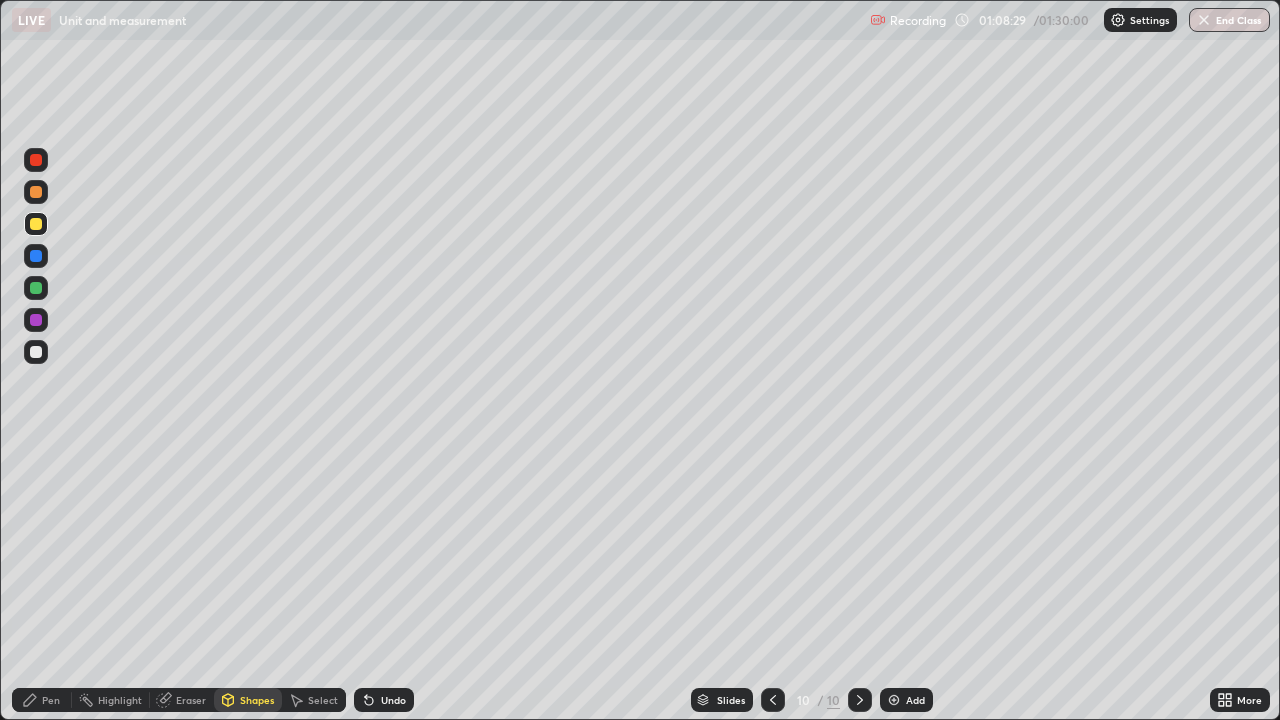 click at bounding box center [36, 352] 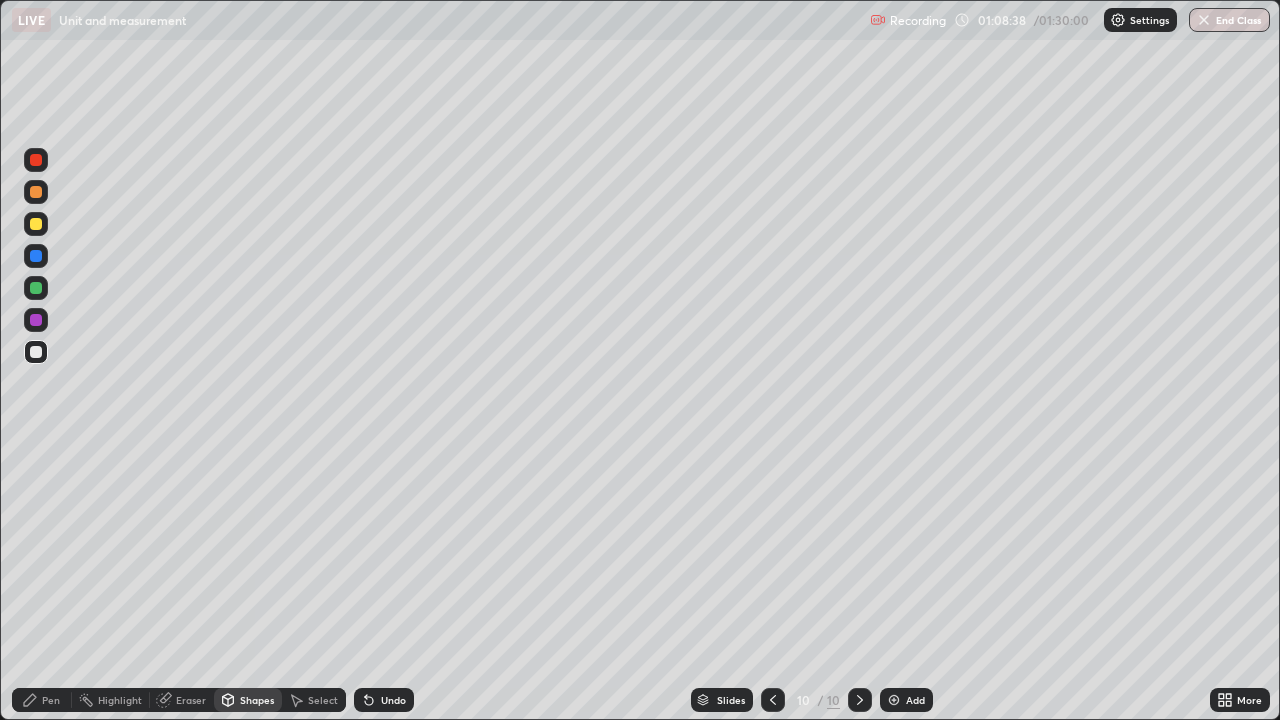 click on "Pen" at bounding box center [51, 700] 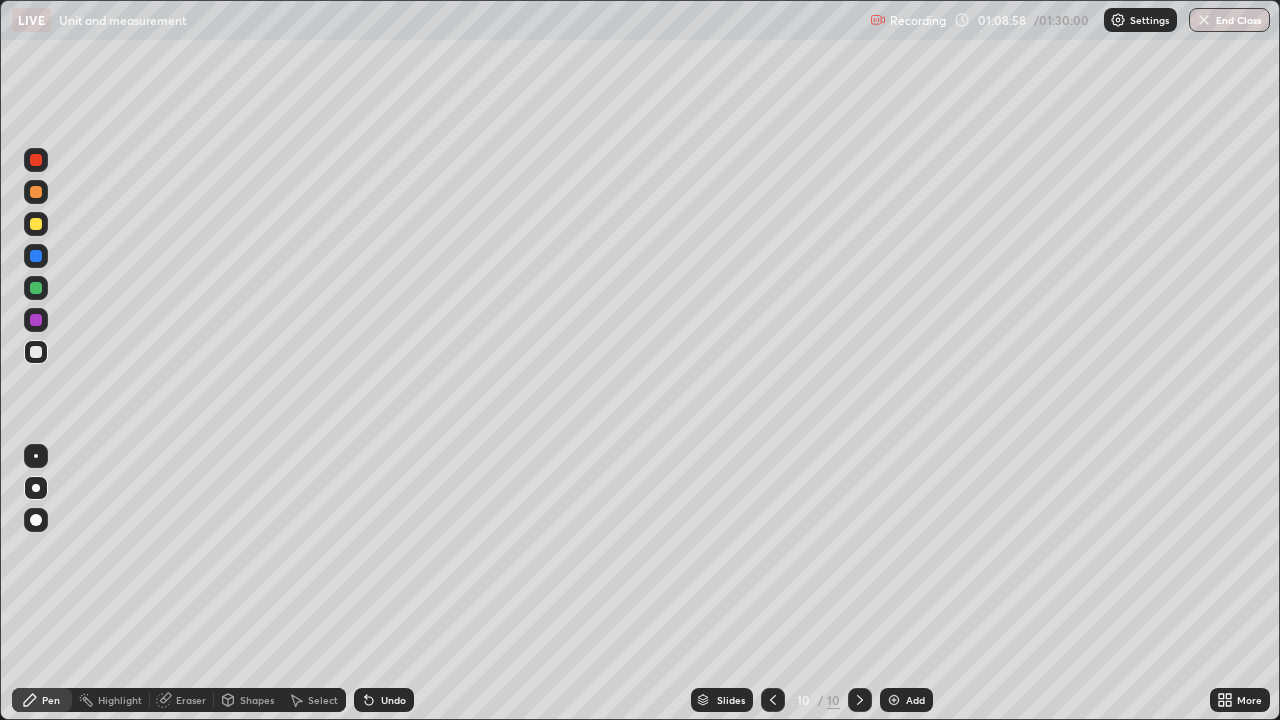 click on "Shapes" at bounding box center [257, 700] 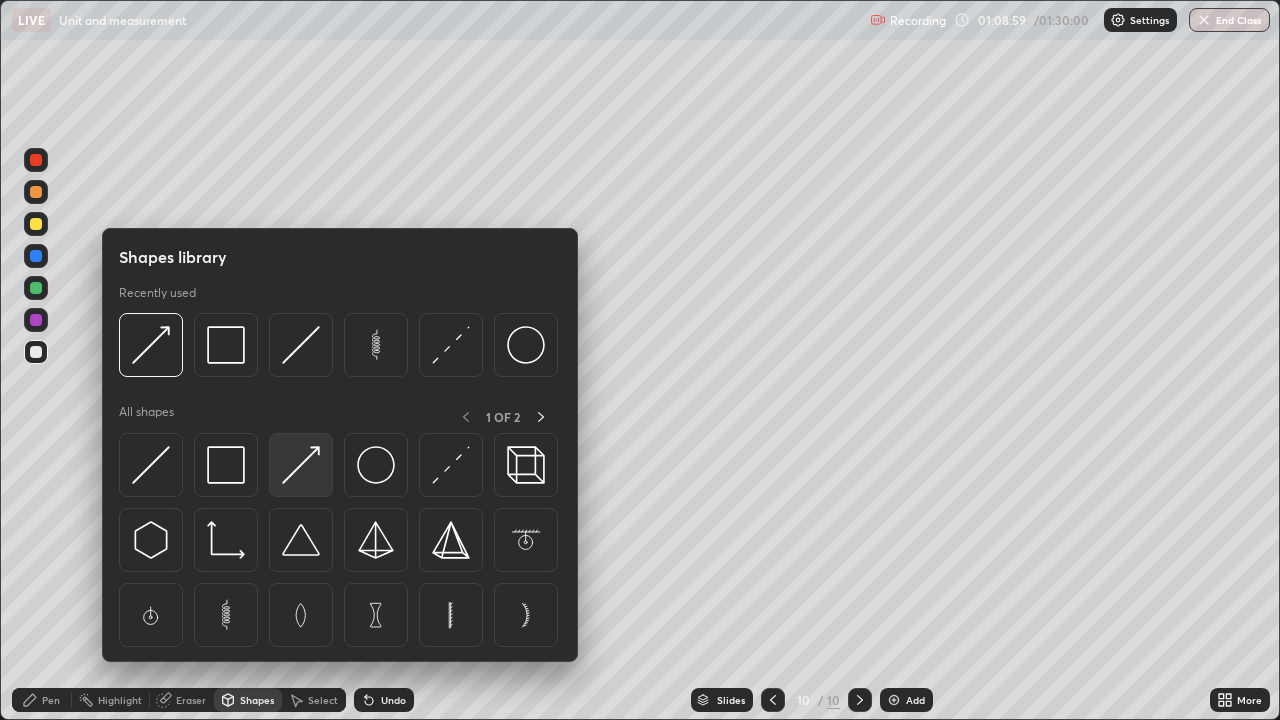 click at bounding box center (301, 465) 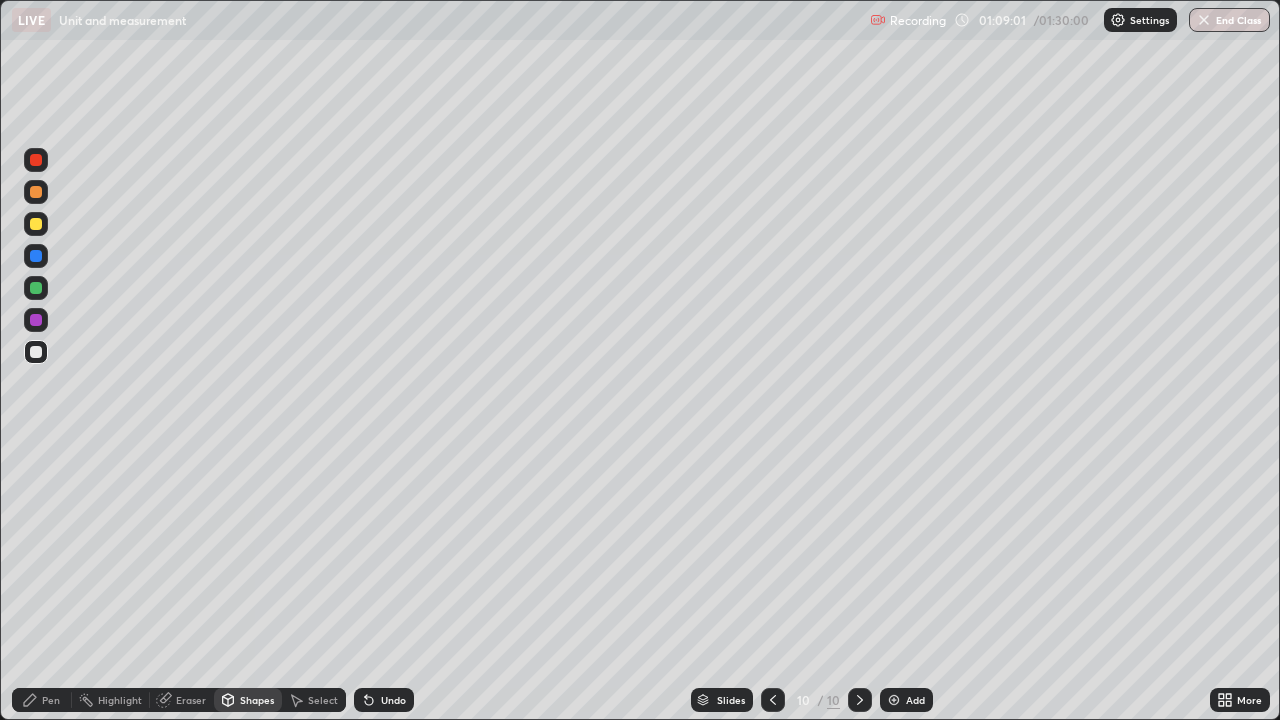 click on "Pen" at bounding box center [42, 700] 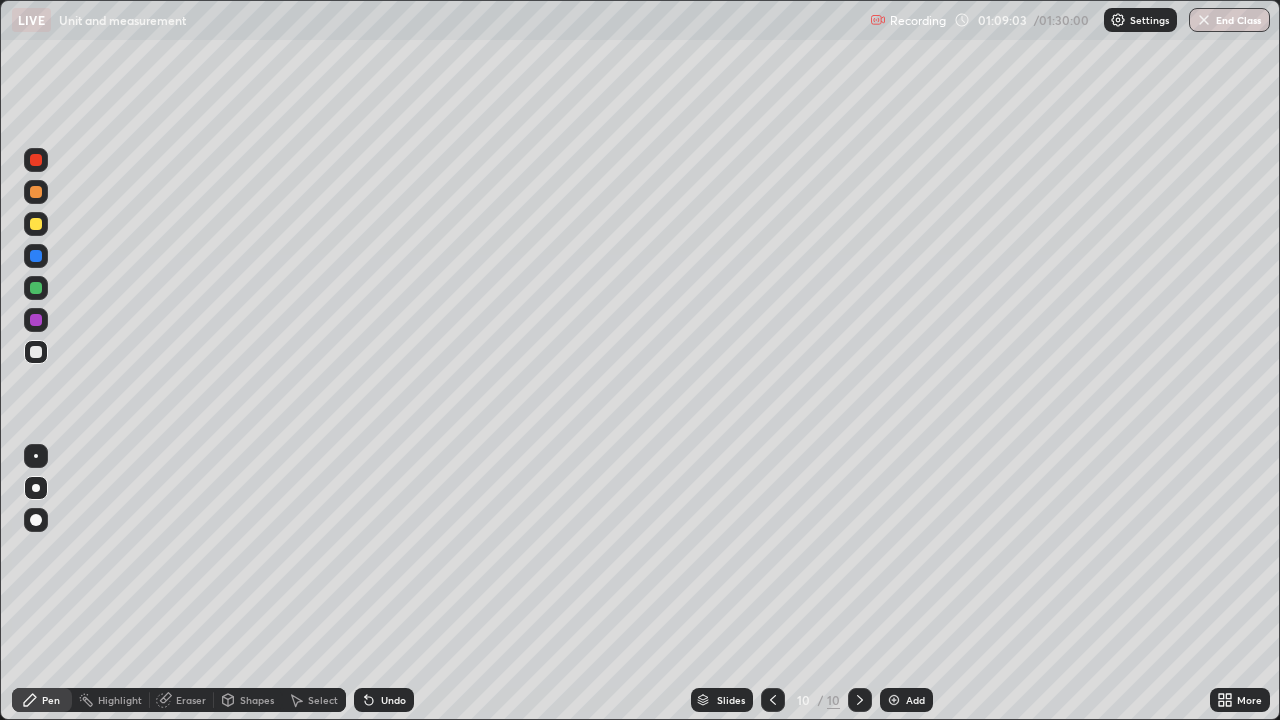 click on "Shapes" at bounding box center (248, 700) 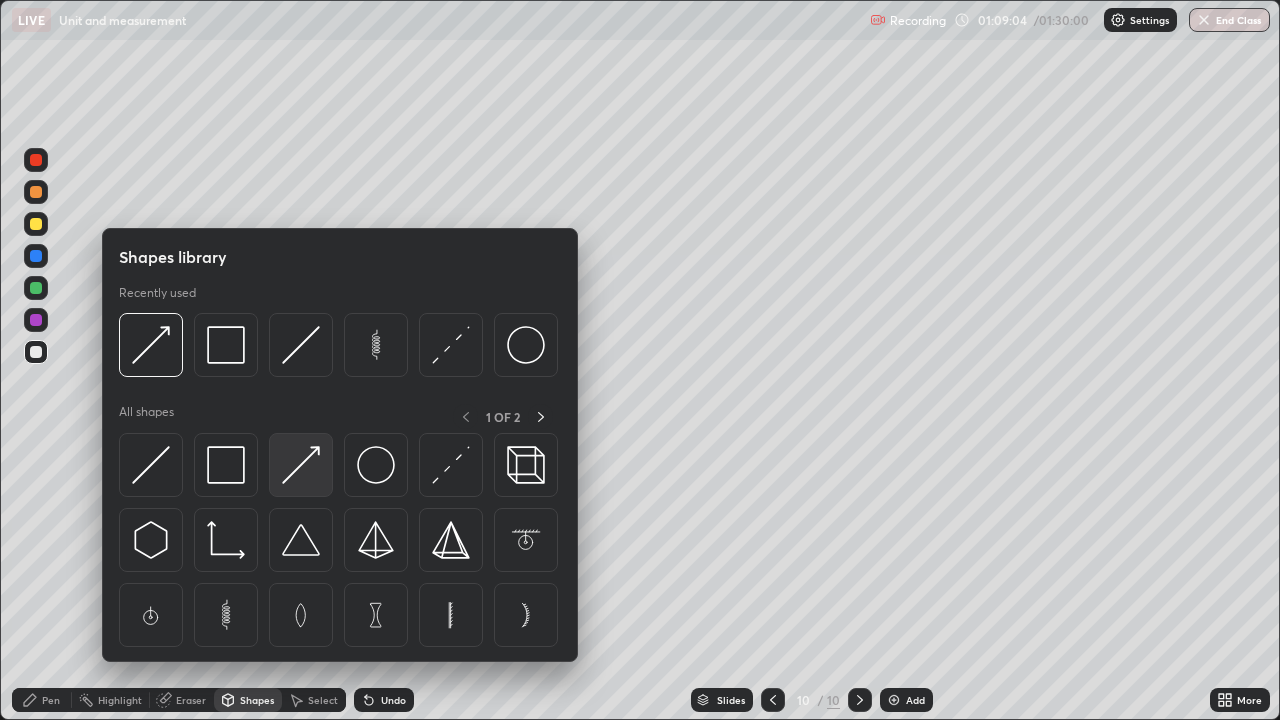 click at bounding box center [301, 465] 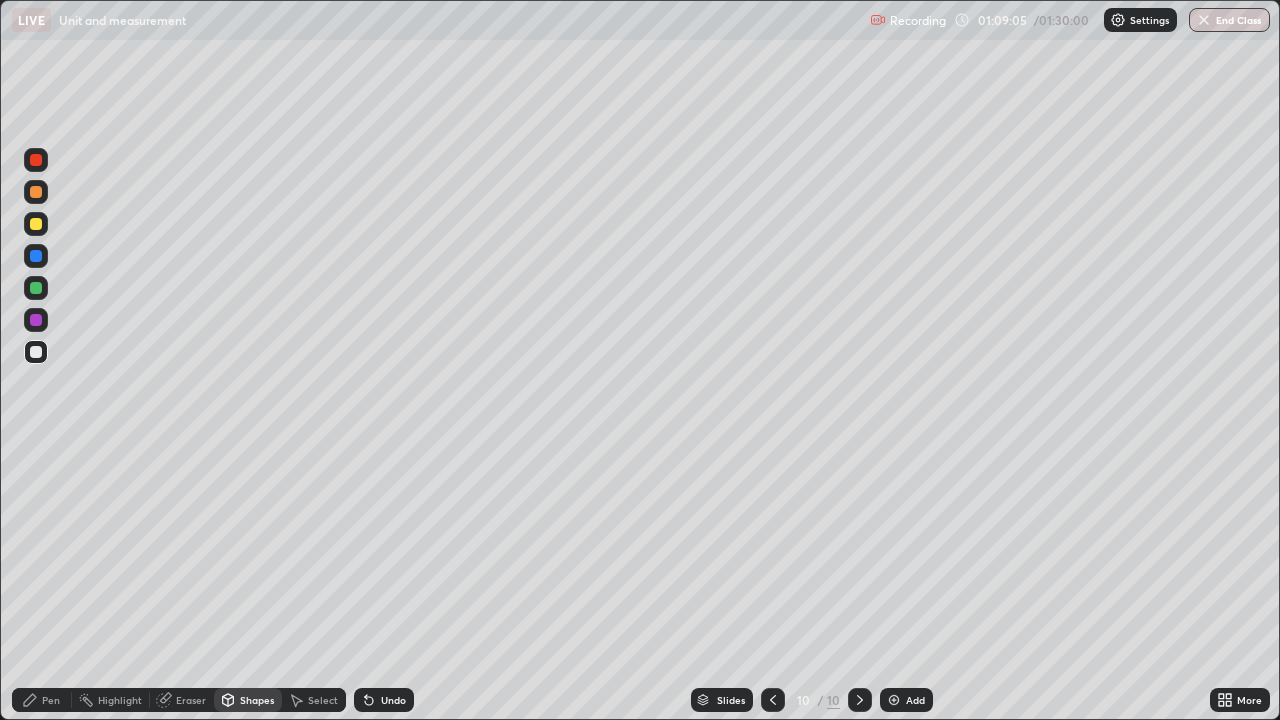 click 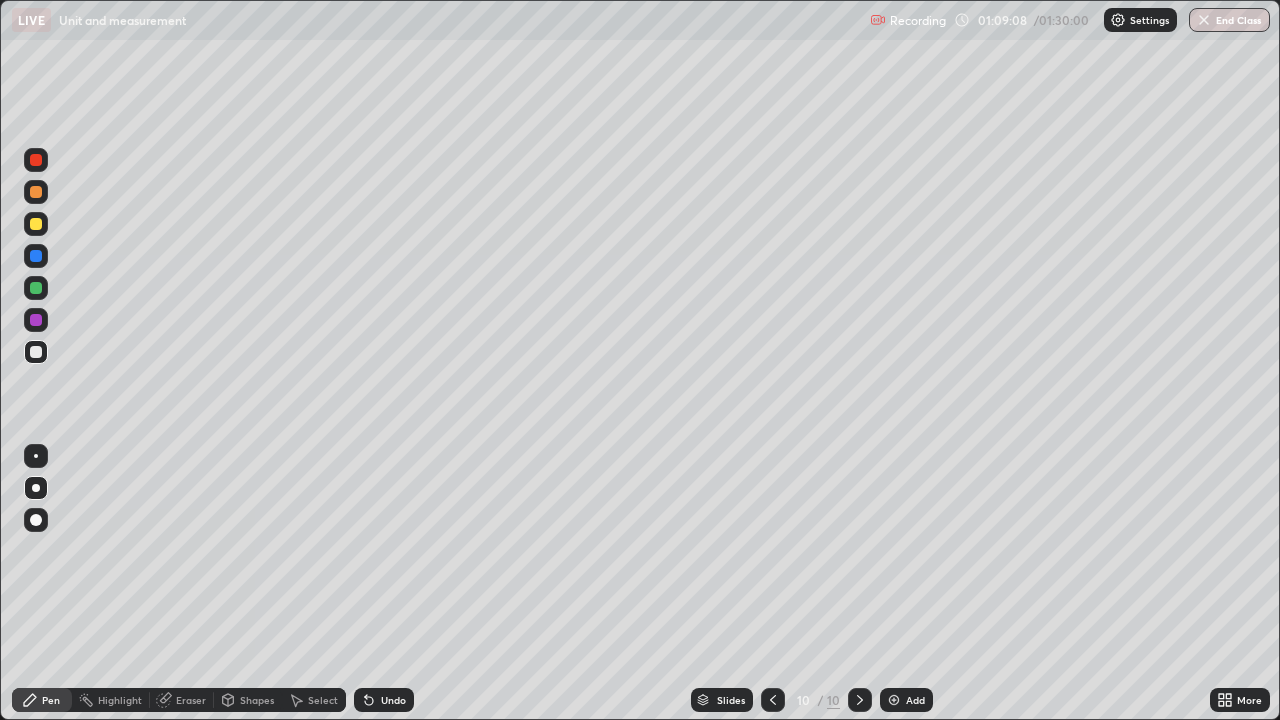click on "Undo" at bounding box center [384, 700] 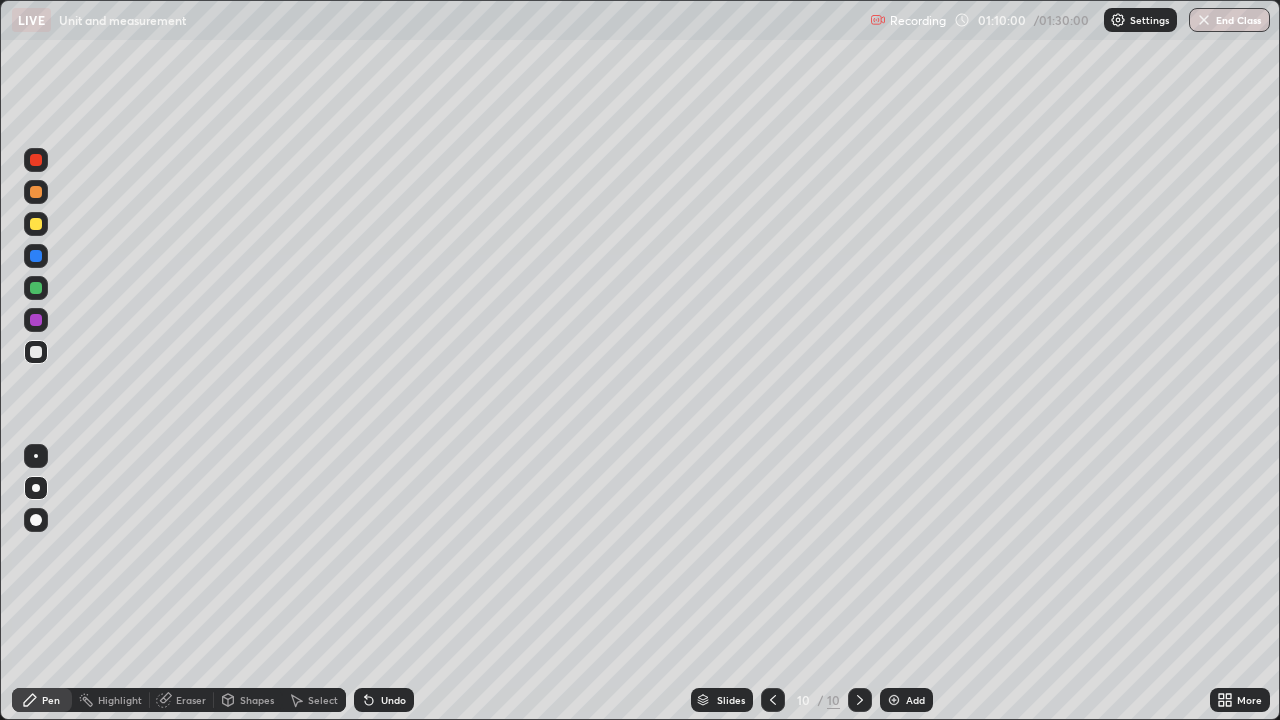 click on "Shapes" at bounding box center (248, 700) 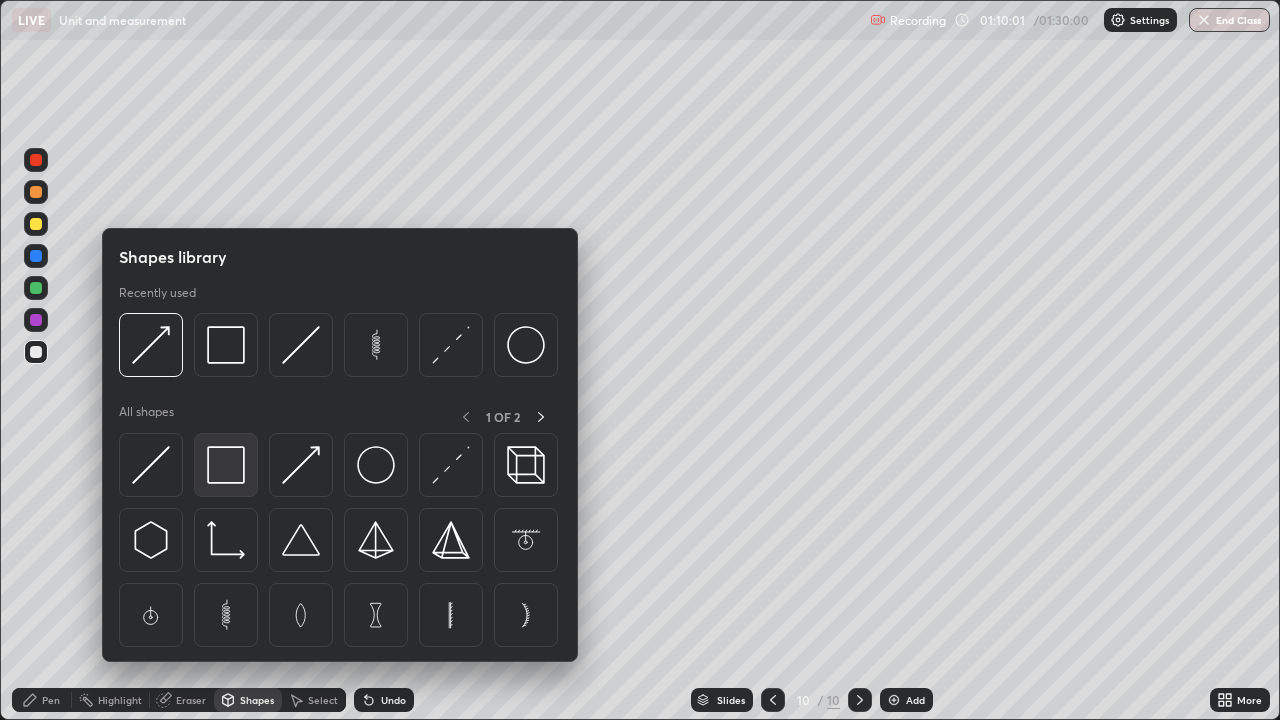 click at bounding box center (226, 465) 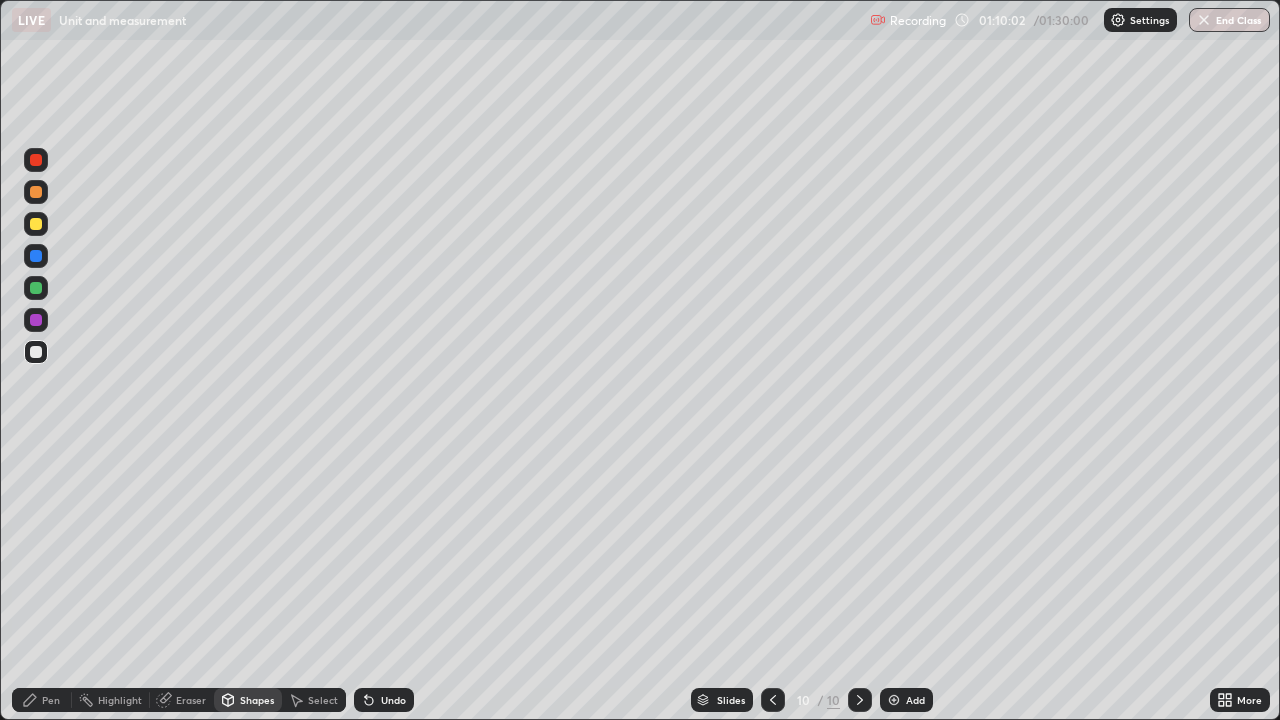 click at bounding box center (36, 224) 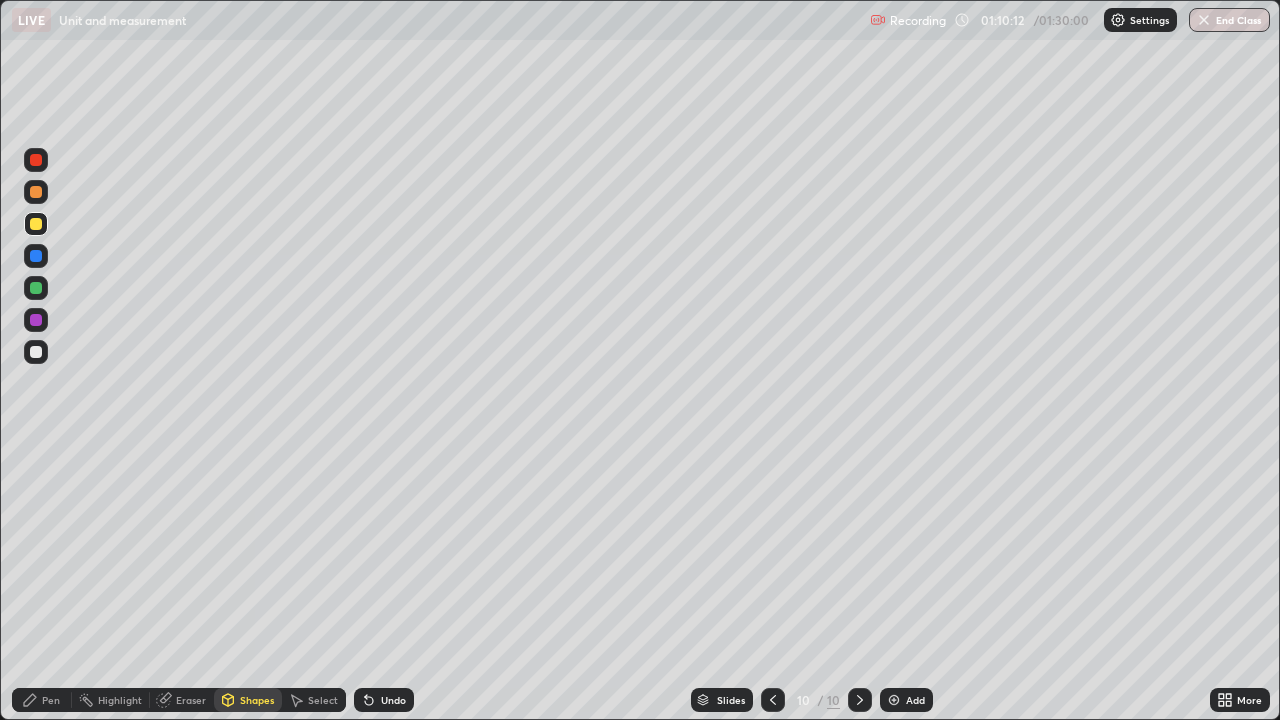 click on "Pen" at bounding box center (51, 700) 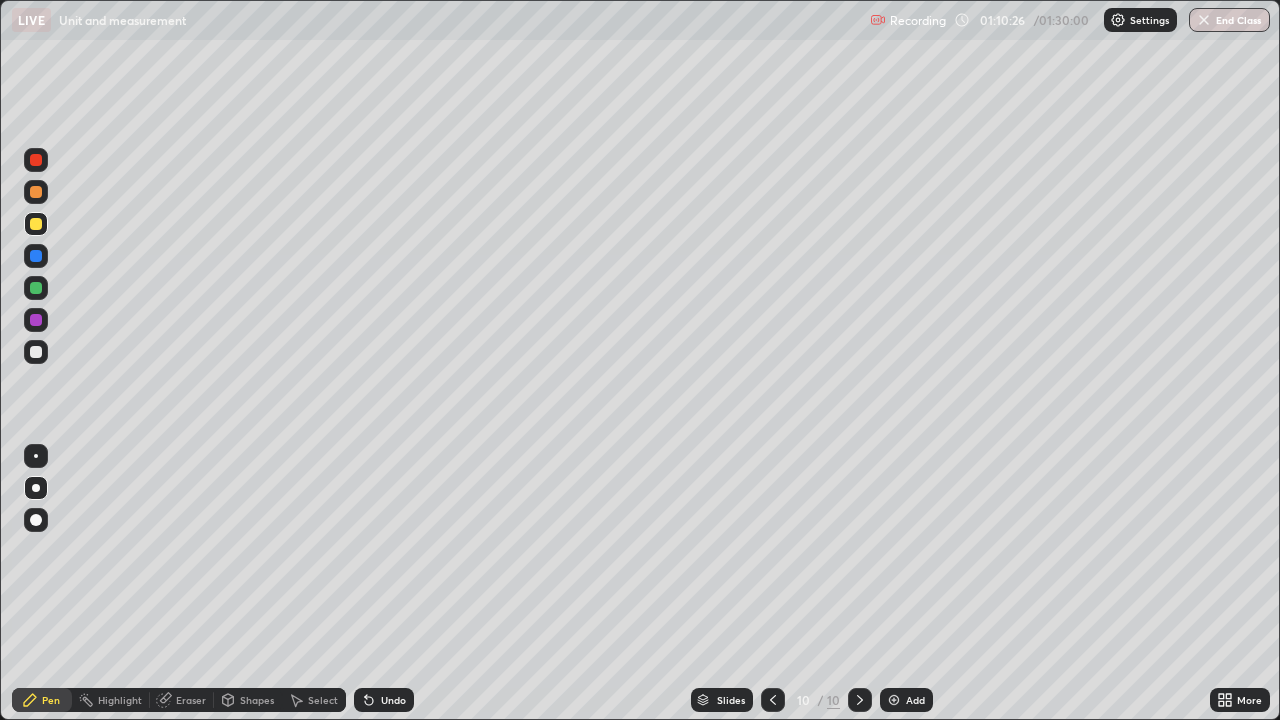 click on "Shapes" at bounding box center [248, 700] 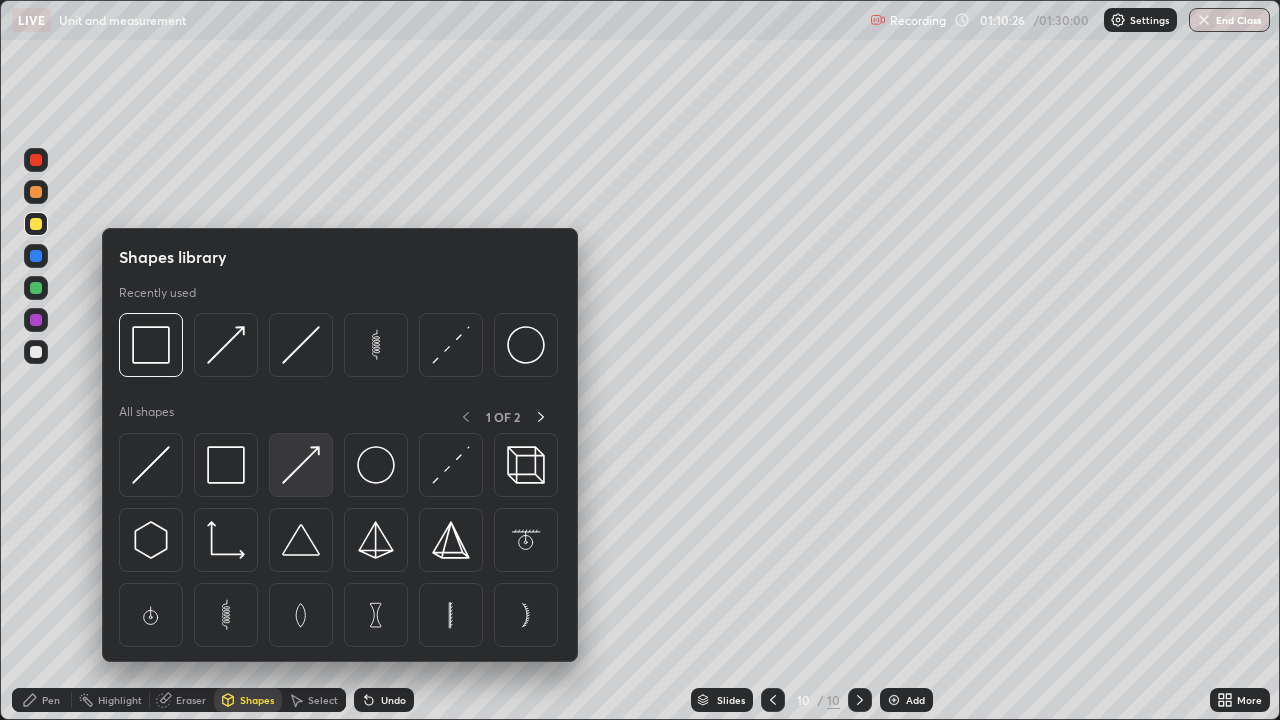 click at bounding box center (301, 465) 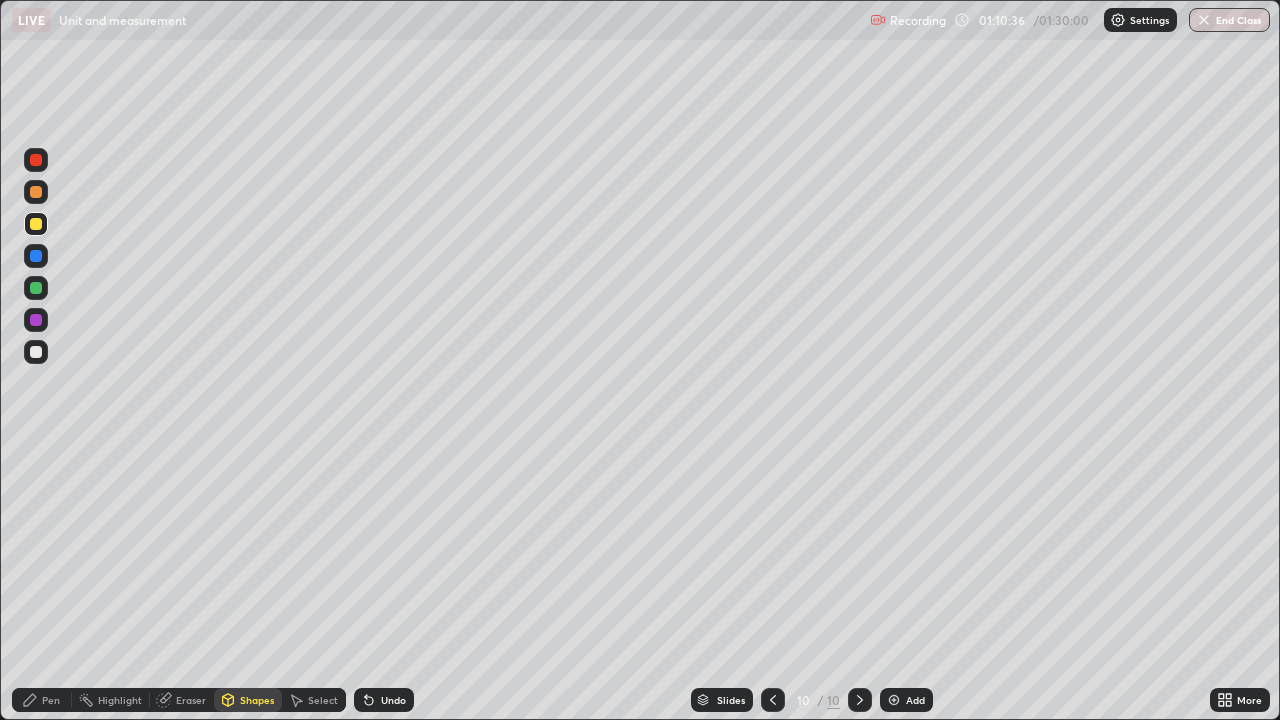 click on "Pen" at bounding box center (42, 700) 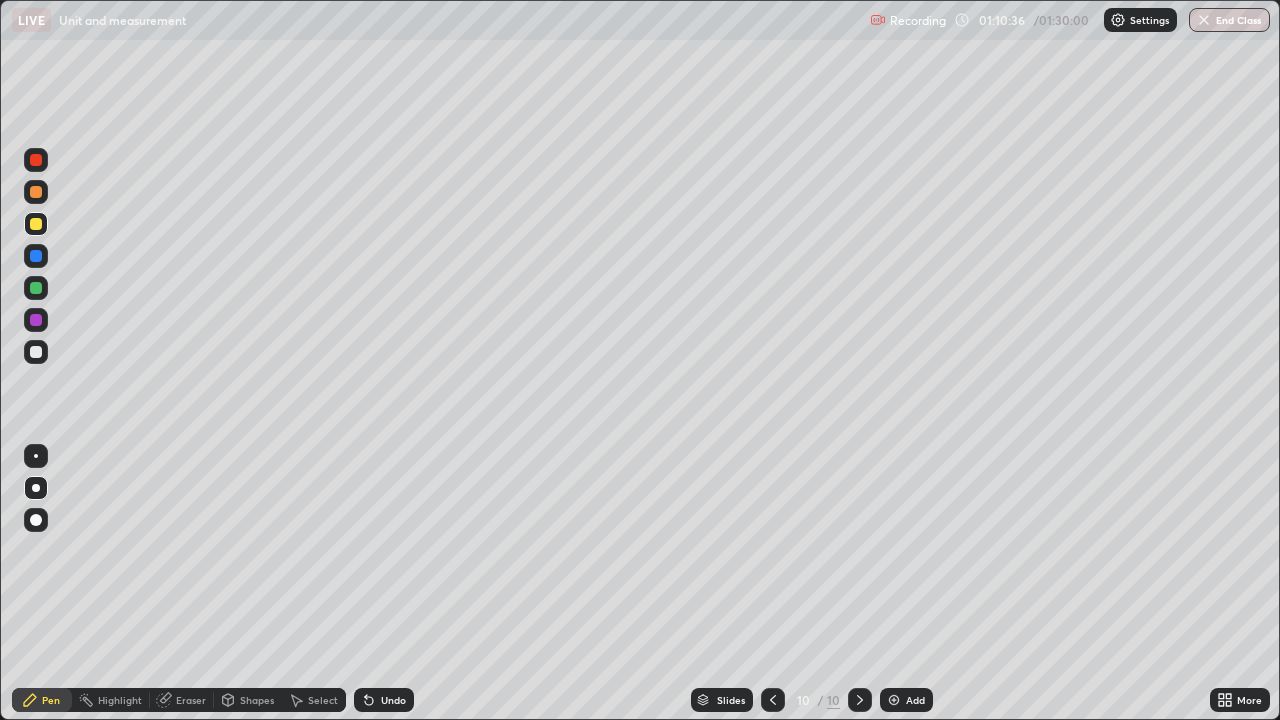 click at bounding box center [36, 352] 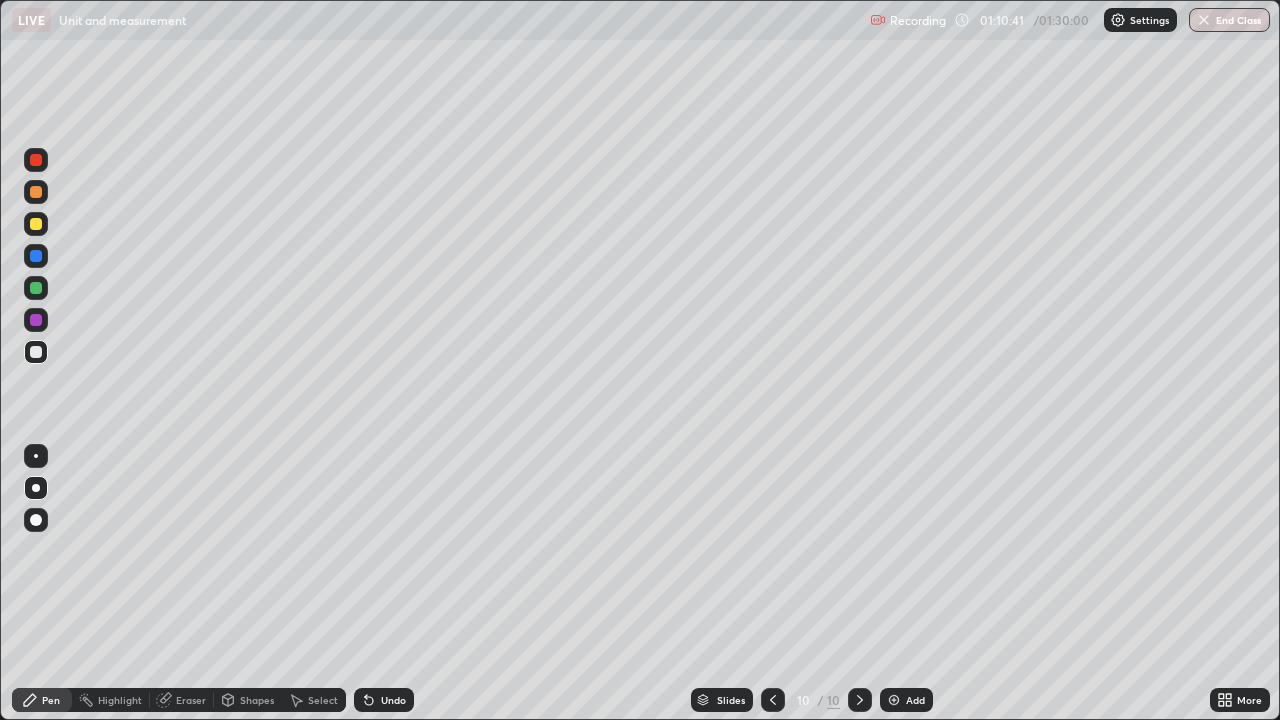 click on "Undo" at bounding box center [384, 700] 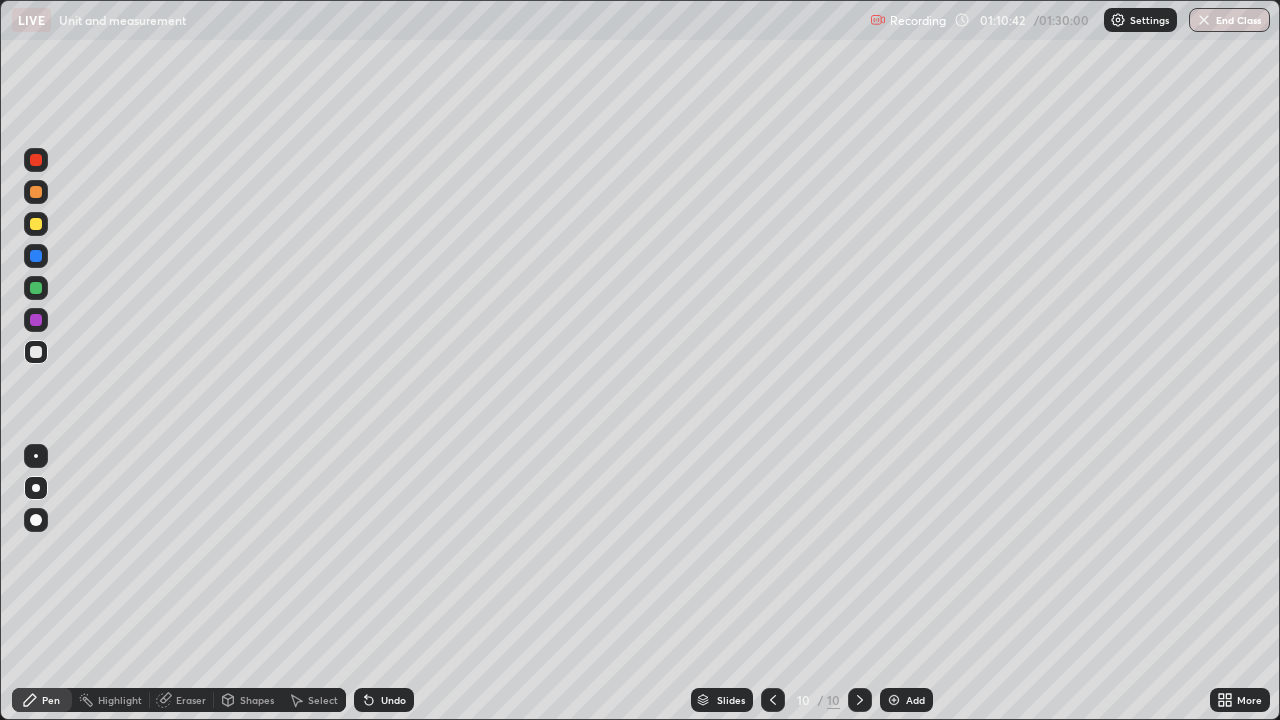 click on "Undo" at bounding box center (393, 700) 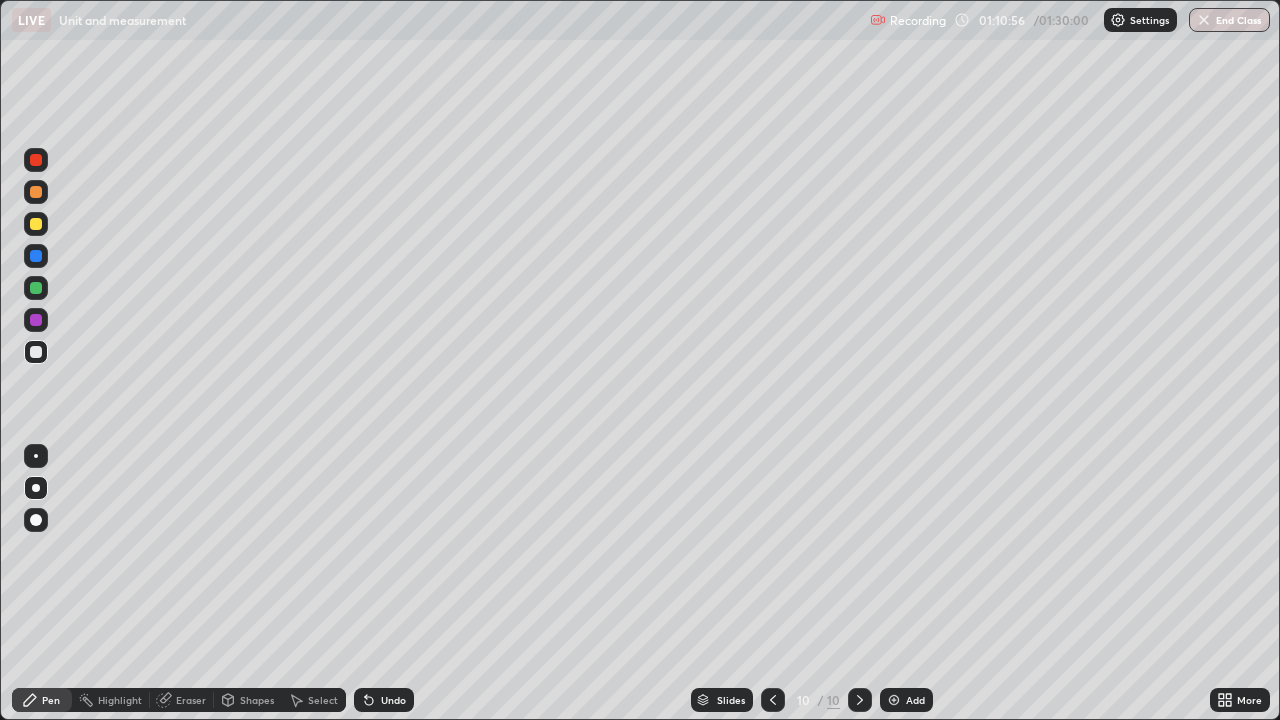 click on "Shapes" at bounding box center (257, 700) 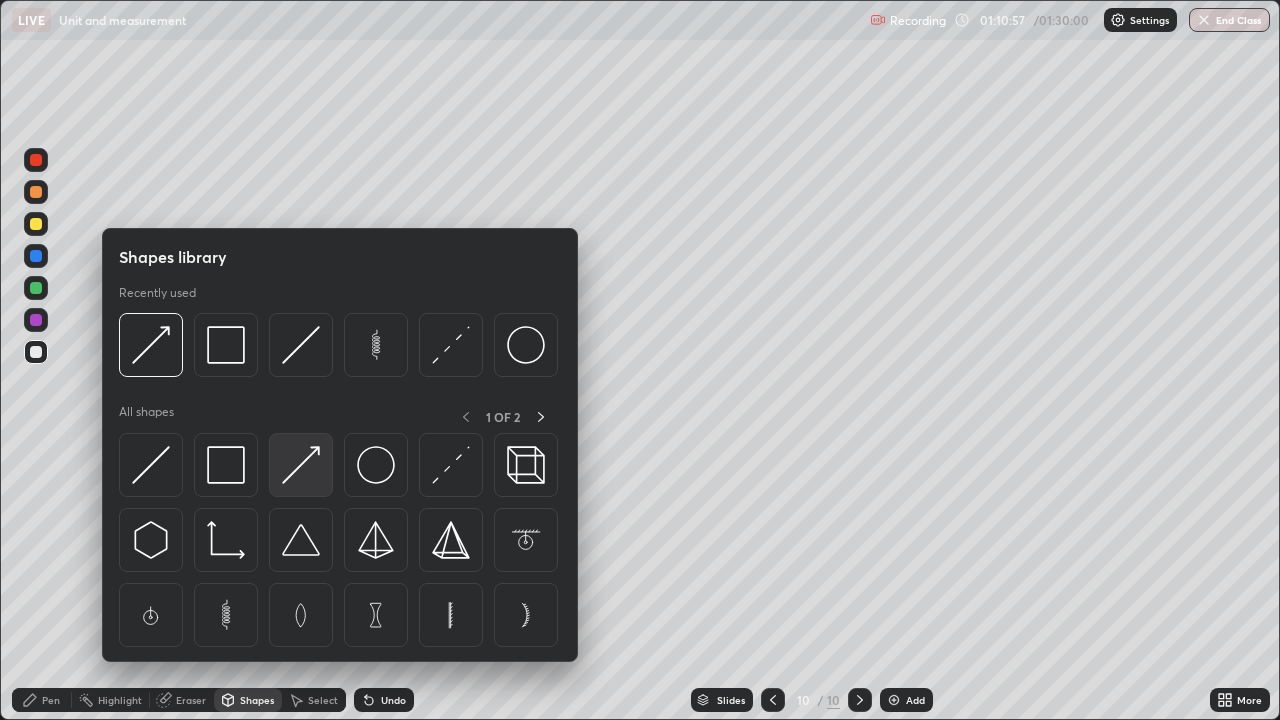 click at bounding box center (301, 465) 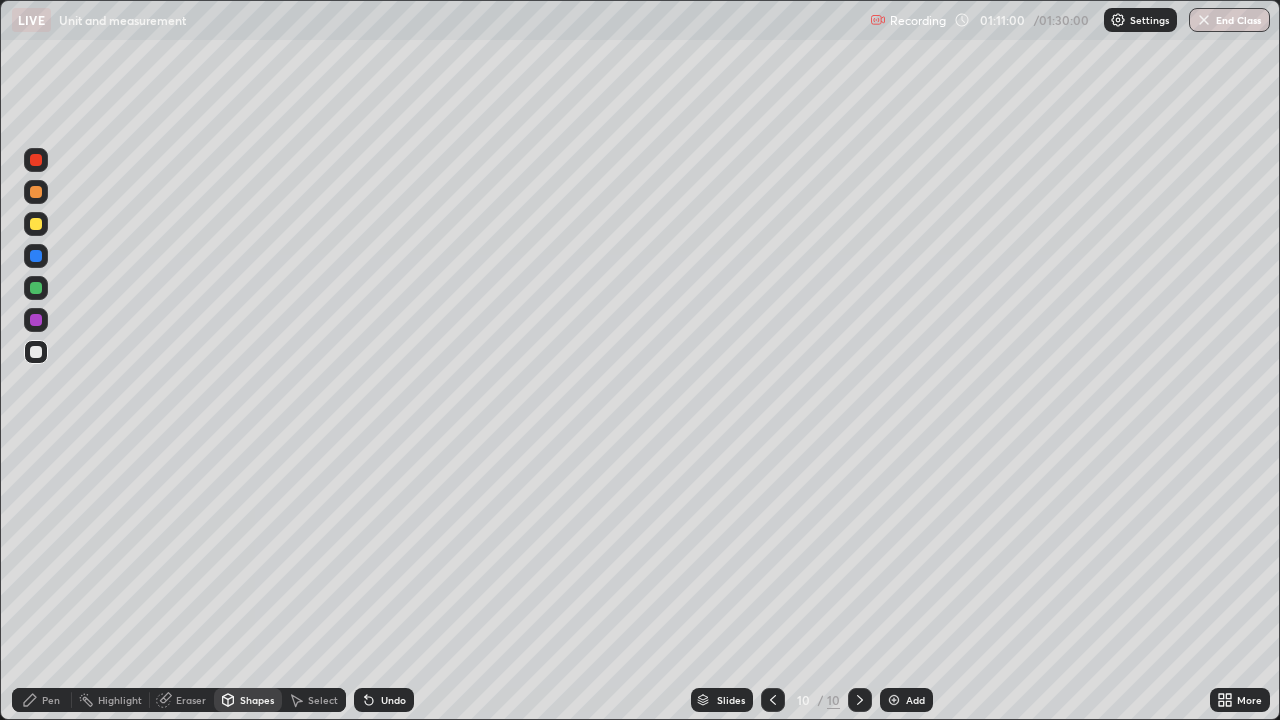 click 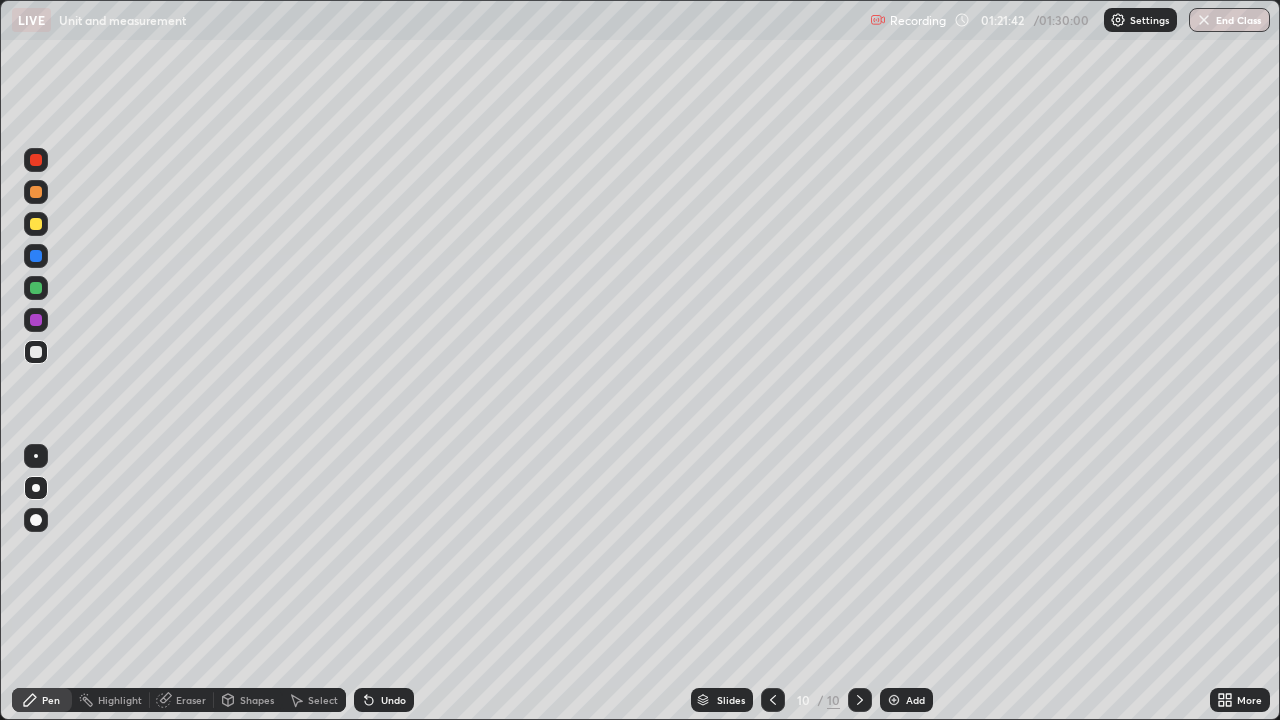 click at bounding box center [1204, 20] 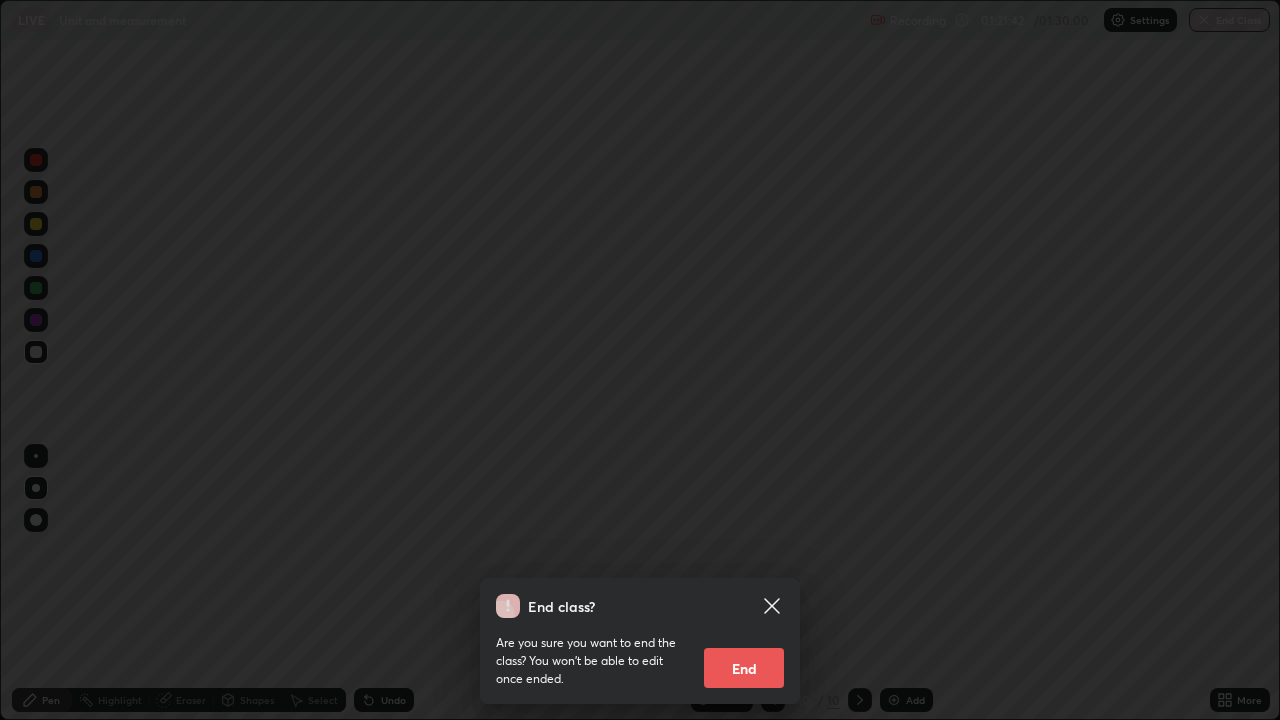 click on "End" at bounding box center [744, 668] 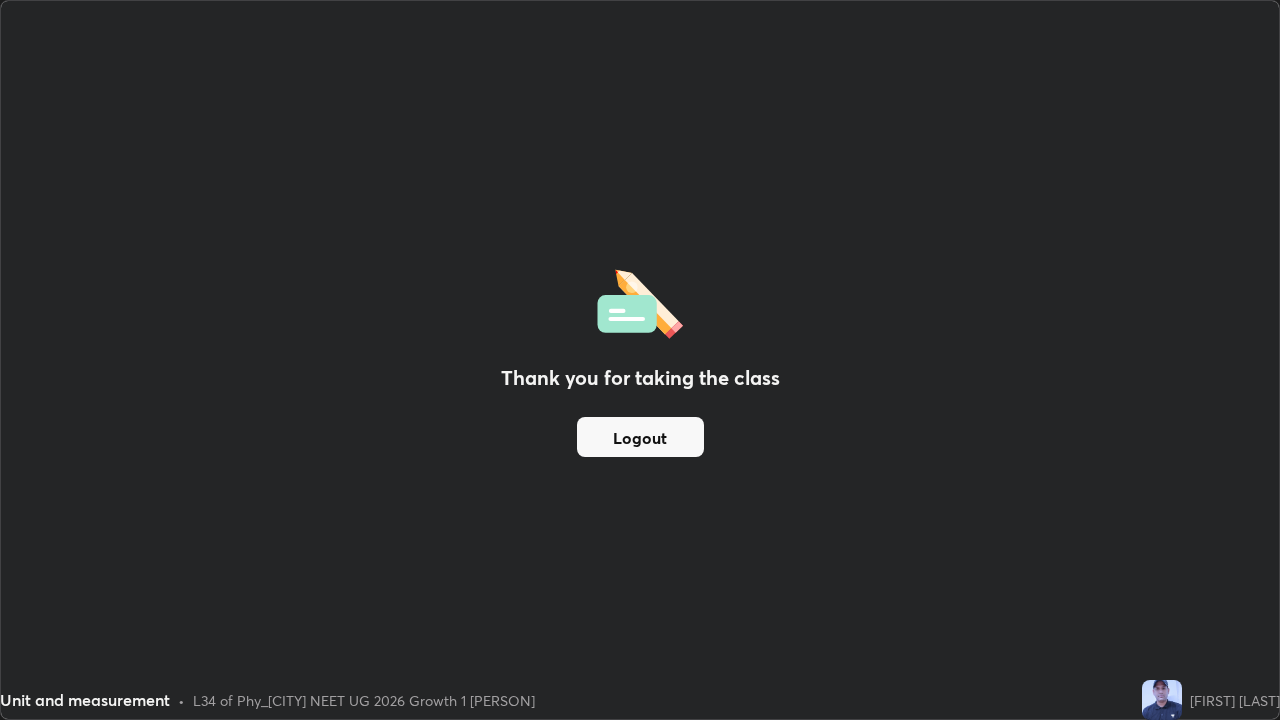 click on "Logout" at bounding box center (640, 437) 